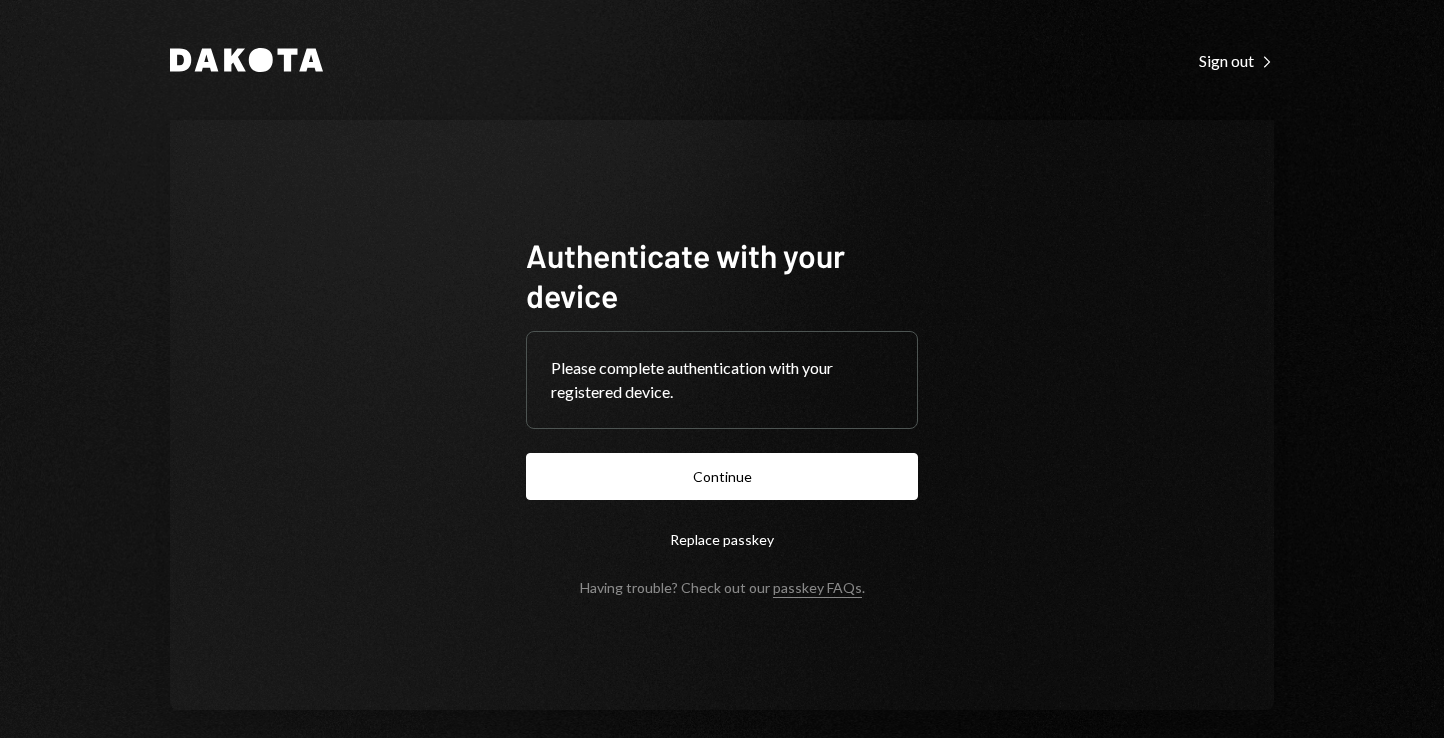 scroll, scrollTop: 0, scrollLeft: 0, axis: both 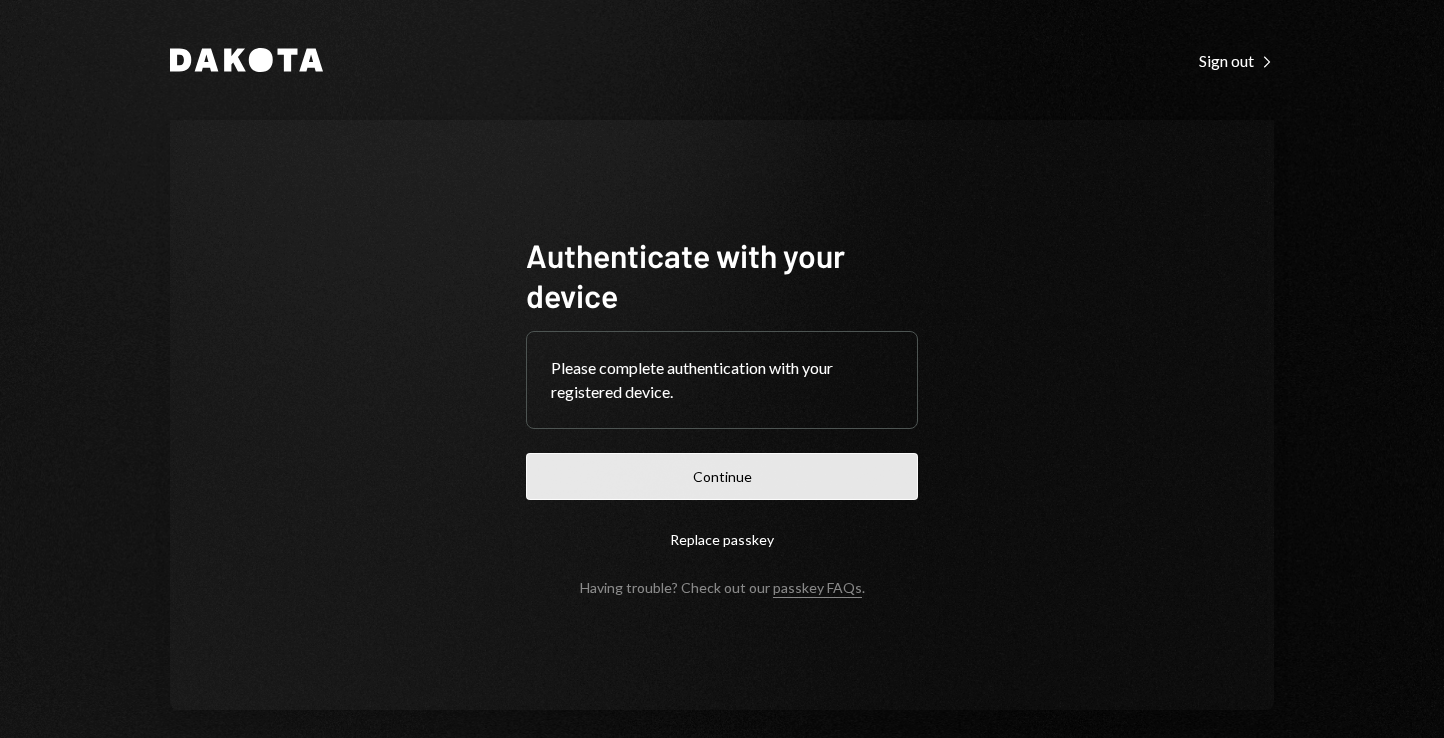 click on "Continue" at bounding box center [722, 476] 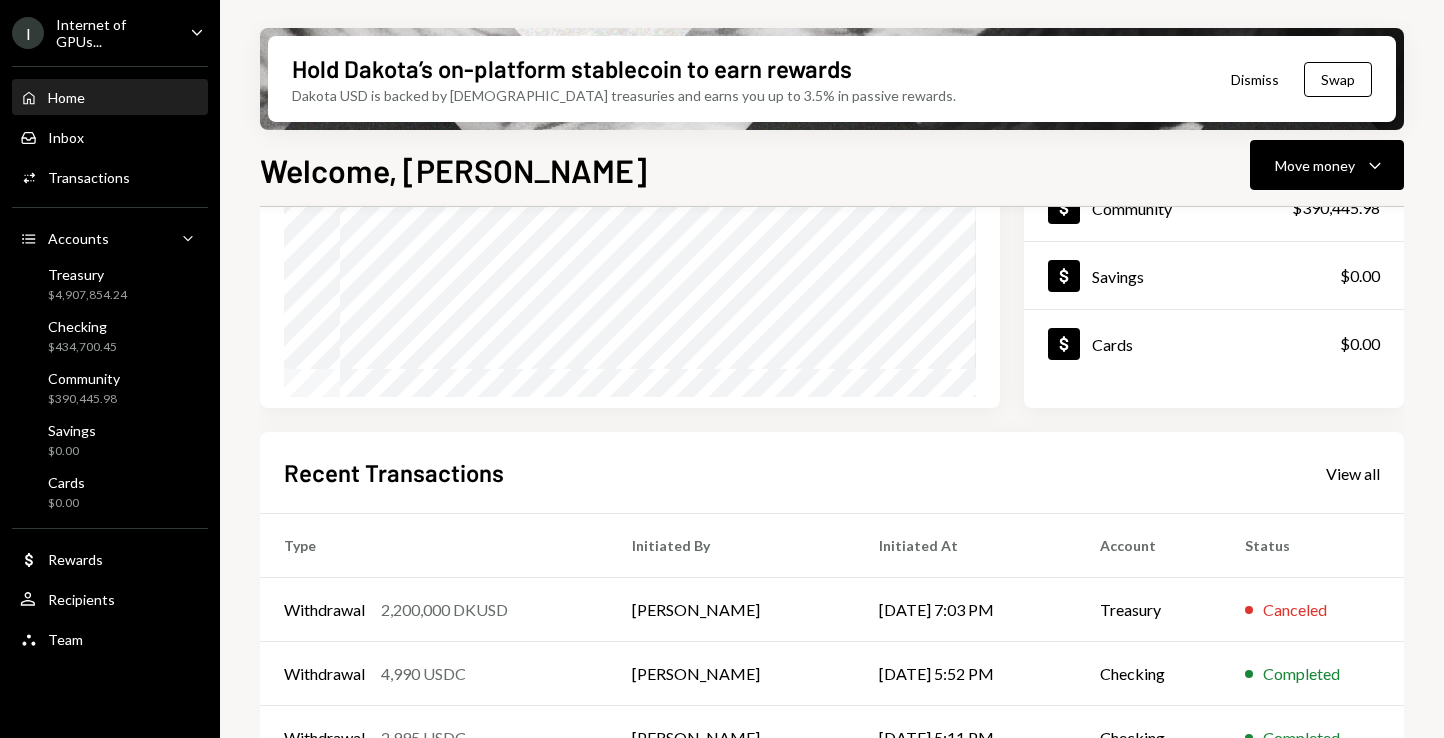 scroll, scrollTop: 467, scrollLeft: 0, axis: vertical 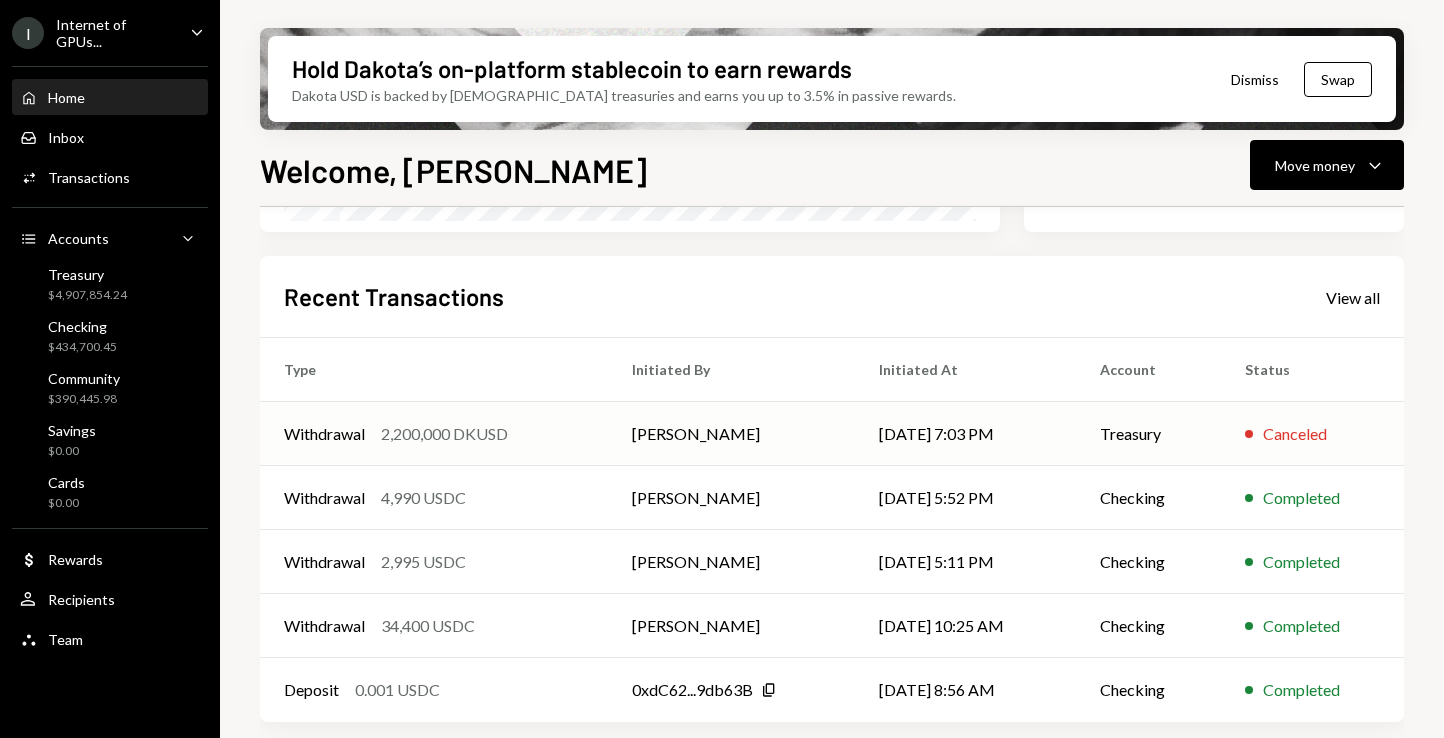 click on "2,200,000  DKUSD" at bounding box center (444, 434) 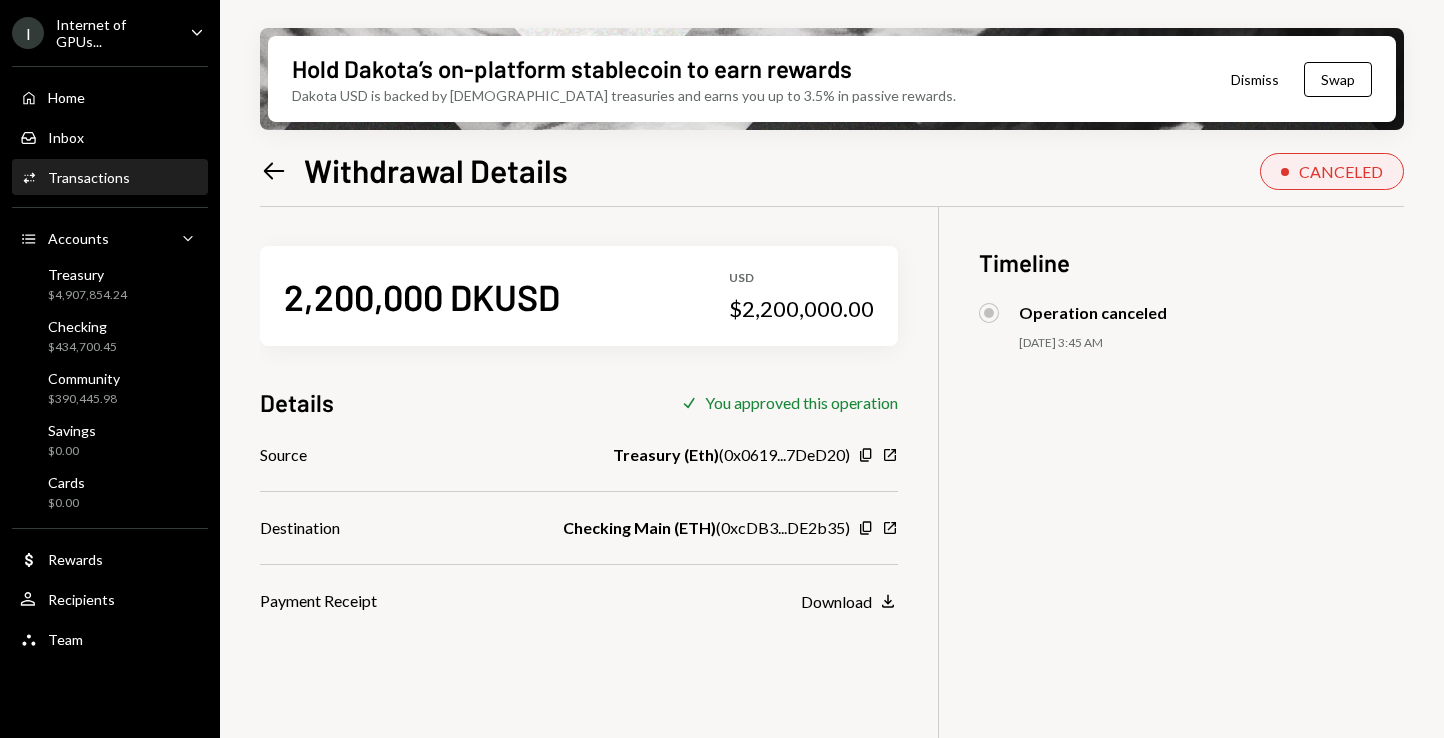 scroll, scrollTop: 0, scrollLeft: 0, axis: both 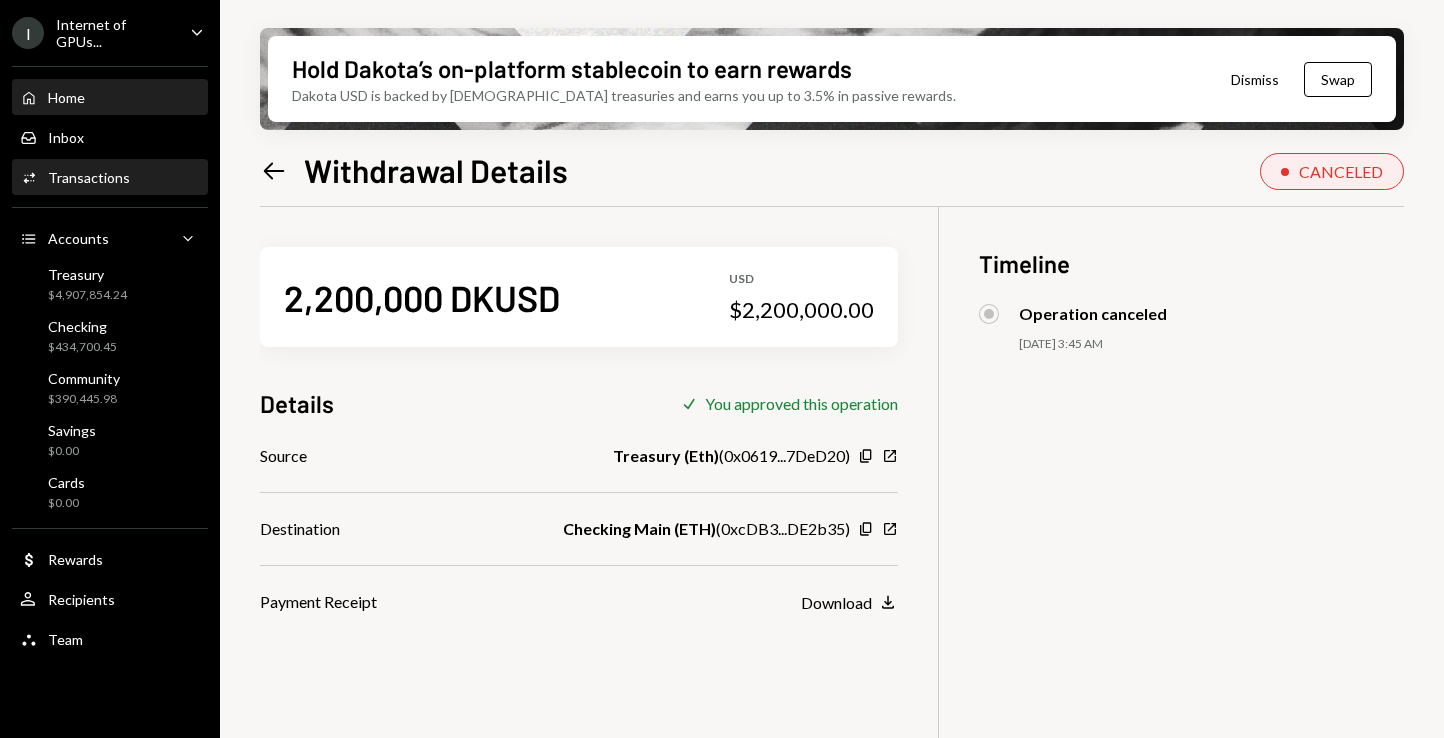 click on "Home Home" at bounding box center (110, 98) 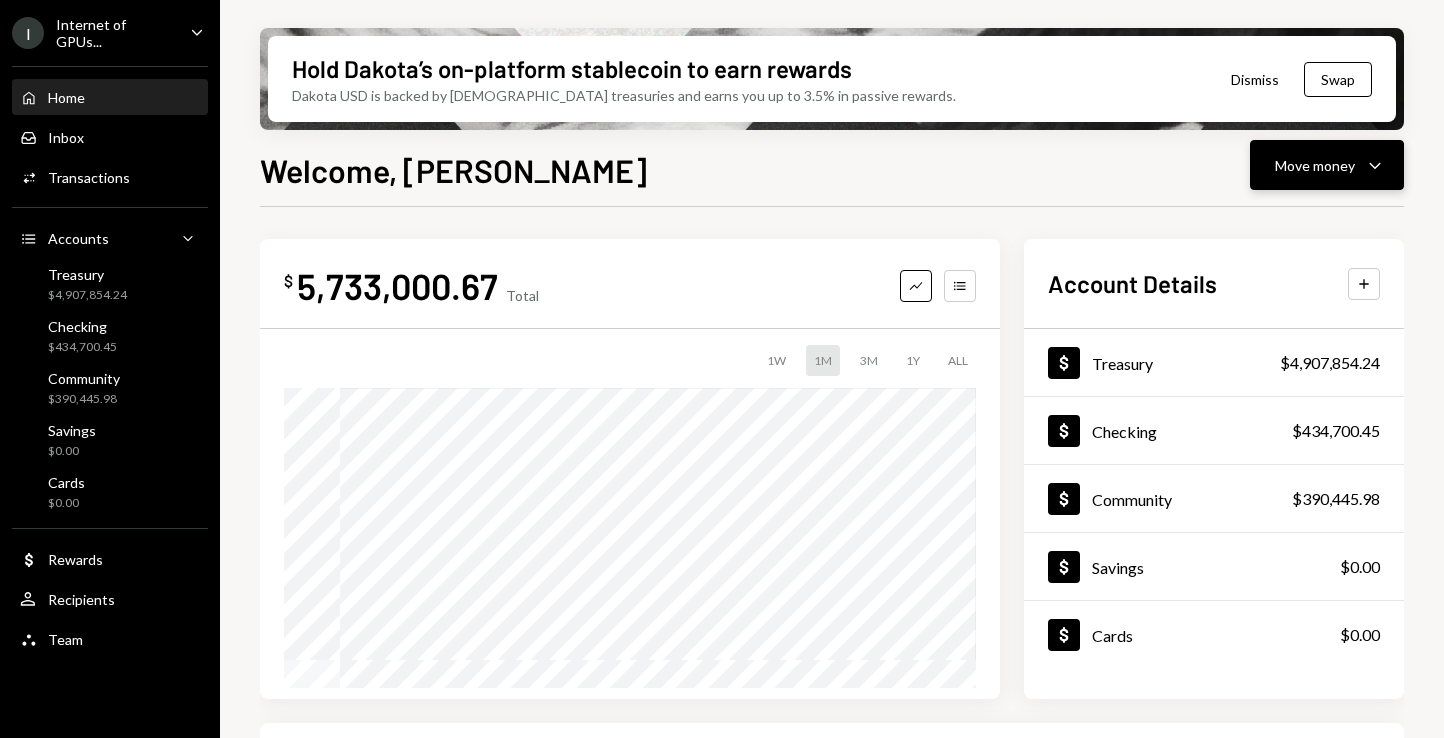 click on "Caret Down" 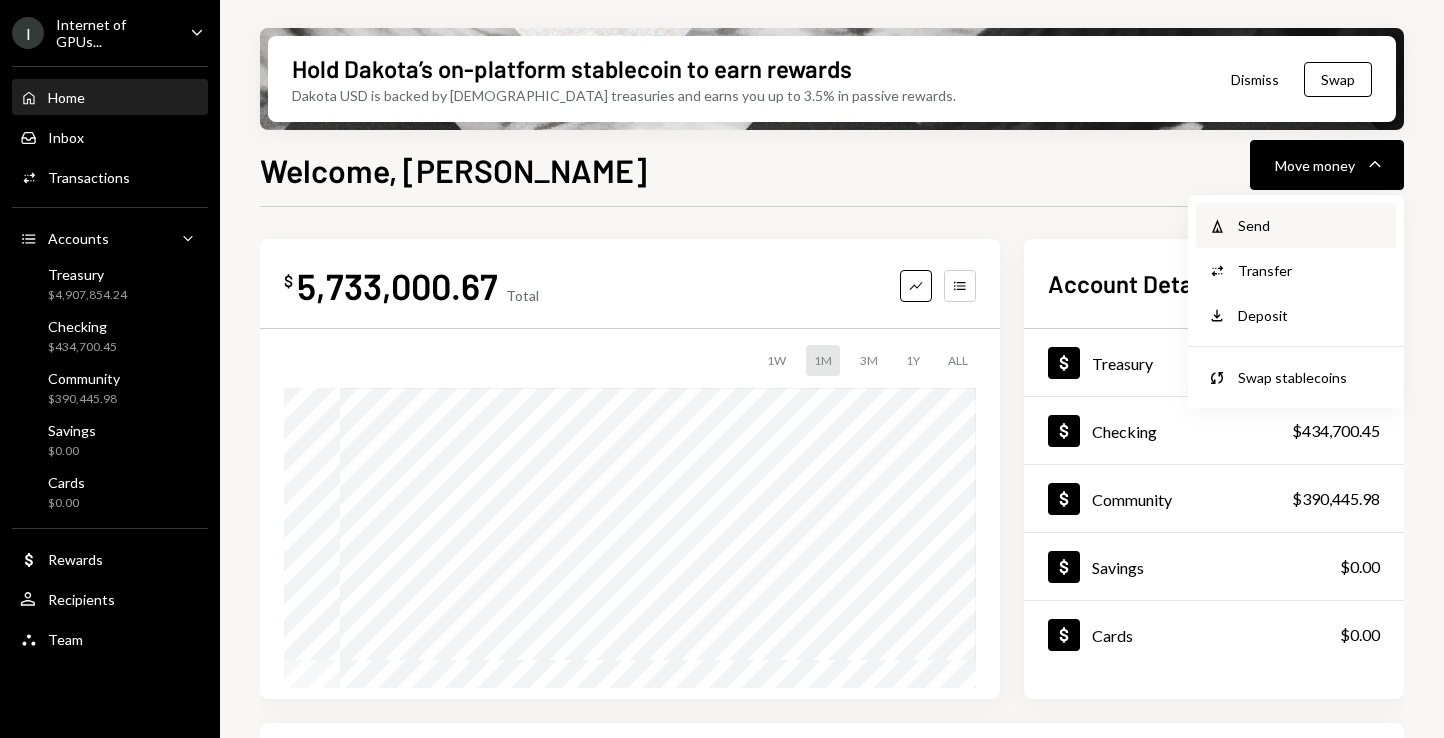 click on "Send" at bounding box center [1311, 225] 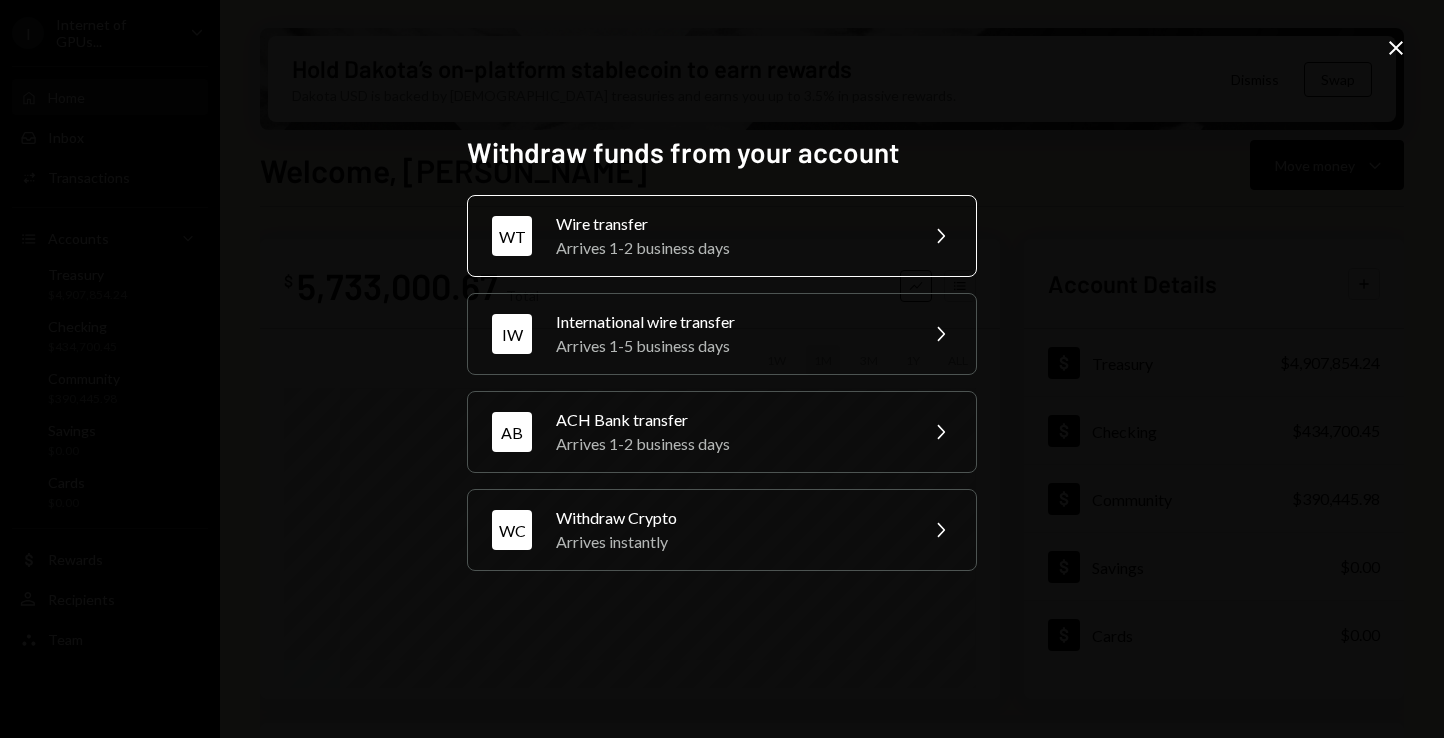 click on "Wire transfer" at bounding box center (730, 224) 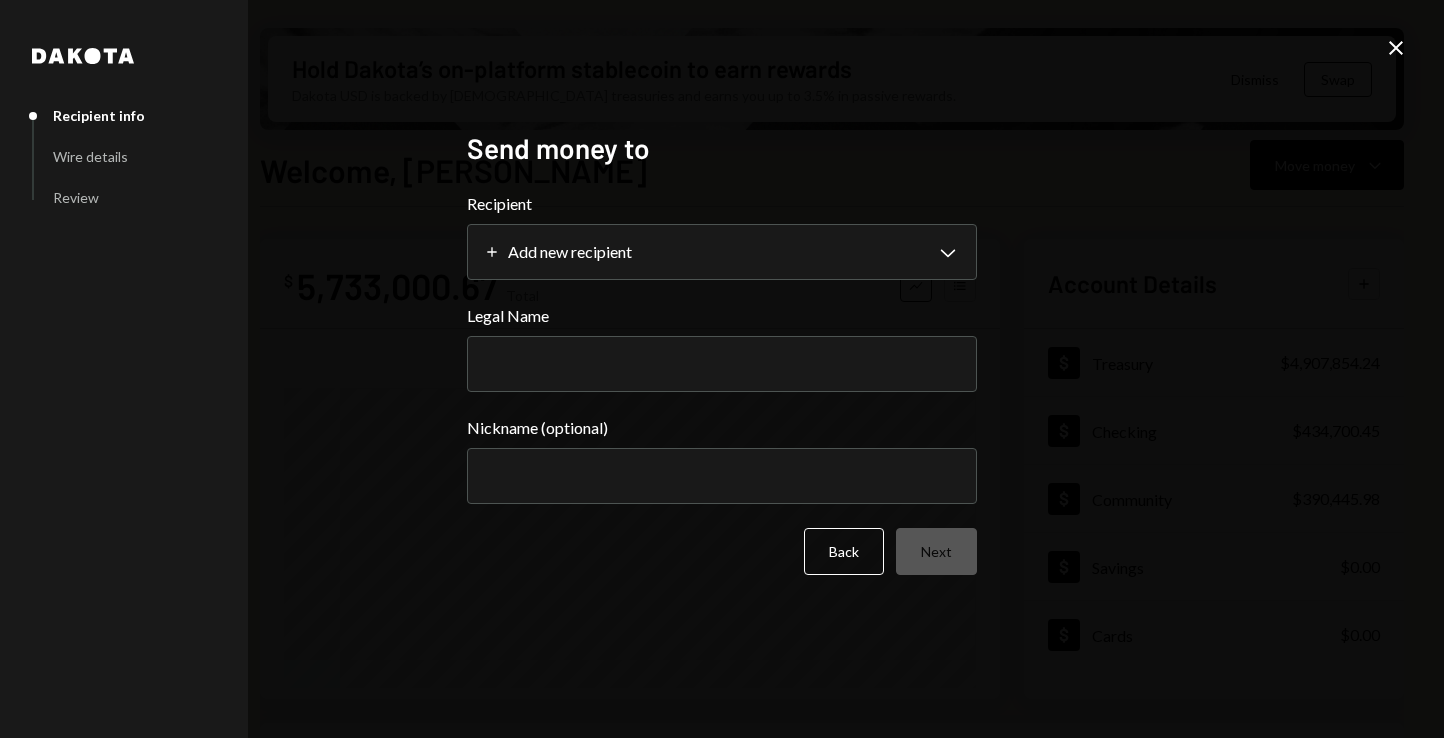 select 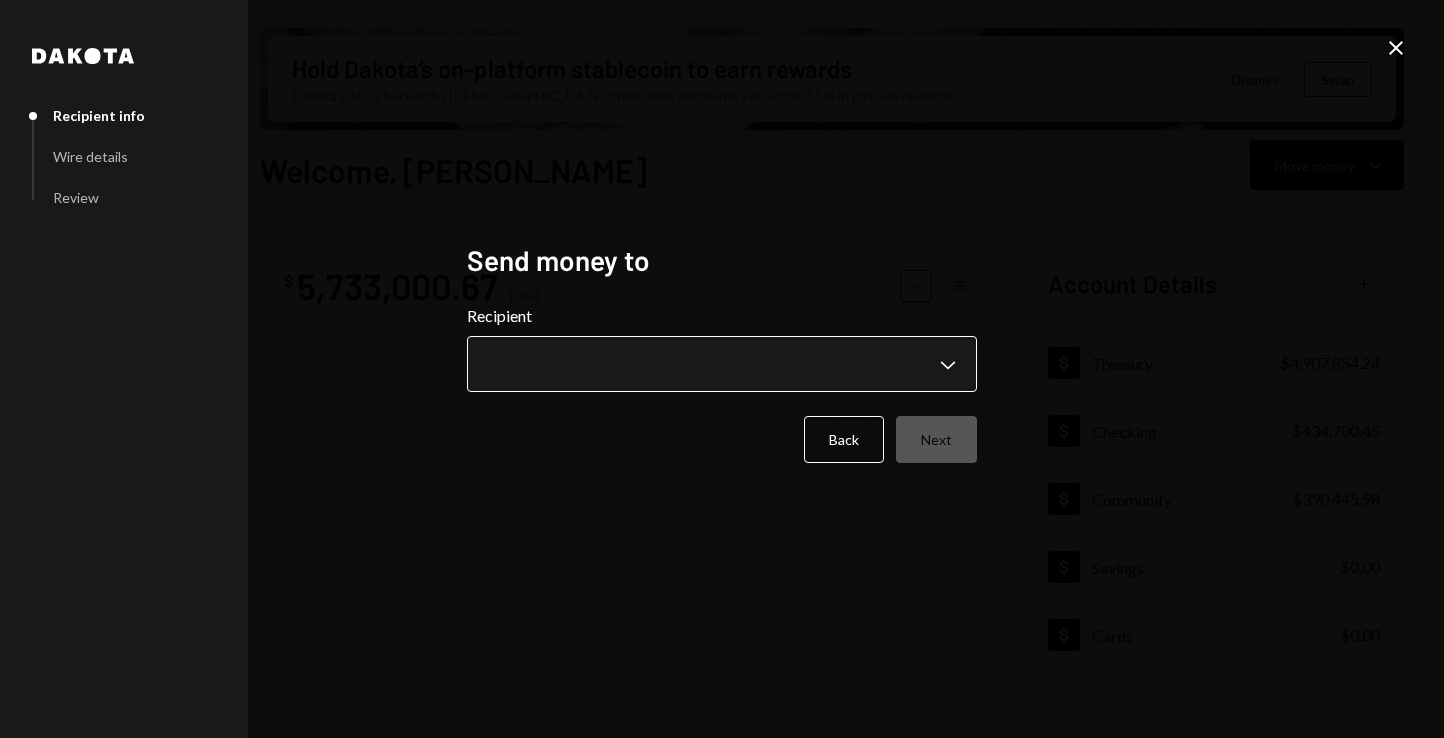 click on "I Internet of GPUs... Caret Down Home Home Inbox Inbox Activities Transactions Accounts Accounts Caret Down Treasury $4,907,854.24 Checking $434,700.45 Community $390,445.98 Savings $0.00 Cards $0.00 Dollar Rewards User Recipients Team Team Hold Dakota’s on-platform stablecoin to earn rewards Dakota USD is backed by U.S. treasuries and earns you up to 3.5% in passive rewards. Dismiss Swap Welcome, Stephanie Move money Caret Down $ 5,733,000.67 Total Graph Accounts 1W 1M 3M 1Y ALL Account Details Plus Dollar Treasury $4,907,854.24 Dollar Checking $434,700.45 Dollar Community $390,445.98 Dollar Savings $0.00 Dollar Cards $0.00 Recent Transactions View all Type Initiated By Initiated At Account Status Withdrawal 2,200,000  DKUSD Stephanie Vergara 07/01/25 7:03 PM Treasury Canceled Withdrawal 4,990  USDC Stephanie Vergara 06/26/25 5:52 PM Checking Completed Withdrawal 2,995  USDC Stephanie Vergara 06/26/25 5:11 PM Checking Completed Withdrawal 34,400  USDC Stephanie Vergara 06/25/25 10:25 AM Checking Completed" at bounding box center (722, 369) 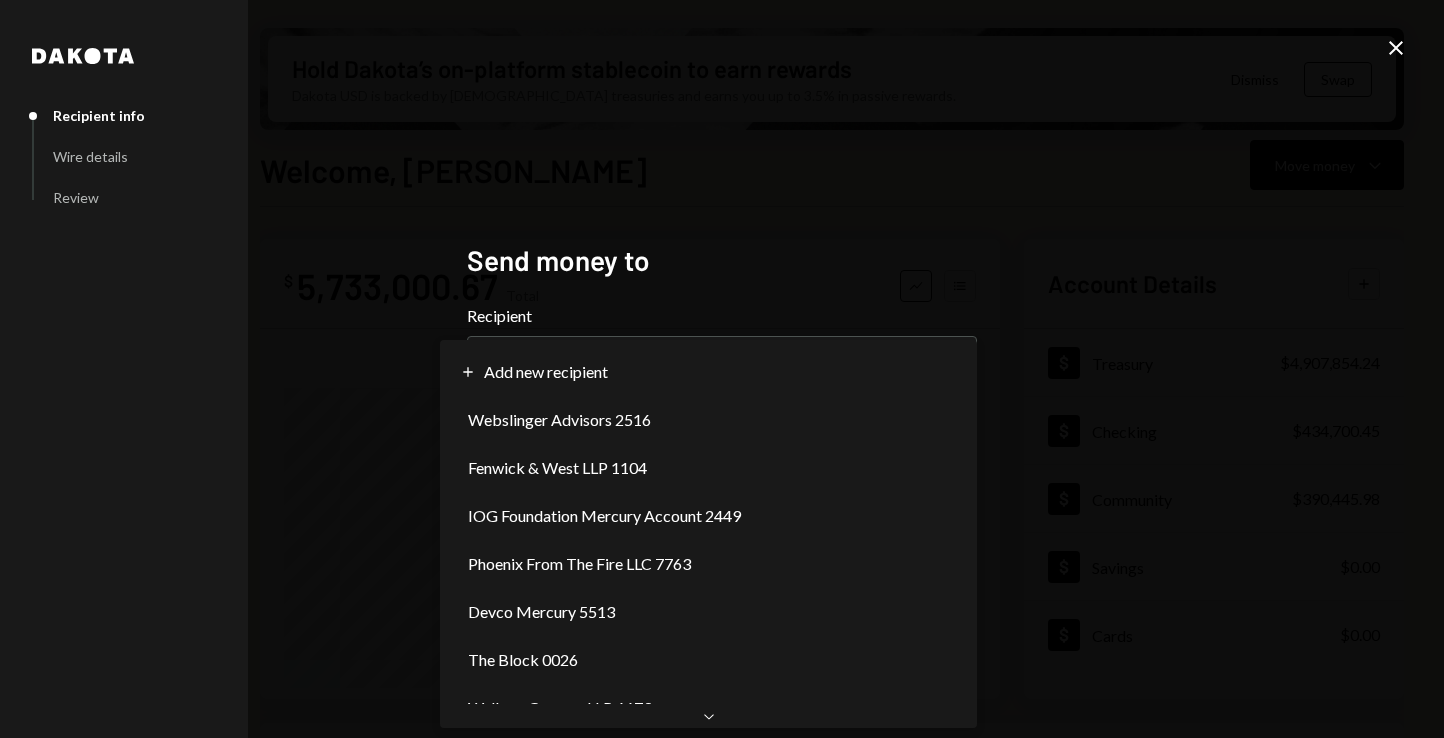click on "I Internet of GPUs... Caret Down Home Home Inbox Inbox Activities Transactions Accounts Accounts Caret Down Treasury $4,907,854.24 Checking $434,700.45 Community $390,445.98 Savings $0.00 Cards $0.00 Dollar Rewards User Recipients Team Team Hold Dakota’s on-platform stablecoin to earn rewards Dakota USD is backed by U.S. treasuries and earns you up to 3.5% in passive rewards. Dismiss Swap Welcome, Stephanie Move money Caret Down $ 5,733,000.67 Total Graph Accounts 1W 1M 3M 1Y ALL Account Details Plus Dollar Treasury $4,907,854.24 Dollar Checking $434,700.45 Dollar Community $390,445.98 Dollar Savings $0.00 Dollar Cards $0.00 Recent Transactions View all Type Initiated By Initiated At Account Status Withdrawal 2,200,000  DKUSD Stephanie Vergara 07/01/25 7:03 PM Treasury Canceled Withdrawal 4,990  USDC Stephanie Vergara 06/26/25 5:52 PM Checking Completed Withdrawal 2,995  USDC Stephanie Vergara 06/26/25 5:11 PM Checking Completed Withdrawal 34,400  USDC Stephanie Vergara 06/25/25 10:25 AM Checking Completed" at bounding box center [722, 369] 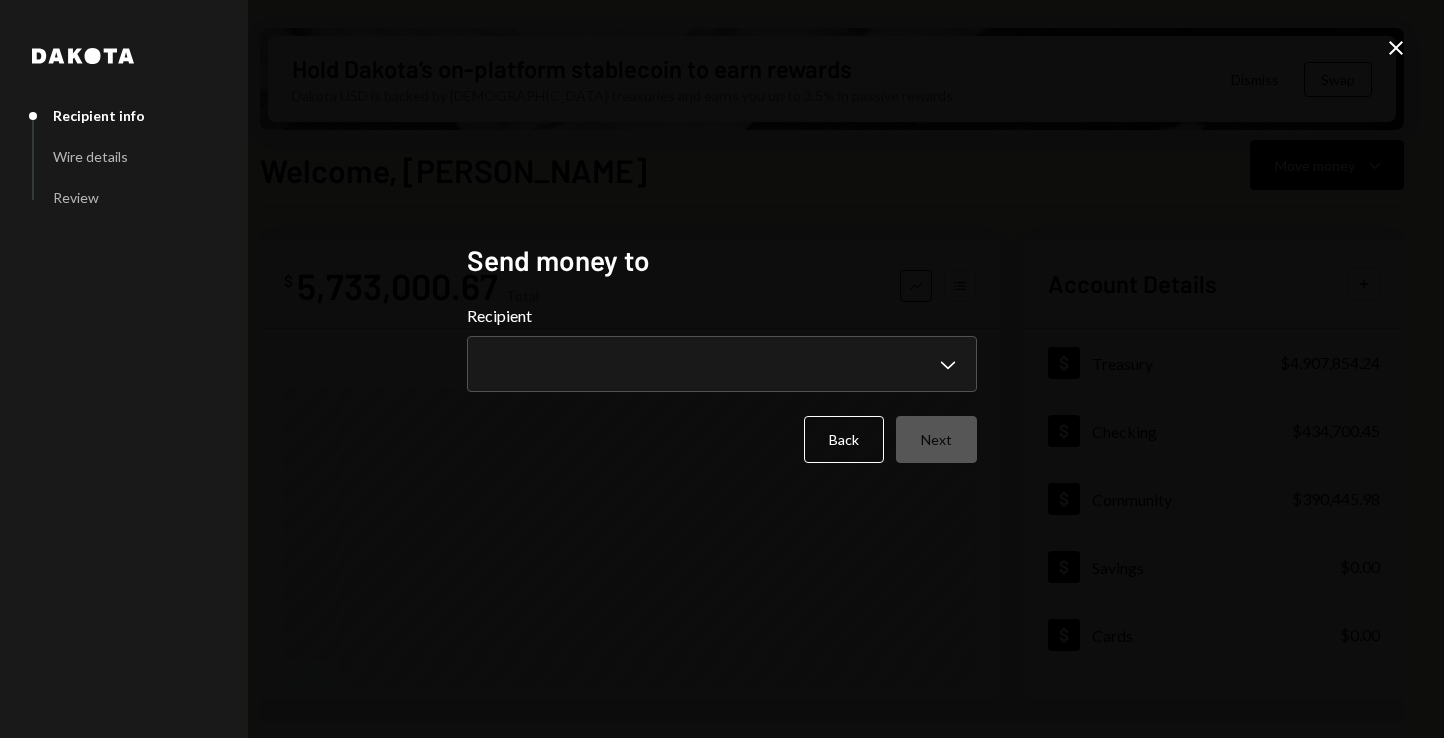click on "Close" 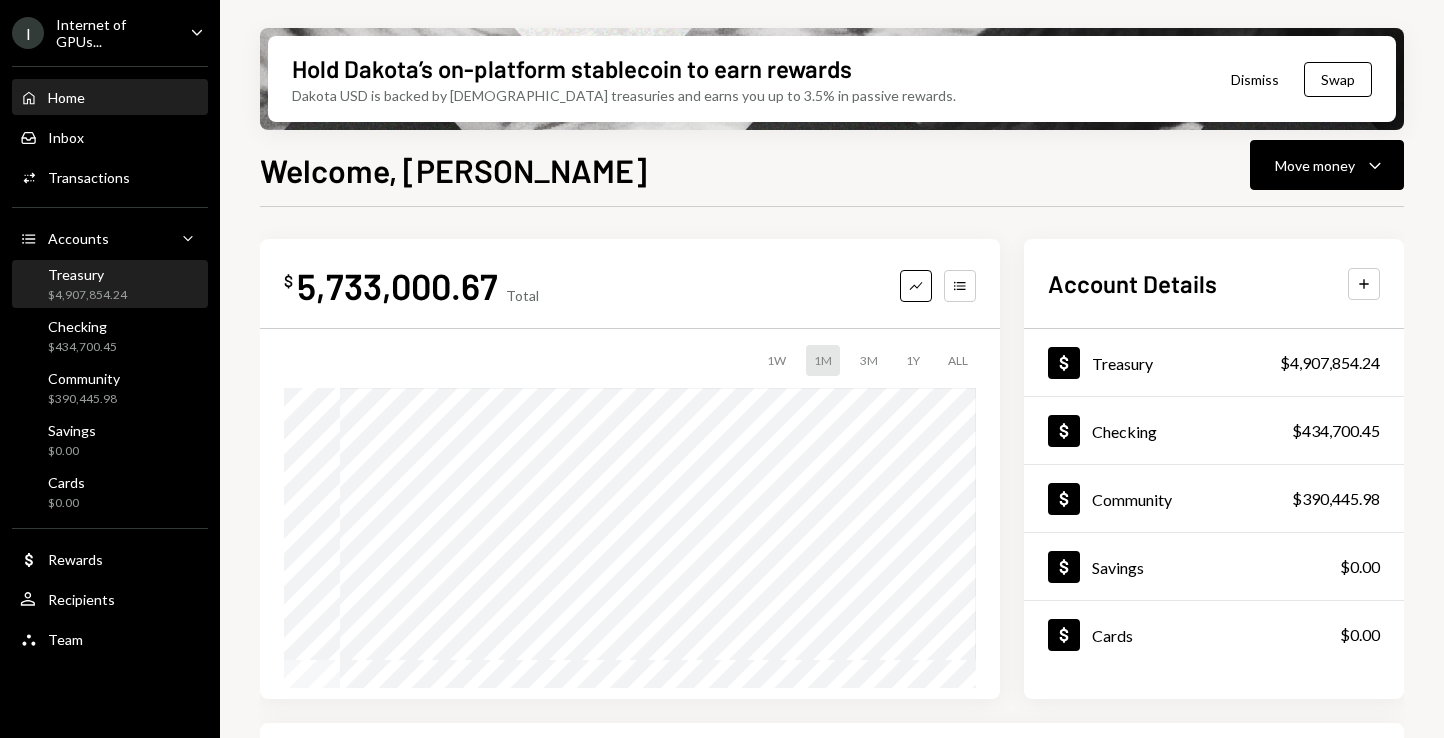 click on "Treasury $4,907,854.24" at bounding box center [110, 285] 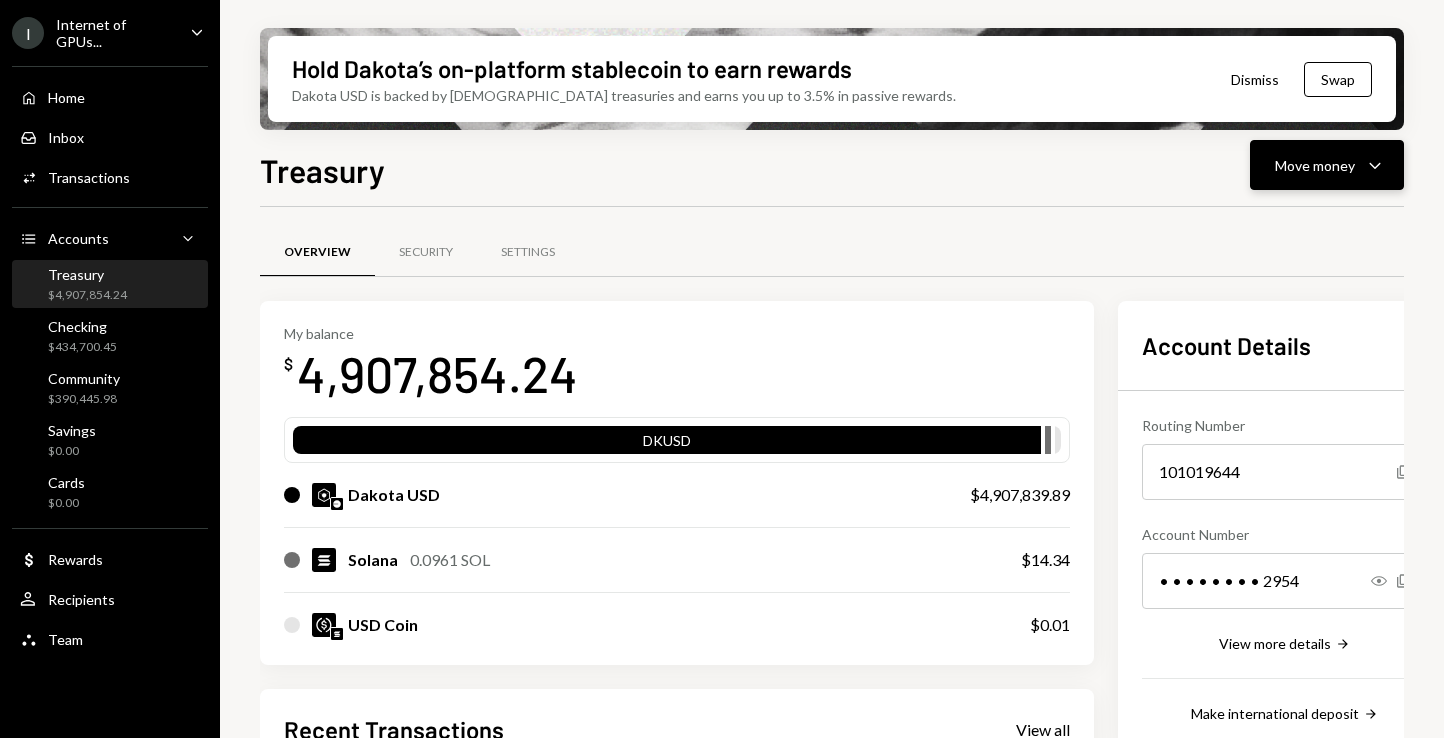 click on "Move money Caret Down" at bounding box center [1327, 165] 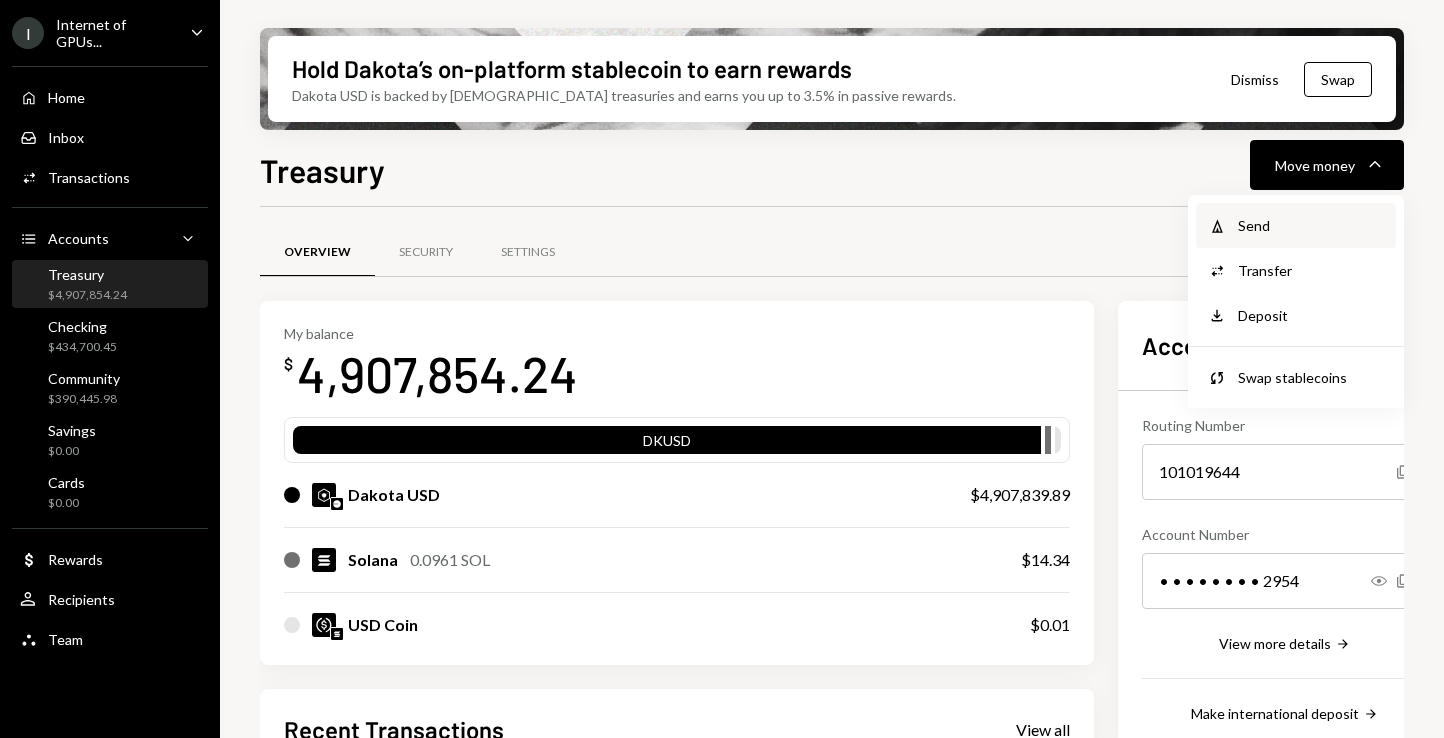 click on "Withdraw Send" at bounding box center (1296, 225) 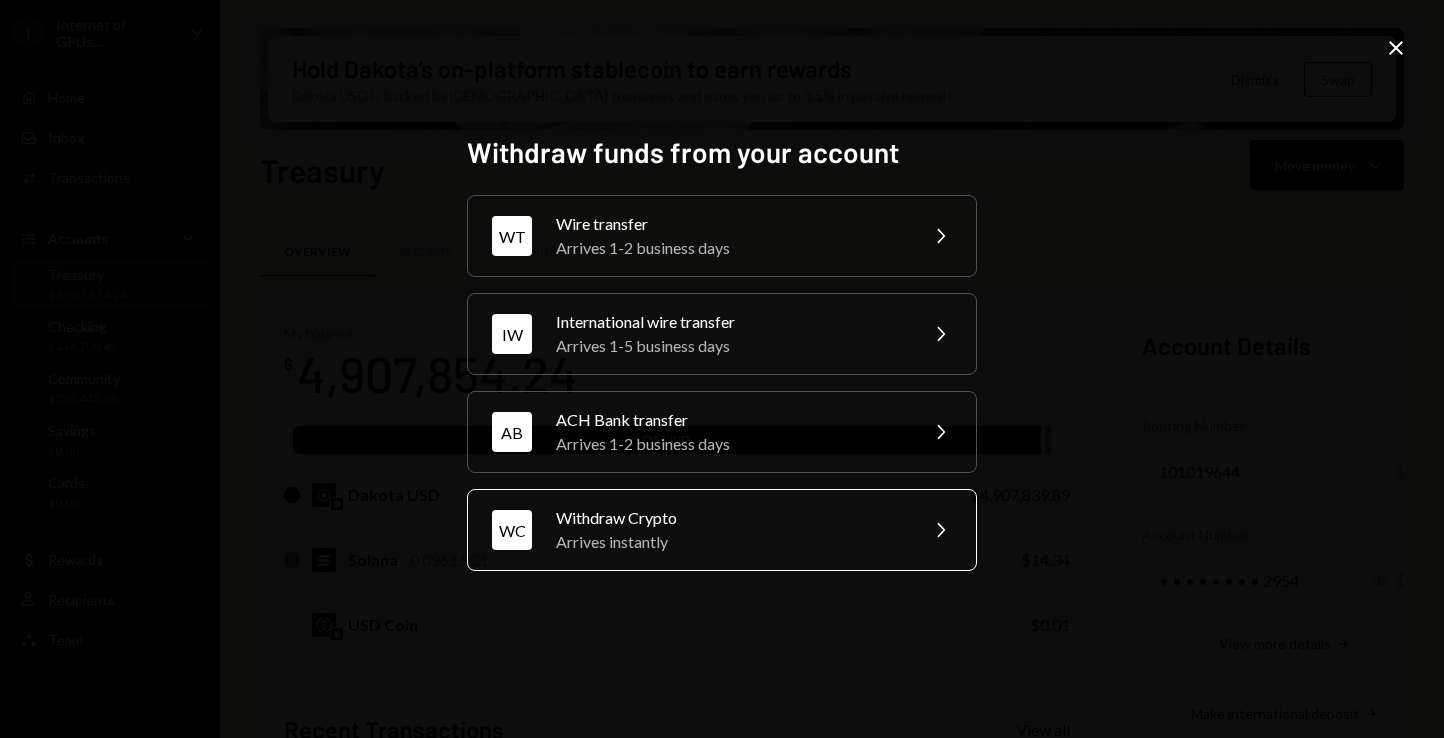 click on "Arrives instantly" at bounding box center [730, 542] 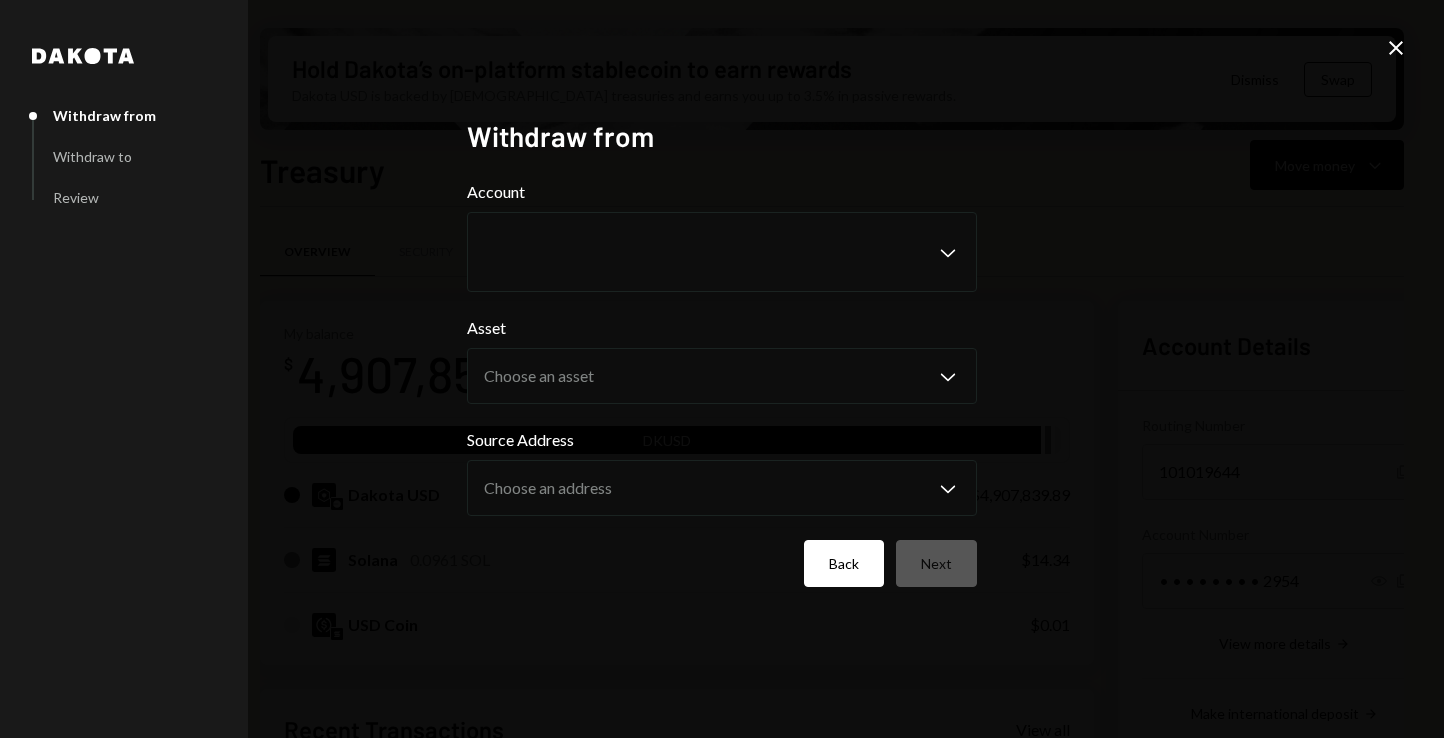 click on "Back" at bounding box center [844, 563] 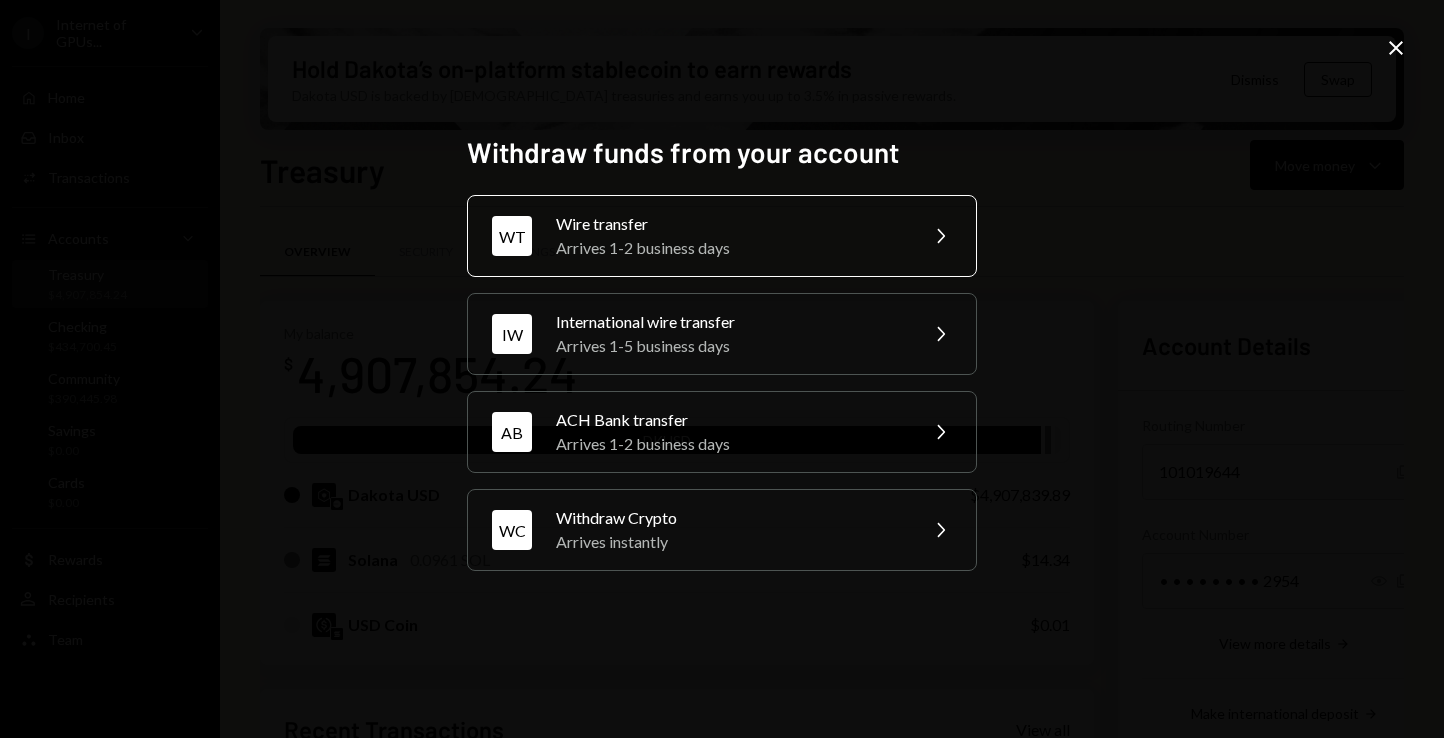 click on "Wire transfer" at bounding box center [730, 224] 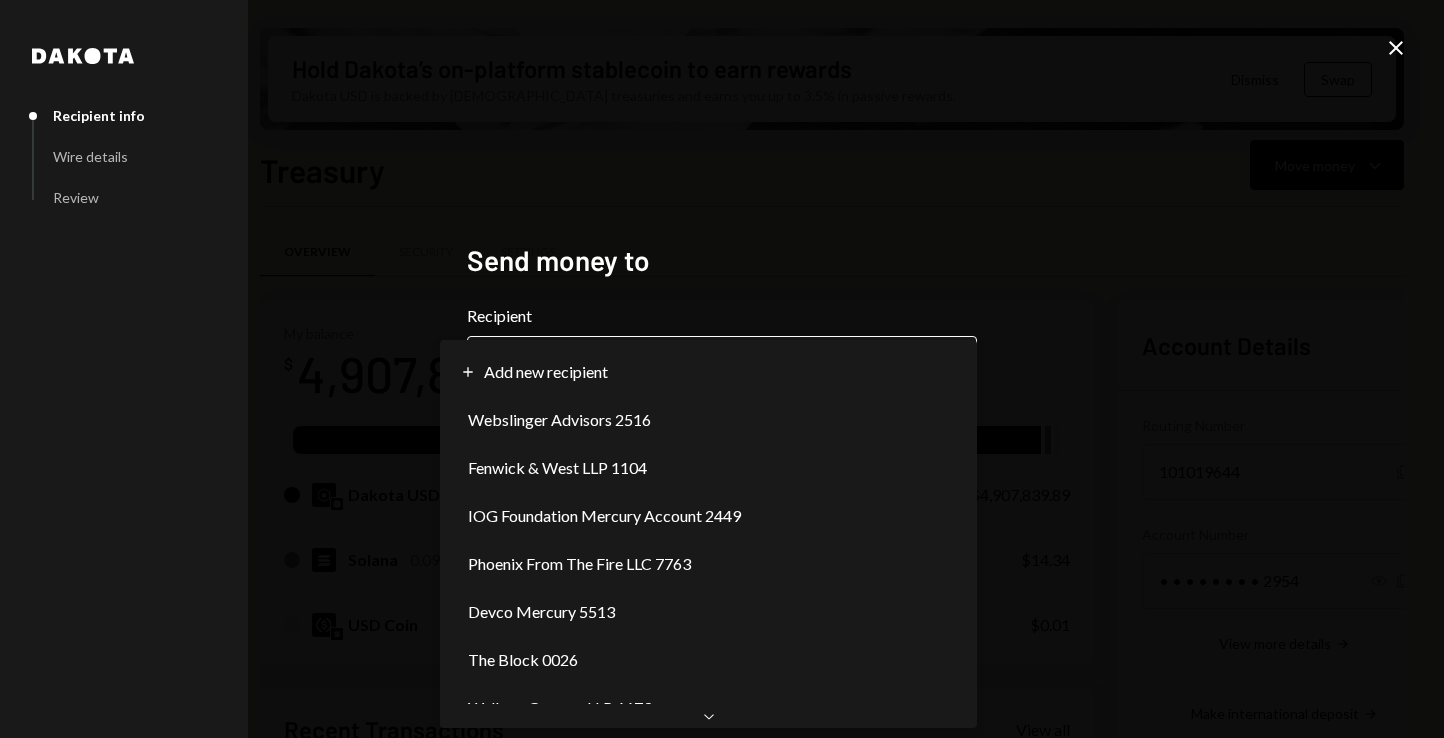 click on "I Internet of GPUs... Caret Down Home Home Inbox Inbox Activities Transactions Accounts Accounts Caret Down Treasury $4,907,854.24 Checking $434,700.45 Community $390,445.98 Savings $0.00 Cards $0.00 Dollar Rewards User Recipients Team Team Hold Dakota’s on-platform stablecoin to earn rewards Dakota USD is backed by U.S. treasuries and earns you up to 3.5% in passive rewards. Dismiss Swap Treasury Move money Caret Down Overview Security Settings My balance $ 4,907,854.24 DKUSD Dakota USD $4,907,839.89 Solana 0.0961  SOL $14.34 USD Coin $0.01 Recent Transactions View all Type Initiated By Initiated At Status Withdrawal 2,200,000  DKUSD Stephanie Vergara 07/01/25 7:03 PM Canceled Reward Earning $28,281.24 Dakota System 06/20/25 2:35 PM Completed Stablecoin Conversion $500,000.00 IOG Foundation Treasury 06/03/25 3:34 PM Completed Withdrawal 1,500,000  DKUSD Tyler Butts 06/03/25 3:20 PM Completed Bank Payment $2,501,329.56 Stephanie Vergara 05/30/25 3:02 PM Completed Account Details Routing Number 101019644" at bounding box center [722, 369] 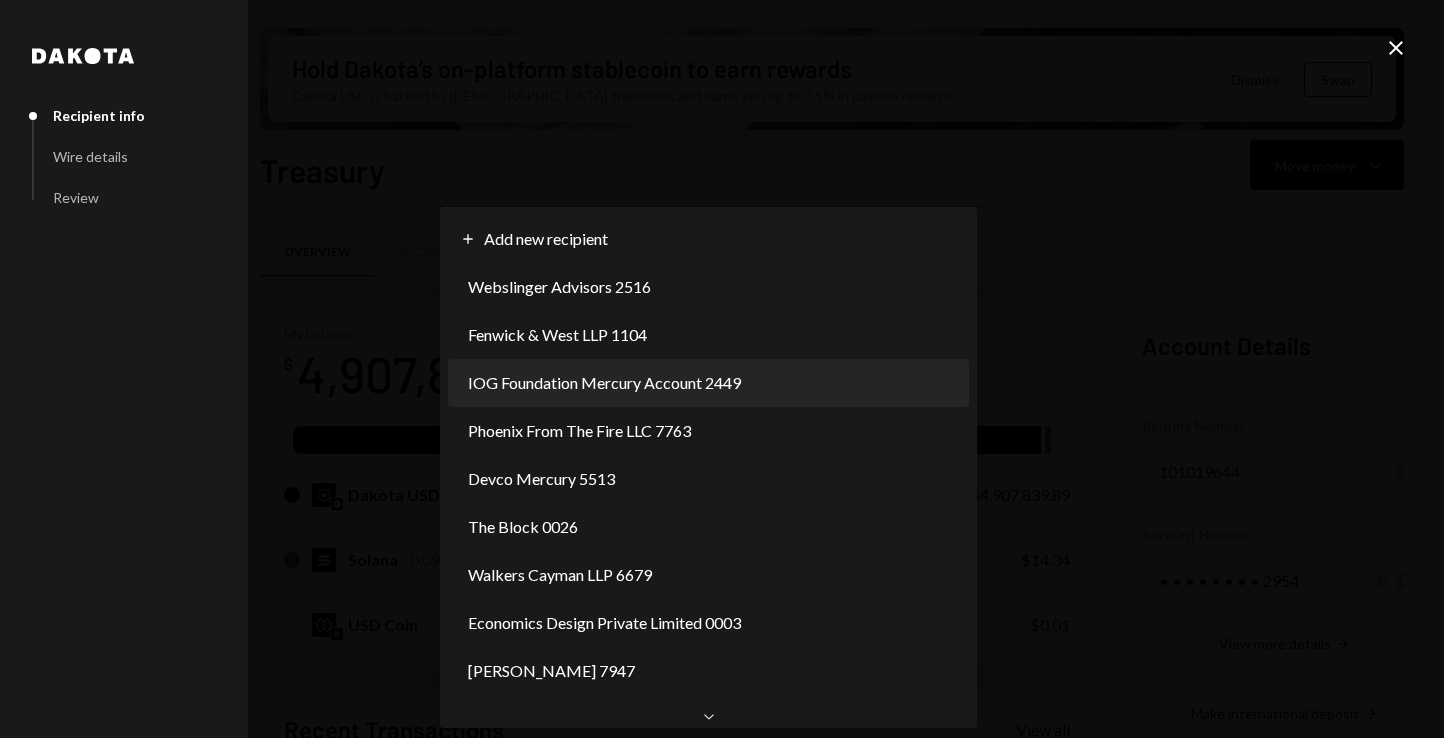 scroll, scrollTop: 0, scrollLeft: 0, axis: both 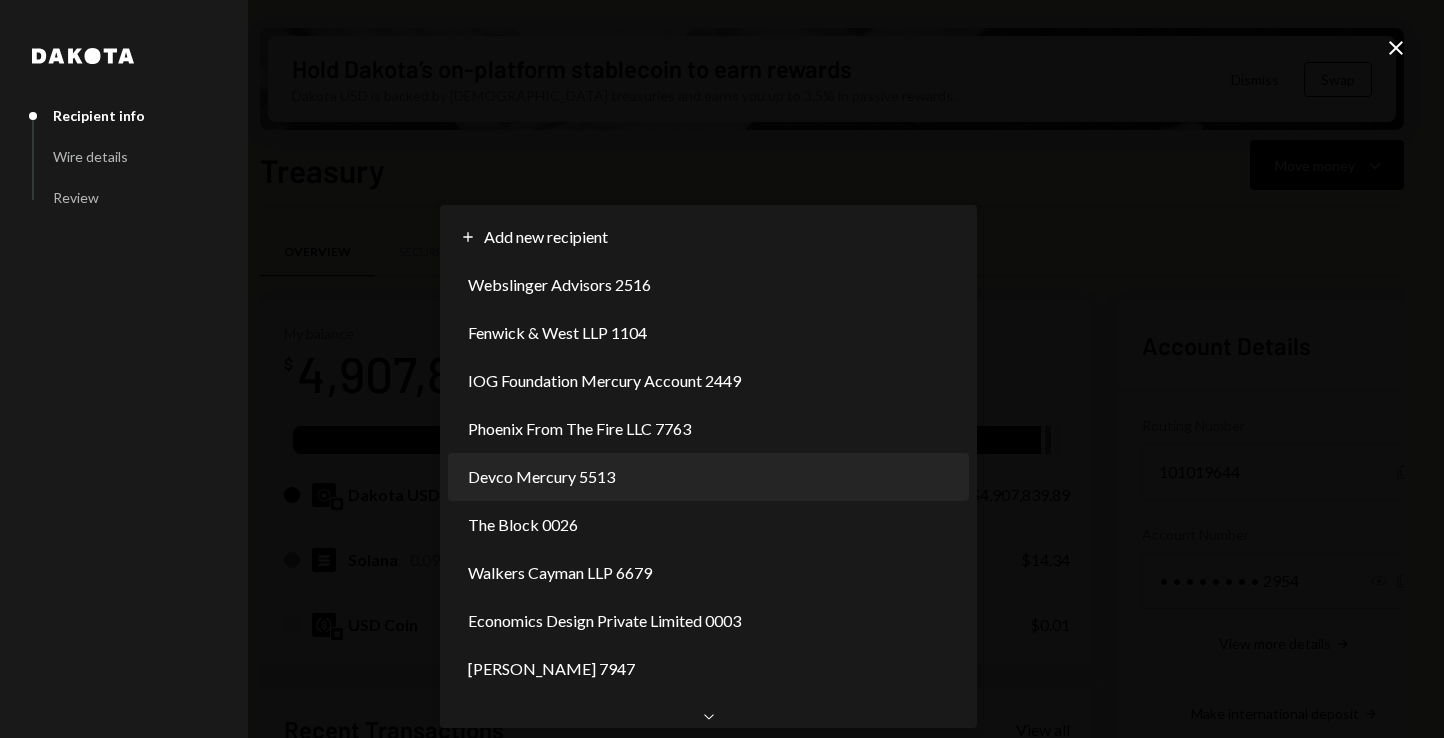 select on "**********" 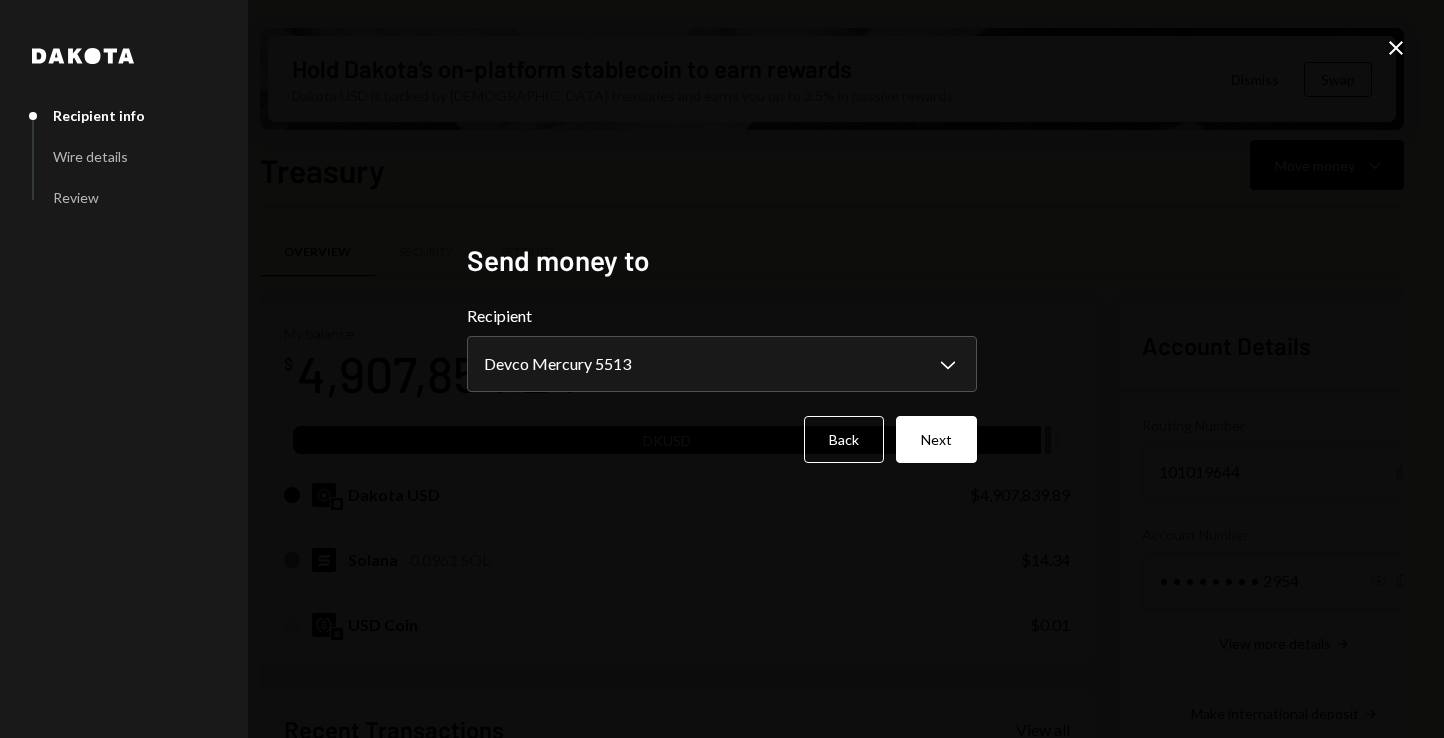 click on "Close" 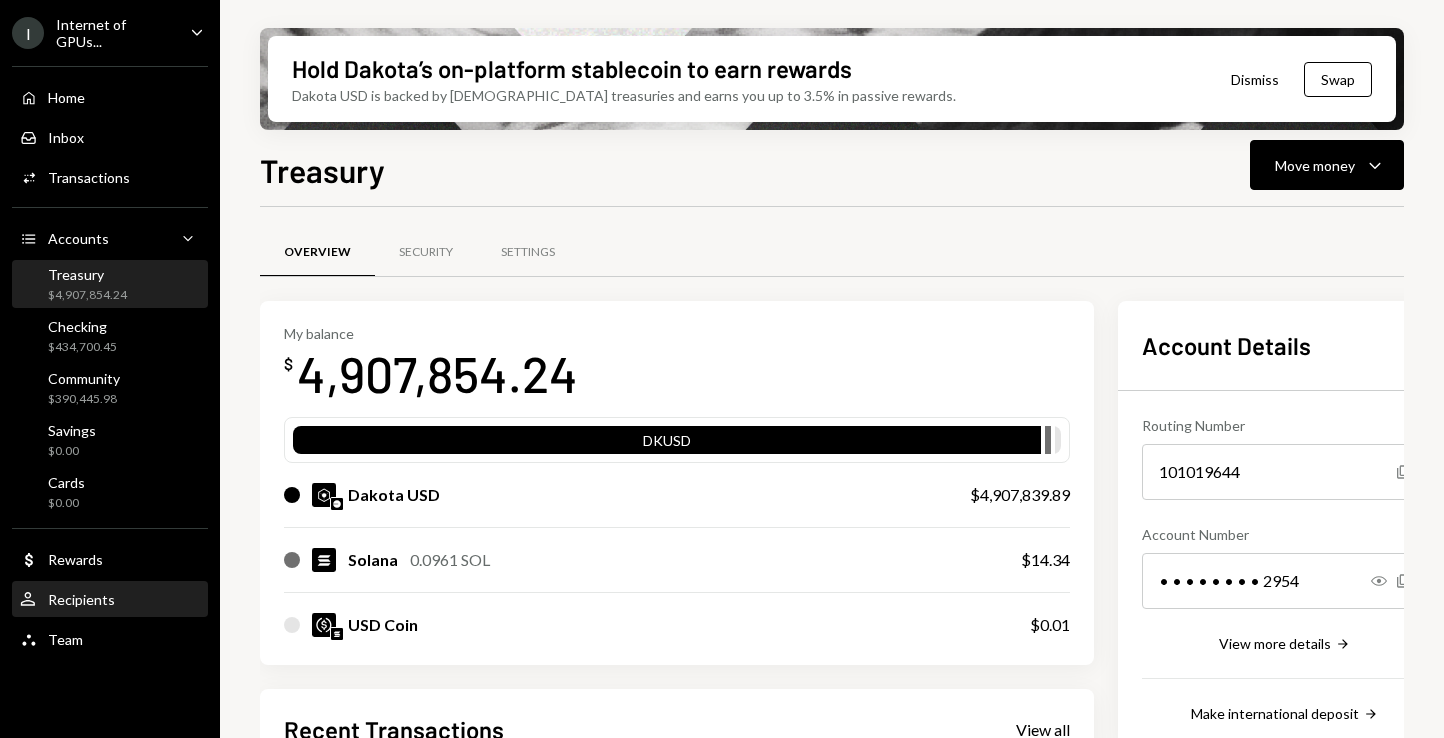 click on "Recipients" at bounding box center [81, 599] 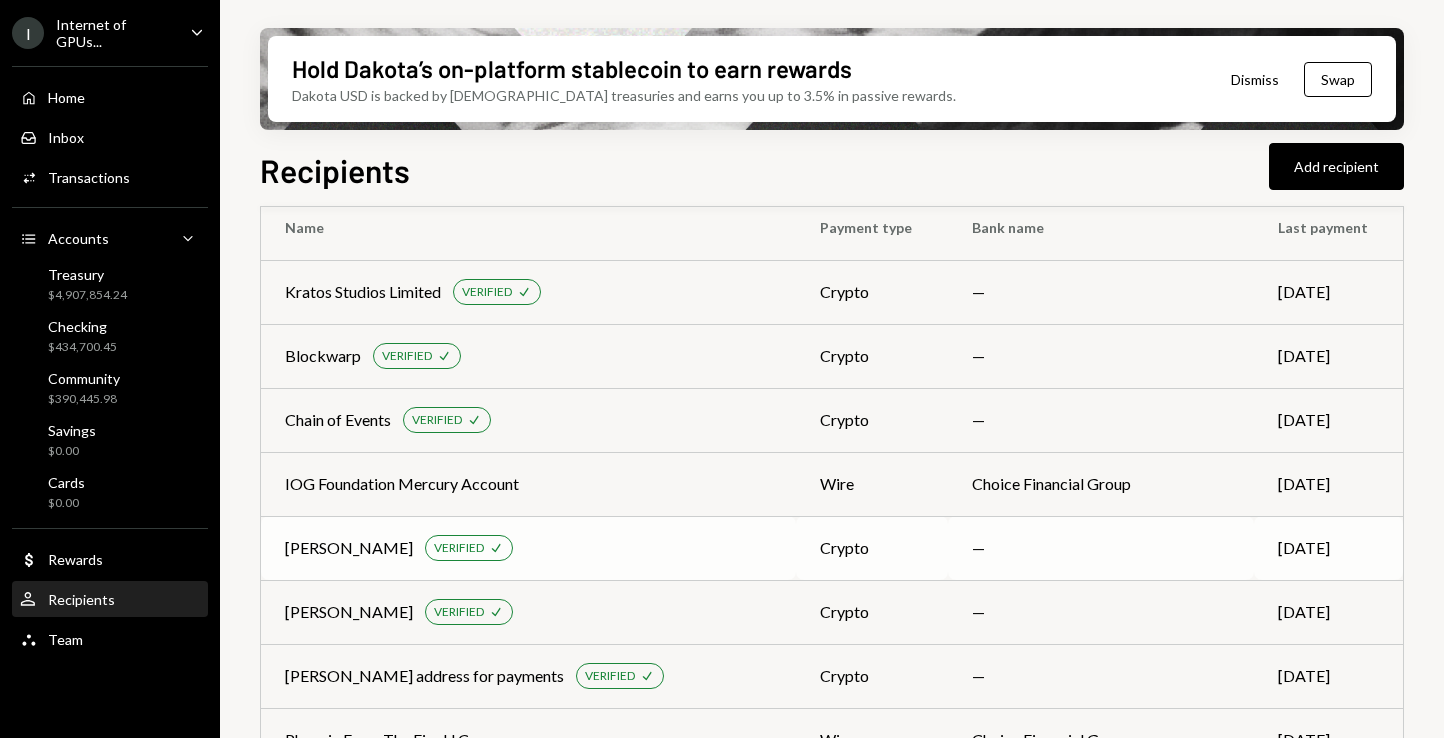 scroll, scrollTop: 428, scrollLeft: 0, axis: vertical 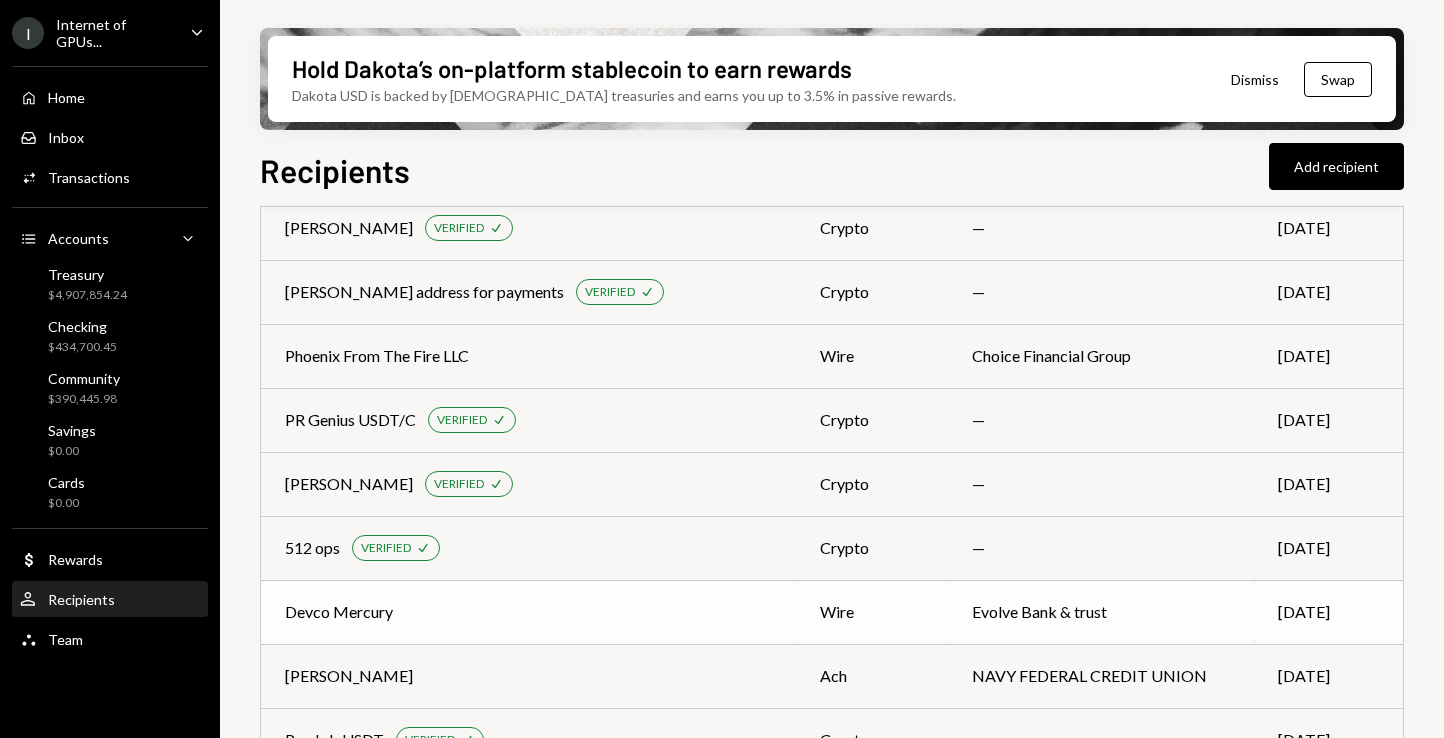 click on "Devco Mercury" at bounding box center (528, 612) 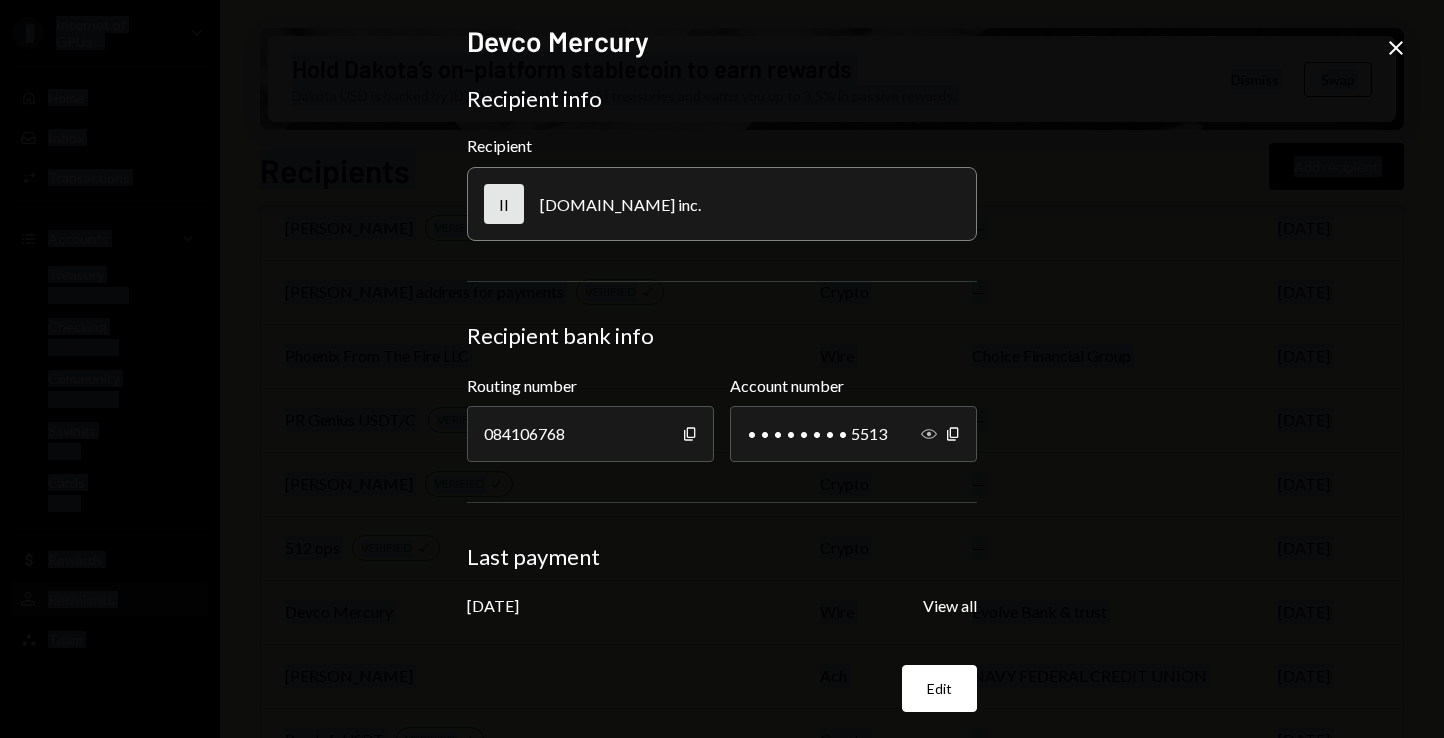 click on "Show" 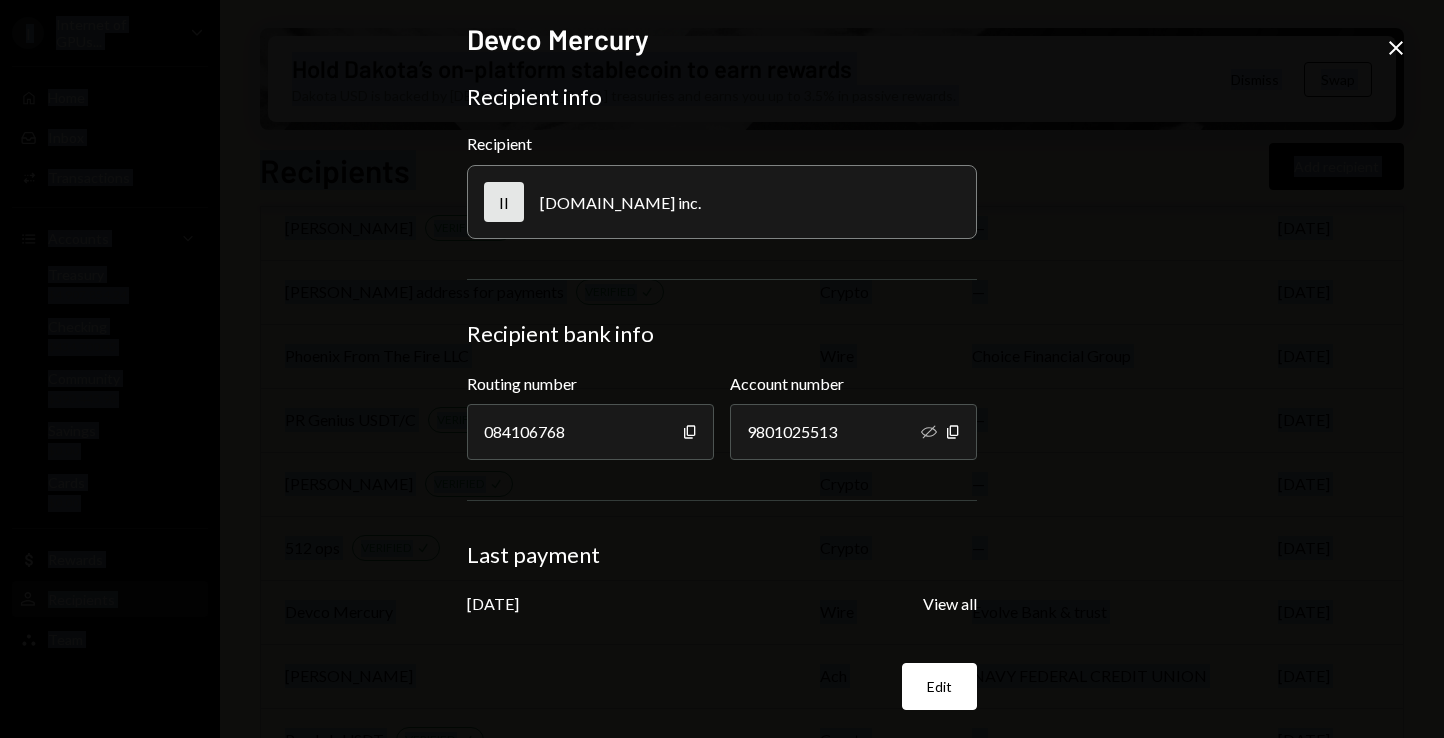 scroll, scrollTop: 0, scrollLeft: 0, axis: both 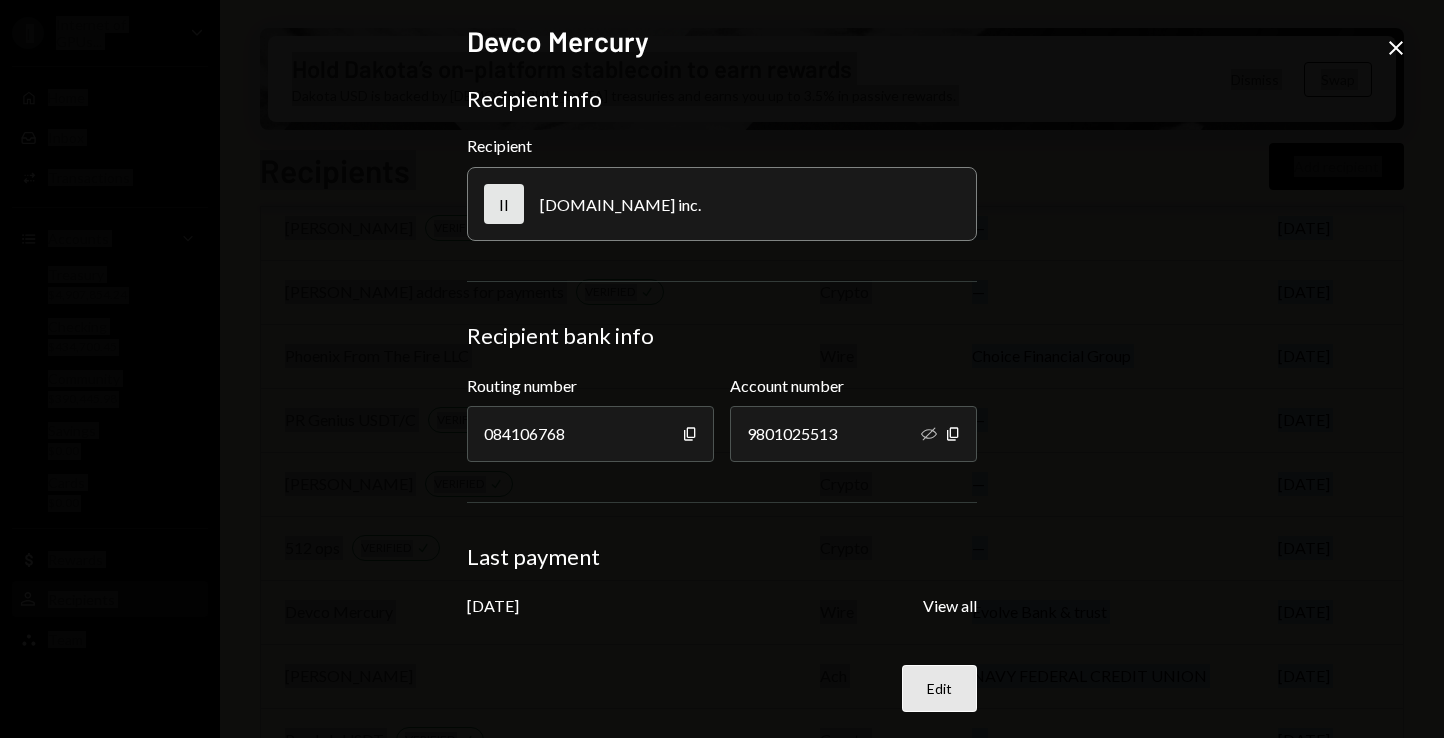 click on "Edit" at bounding box center (939, 688) 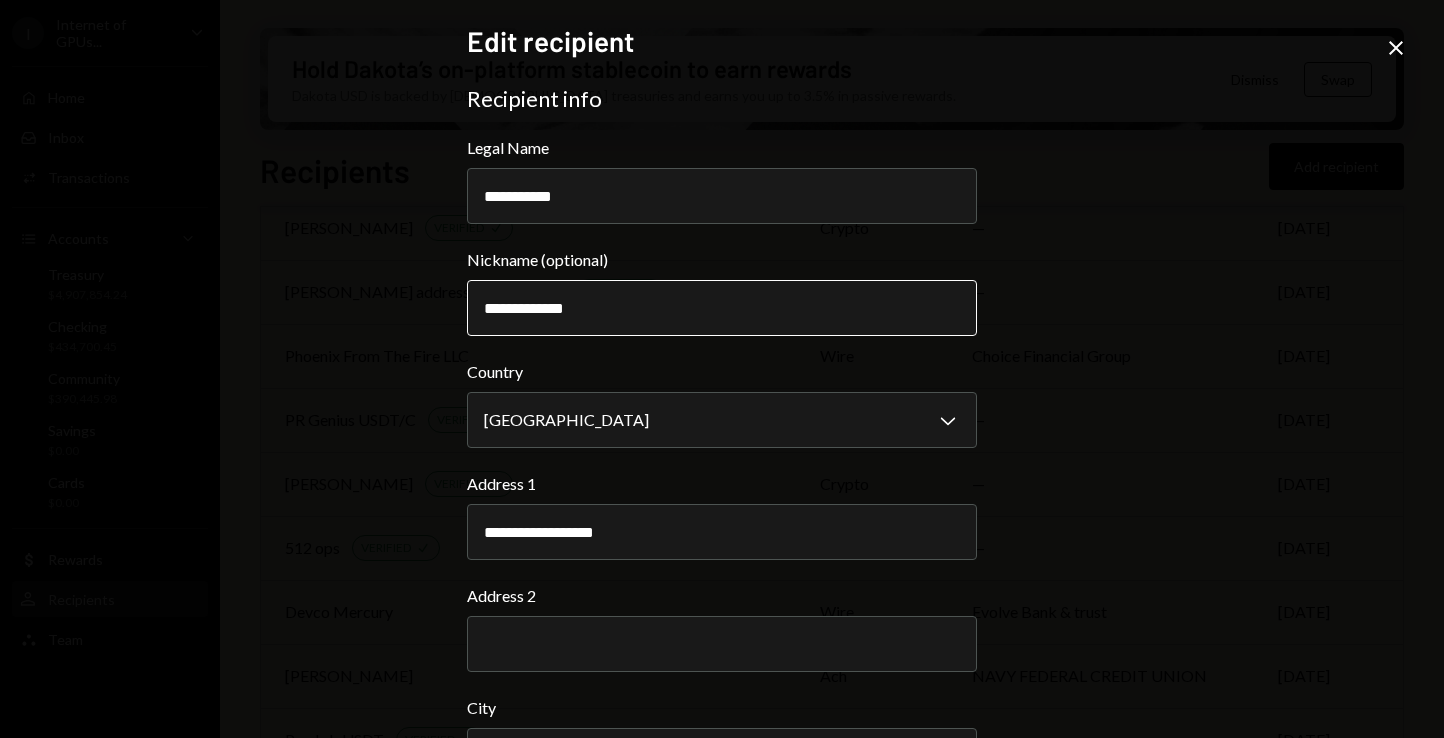 click on "**********" at bounding box center (722, 308) 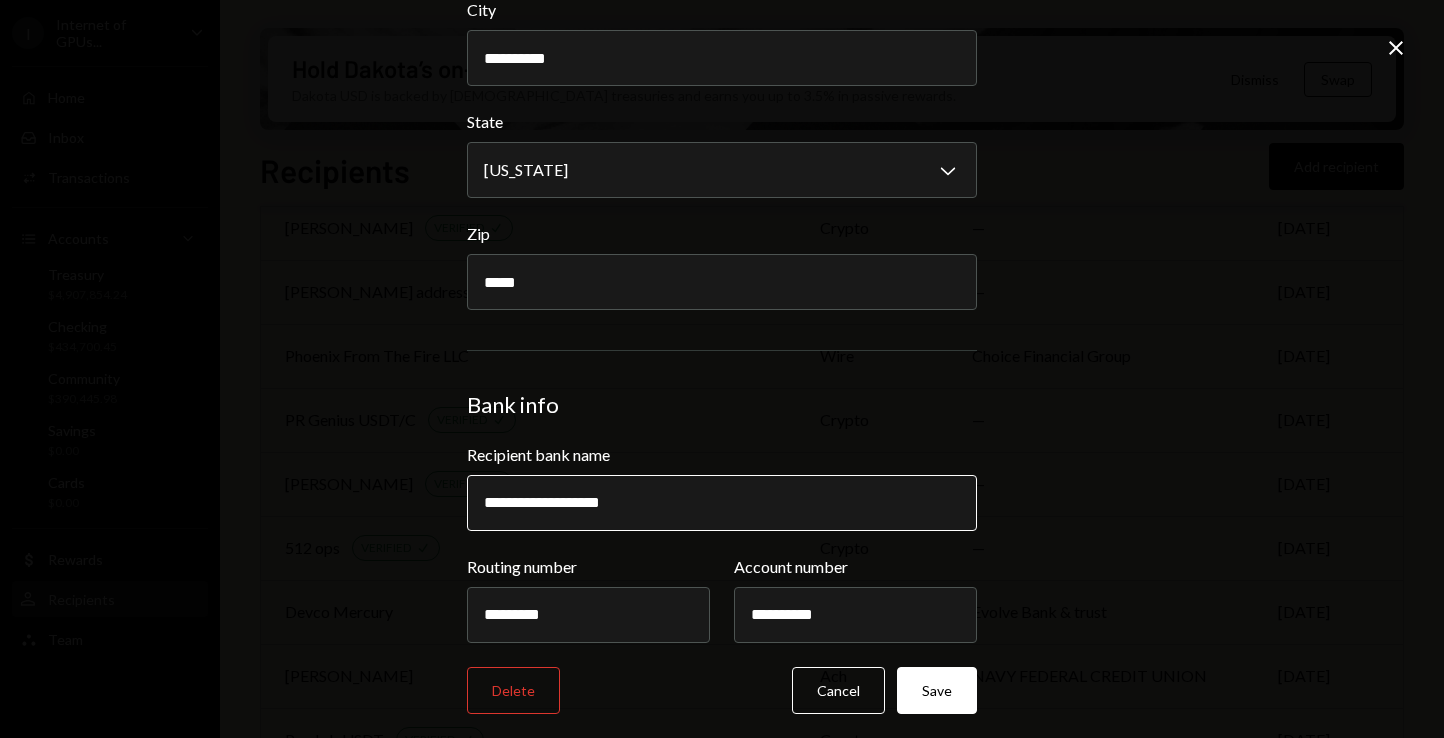 scroll, scrollTop: 705, scrollLeft: 0, axis: vertical 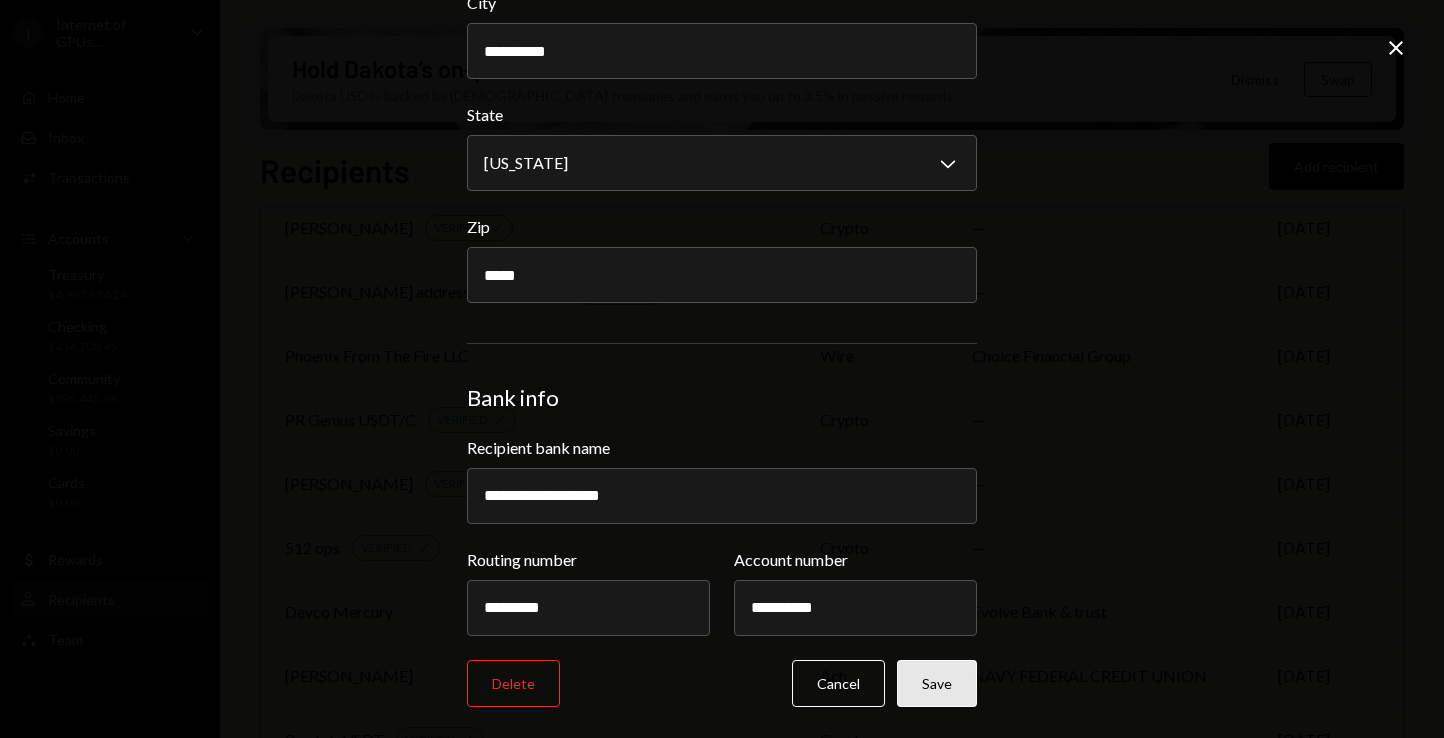 type on "**********" 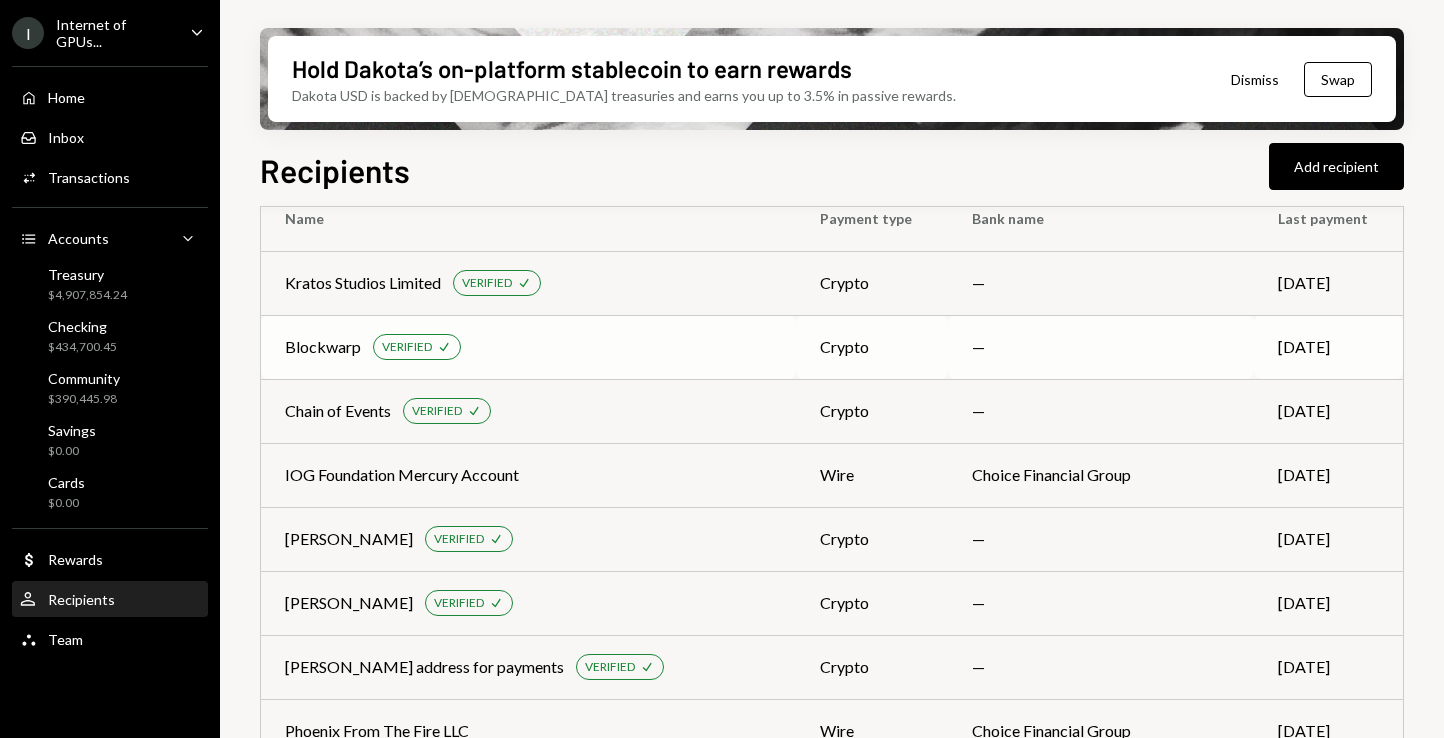 scroll, scrollTop: 556, scrollLeft: 0, axis: vertical 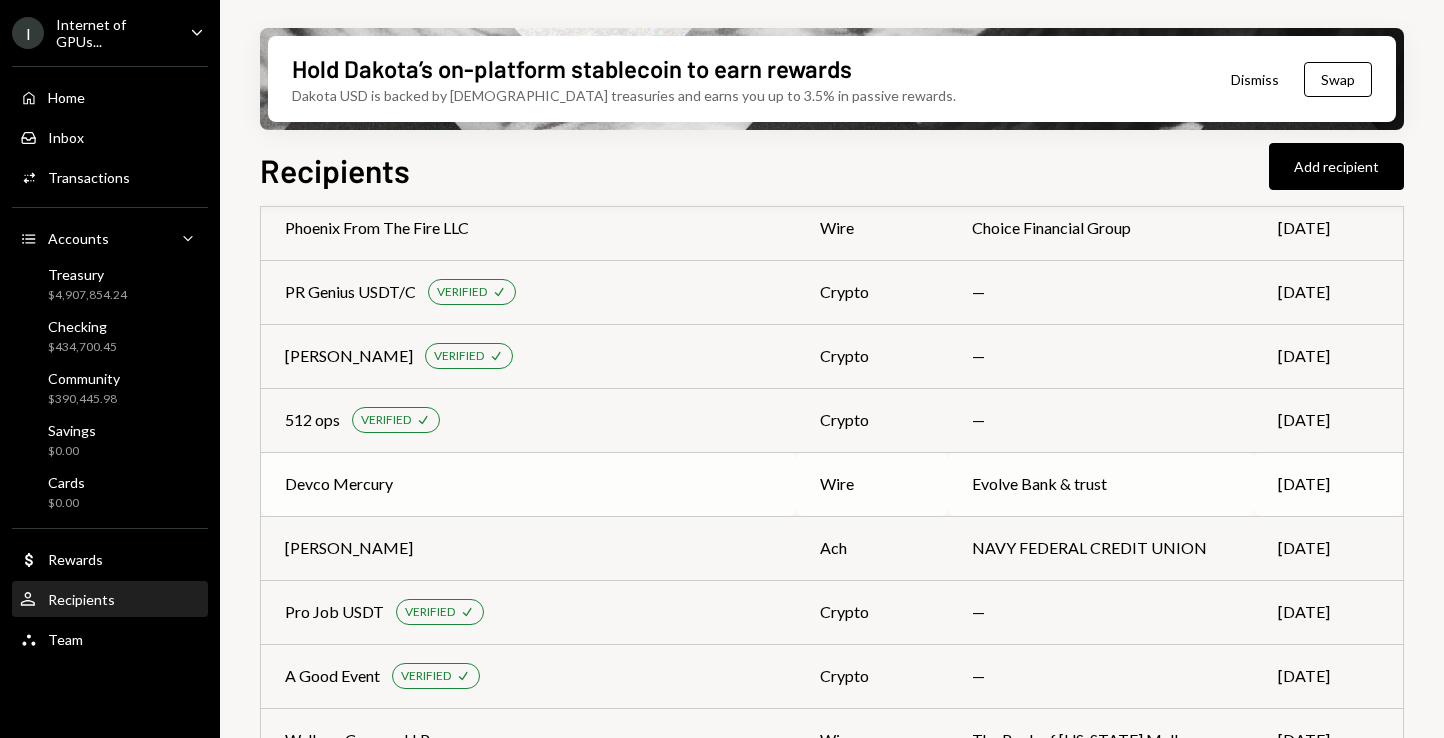 click on "Evolve Bank & trust" at bounding box center (1101, 484) 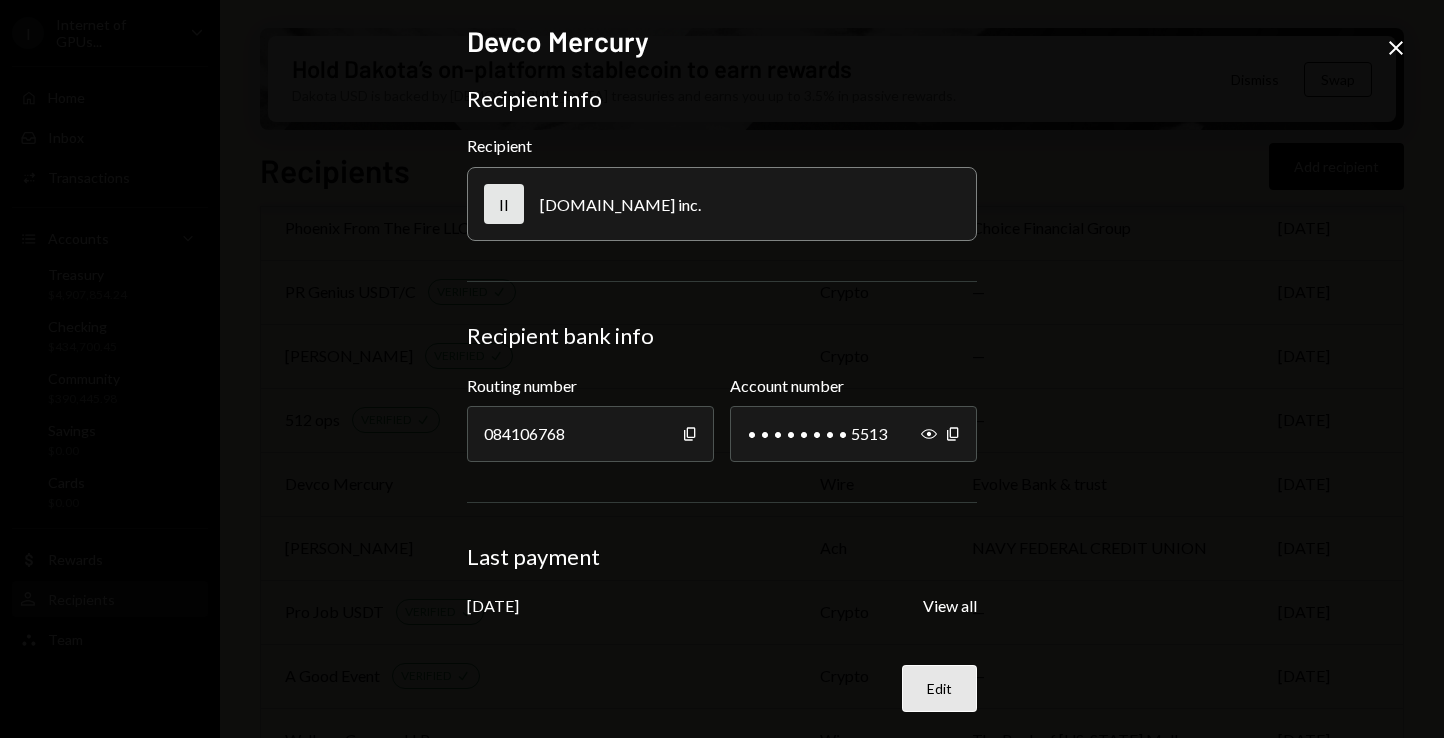 click on "Edit" at bounding box center (939, 688) 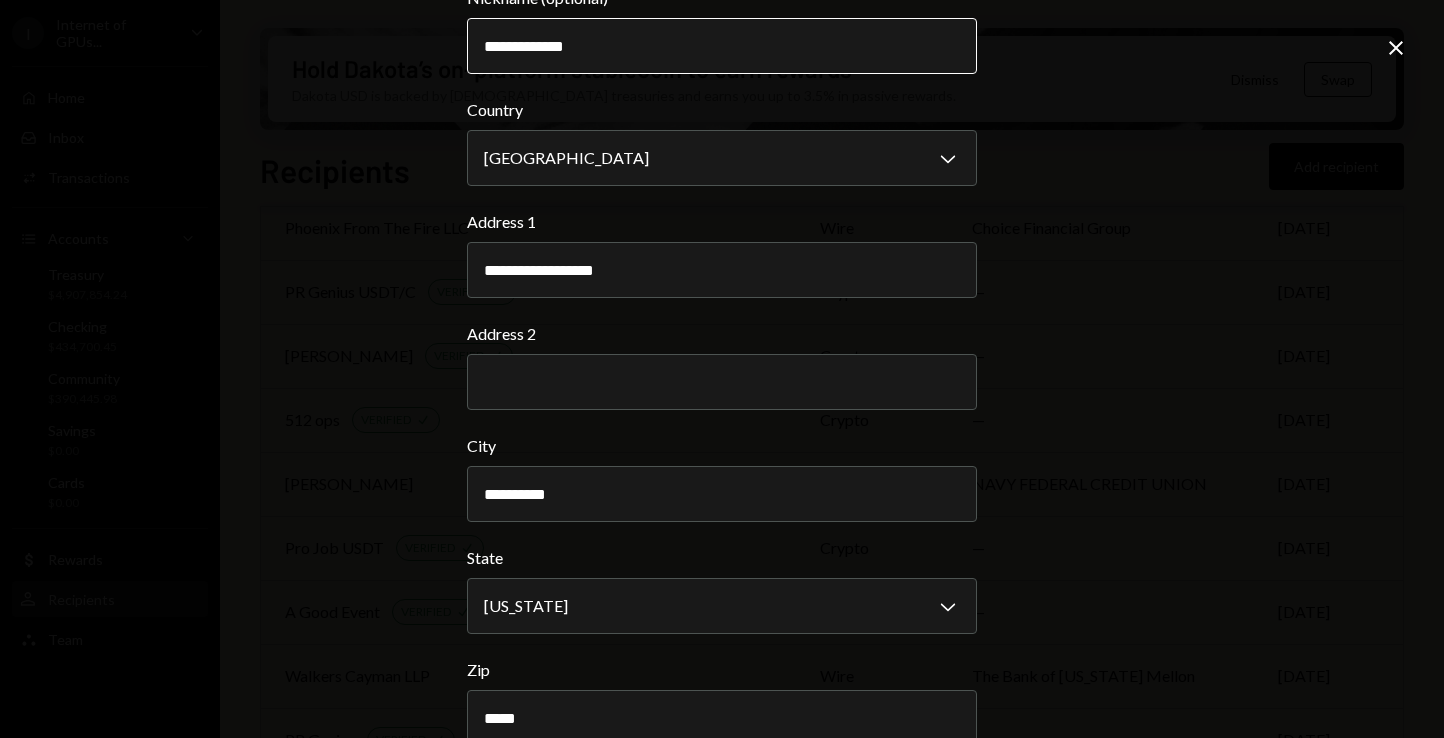 scroll, scrollTop: 0, scrollLeft: 0, axis: both 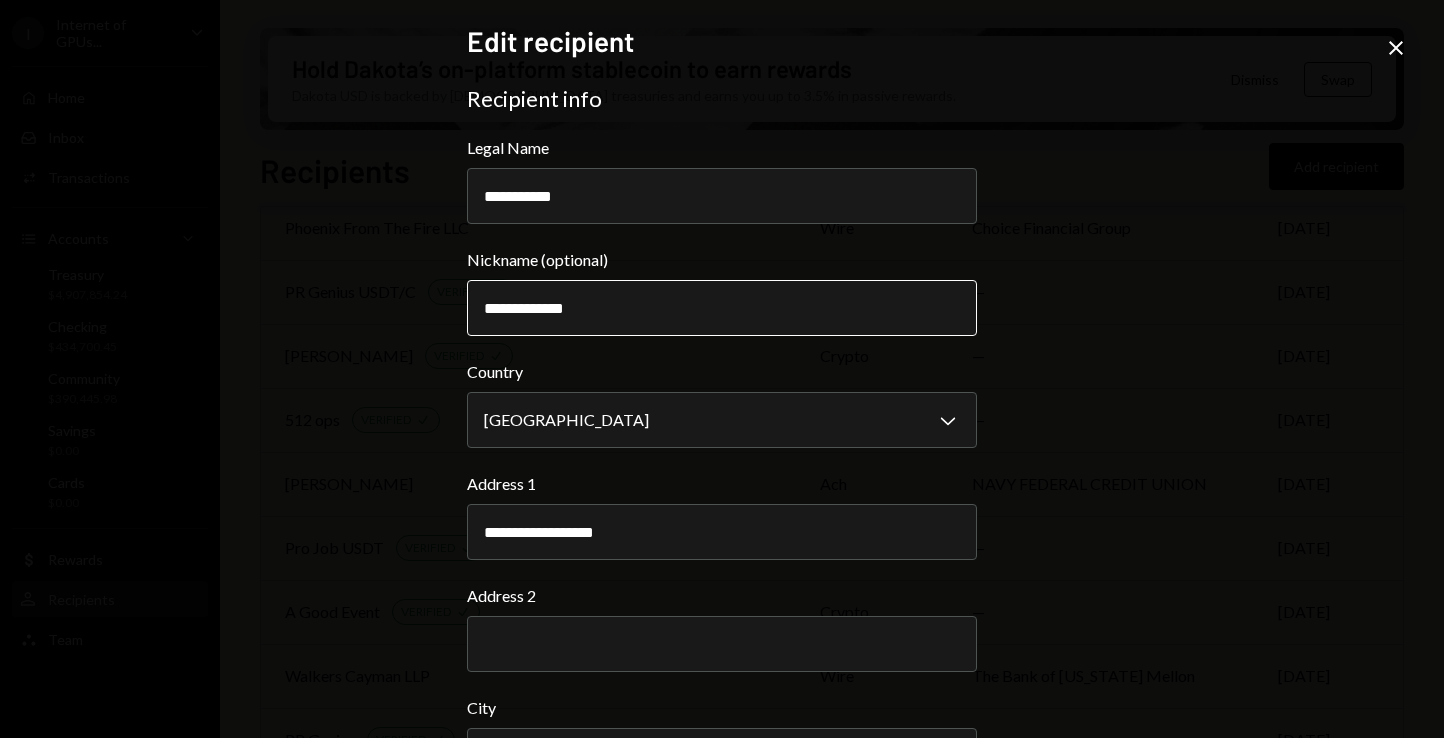 drag, startPoint x: 645, startPoint y: 299, endPoint x: 529, endPoint y: 308, distance: 116.34862 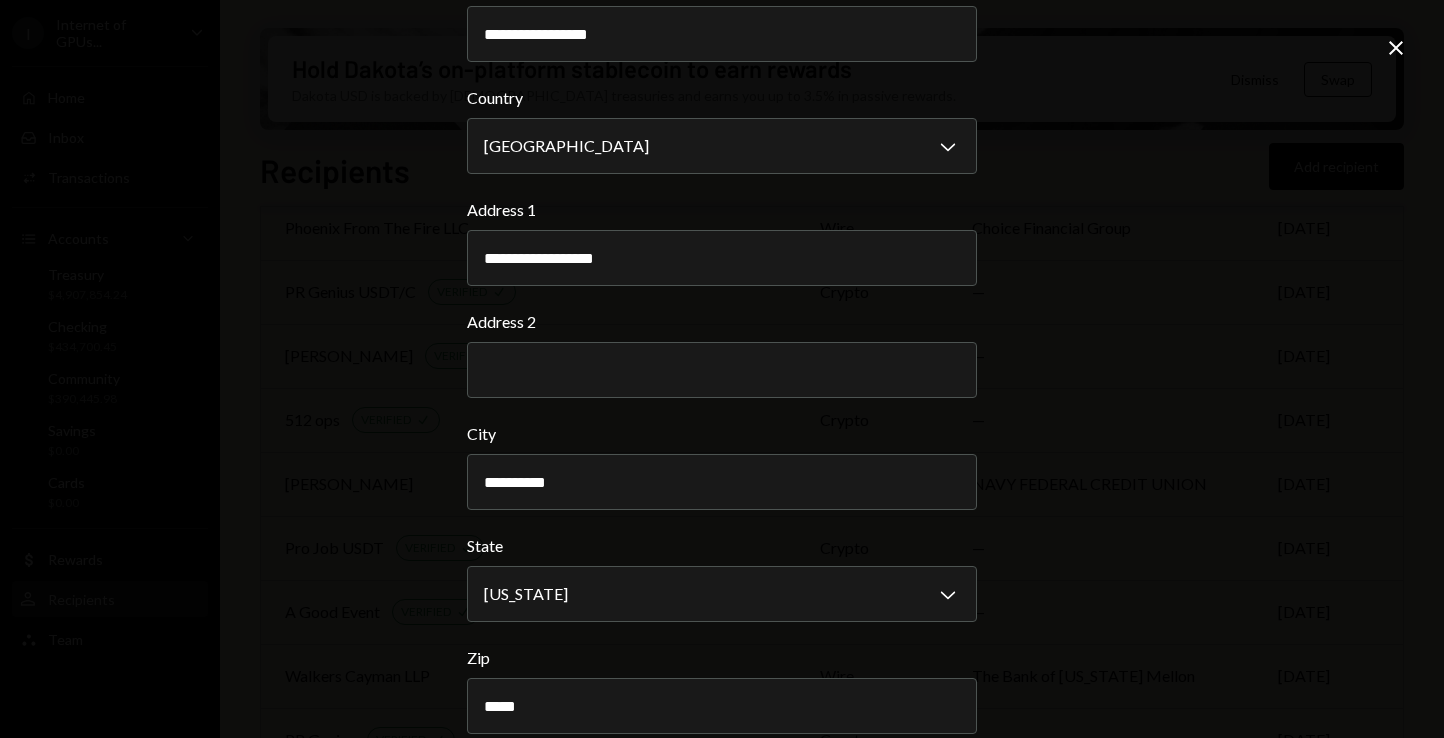 scroll, scrollTop: 705, scrollLeft: 0, axis: vertical 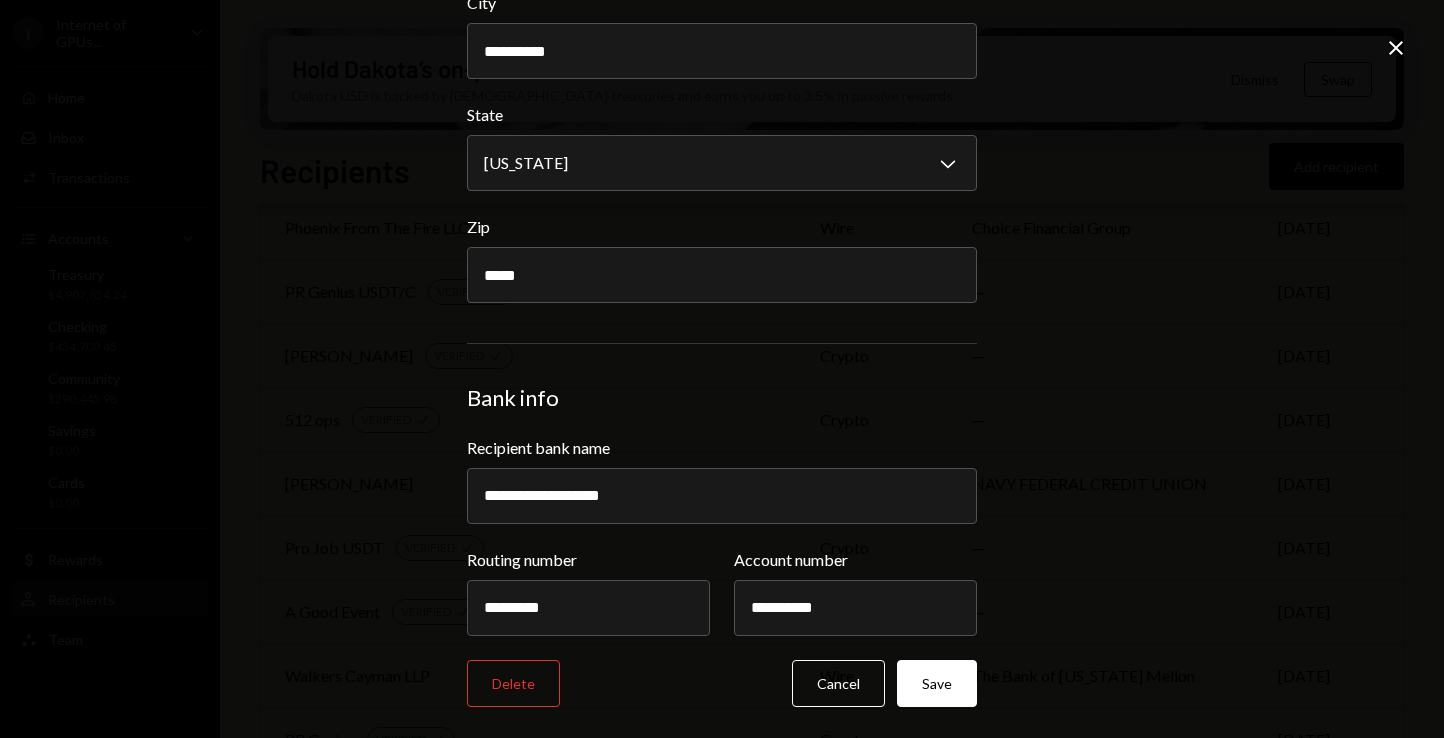 type on "**********" 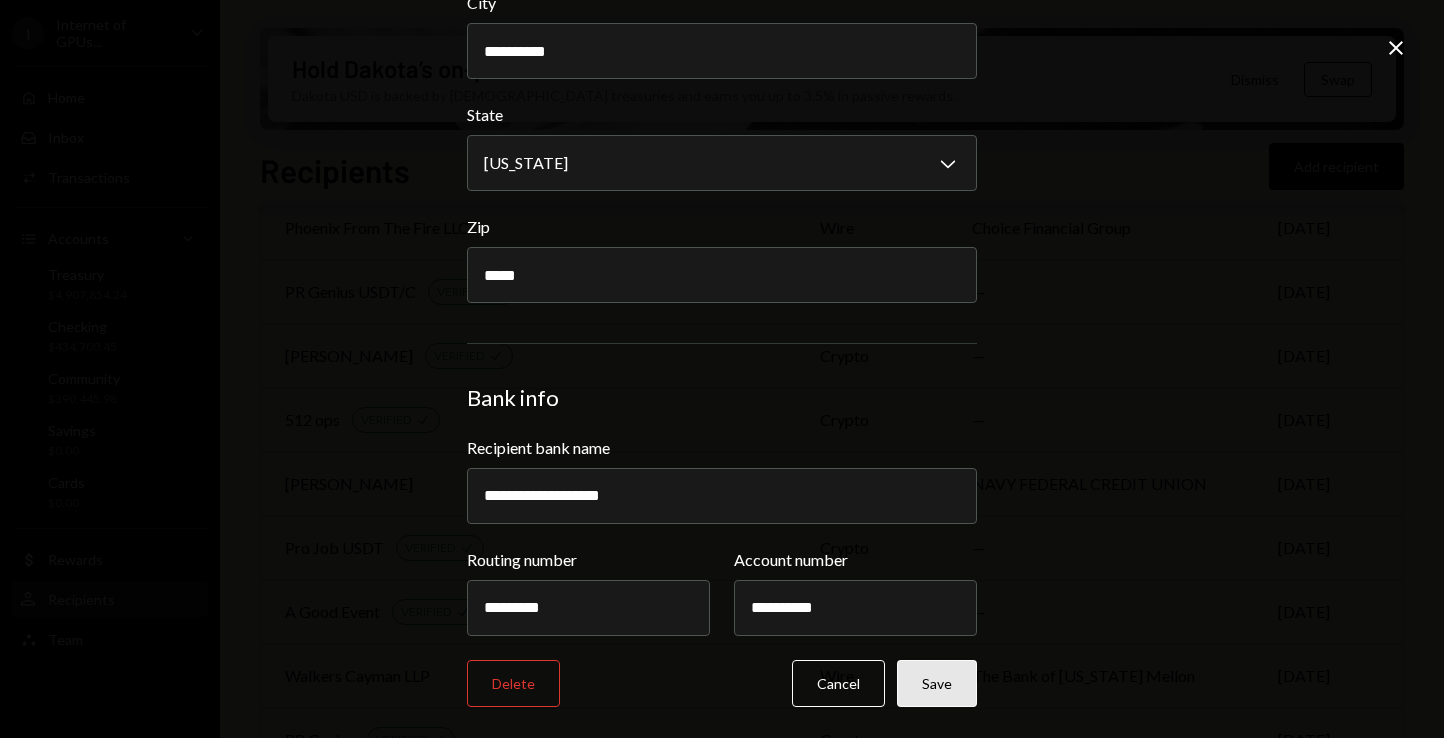 click on "Save" at bounding box center (937, 683) 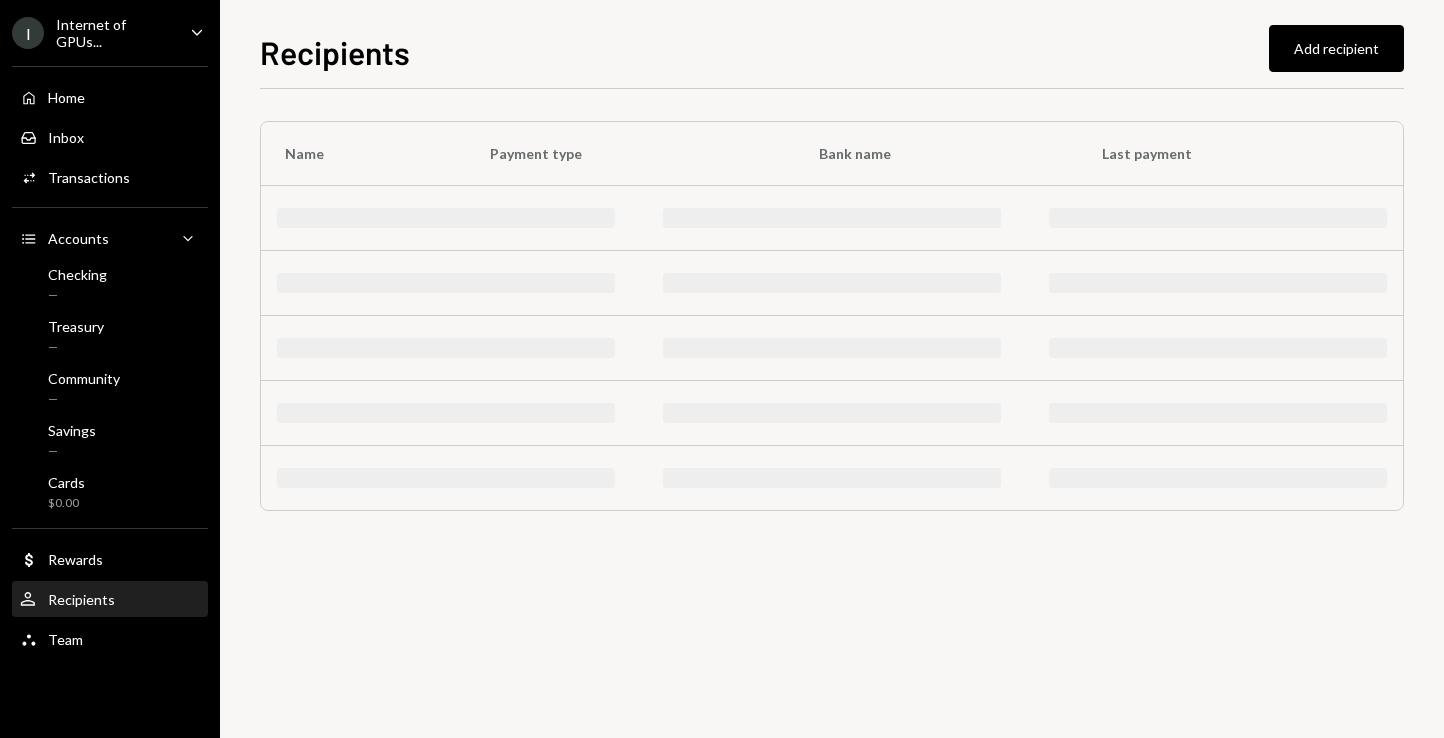 scroll, scrollTop: 0, scrollLeft: 0, axis: both 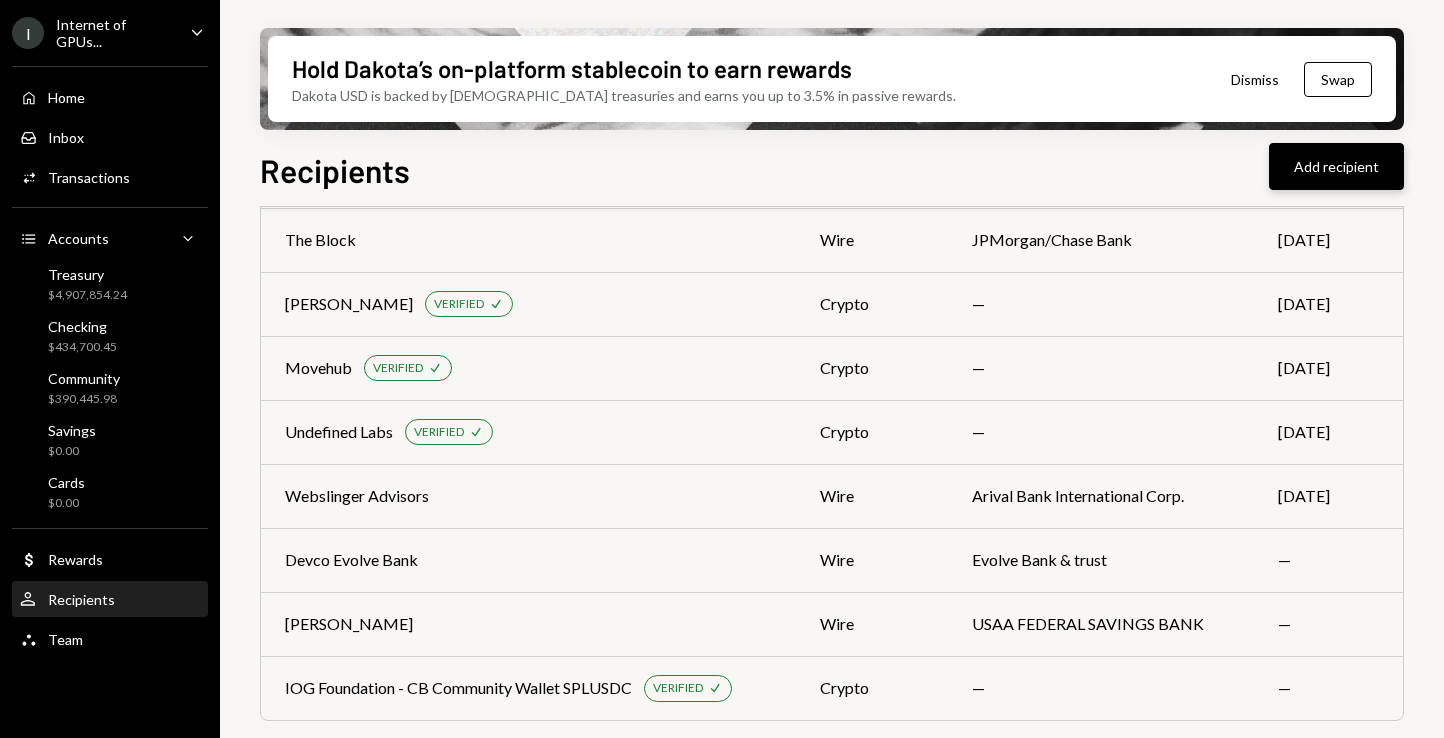 click on "Add recipient" at bounding box center (1336, 166) 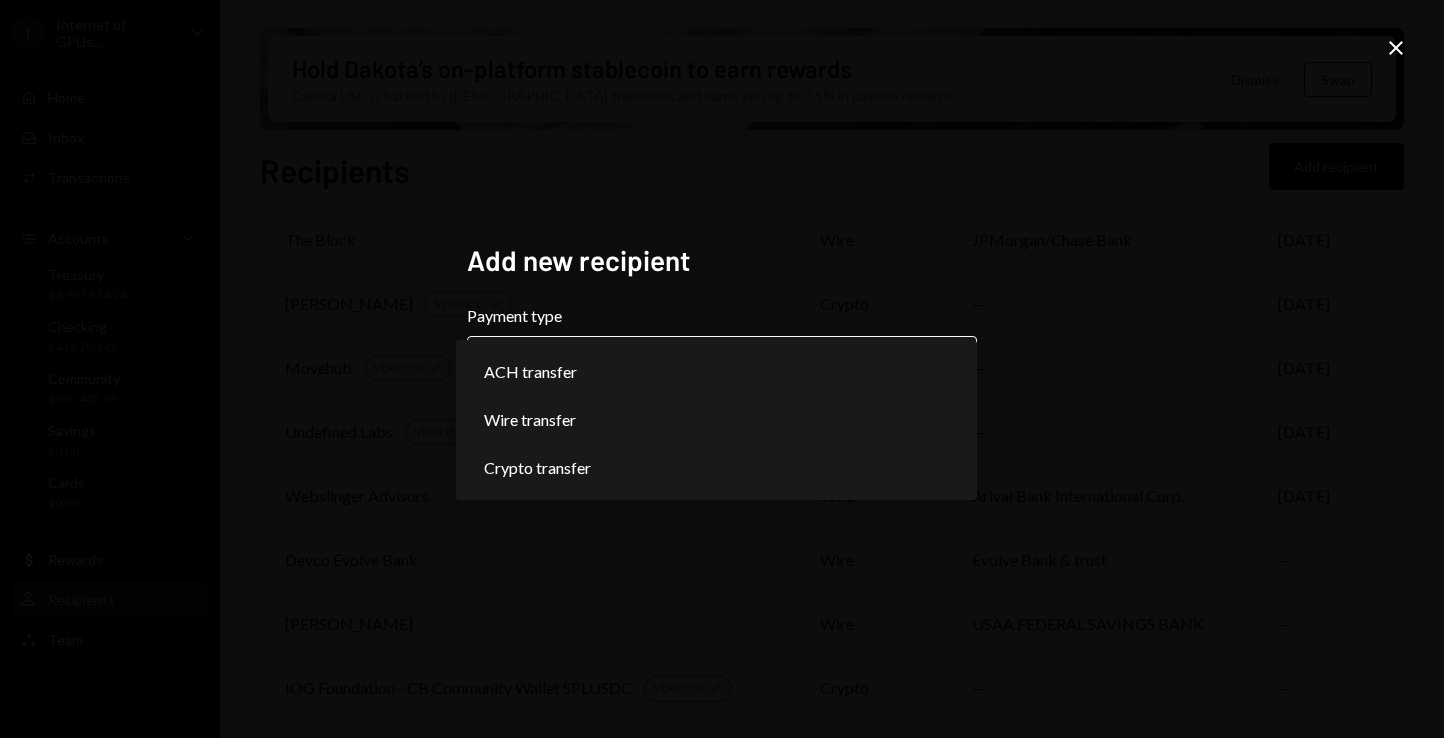 click on "I Internet of GPUs... Caret Down Home Home Inbox Inbox Activities Transactions Accounts Accounts Caret Down Treasury $4,907,854.24 Checking $434,700.45 Community $390,445.98 Savings $0.00 Cards $0.00 Dollar Rewards User Recipients Team Team Hold Dakota’s on-platform stablecoin to earn rewards Dakota USD is backed by U.S. treasuries and earns you up to 3.5% in passive rewards. Dismiss Swap Recipients Add recipient Name Payment type Bank name Last payment Kratos Studios Limited VERIFIED Check crypto — Jun 27 Blockwarp VERIFIED Check crypto — Jun 27 Chain of Events VERIFIED Check crypto — Jun 25 IOG Foundation Mercury Account wire Choice Financial Group Jun 18 Süleyman Öğünç VERIFIED Check crypto — Jun 18 Irfan Oztayfun VERIFIED Check crypto — Jun 14 Dustin Phantom address for payments VERIFIED Check crypto — Jun 13 Phoenix From The Fire LLC wire Choice Financial Group Jun 06 PR Genius USDT/C VERIFIED Check crypto — Jun 06 Devco Solana VERIFIED Check crypto — Jun 04 512 ops VERIFIED Check" at bounding box center (722, 369) 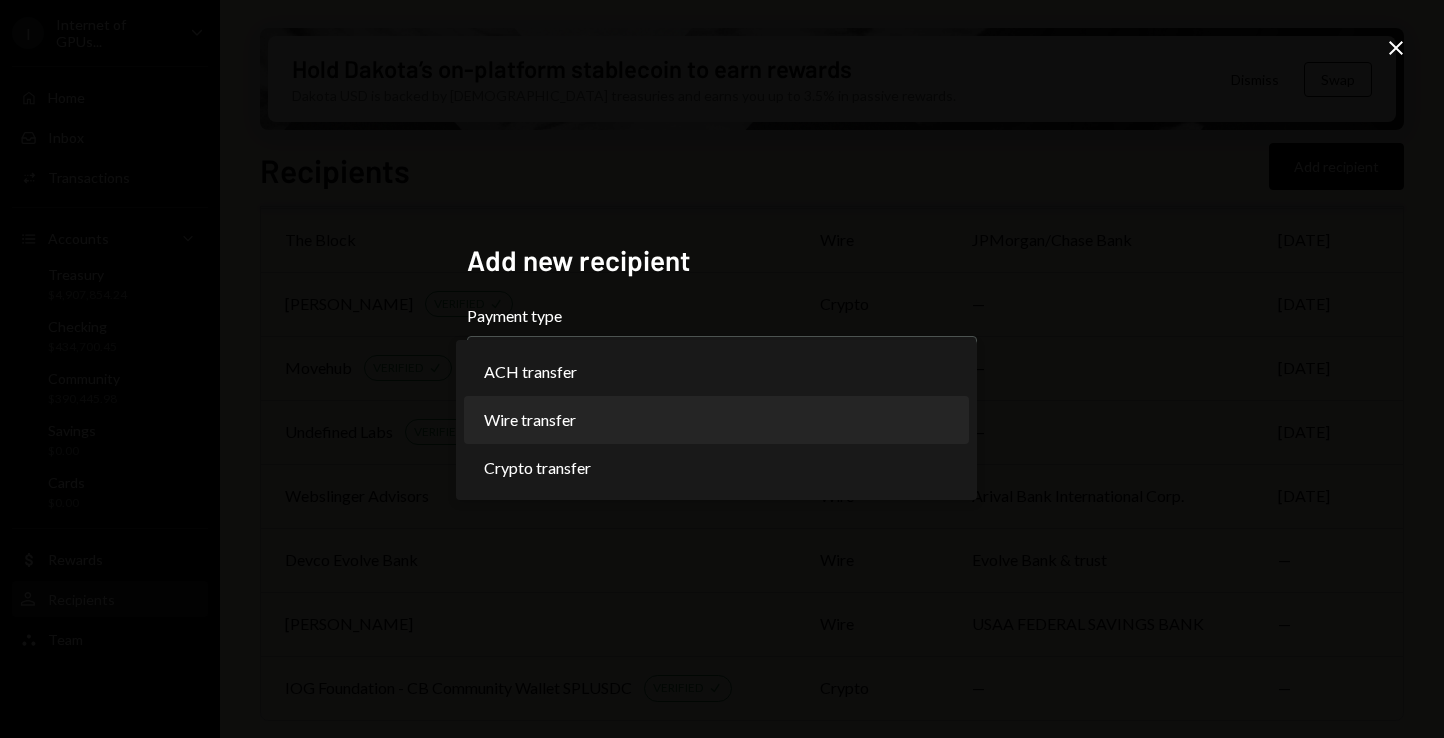 select on "****" 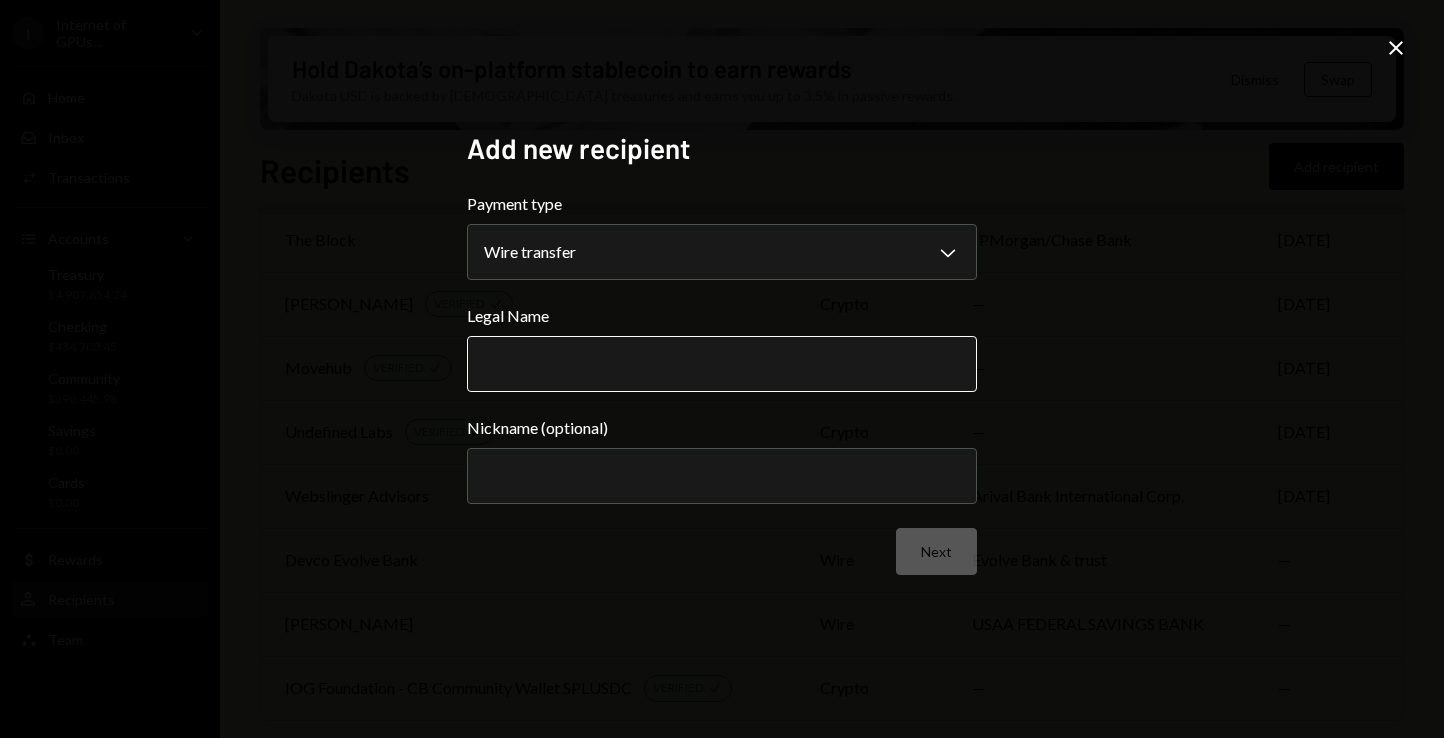 click on "Legal Name" at bounding box center (722, 364) 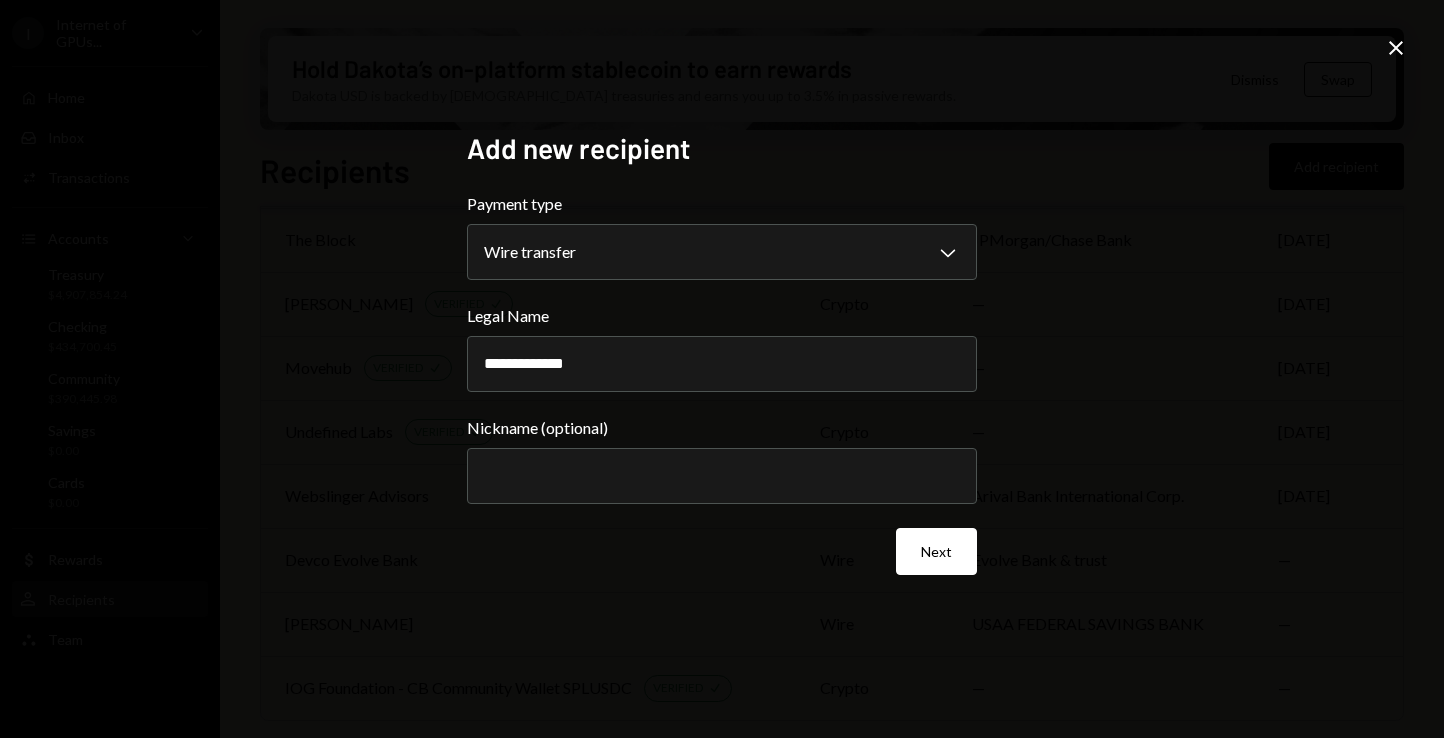 type on "**********" 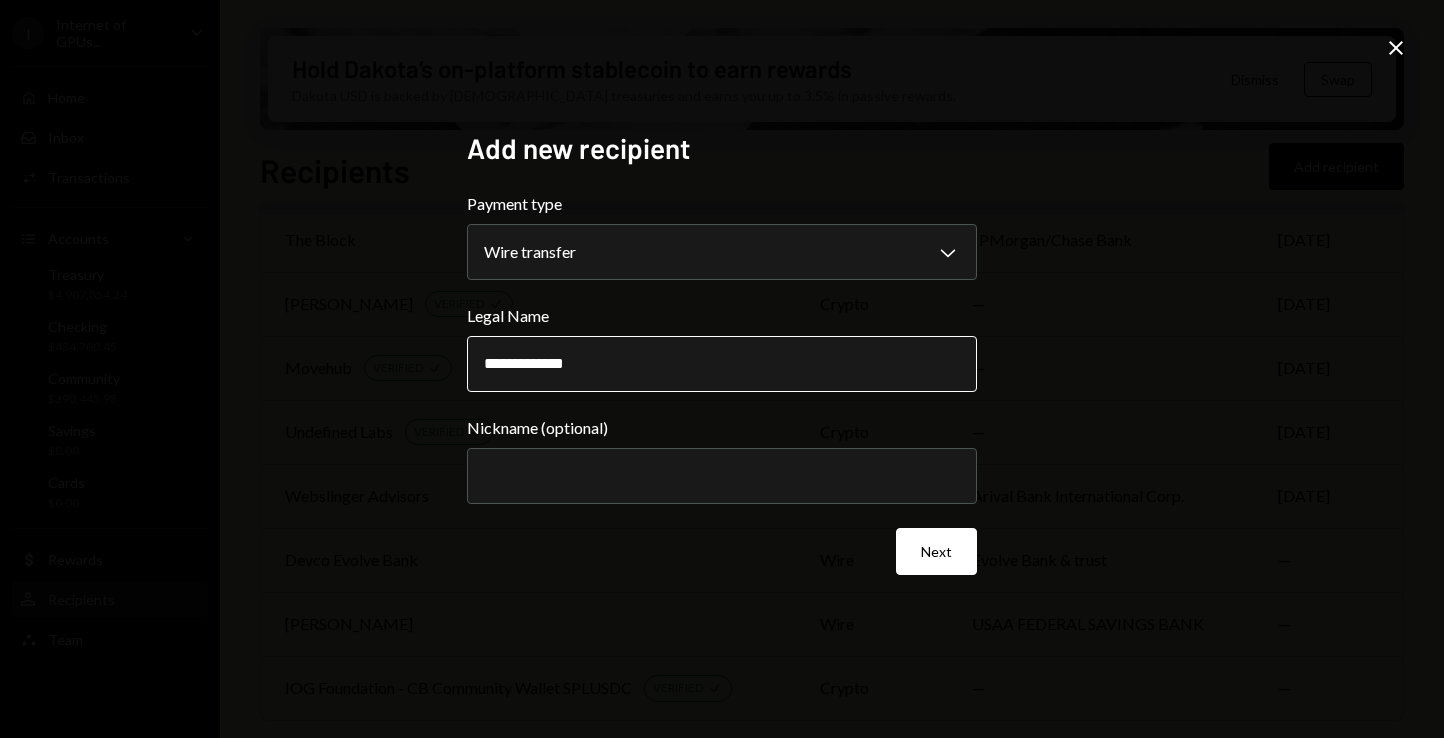 click on "**********" at bounding box center [722, 364] 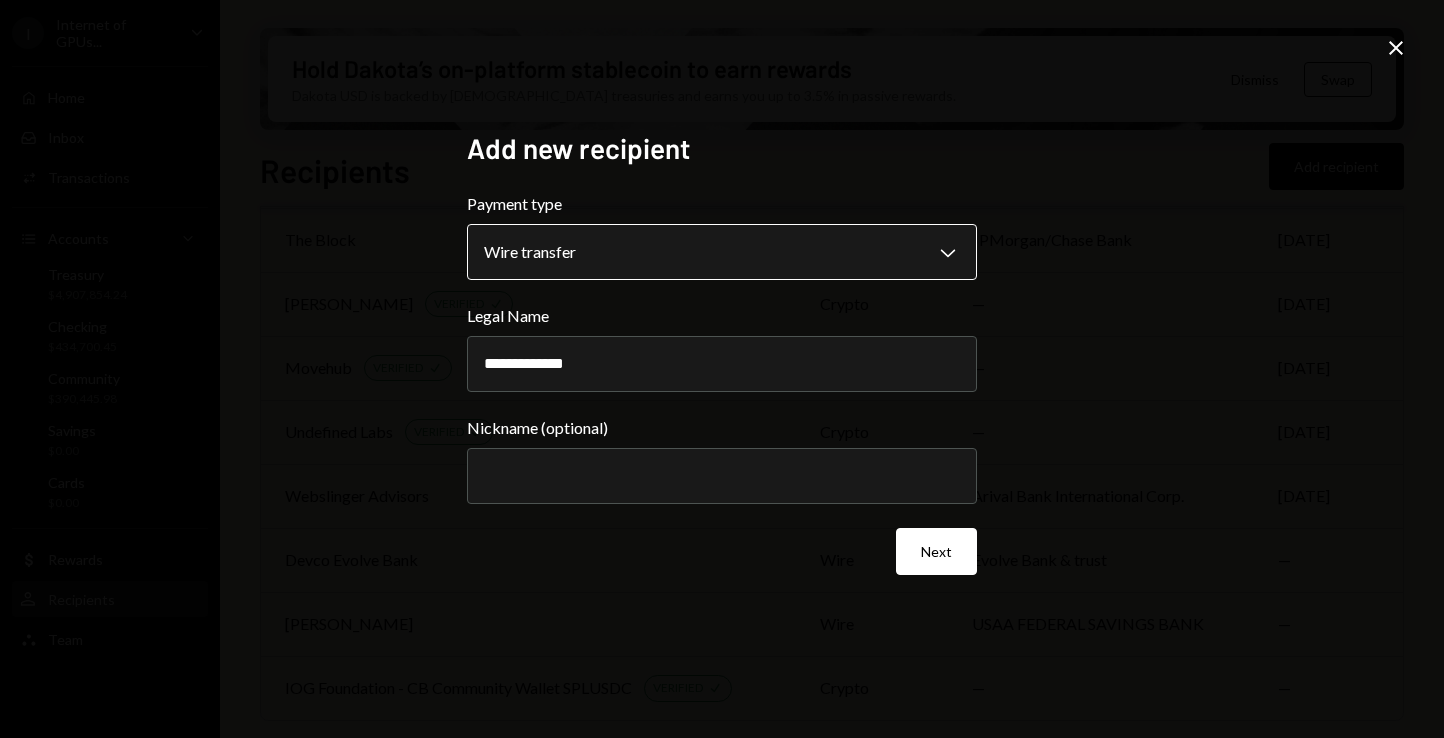 click on "I Internet of GPUs... Caret Down Home Home Inbox Inbox Activities Transactions Accounts Accounts Caret Down Treasury $4,907,854.24 Checking $434,700.45 Community $390,445.98 Savings $0.00 Cards $0.00 Dollar Rewards User Recipients Team Team Hold Dakota’s on-platform stablecoin to earn rewards Dakota USD is backed by U.S. treasuries and earns you up to 3.5% in passive rewards. Dismiss Swap Recipients Add recipient Name Payment type Bank name Last payment Kratos Studios Limited VERIFIED Check crypto — Jun 27 Blockwarp VERIFIED Check crypto — Jun 27 Chain of Events VERIFIED Check crypto — Jun 25 IOG Foundation Mercury Account wire Choice Financial Group Jun 18 Süleyman Öğünç VERIFIED Check crypto — Jun 18 Irfan Oztayfun VERIFIED Check crypto — Jun 14 Dustin Phantom address for payments VERIFIED Check crypto — Jun 13 Phoenix From The Fire LLC wire Choice Financial Group Jun 06 PR Genius USDT/C VERIFIED Check crypto — Jun 06 Devco Solana VERIFIED Check crypto — Jun 04 512 ops VERIFIED Check" at bounding box center (722, 369) 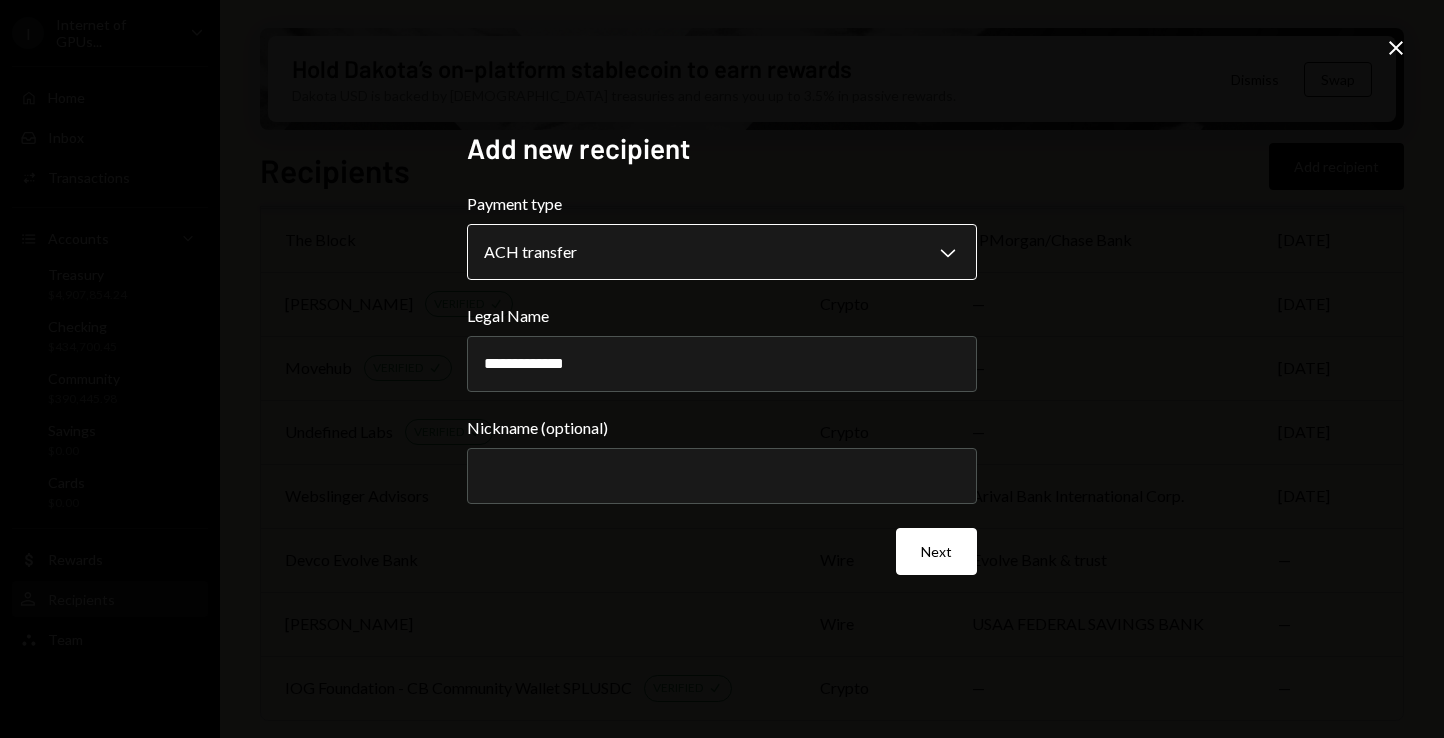 click on "I Internet of GPUs... Caret Down Home Home Inbox Inbox Activities Transactions Accounts Accounts Caret Down Treasury $4,907,854.24 Checking $434,700.45 Community $390,445.98 Savings $0.00 Cards $0.00 Dollar Rewards User Recipients Team Team Hold Dakota’s on-platform stablecoin to earn rewards Dakota USD is backed by U.S. treasuries and earns you up to 3.5% in passive rewards. Dismiss Swap Recipients Add recipient Name Payment type Bank name Last payment Kratos Studios Limited VERIFIED Check crypto — Jun 27 Blockwarp VERIFIED Check crypto — Jun 27 Chain of Events VERIFIED Check crypto — Jun 25 IOG Foundation Mercury Account wire Choice Financial Group Jun 18 Süleyman Öğünç VERIFIED Check crypto — Jun 18 Irfan Oztayfun VERIFIED Check crypto — Jun 14 Dustin Phantom address for payments VERIFIED Check crypto — Jun 13 Phoenix From The Fire LLC wire Choice Financial Group Jun 06 PR Genius USDT/C VERIFIED Check crypto — Jun 06 Devco Solana VERIFIED Check crypto — Jun 04 512 ops VERIFIED Check" at bounding box center (722, 369) 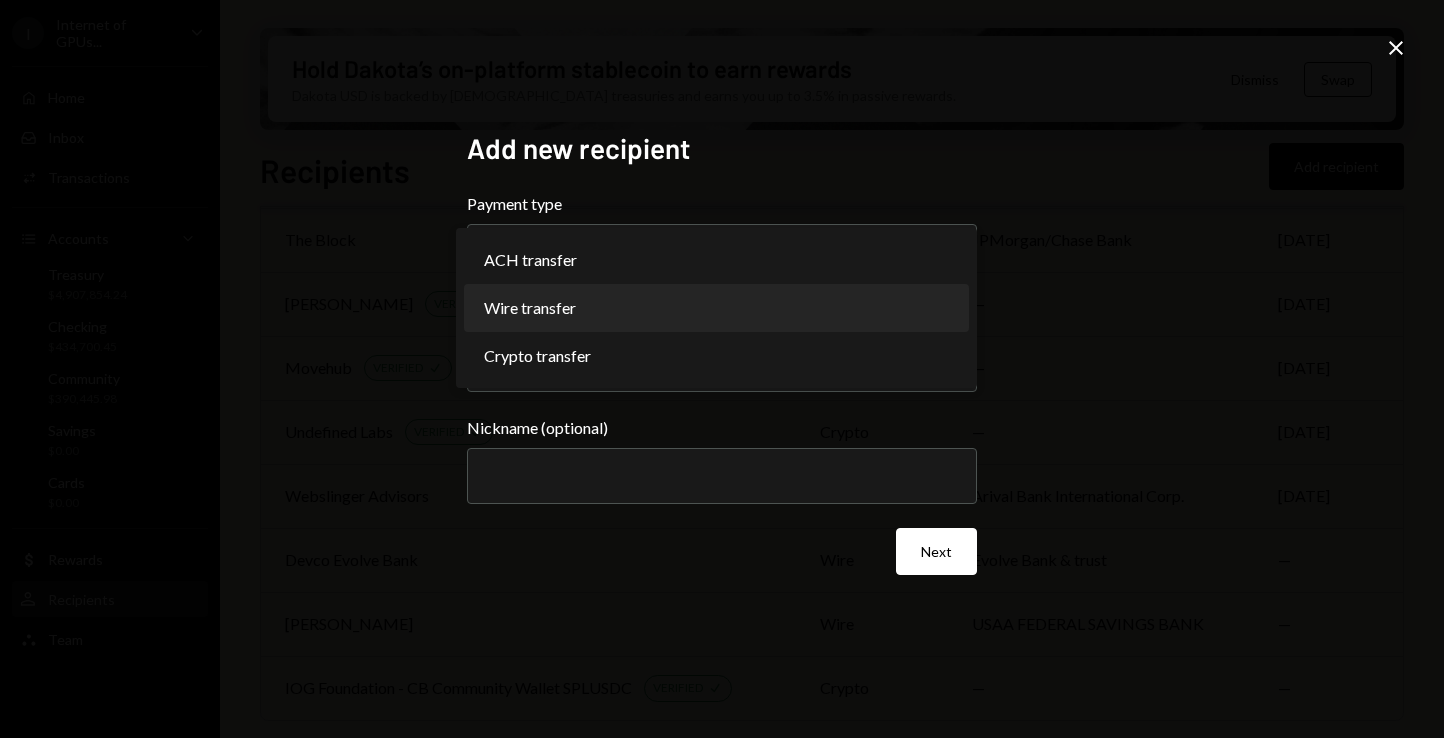 select on "****" 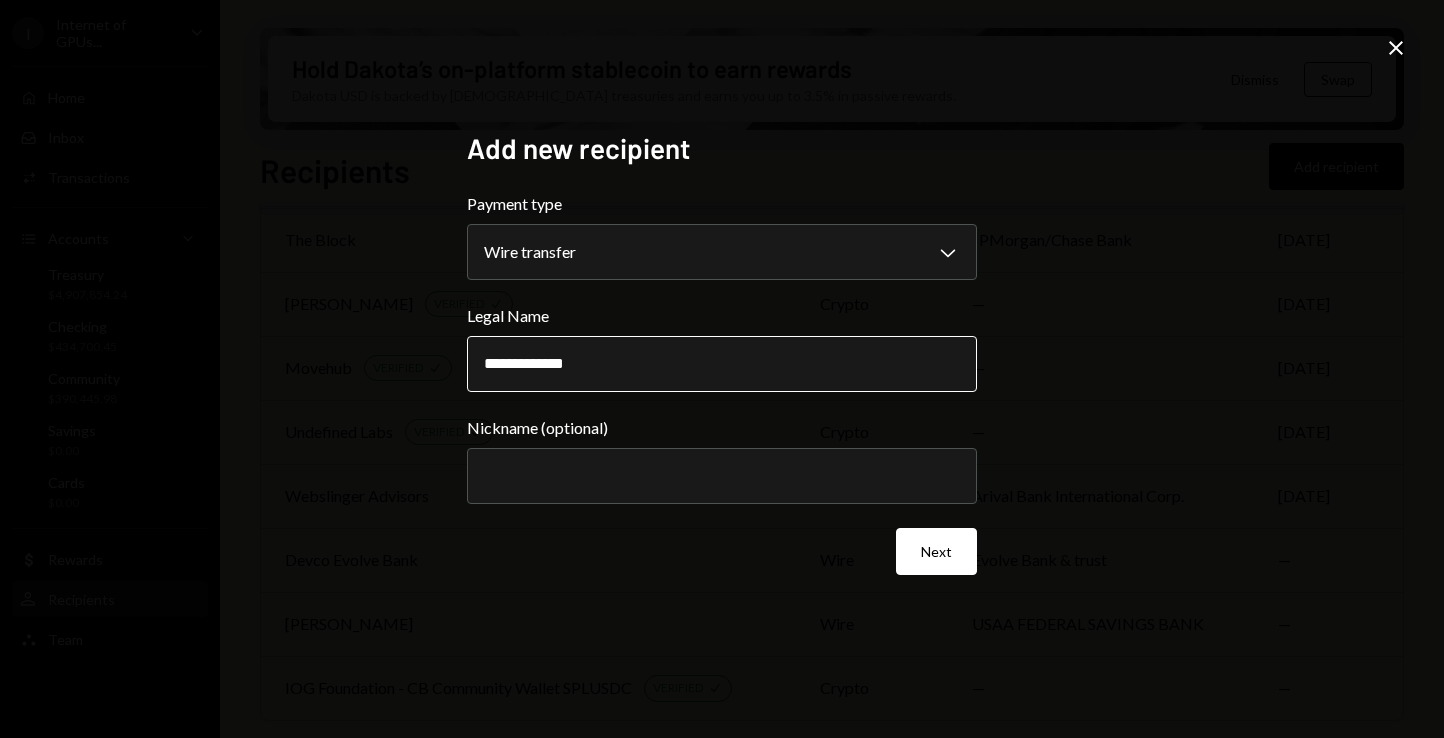 click on "**********" at bounding box center (722, 364) 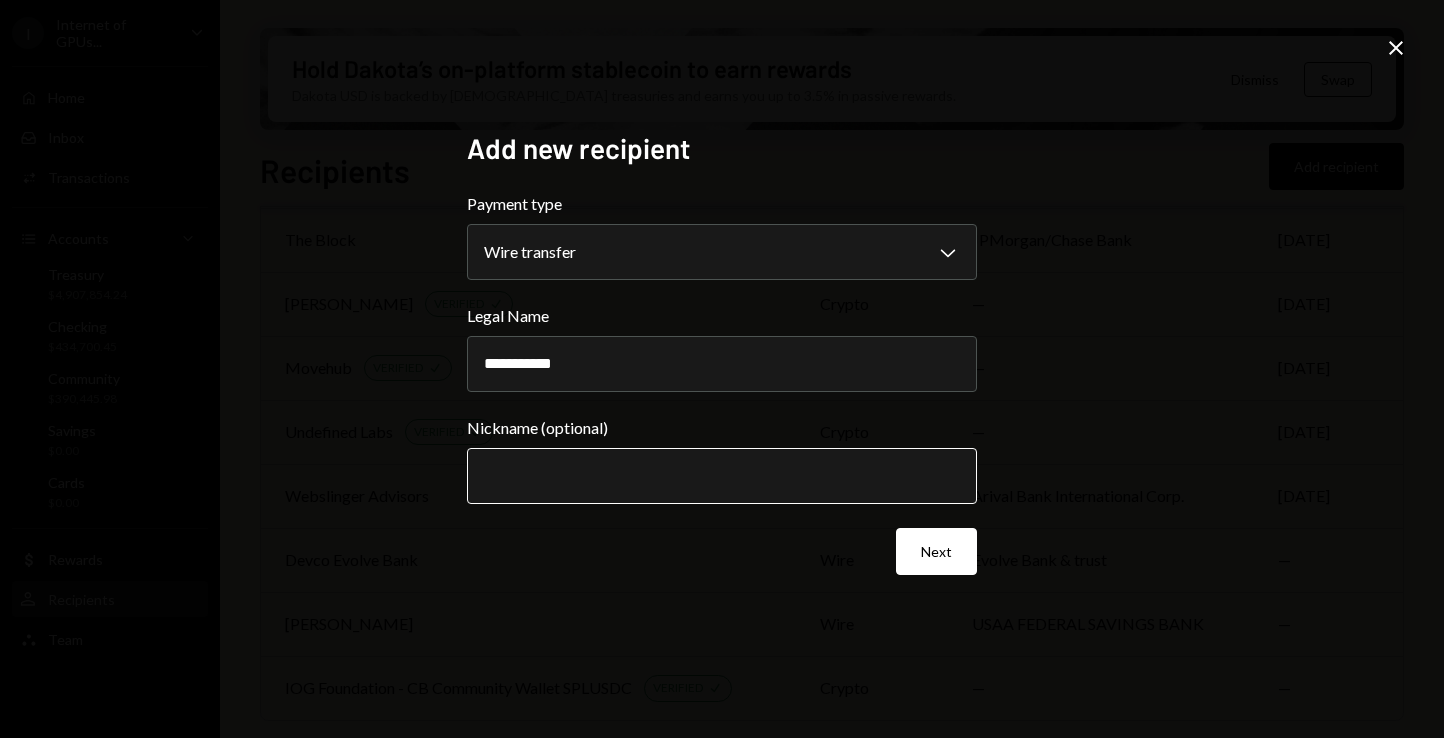 type on "**********" 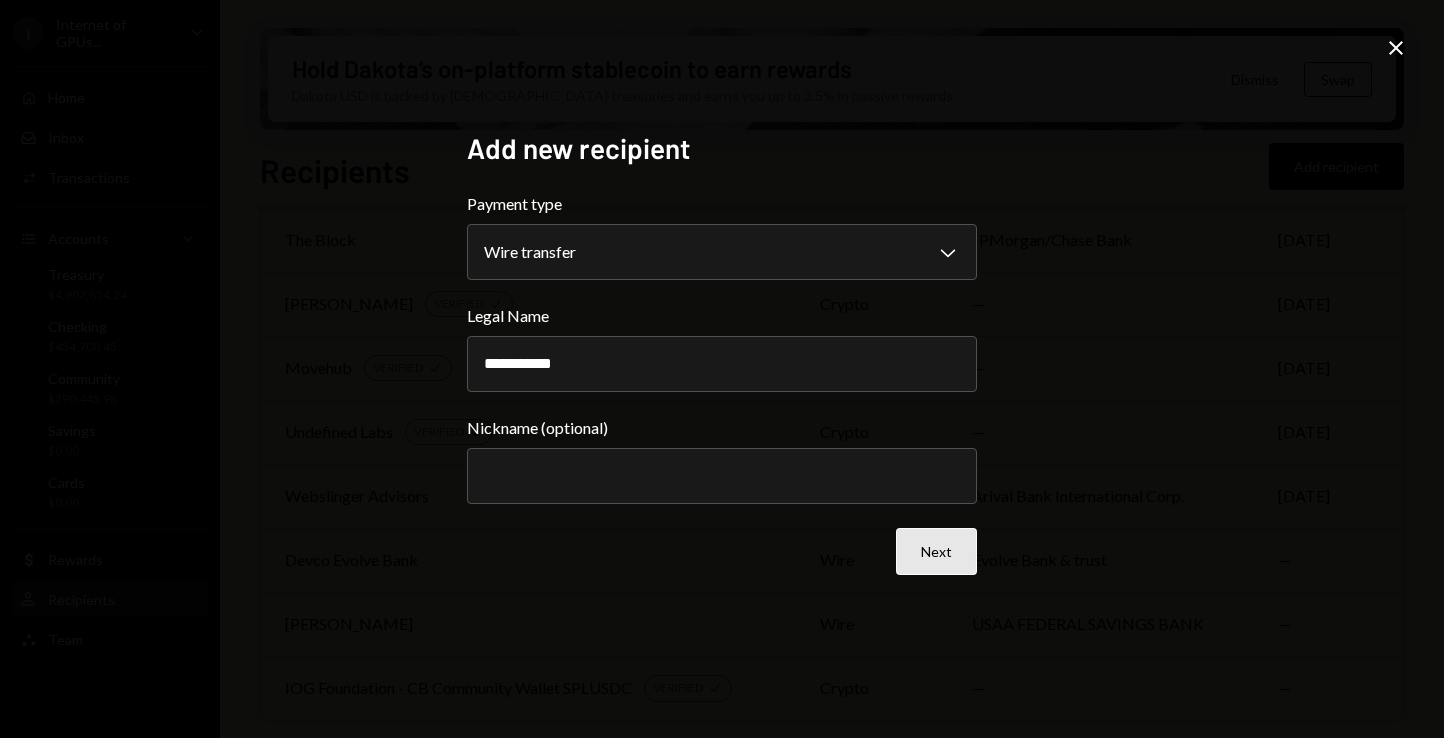 click on "Next" at bounding box center (936, 551) 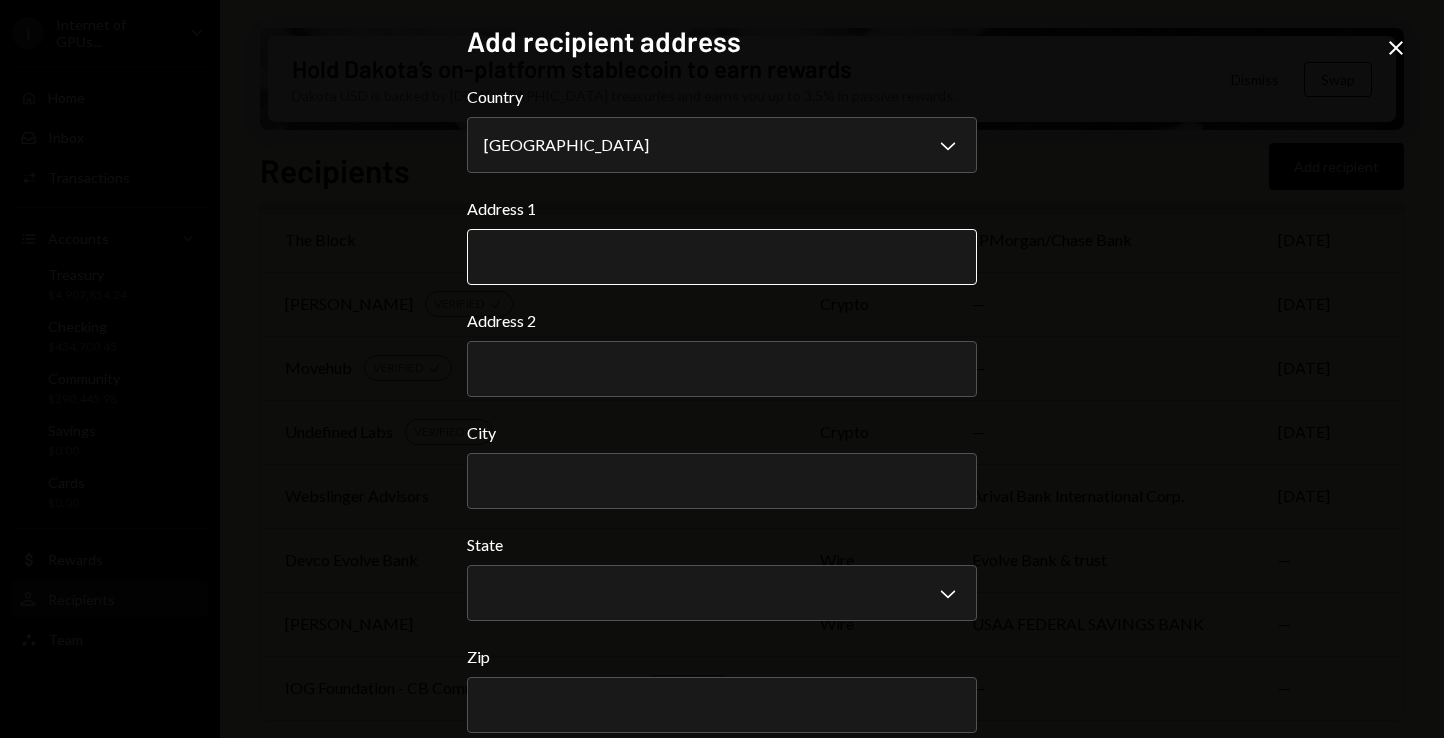 click on "Address 1" at bounding box center (722, 257) 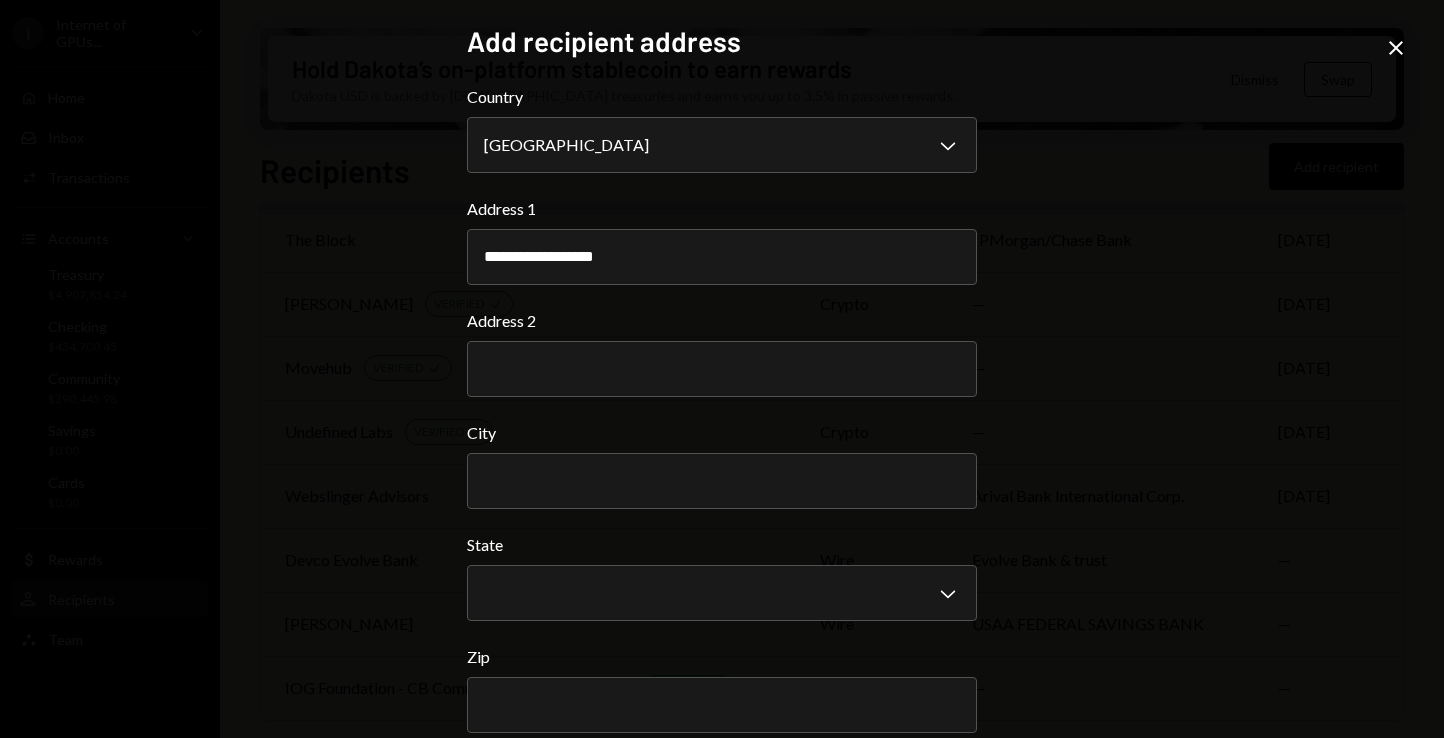 type on "**********" 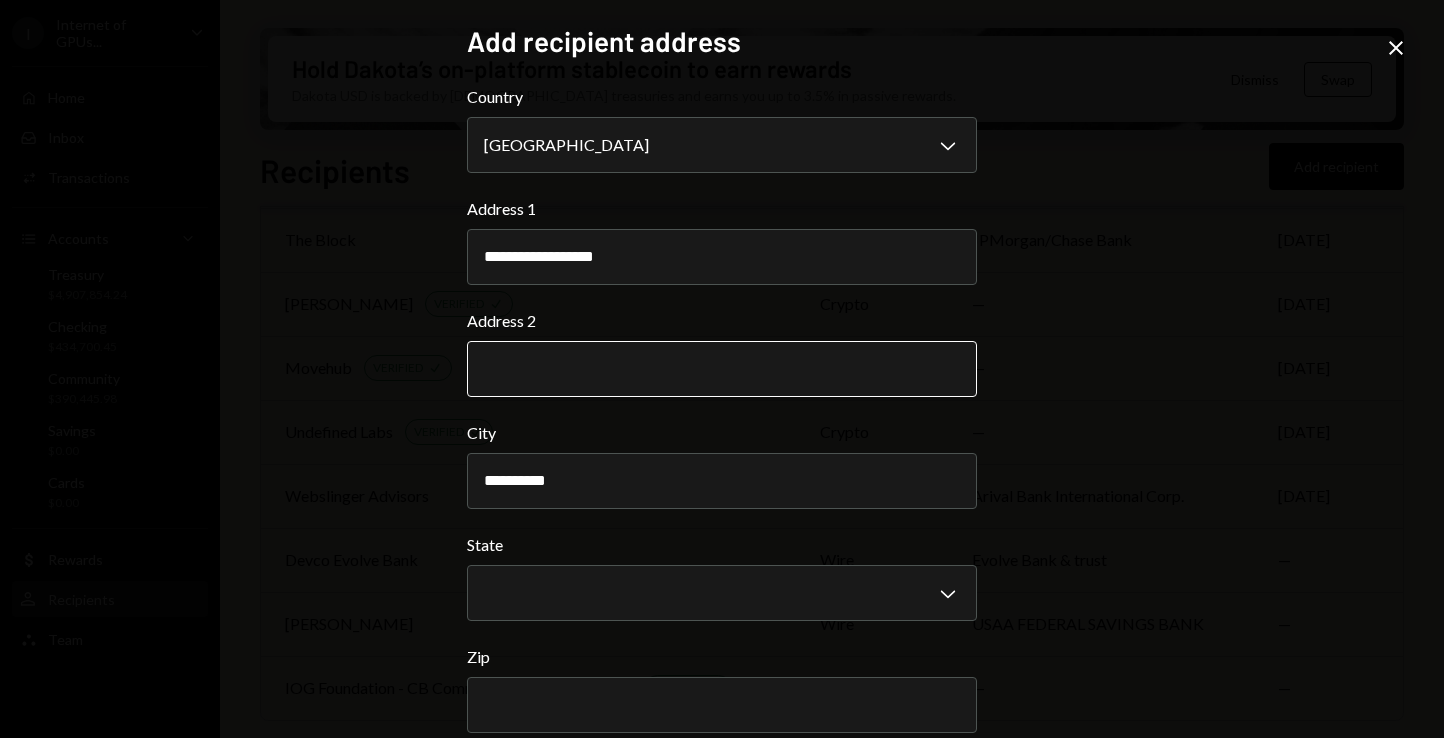 type on "**********" 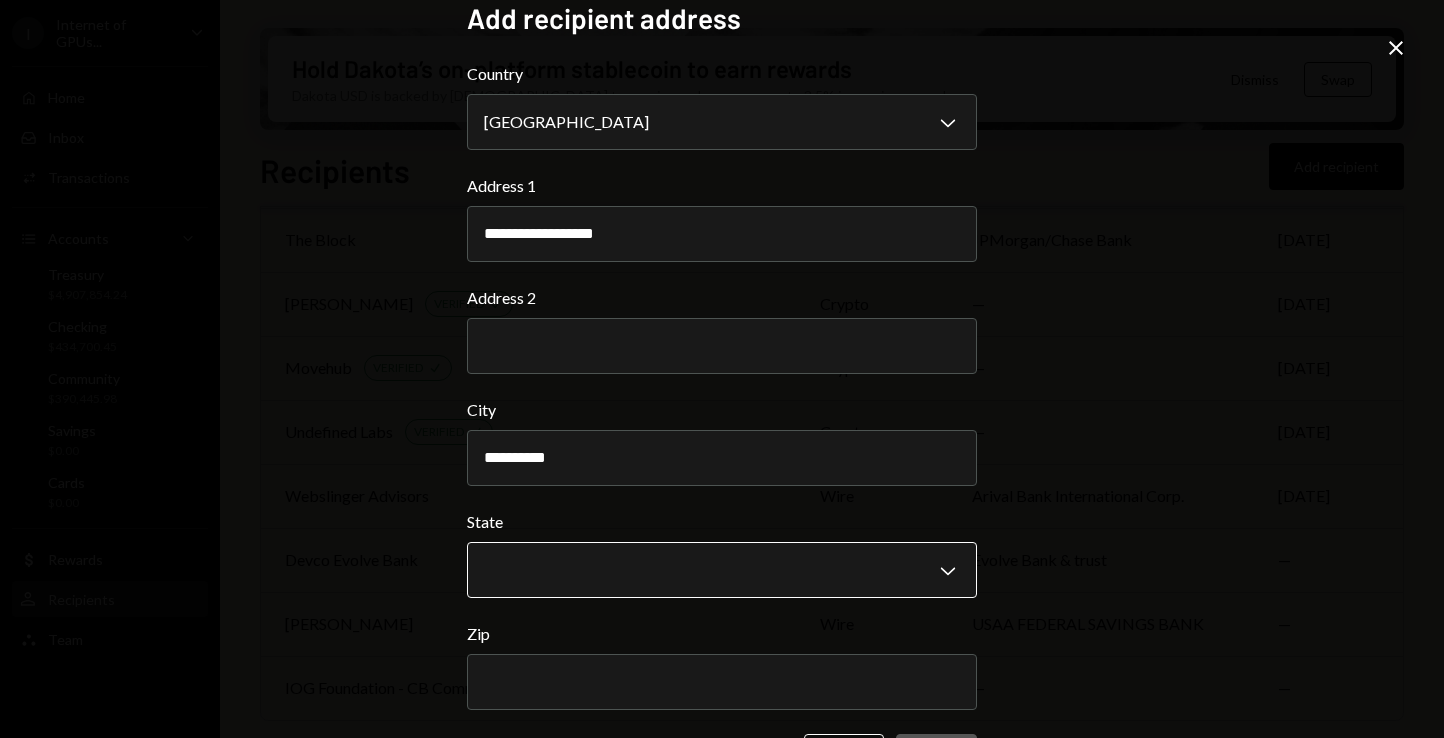 scroll, scrollTop: 97, scrollLeft: 0, axis: vertical 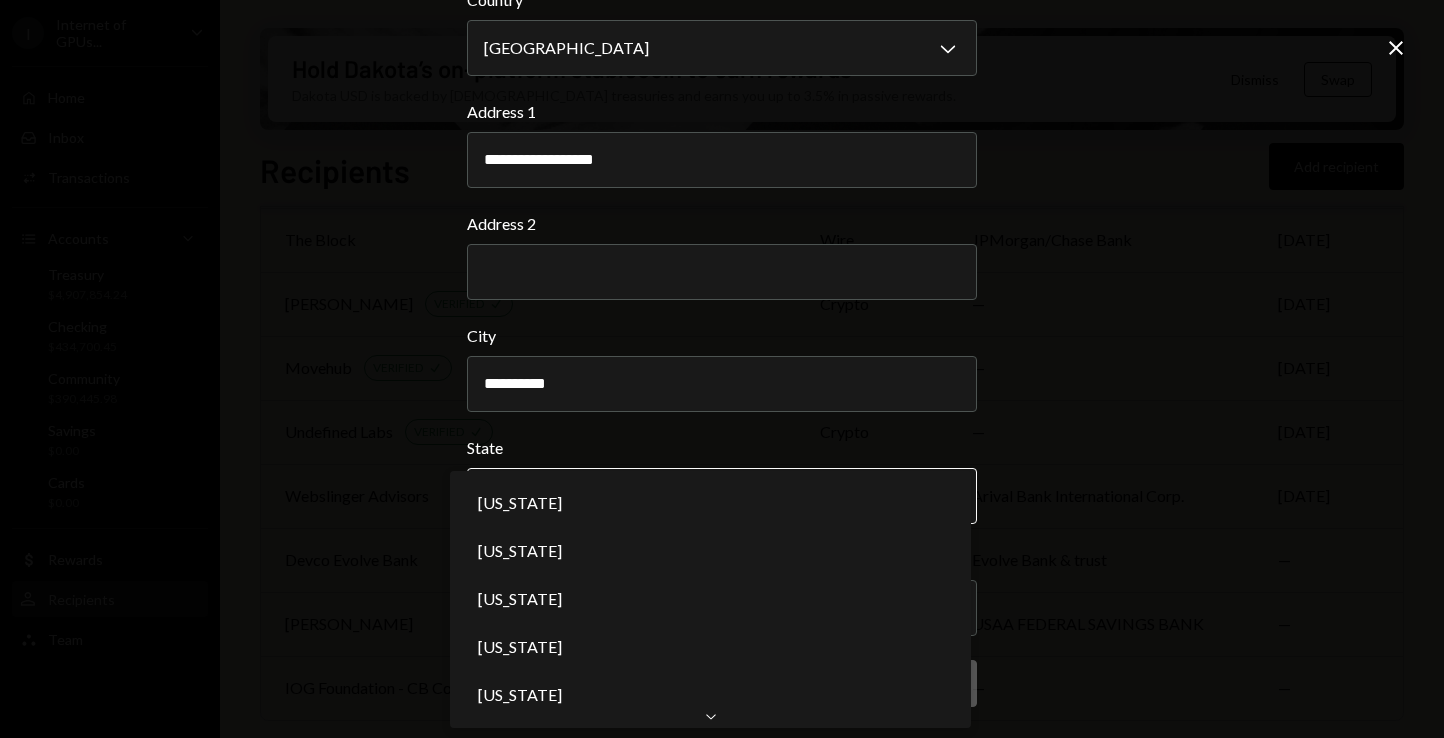 click on "I Internet of GPUs... Caret Down Home Home Inbox Inbox Activities Transactions Accounts Accounts Caret Down Treasury $4,907,854.24 Checking $434,700.45 Community $390,445.98 Savings $0.00 Cards $0.00 Dollar Rewards User Recipients Team Team Hold Dakota’s on-platform stablecoin to earn rewards Dakota USD is backed by U.S. treasuries and earns you up to 3.5% in passive rewards. Dismiss Swap Recipients Add recipient Name Payment type Bank name Last payment Kratos Studios Limited VERIFIED Check crypto — Jun 27 Blockwarp VERIFIED Check crypto — Jun 27 Chain of Events VERIFIED Check crypto — Jun 25 IOG Foundation Mercury Account wire Choice Financial Group Jun 18 Süleyman Öğünç VERIFIED Check crypto — Jun 18 Irfan Oztayfun VERIFIED Check crypto — Jun 14 Dustin Phantom address for payments VERIFIED Check crypto — Jun 13 Phoenix From The Fire LLC wire Choice Financial Group Jun 06 PR Genius USDT/C VERIFIED Check crypto — Jun 06 Devco Solana VERIFIED Check crypto — Jun 04 512 ops VERIFIED Check" at bounding box center [722, 369] 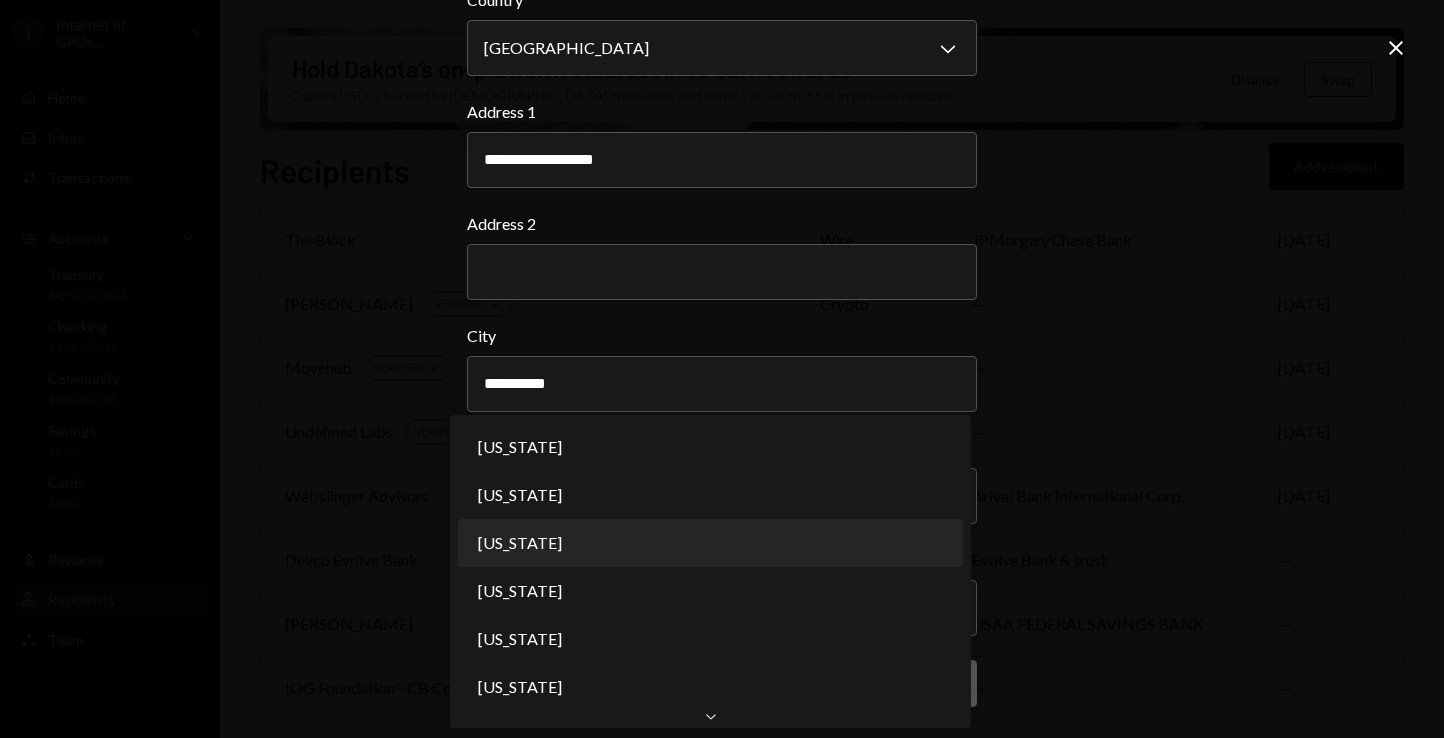 scroll, scrollTop: 0, scrollLeft: 0, axis: both 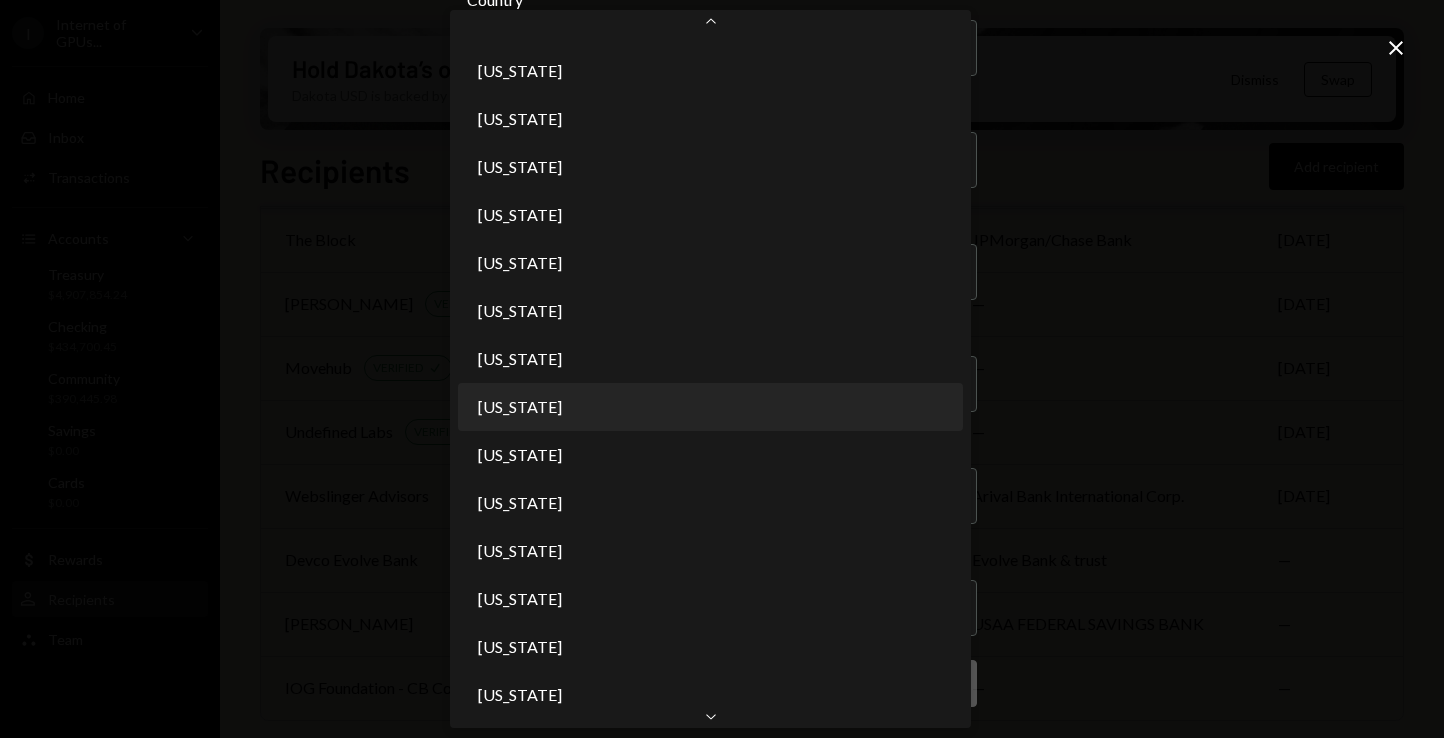 select on "**" 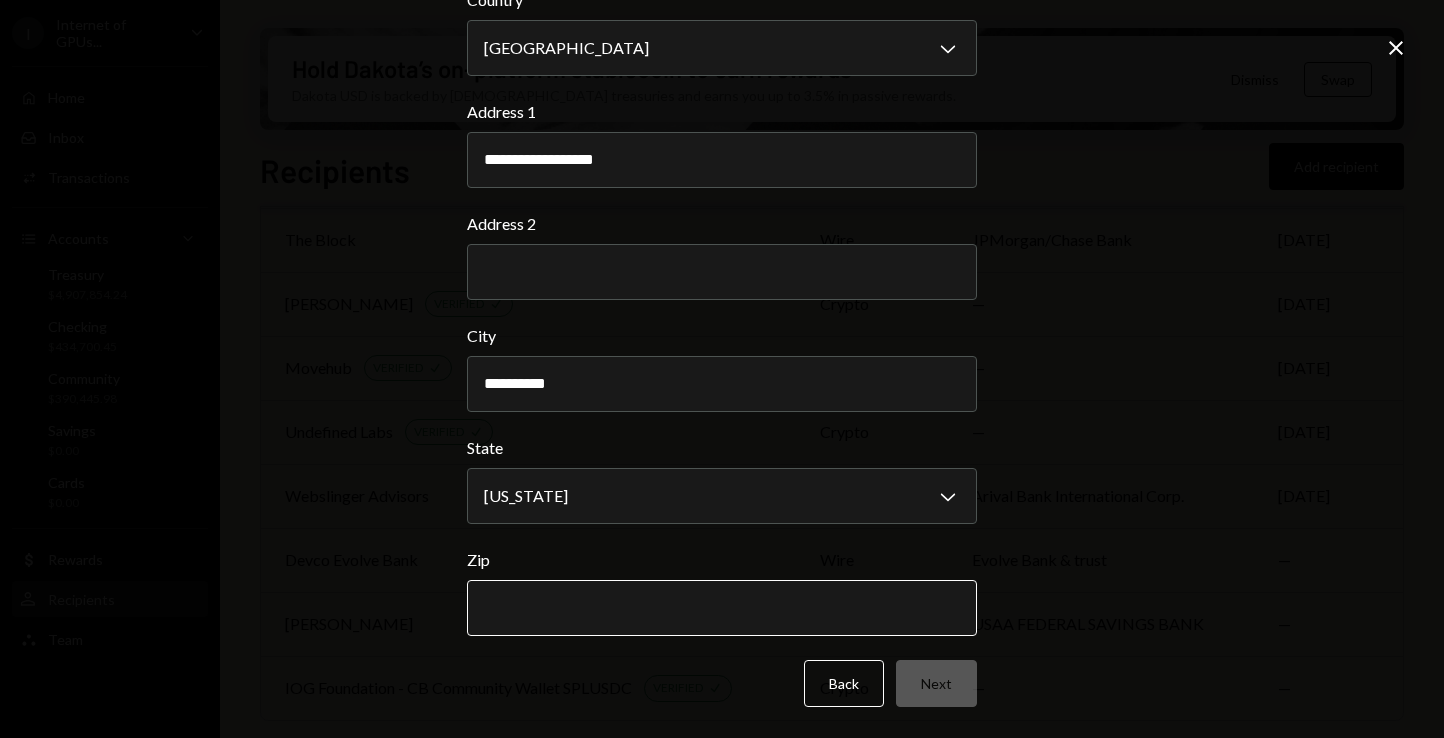 click on "Zip" at bounding box center (722, 608) 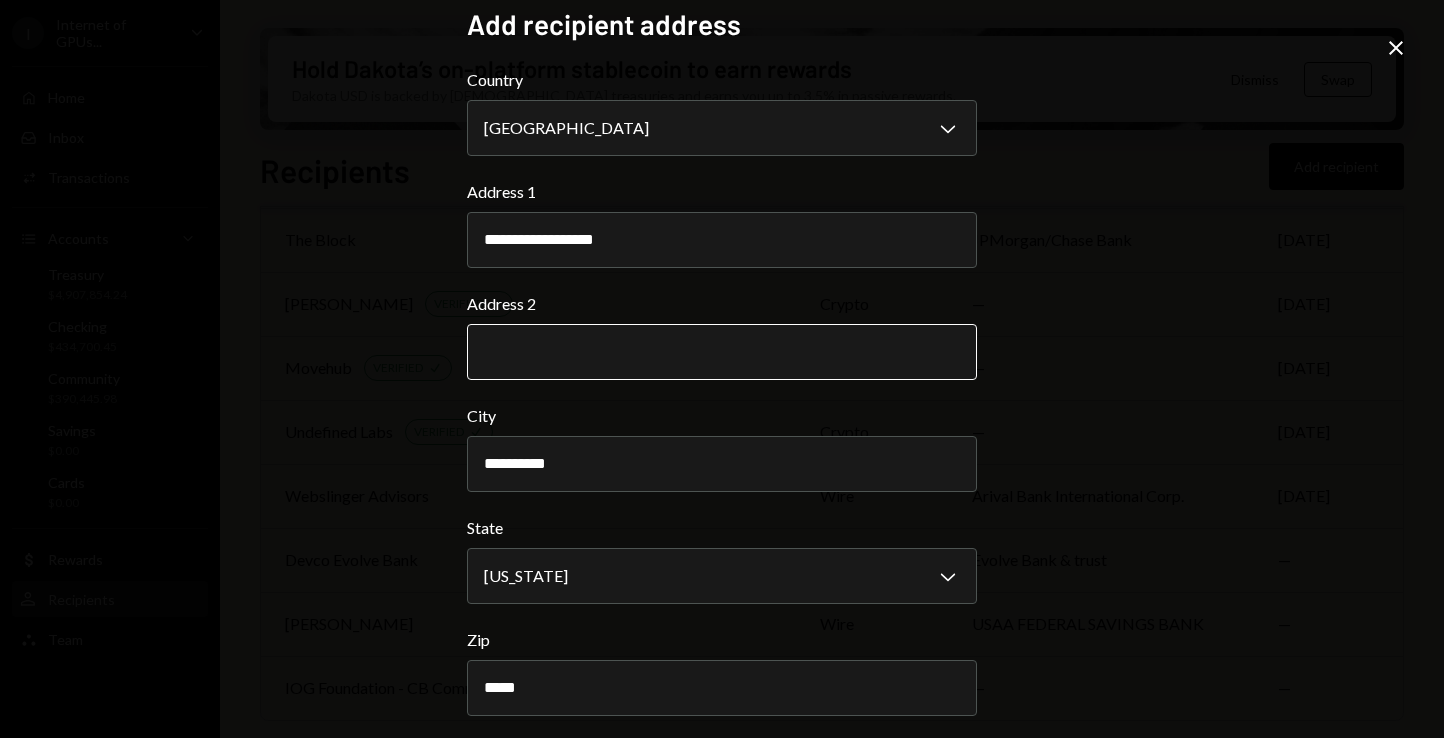 scroll, scrollTop: 0, scrollLeft: 0, axis: both 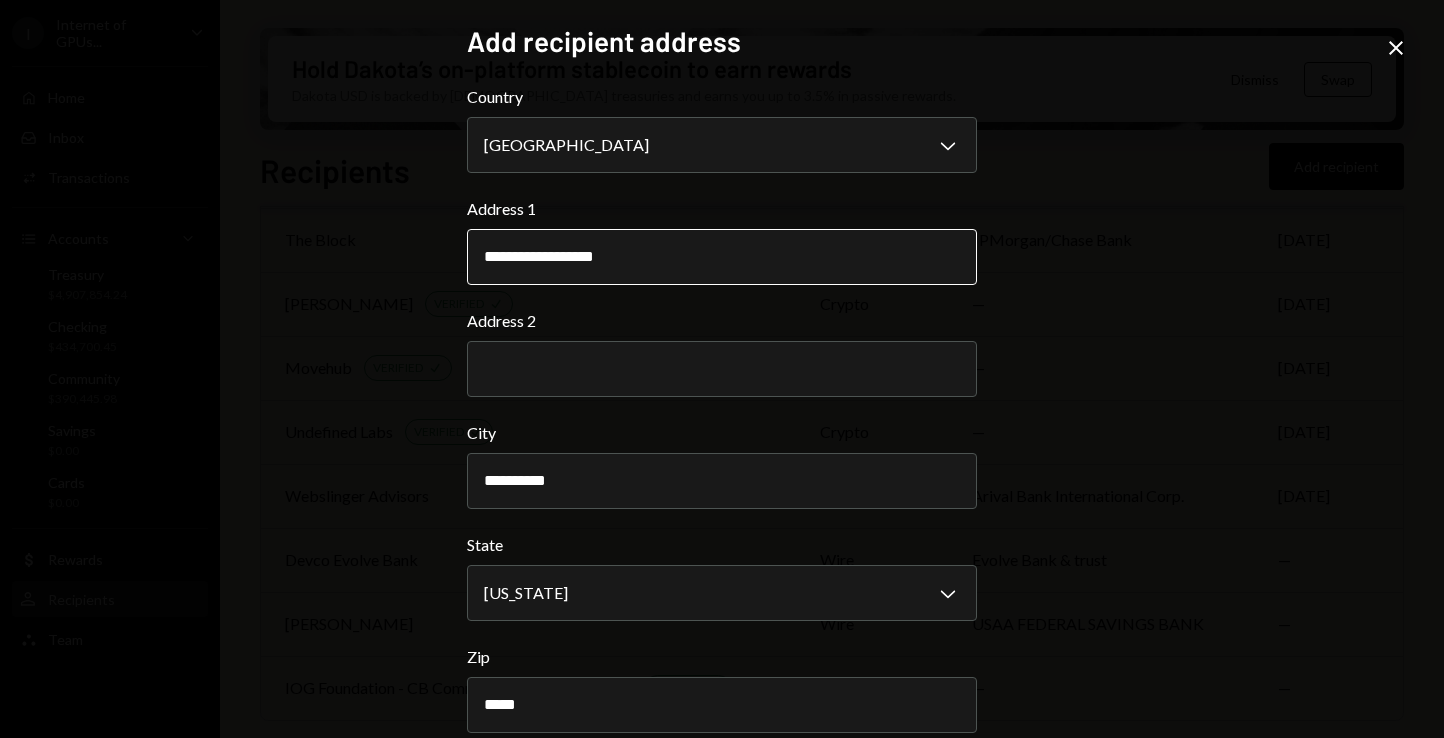 type on "*****" 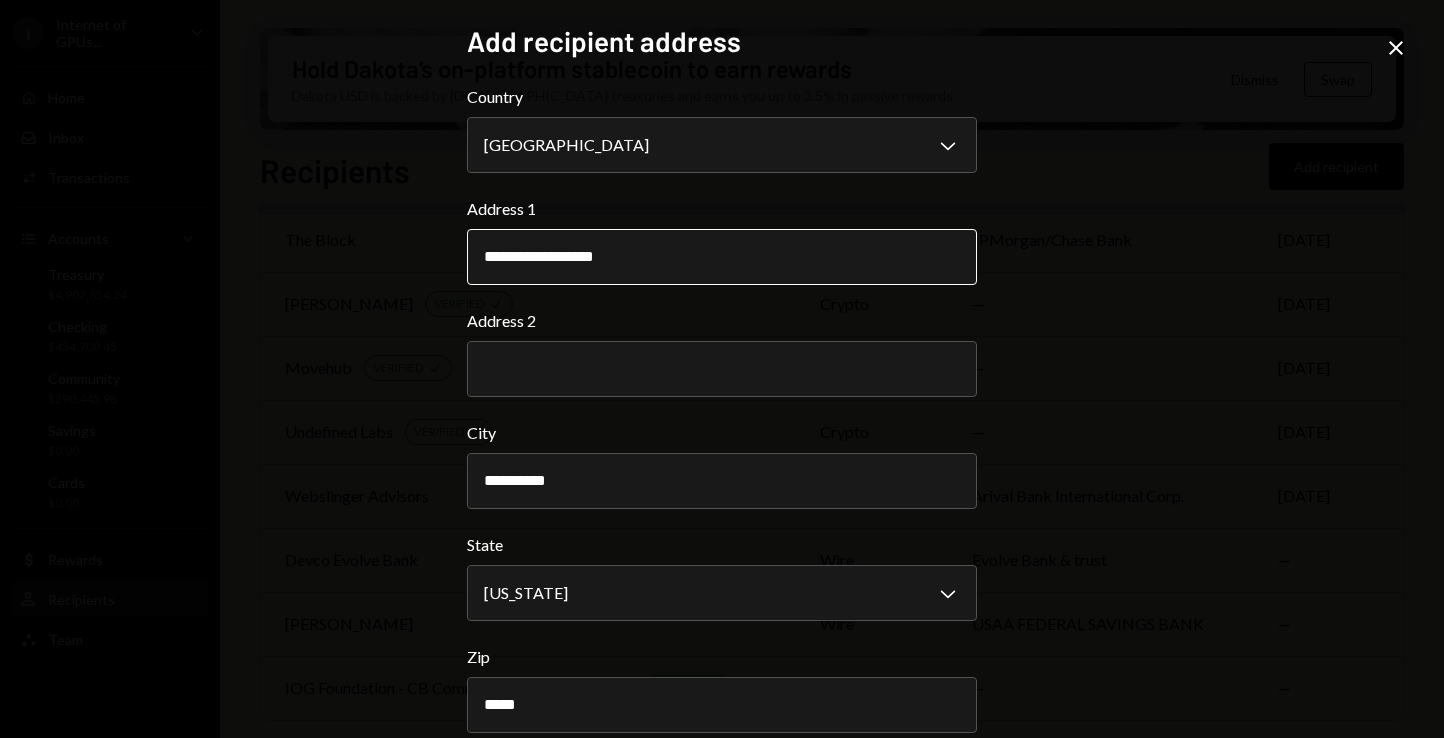 click on "**********" at bounding box center [722, 257] 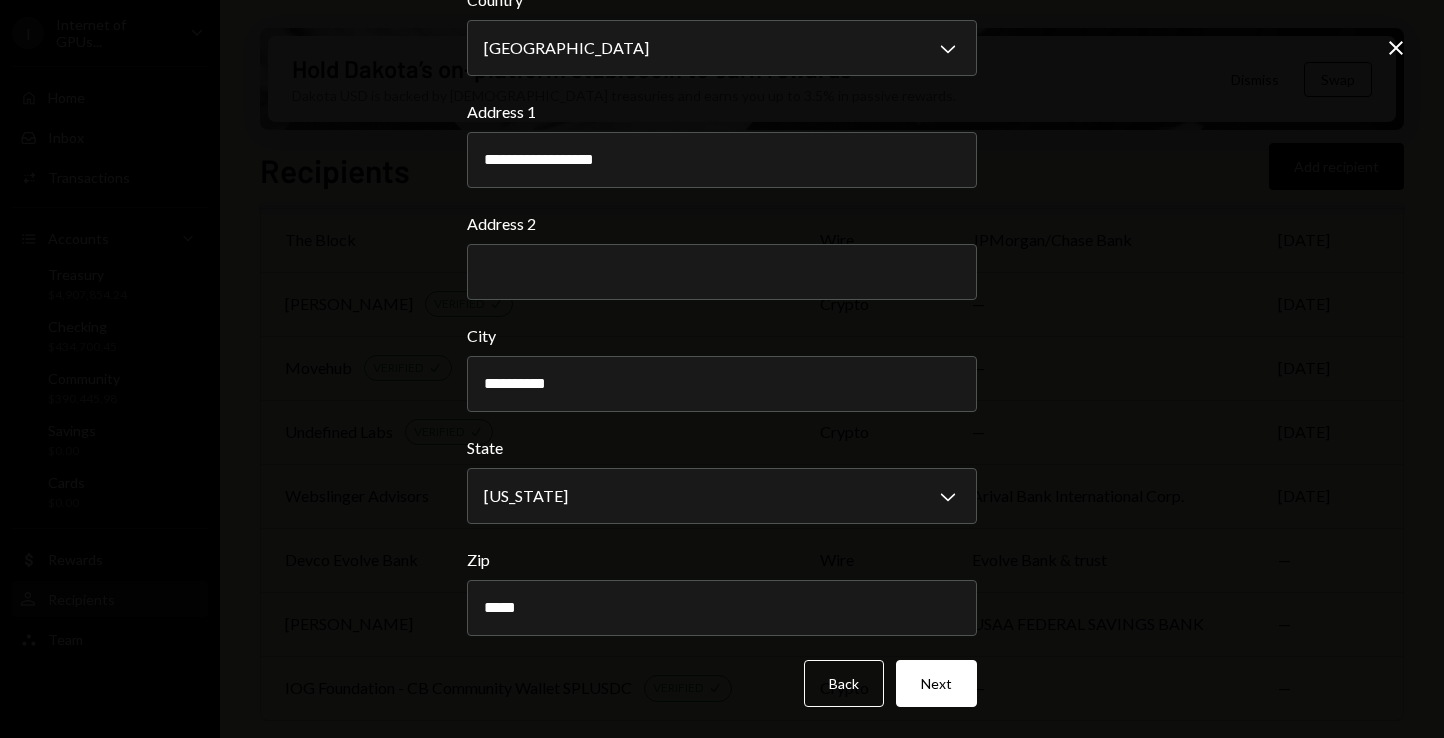 scroll, scrollTop: 93, scrollLeft: 0, axis: vertical 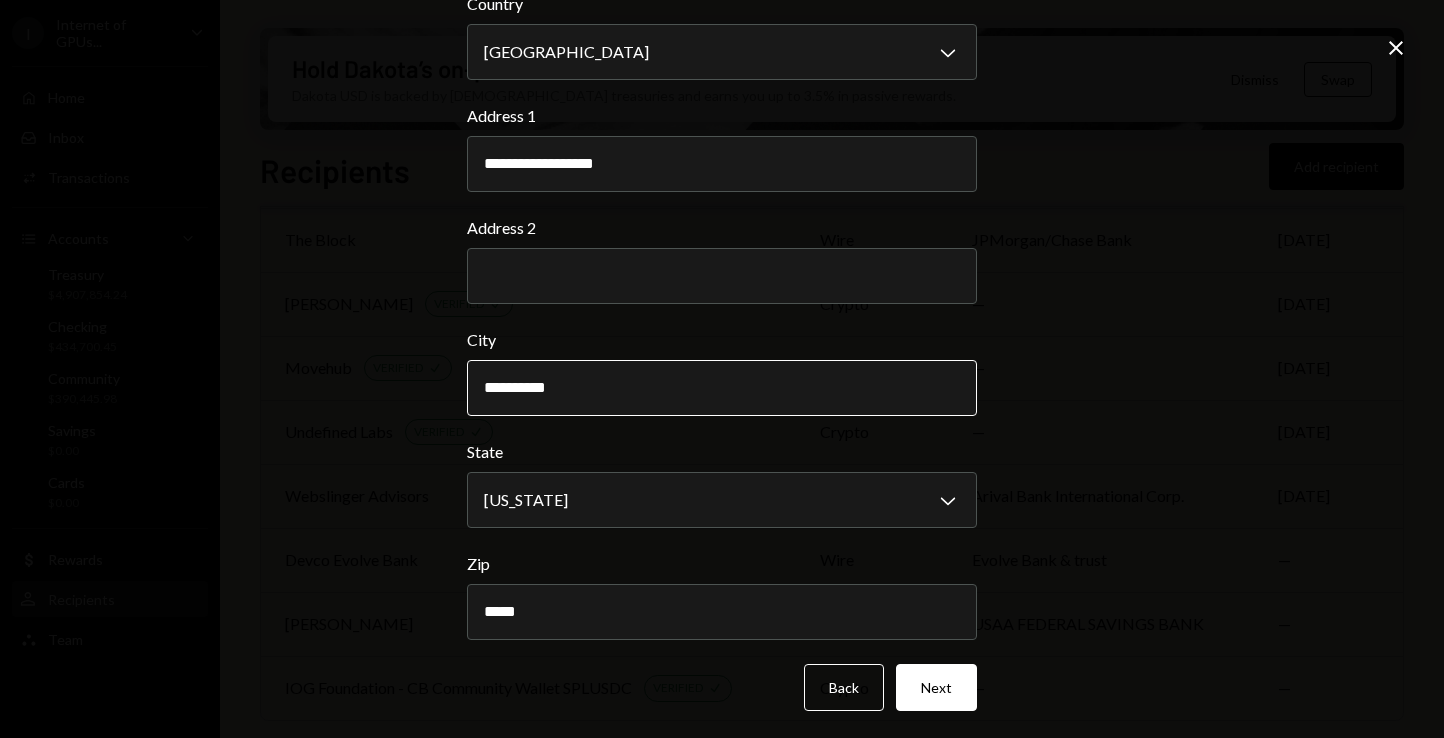 click on "**********" at bounding box center [722, 388] 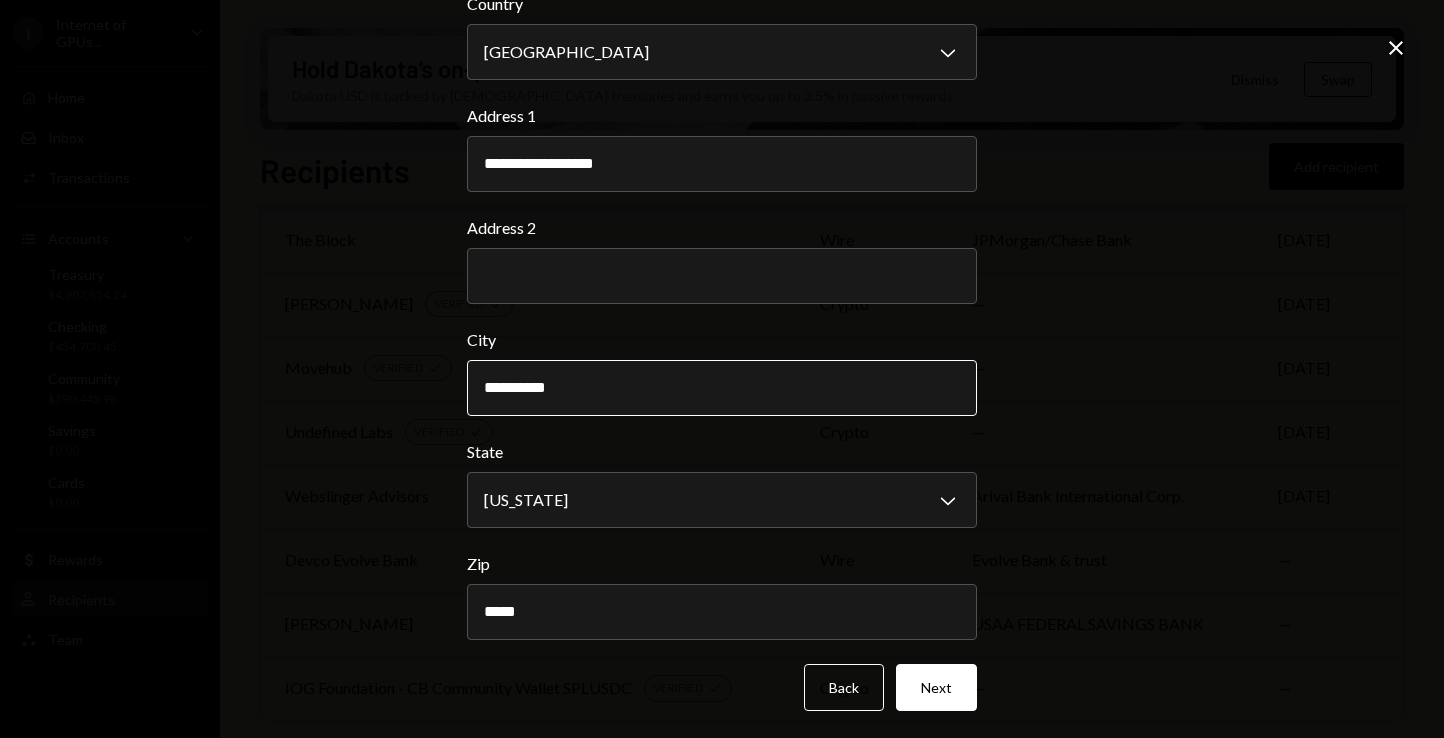 click on "**********" at bounding box center [722, 388] 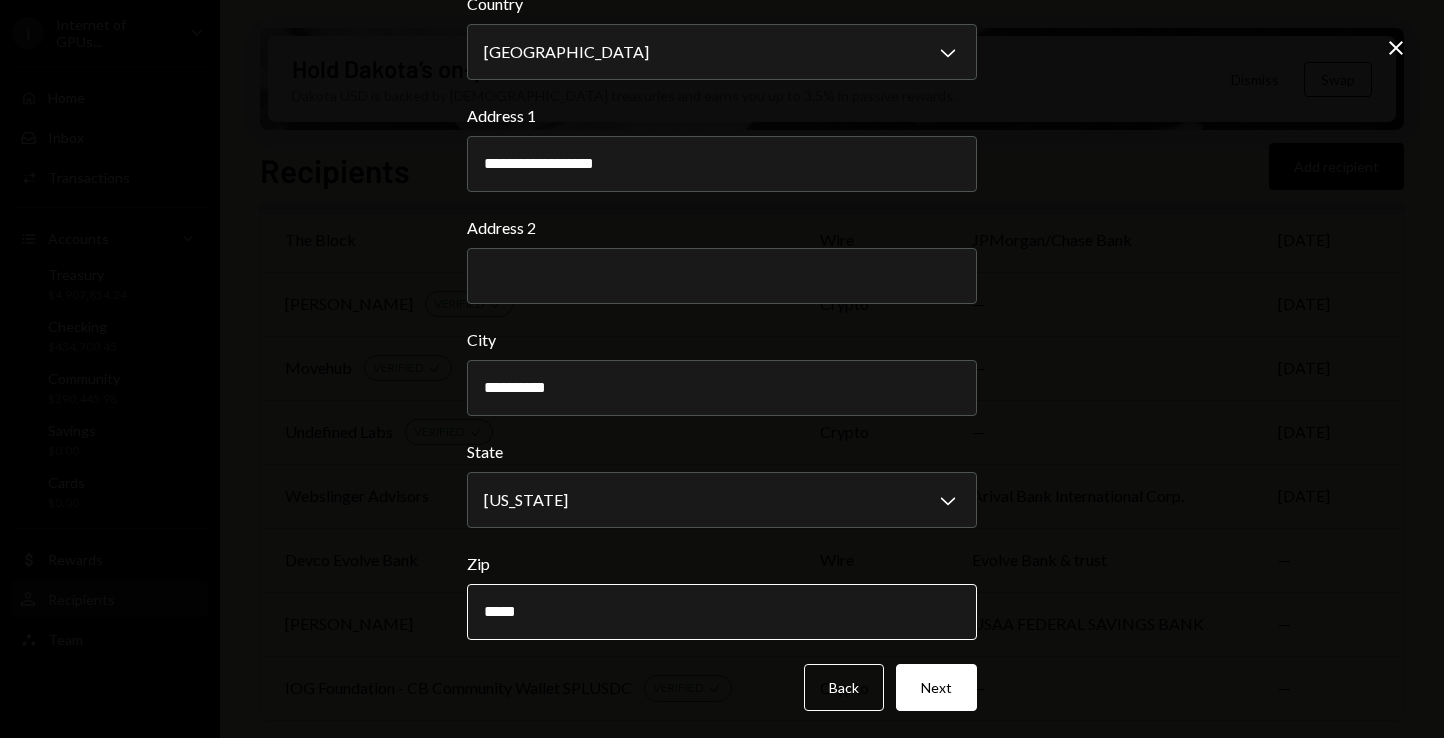 click on "*****" at bounding box center (722, 612) 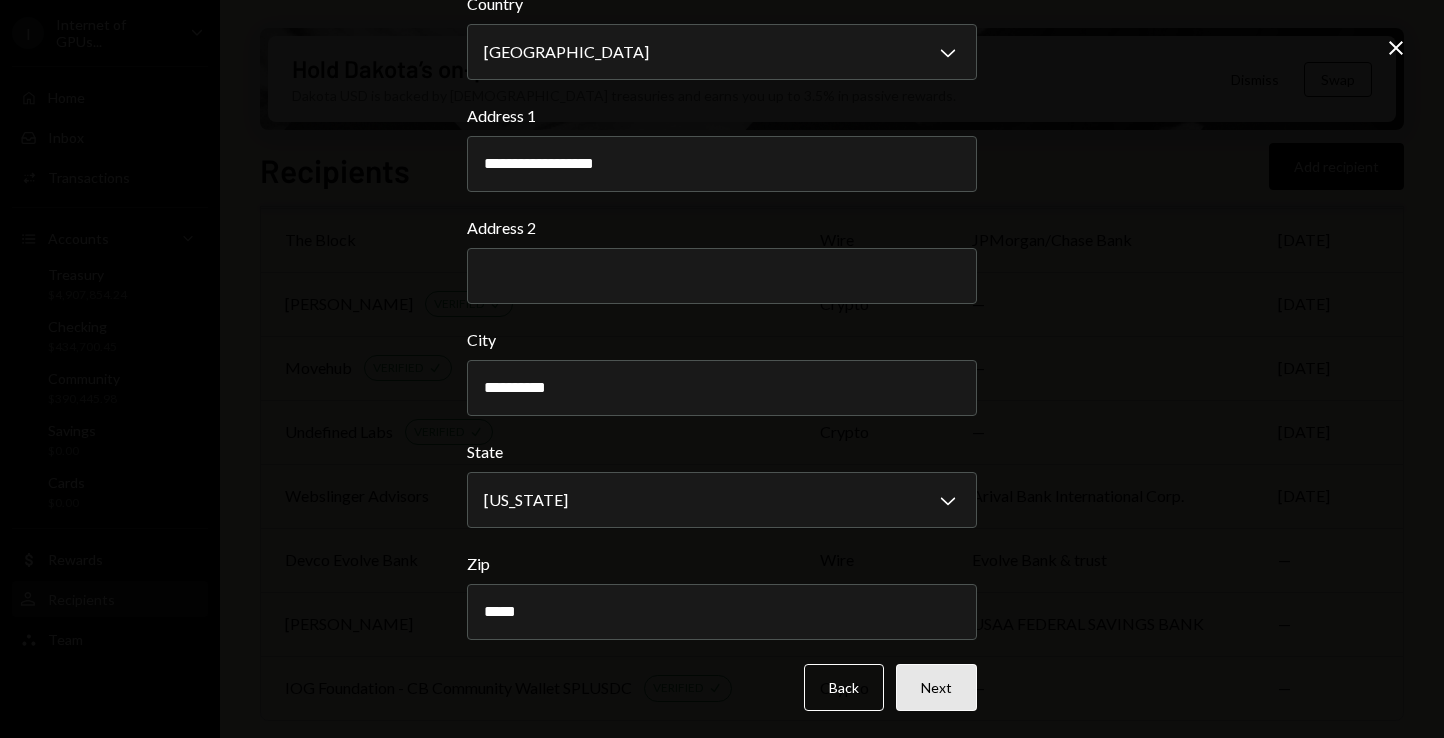 click on "Next" at bounding box center (936, 687) 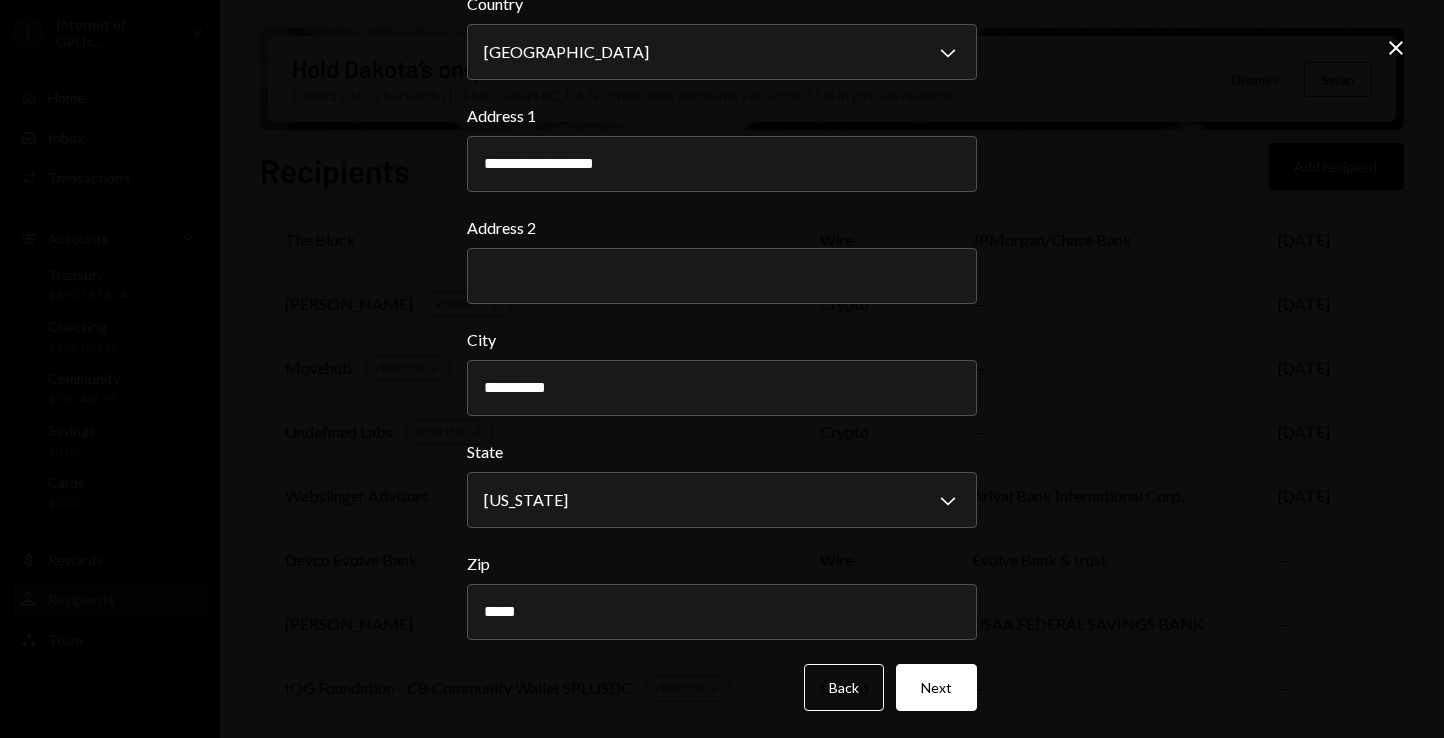 scroll, scrollTop: 0, scrollLeft: 0, axis: both 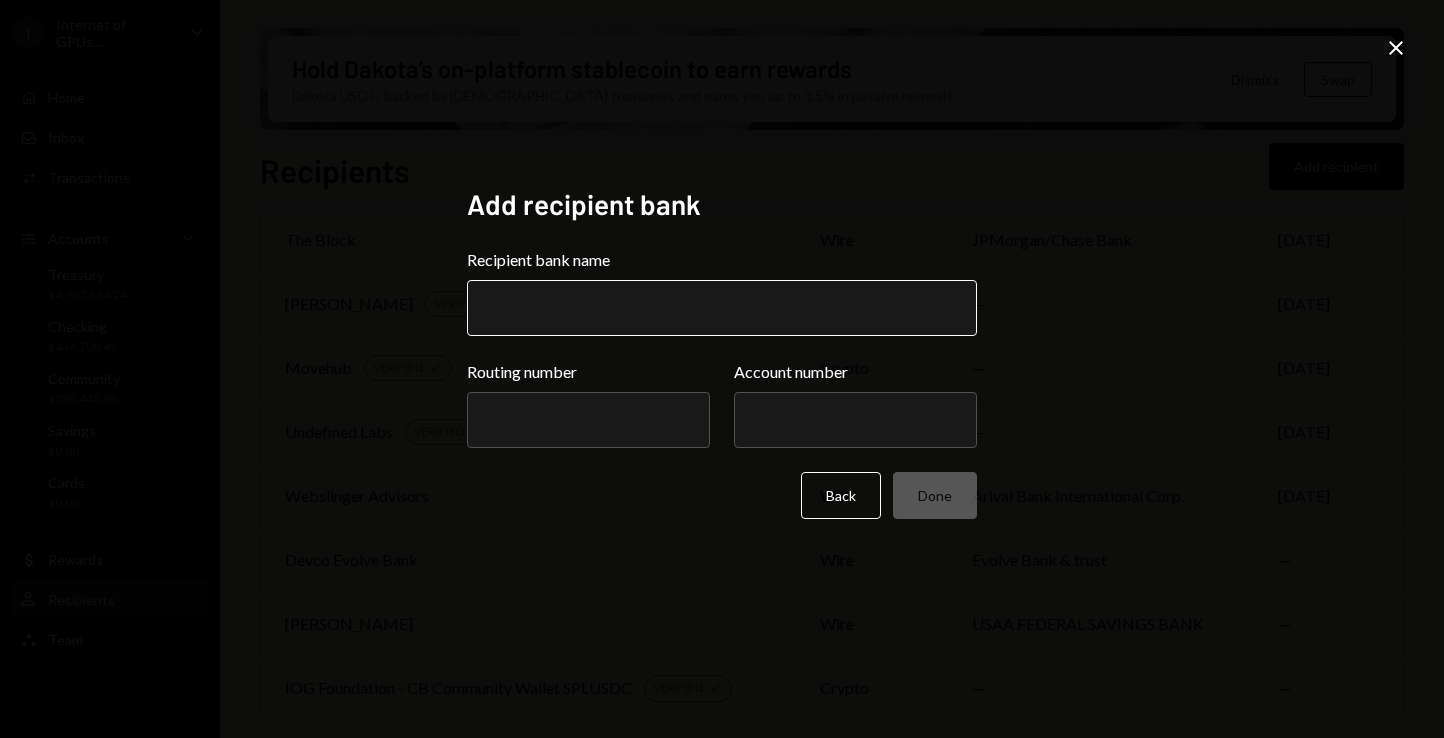 click on "Recipient bank name" at bounding box center (722, 308) 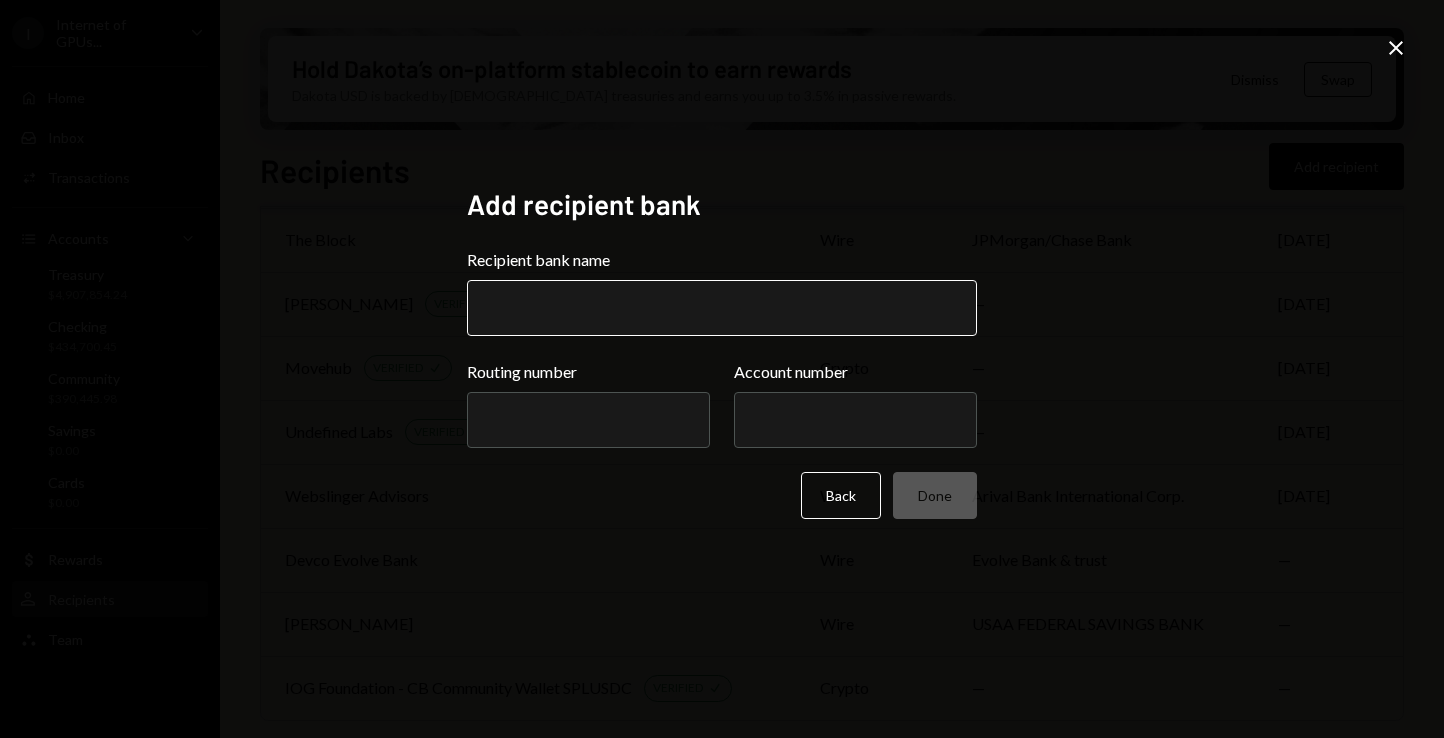 paste on "**********" 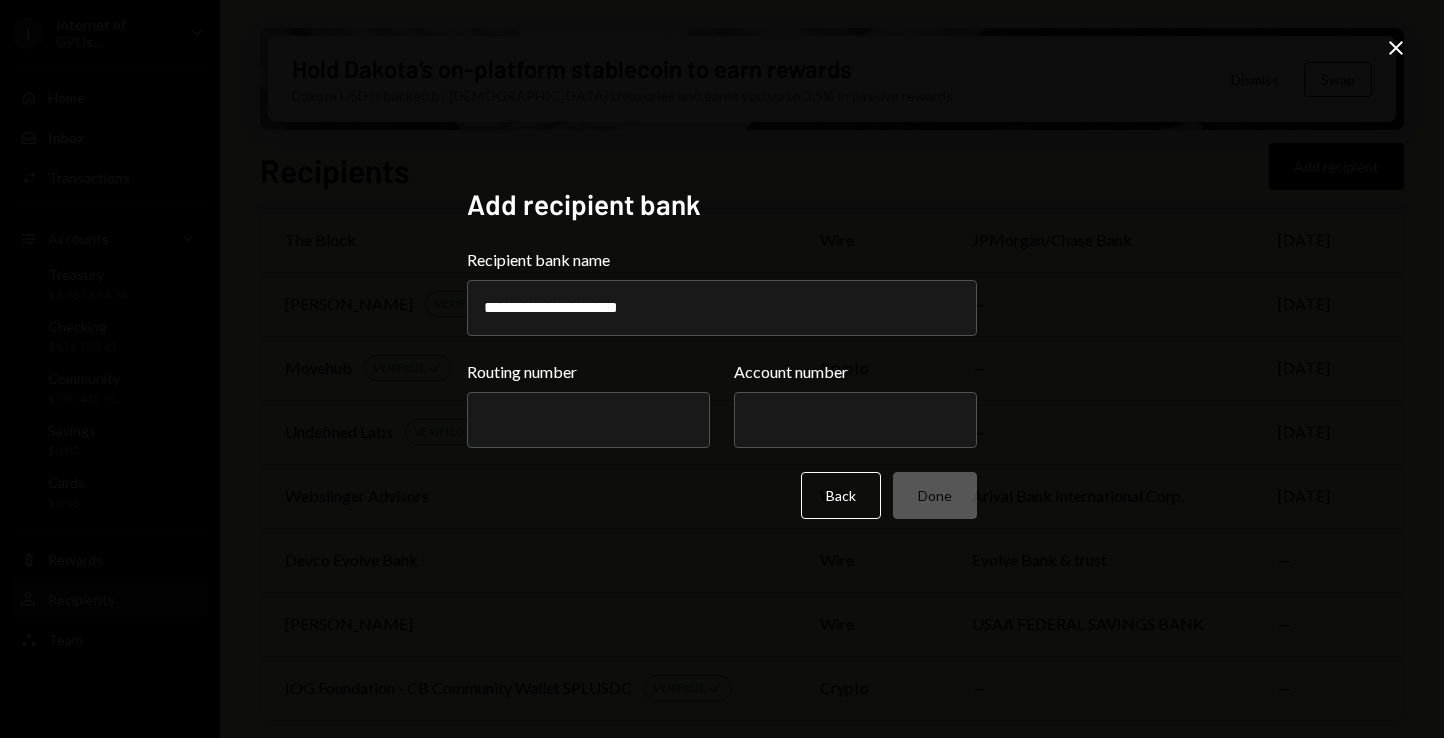 type on "**********" 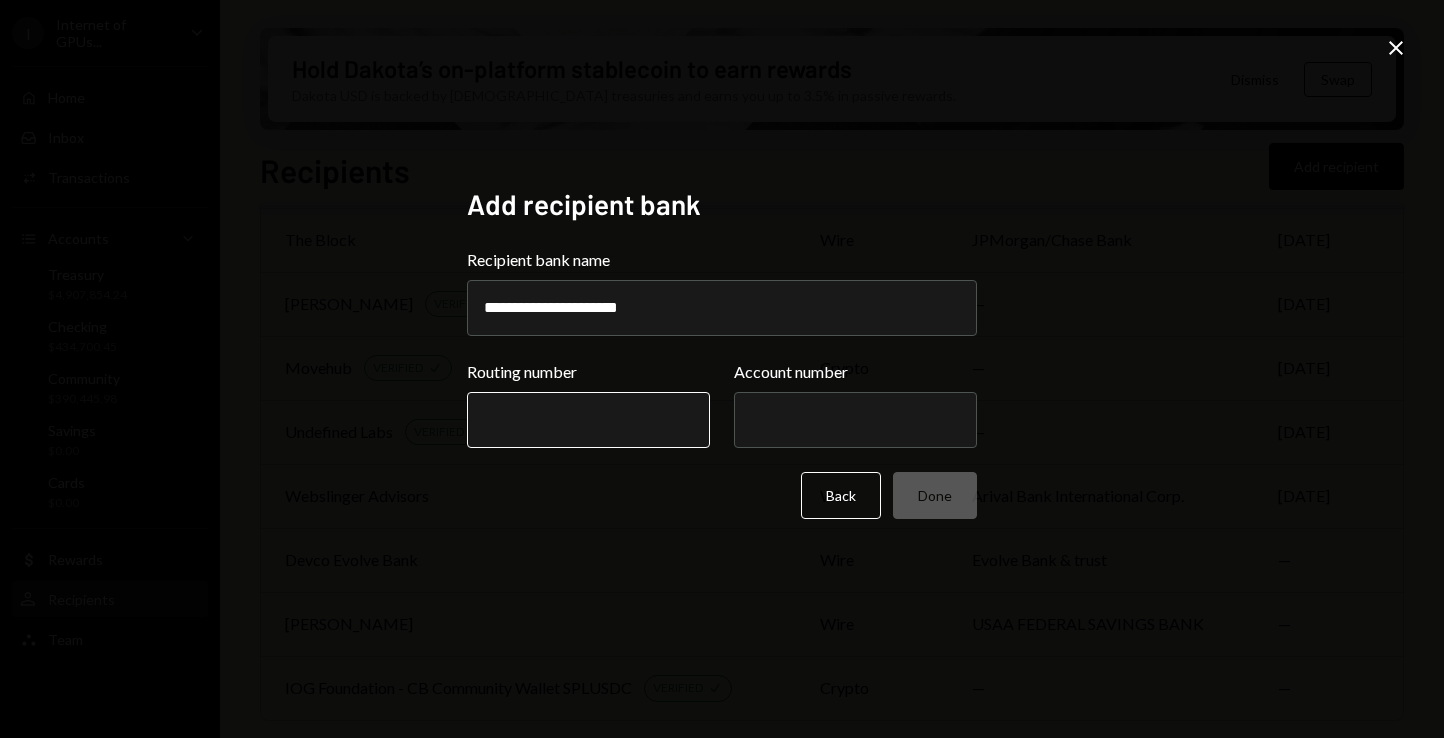click on "Routing number" at bounding box center (588, 420) 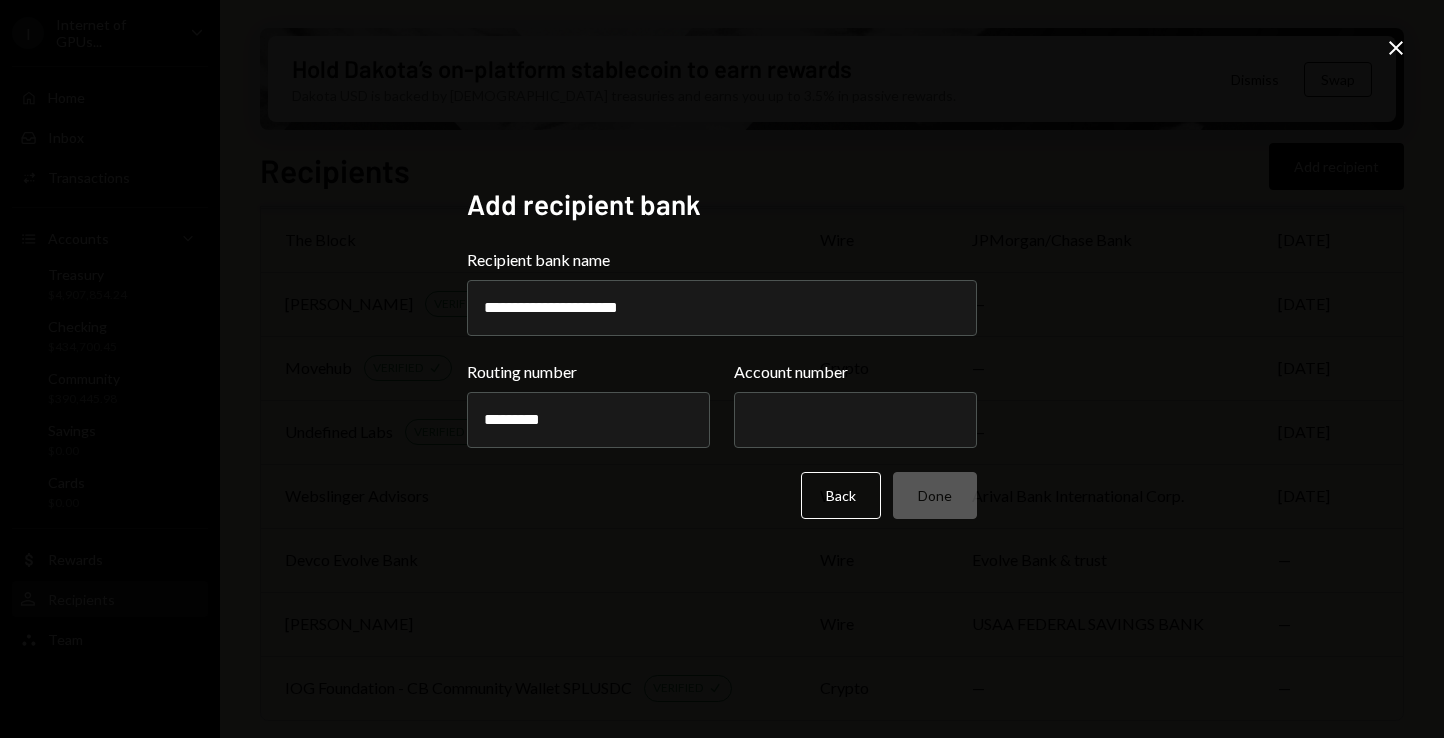type on "*********" 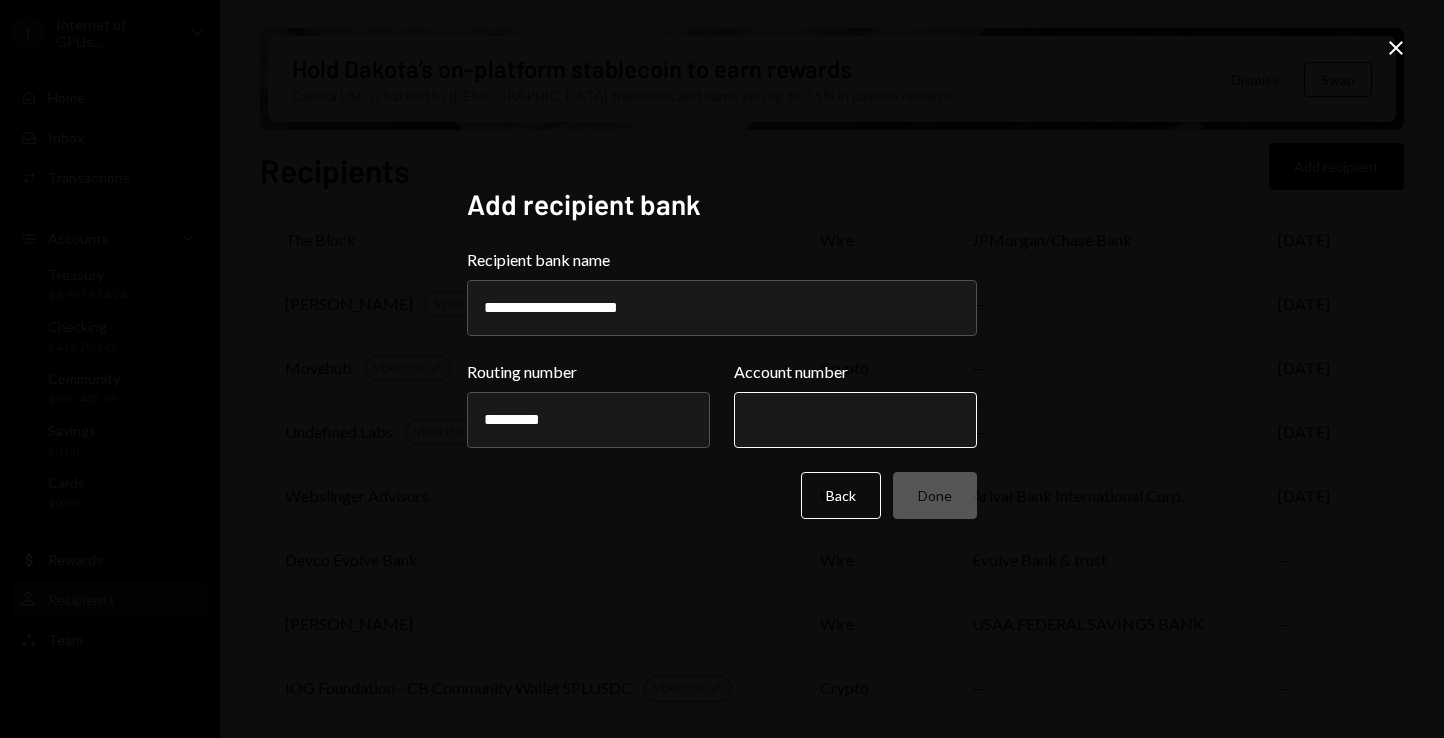 click on "Account number" at bounding box center [855, 420] 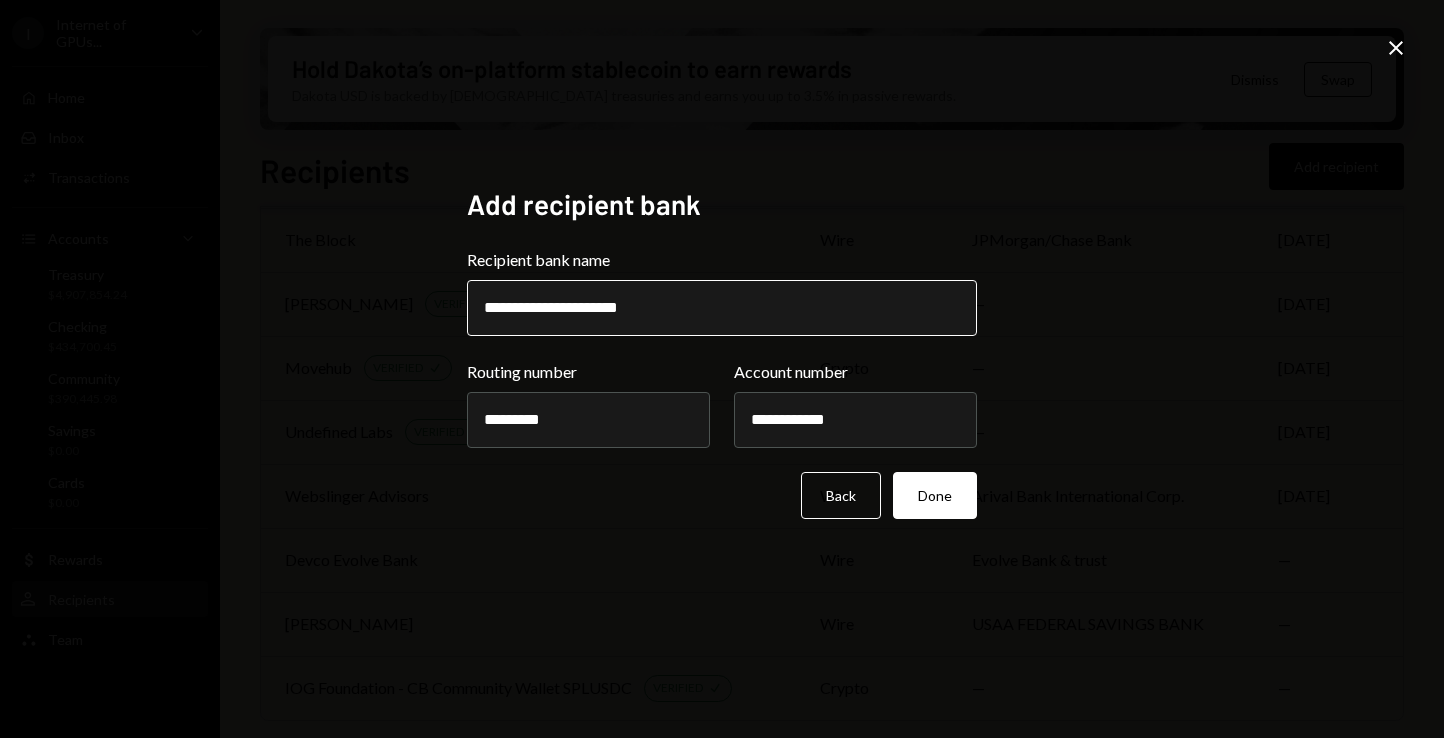type on "**********" 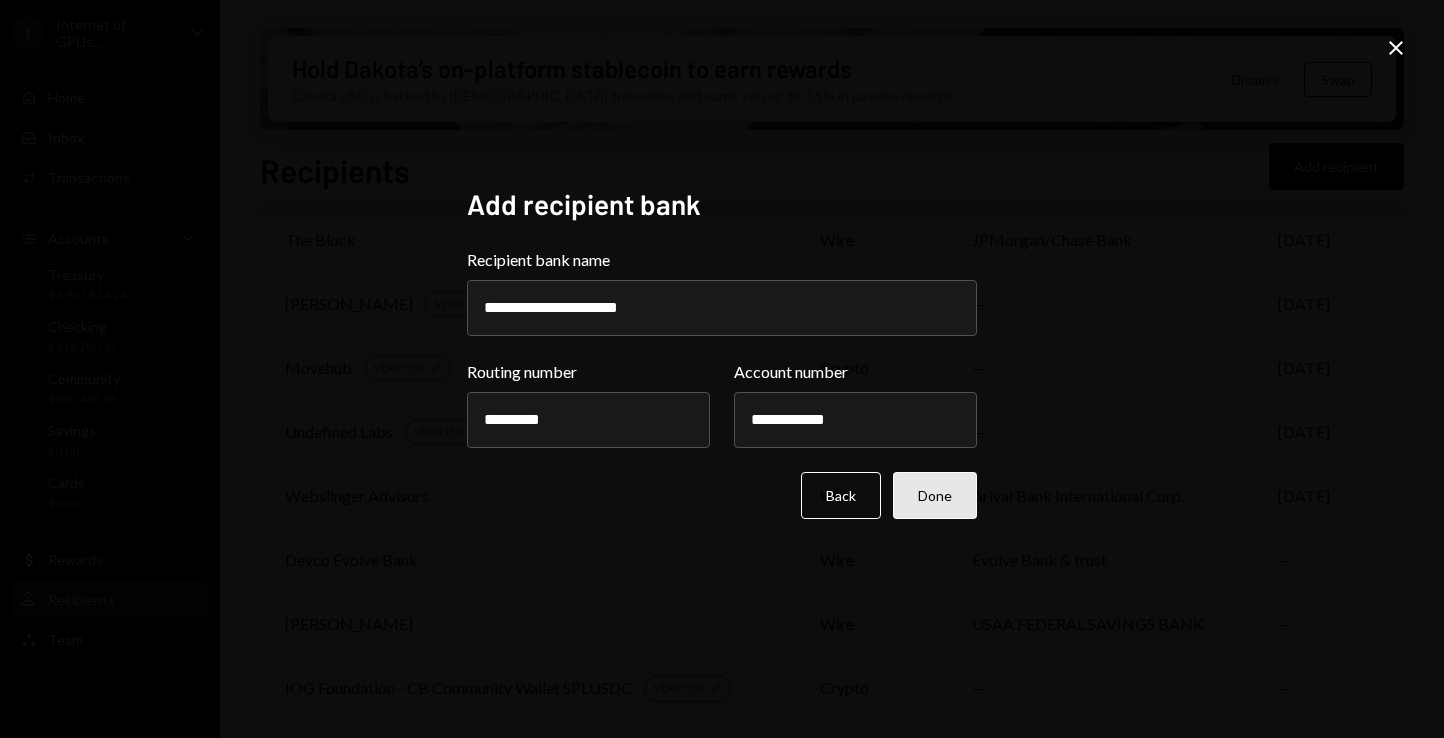 click on "Done" at bounding box center (935, 495) 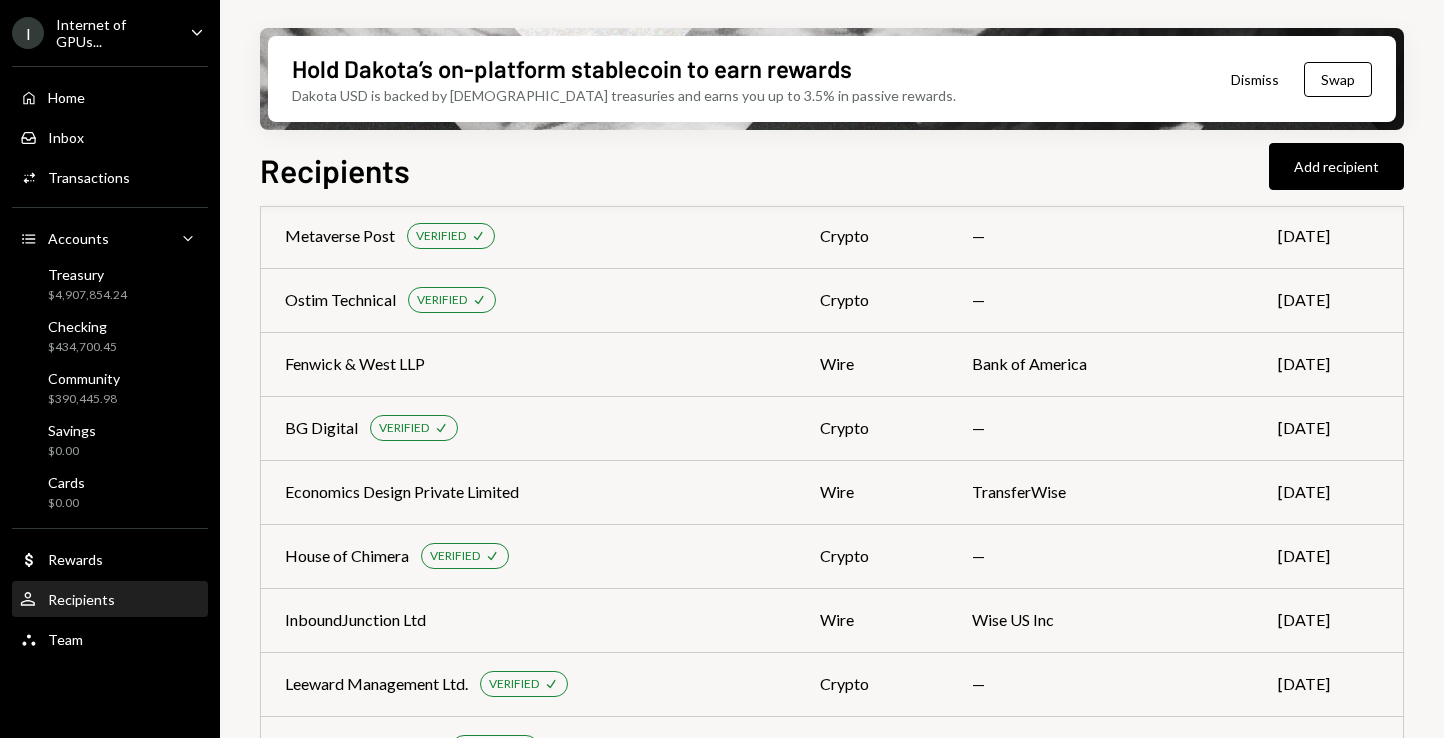 scroll, scrollTop: 1896, scrollLeft: 0, axis: vertical 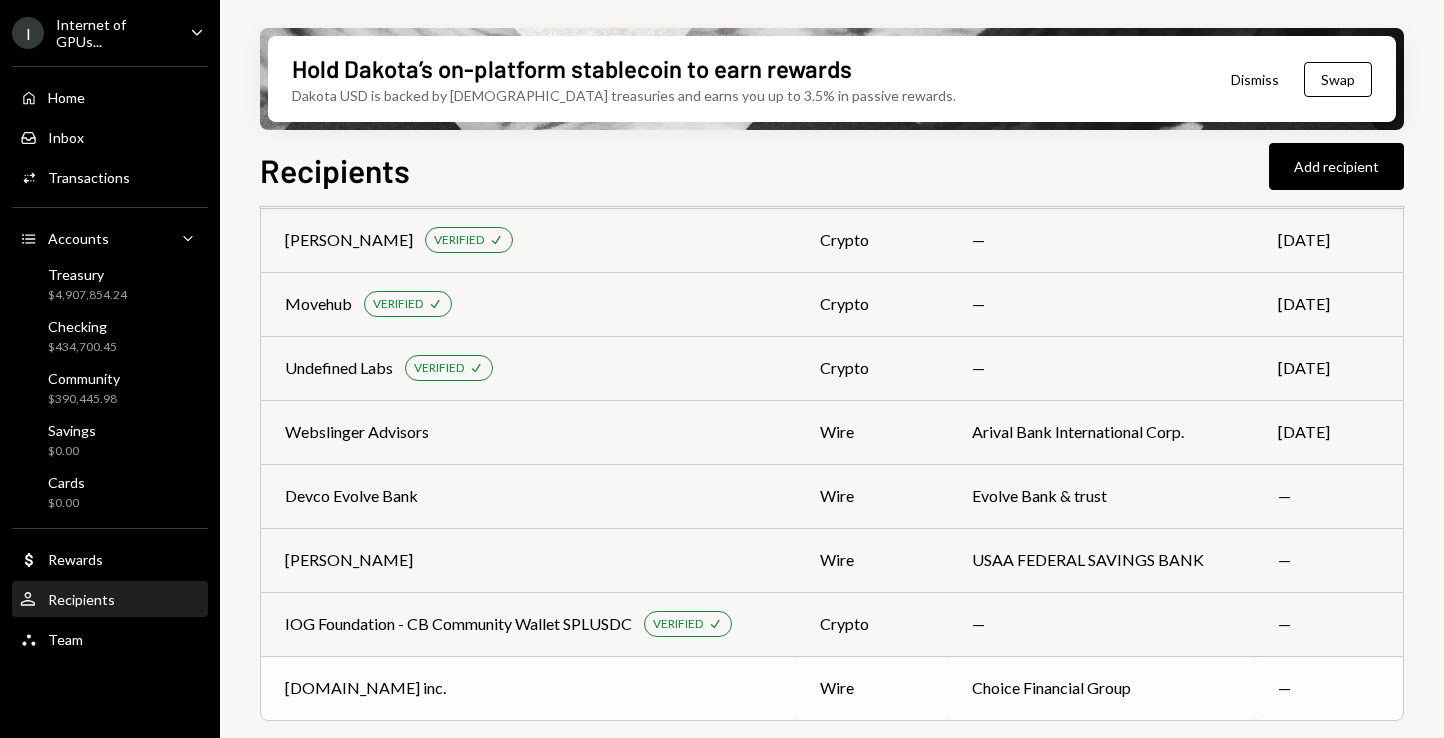 click on "[DOMAIN_NAME] inc." at bounding box center [528, 688] 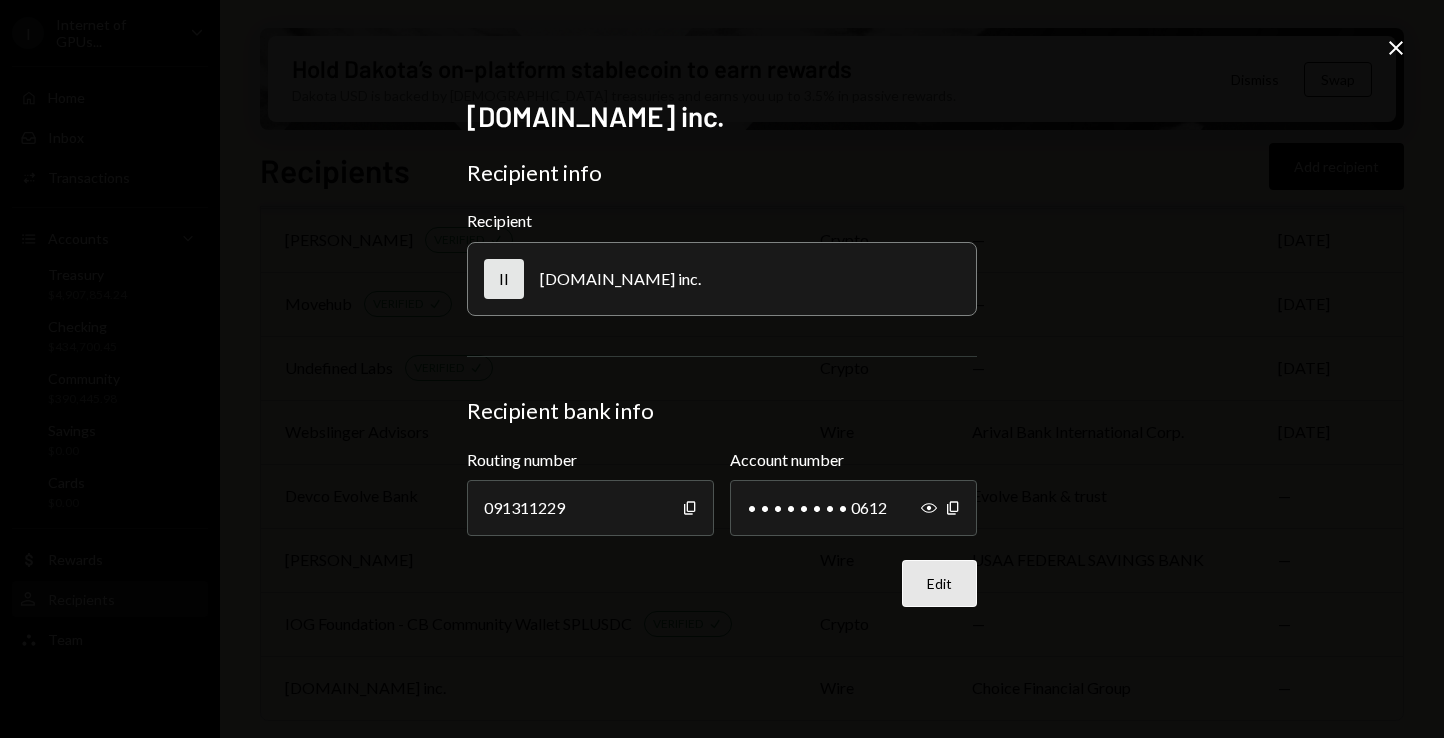 click on "Edit" at bounding box center (939, 583) 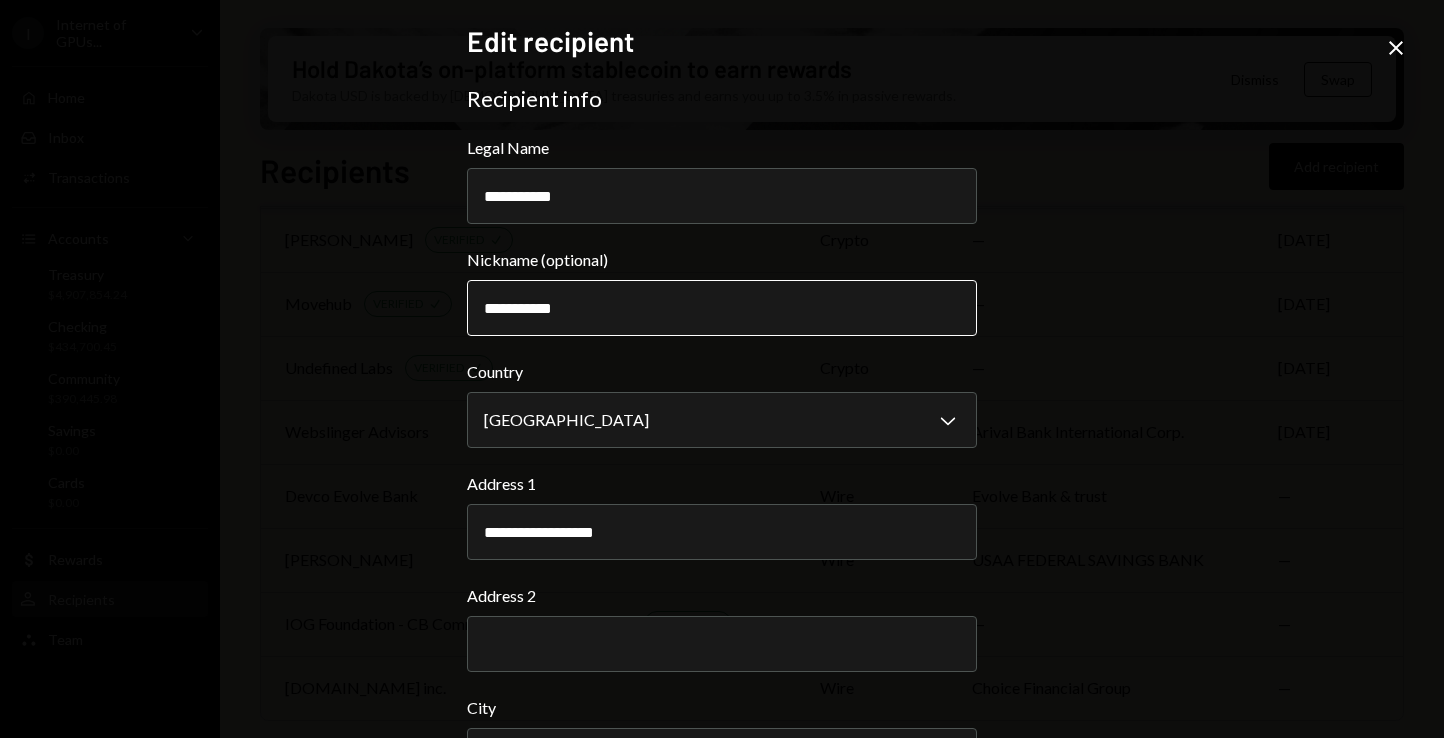 click on "**********" at bounding box center (722, 308) 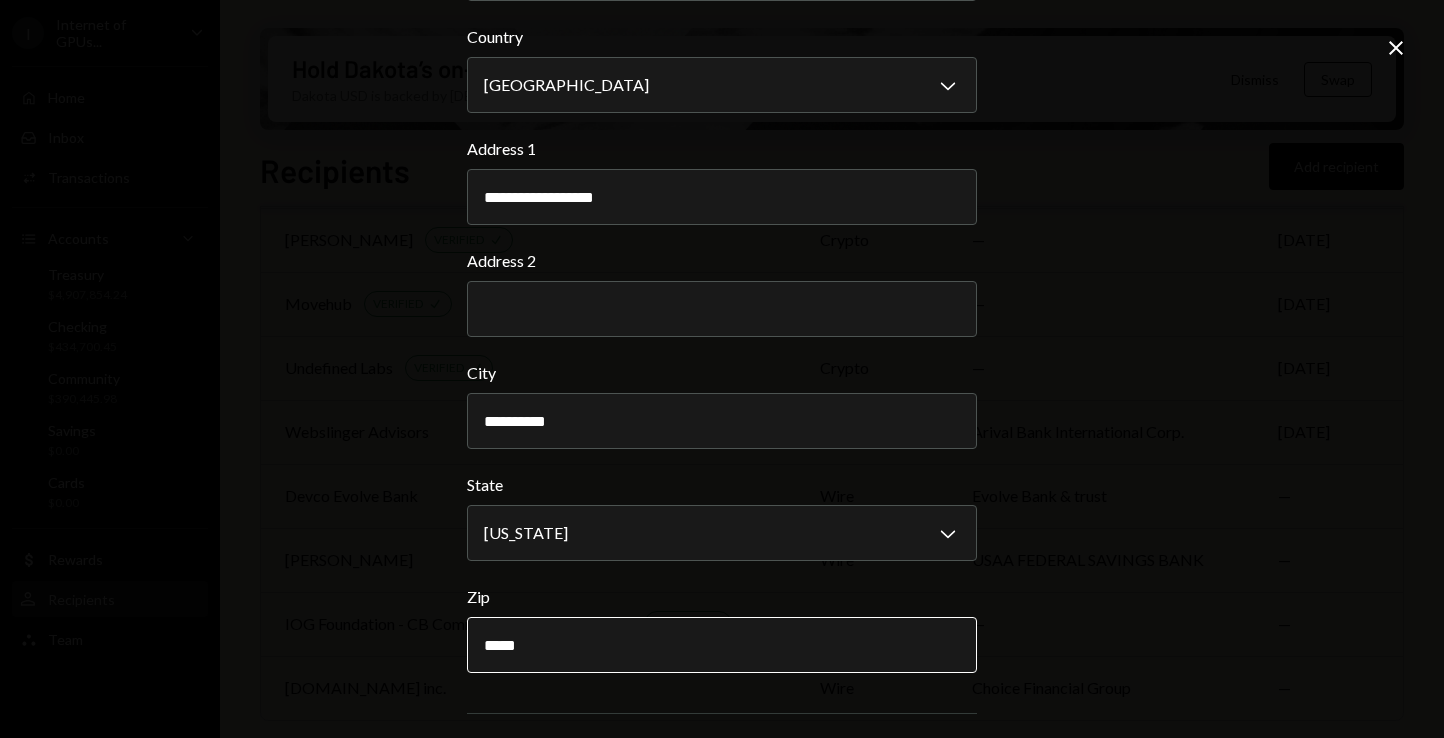 scroll, scrollTop: 705, scrollLeft: 0, axis: vertical 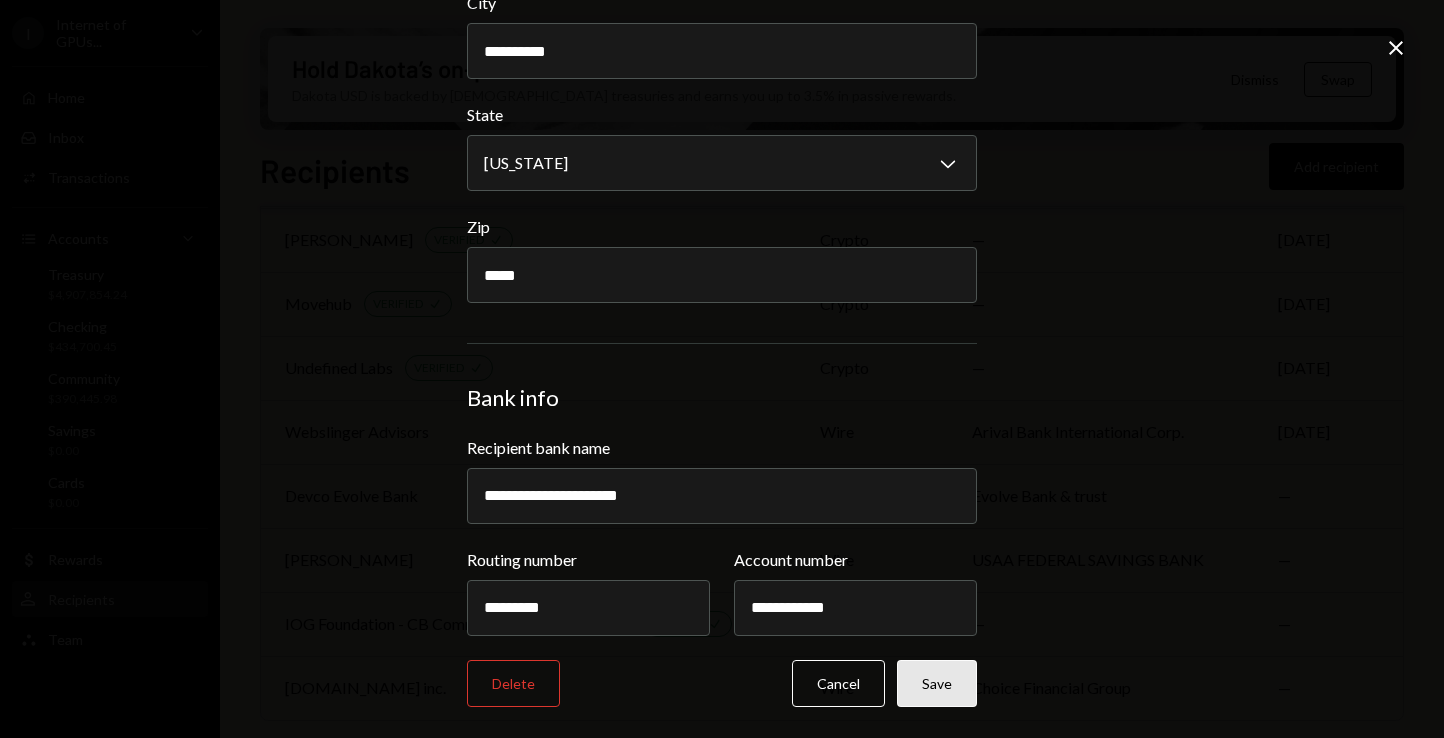 type on "**********" 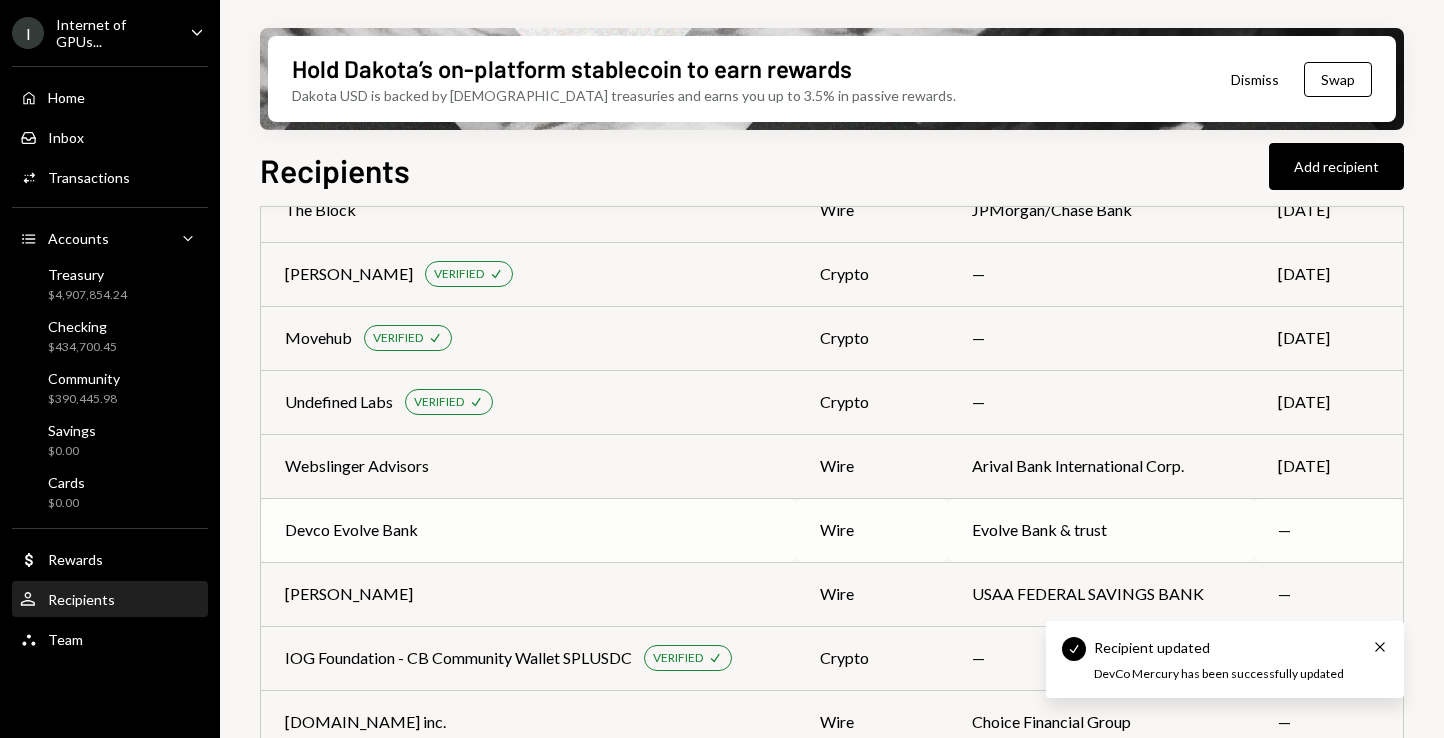 scroll, scrollTop: 3196, scrollLeft: 0, axis: vertical 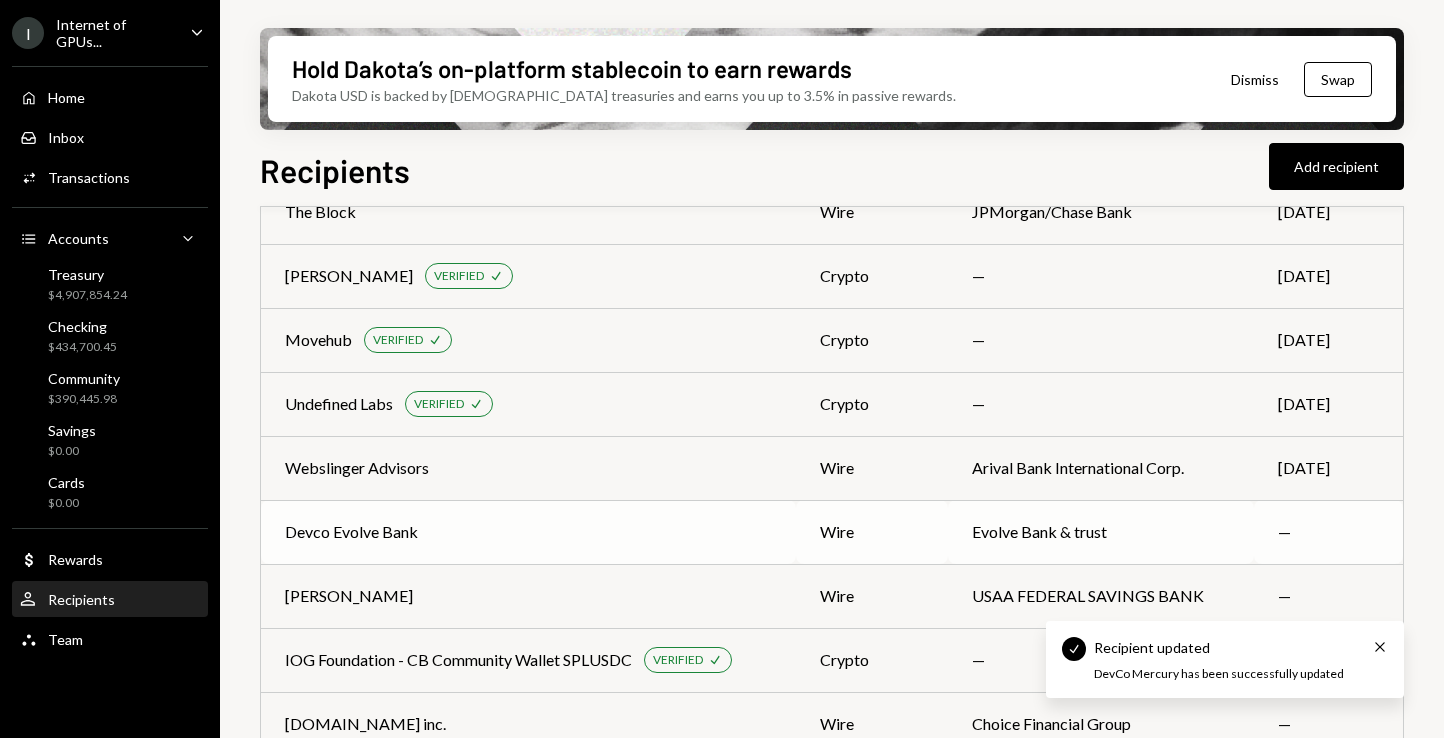 click on "Evolve Bank & trust" at bounding box center (1101, 532) 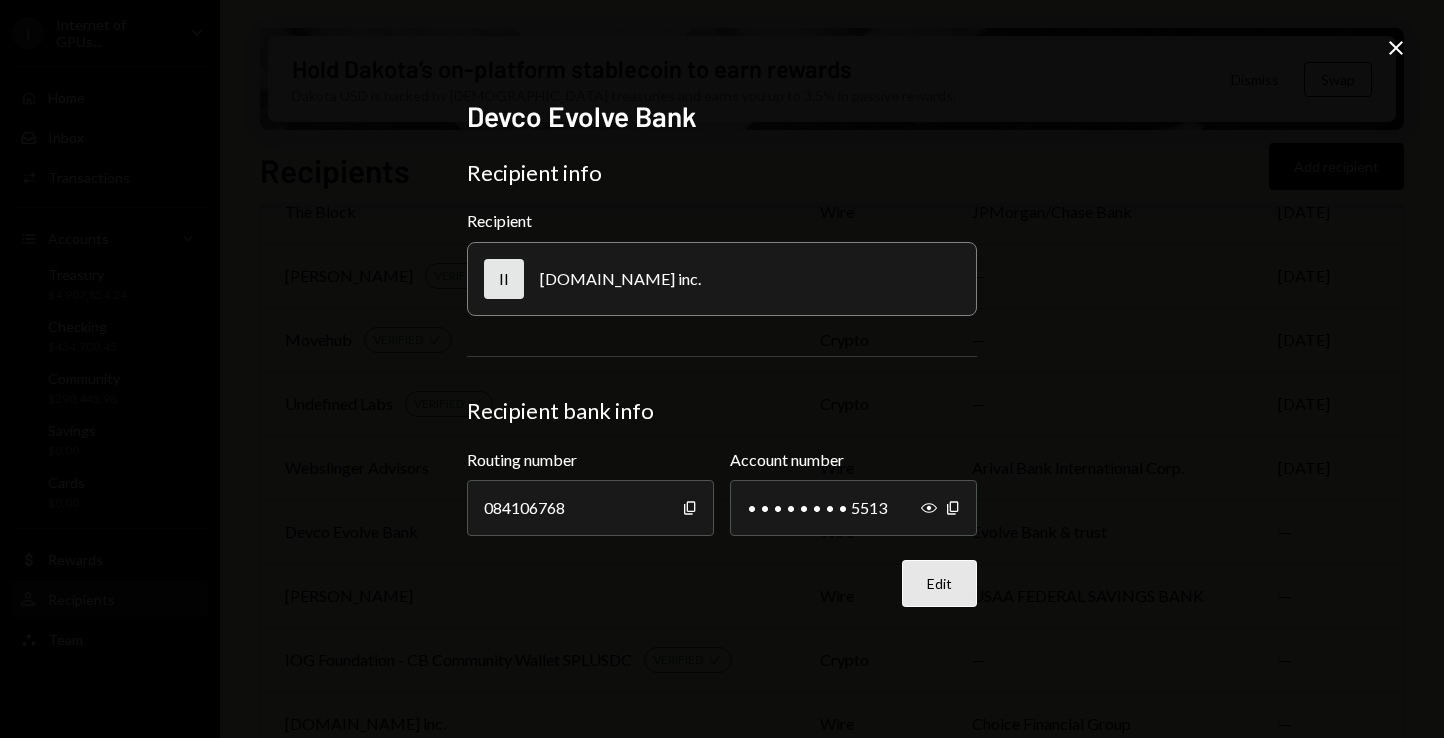 click on "Edit" at bounding box center [939, 583] 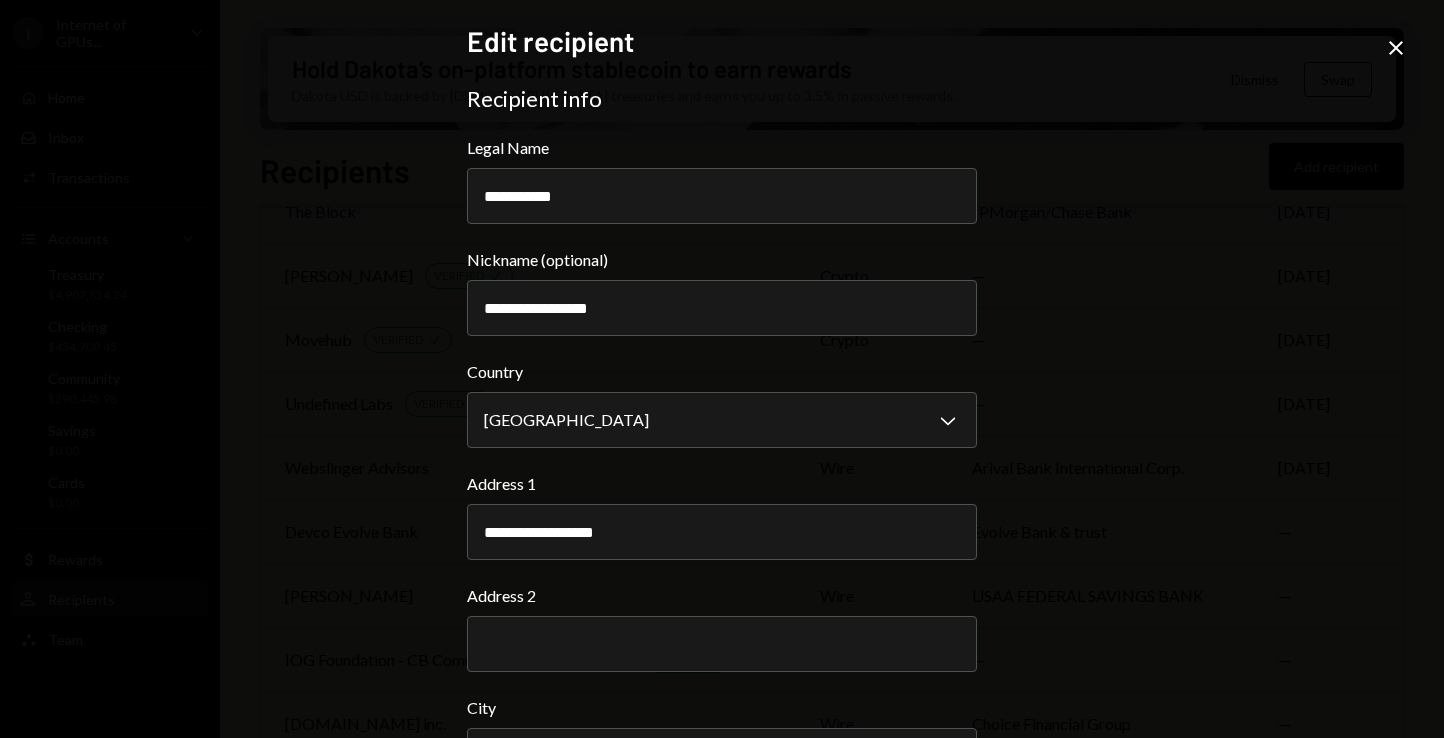 click on "Close" 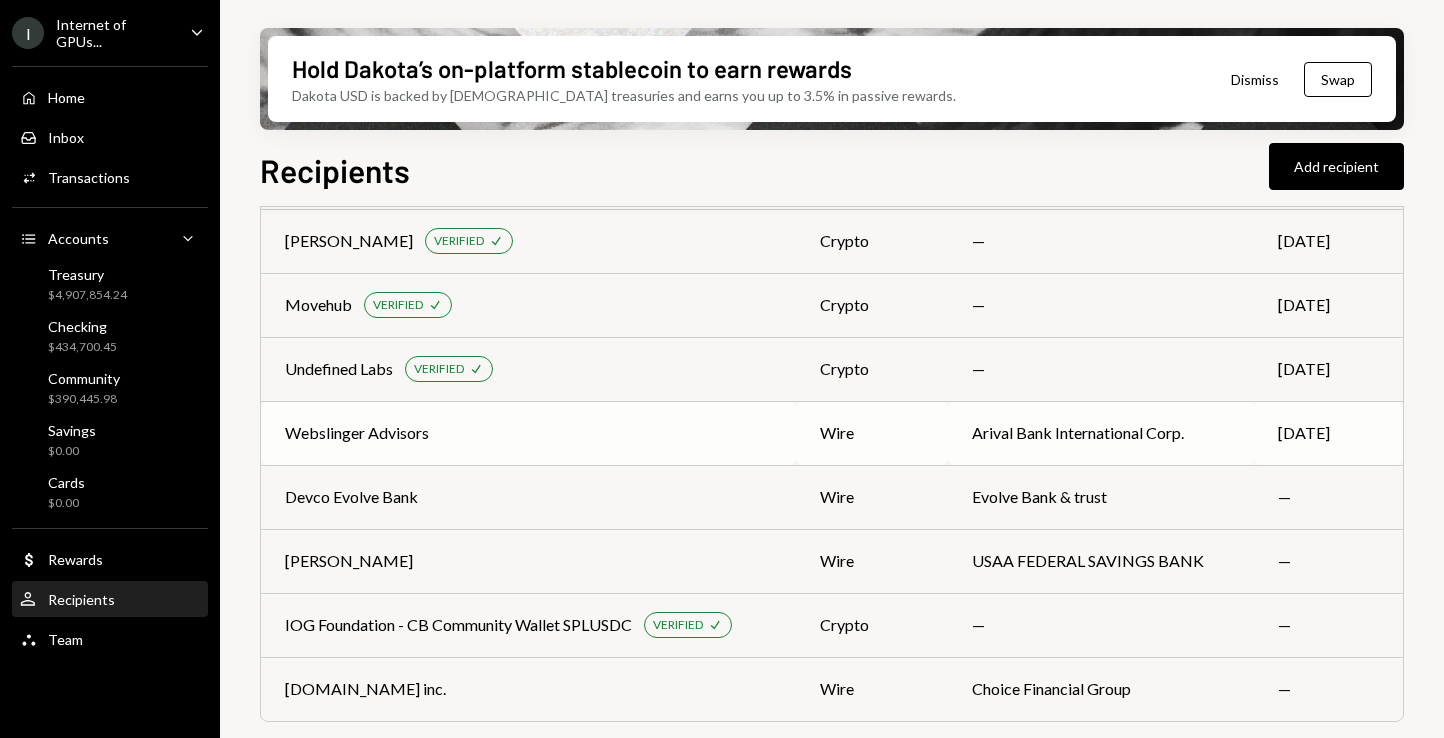 scroll, scrollTop: 3232, scrollLeft: 0, axis: vertical 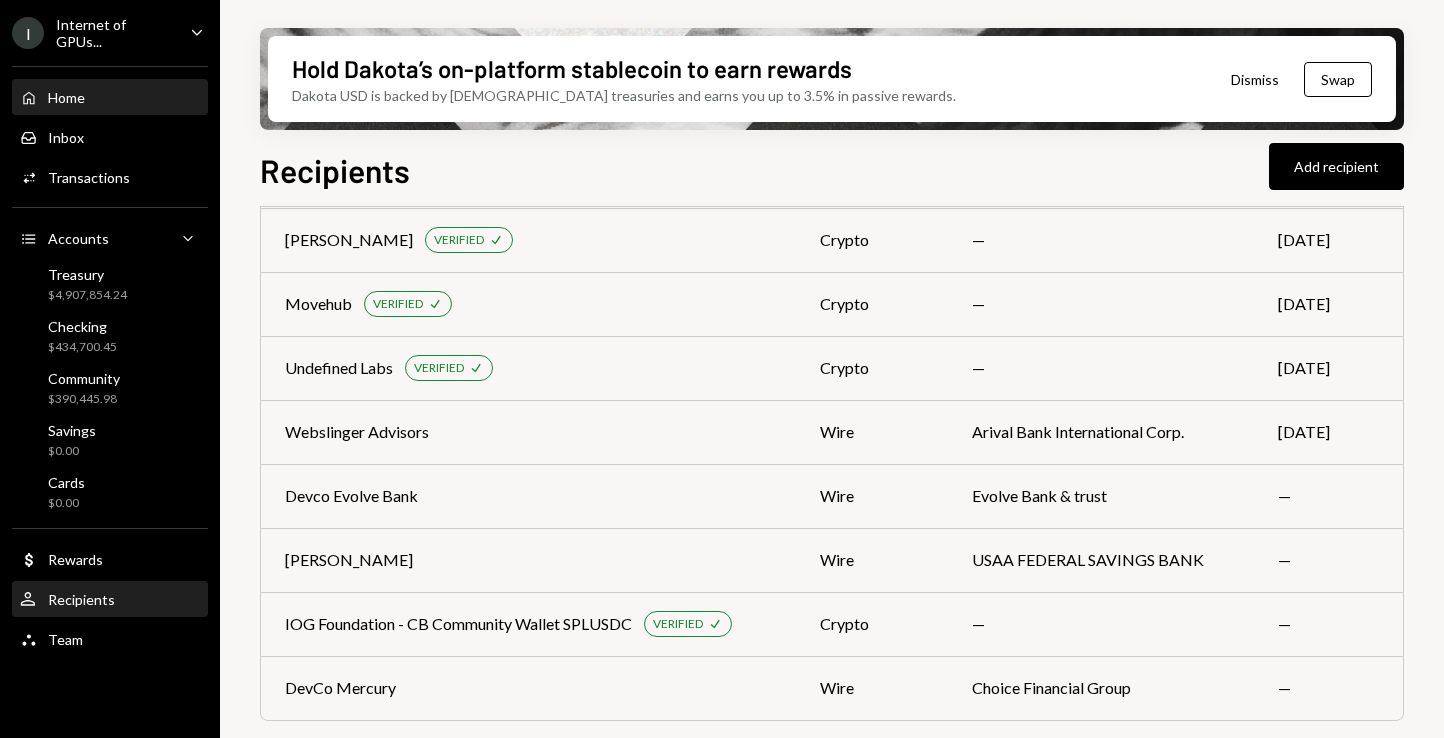 click on "Home Home" at bounding box center (110, 98) 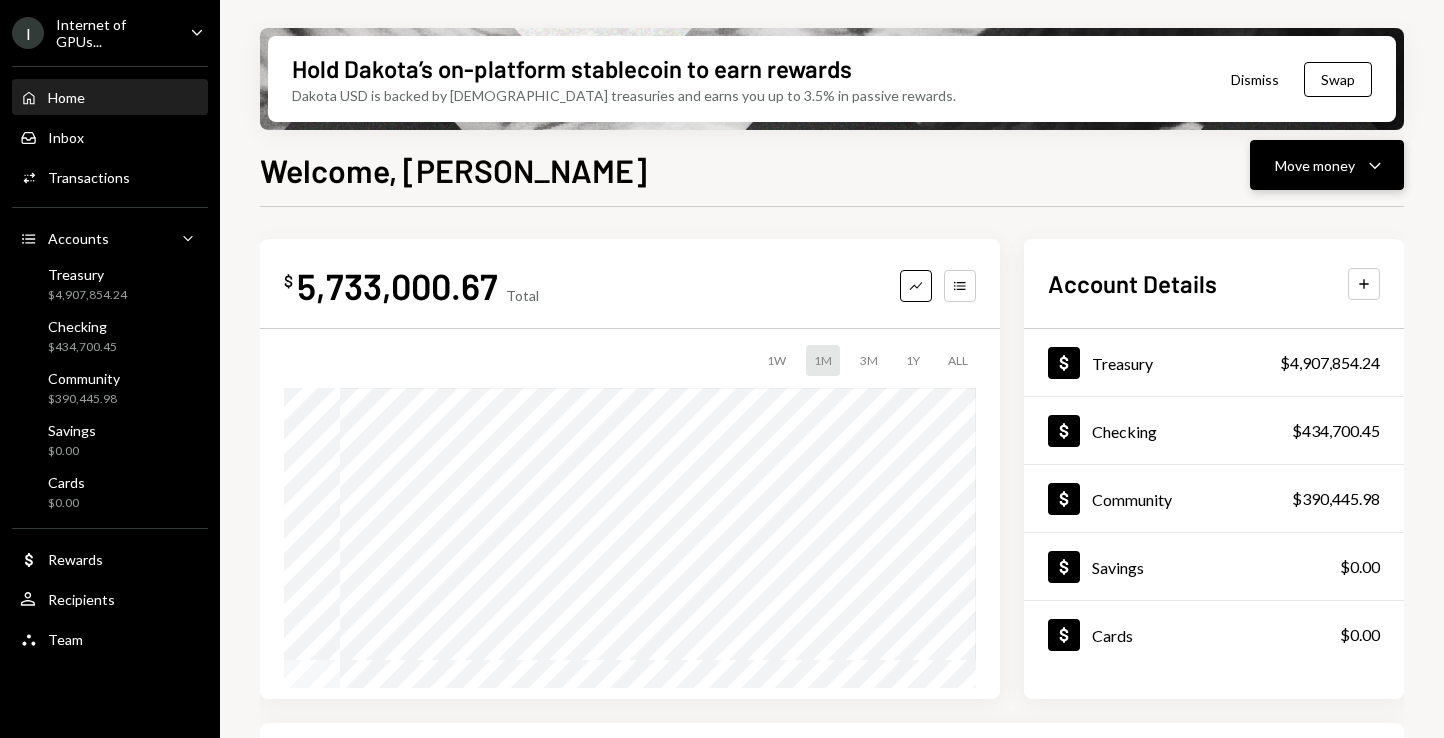 click on "Caret Down" 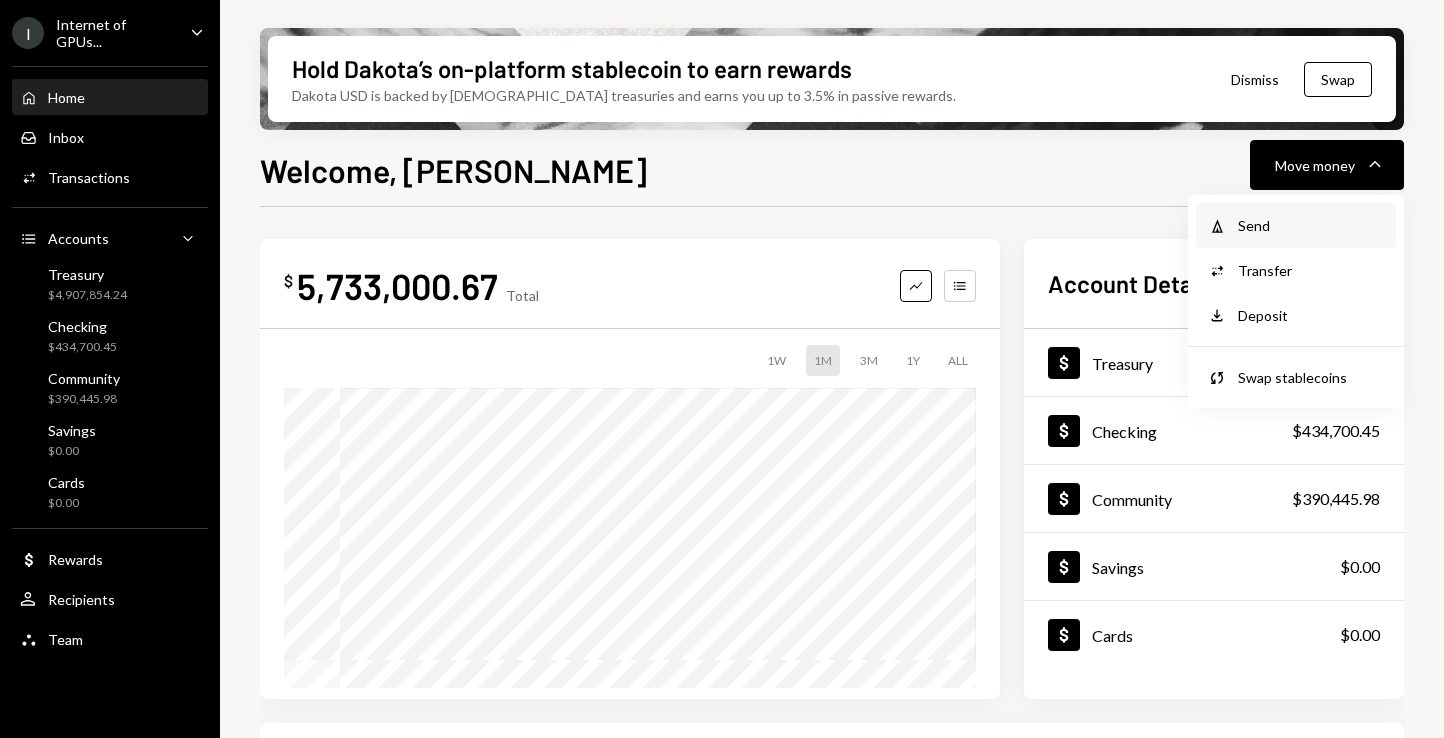 click on "Send" at bounding box center (1311, 225) 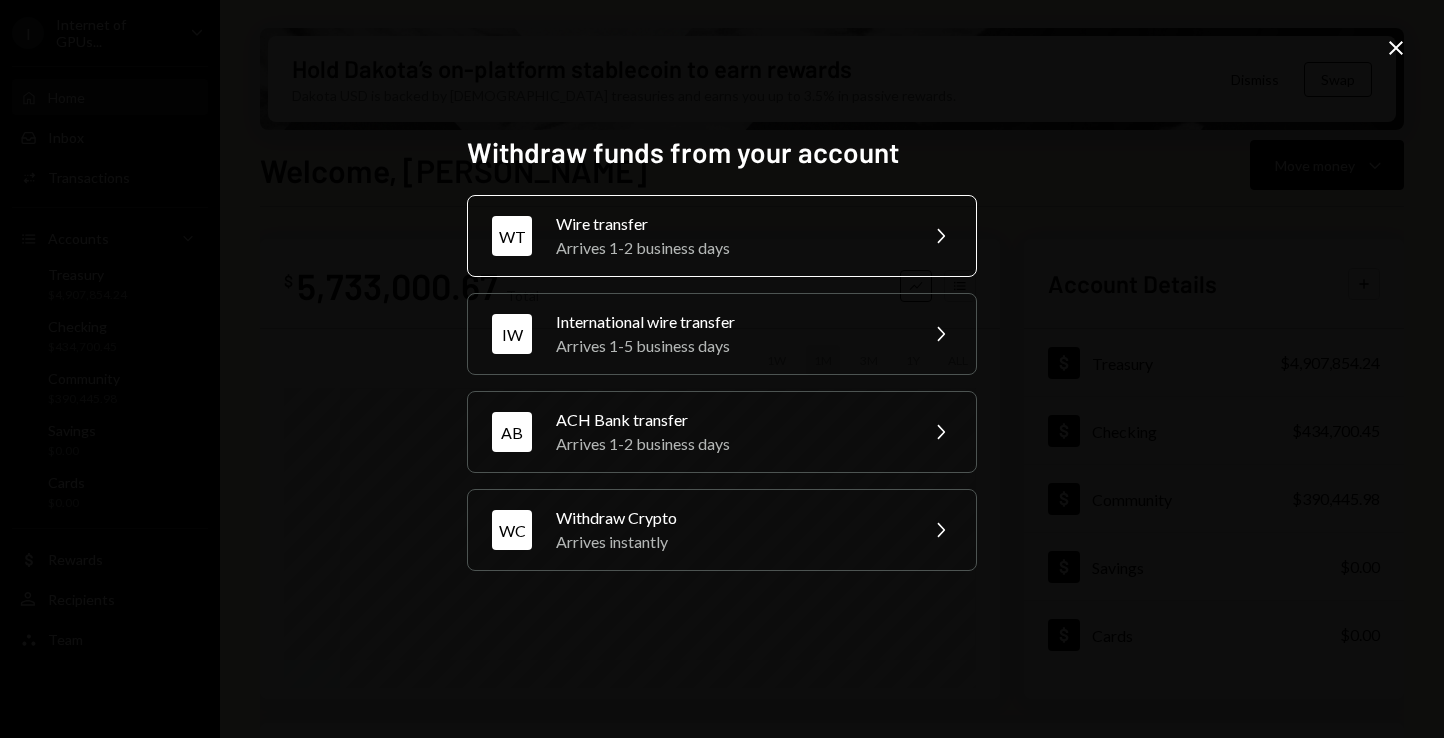 click on "Wire transfer" at bounding box center (730, 224) 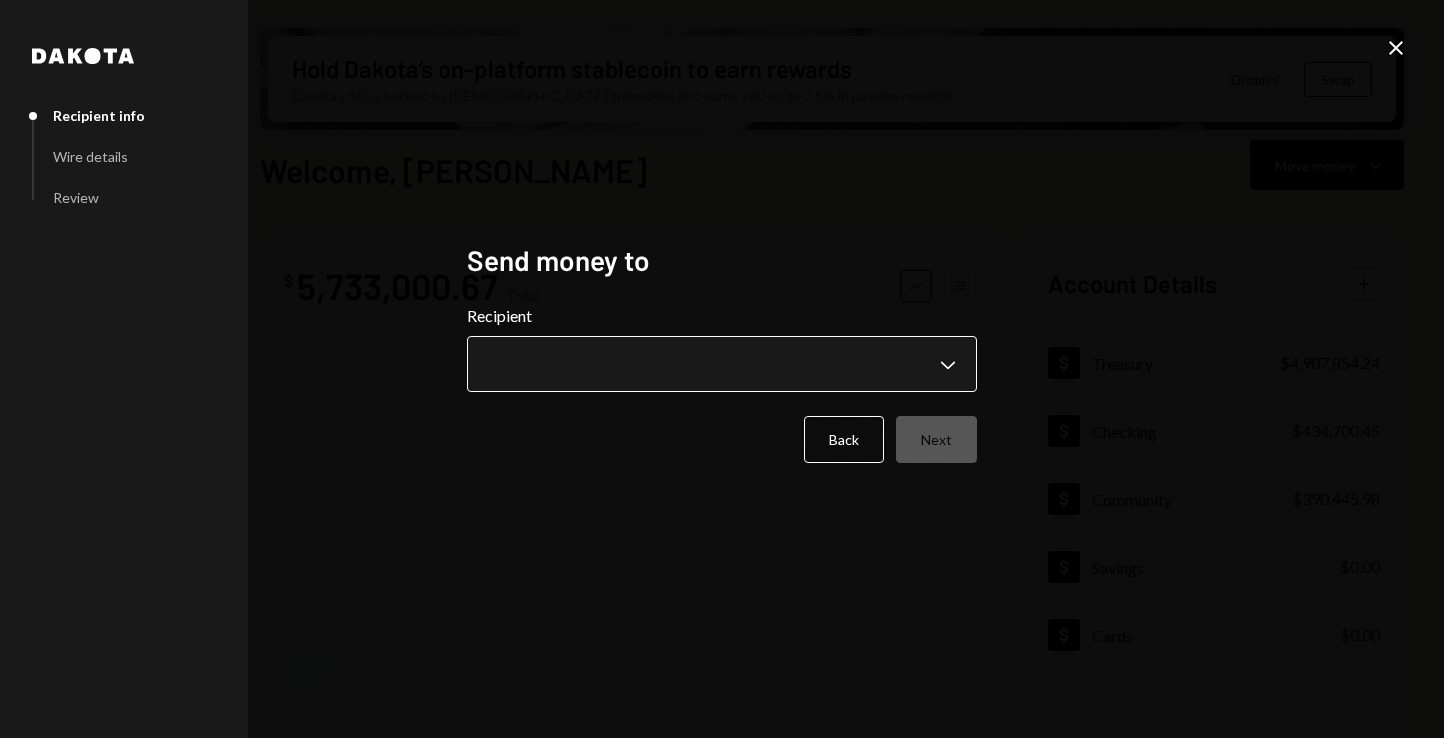 drag, startPoint x: 655, startPoint y: 334, endPoint x: 658, endPoint y: 359, distance: 25.179358 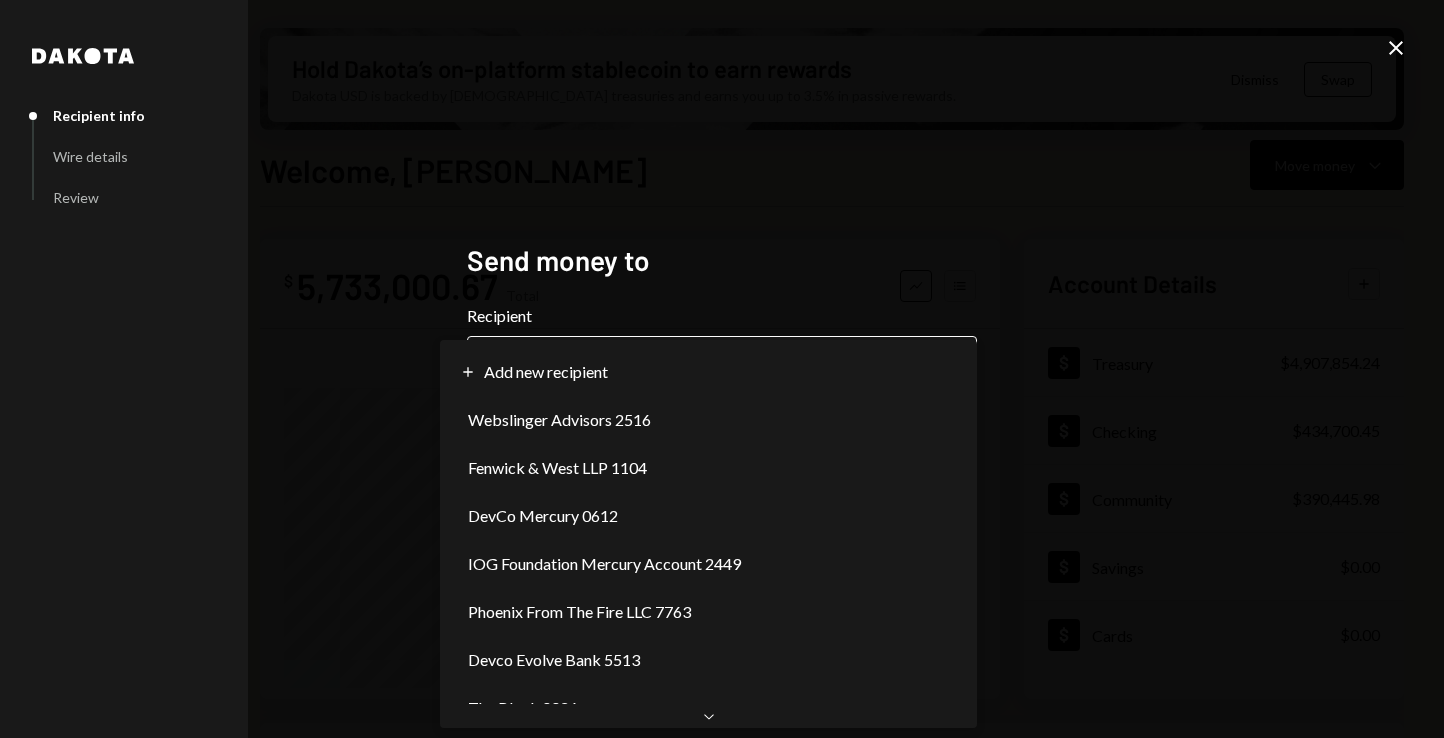 click on "I Internet of GPUs... Caret Down Home Home Inbox Inbox Activities Transactions Accounts Accounts Caret Down Treasury $4,907,854.24 Checking $434,700.45 Community $390,445.98 Savings $0.00 Cards $0.00 Dollar Rewards User Recipients Team Team Hold Dakota’s on-platform stablecoin to earn rewards Dakota USD is backed by U.S. treasuries and earns you up to 3.5% in passive rewards. Dismiss Swap Welcome, Stephanie Move money Caret Down $ 5,733,000.67 Total Graph Accounts 1W 1M 3M 1Y ALL Account Details Plus Dollar Treasury $4,907,854.24 Dollar Checking $434,700.45 Dollar Community $390,445.98 Dollar Savings $0.00 Dollar Cards $0.00 Recent Transactions View all Type Initiated By Initiated At Account Status Withdrawal 2,200,000  DKUSD Stephanie Vergara 07/01/25 7:03 PM Treasury Canceled Withdrawal 4,990  USDC Stephanie Vergara 06/26/25 5:52 PM Checking Completed Withdrawal 2,995  USDC Stephanie Vergara 06/26/25 5:11 PM Checking Completed Withdrawal 34,400  USDC Stephanie Vergara 06/25/25 10:25 AM Checking Completed" at bounding box center [722, 369] 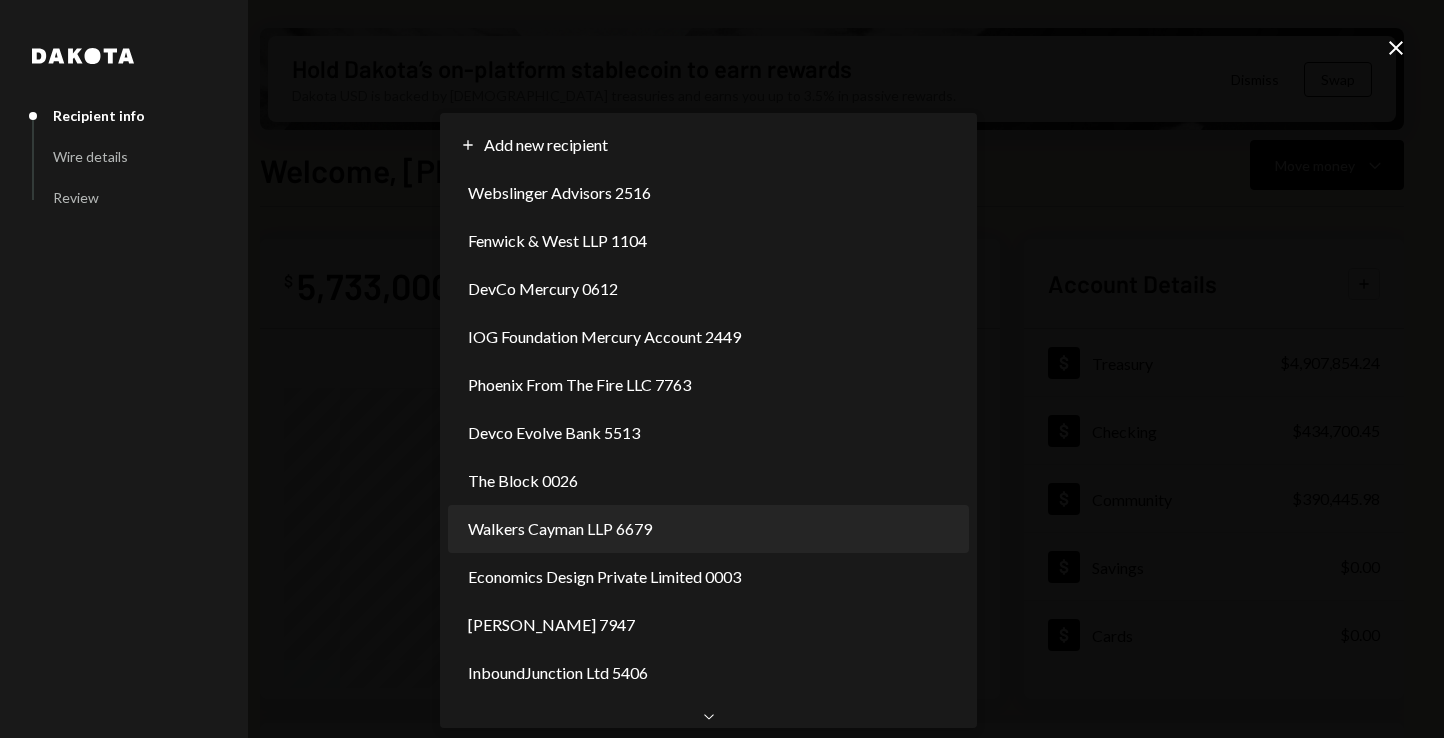 scroll, scrollTop: 0, scrollLeft: 0, axis: both 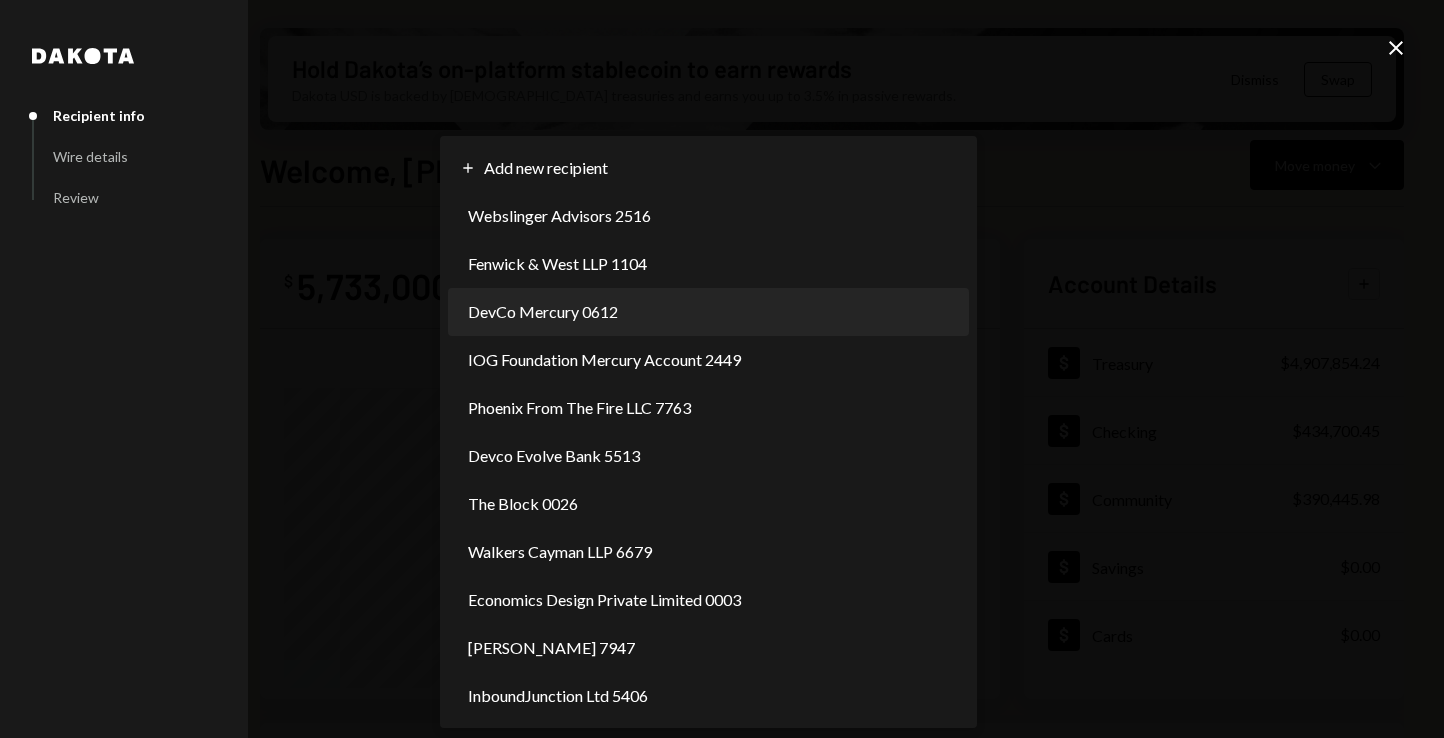 select on "**********" 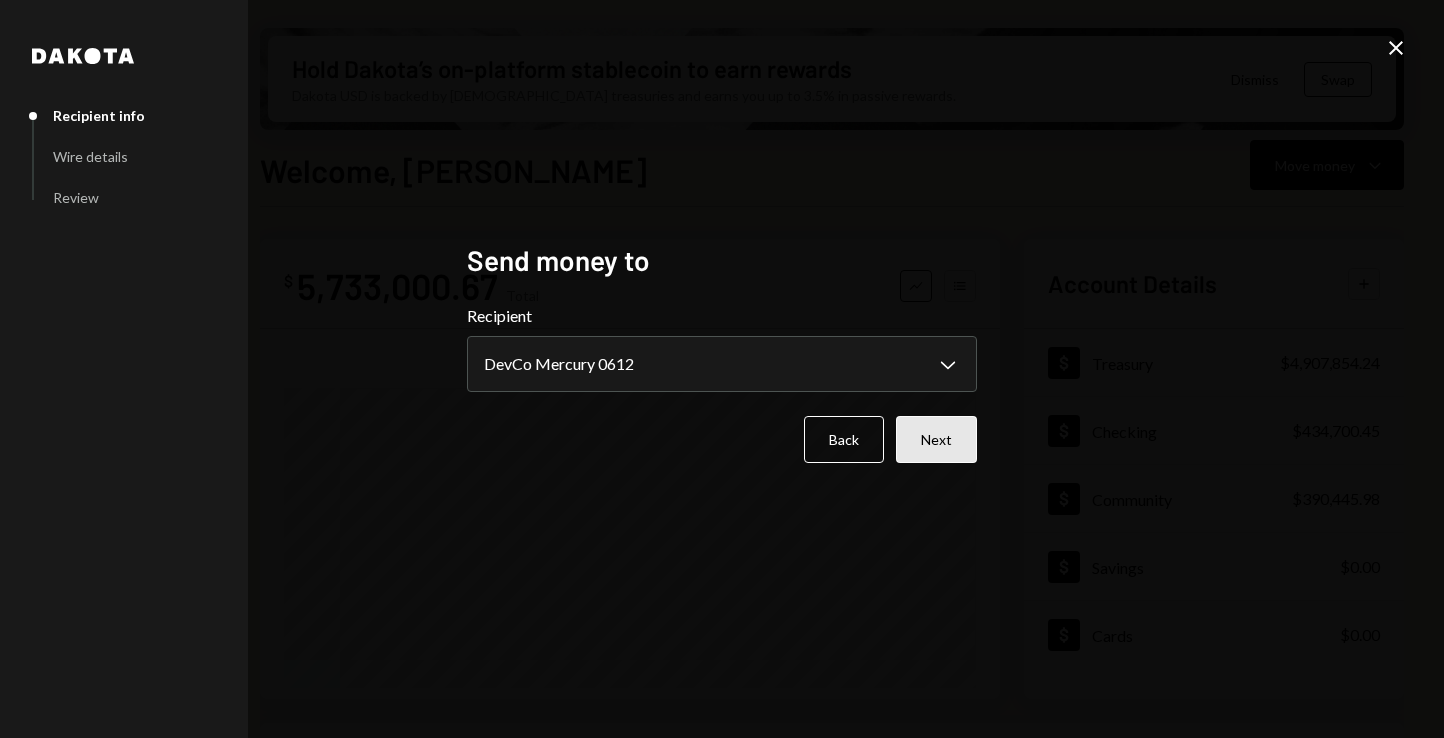 click on "Next" at bounding box center [936, 439] 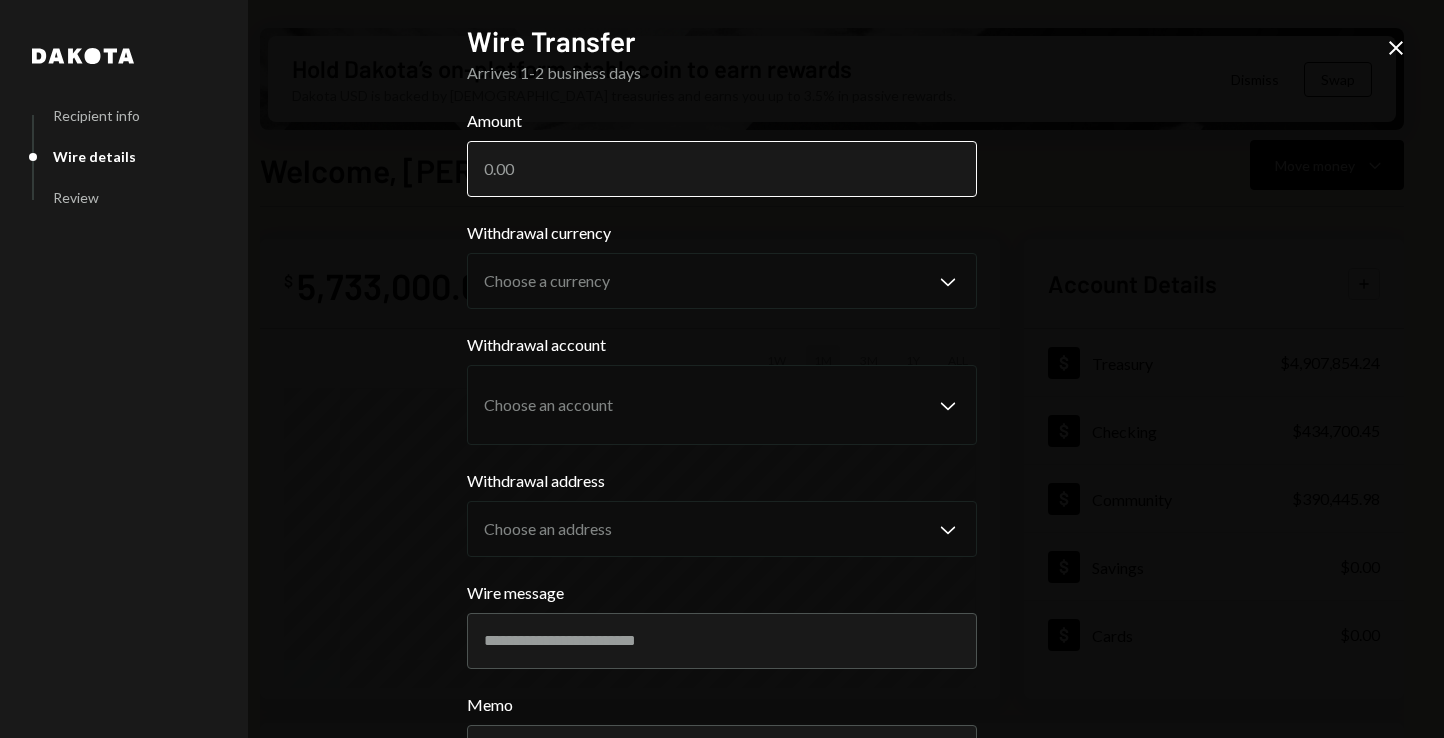 click on "Amount" at bounding box center [722, 169] 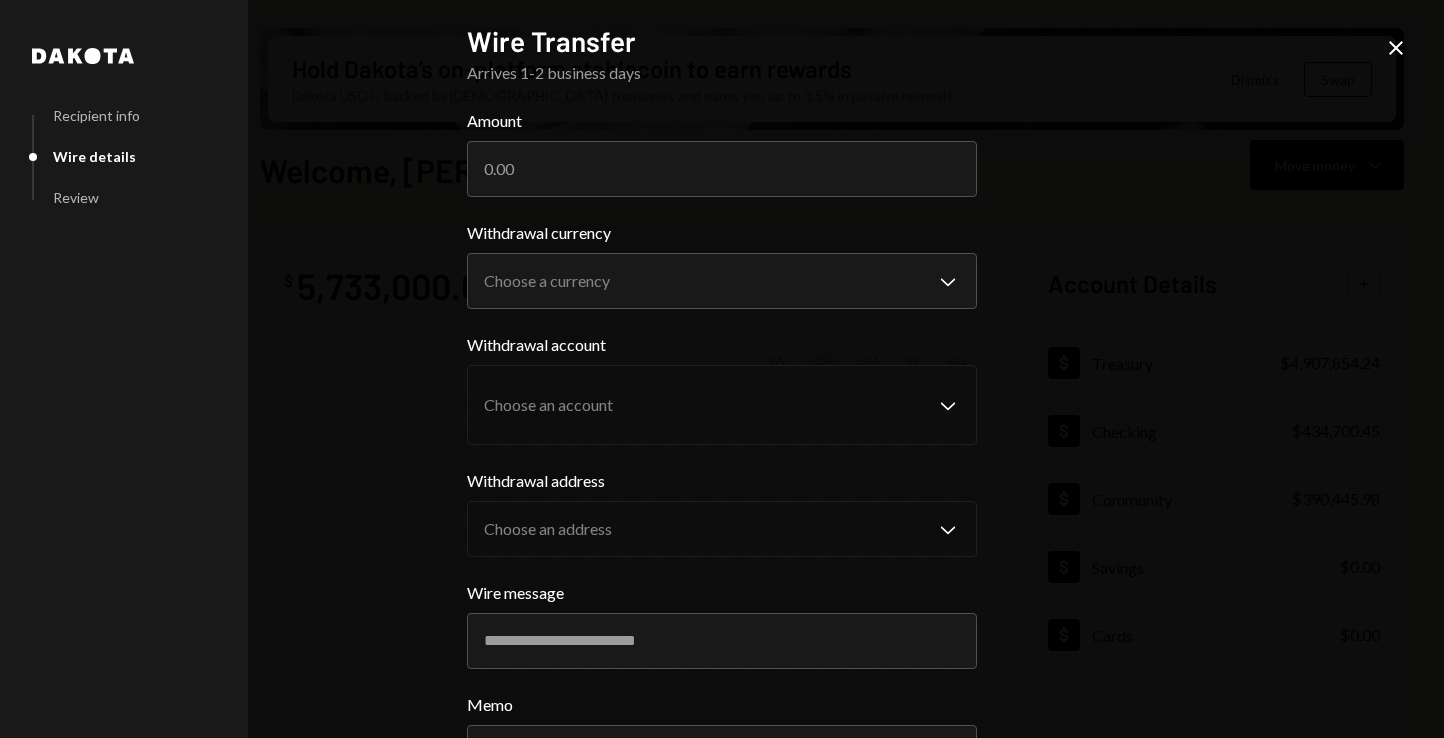 paste on "2200000.00" 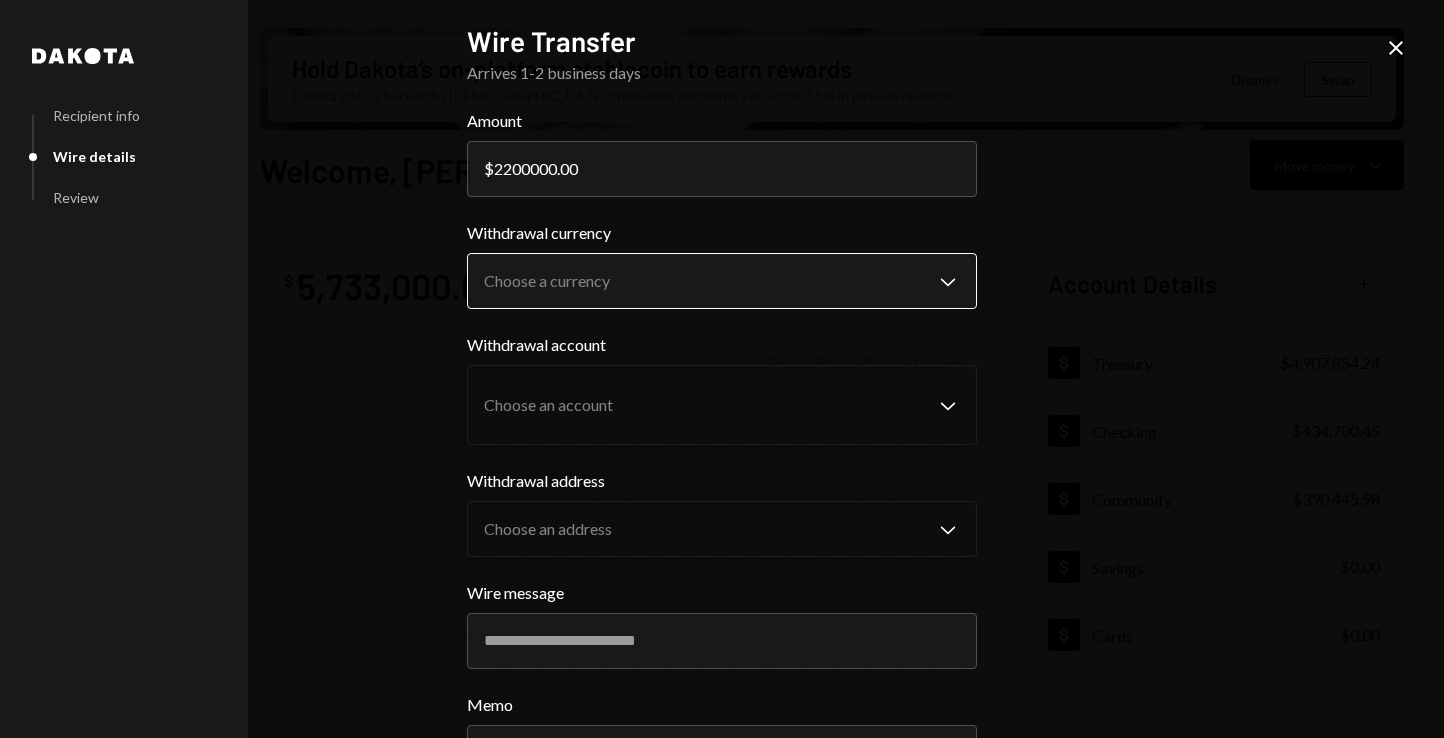type on "2200000.00" 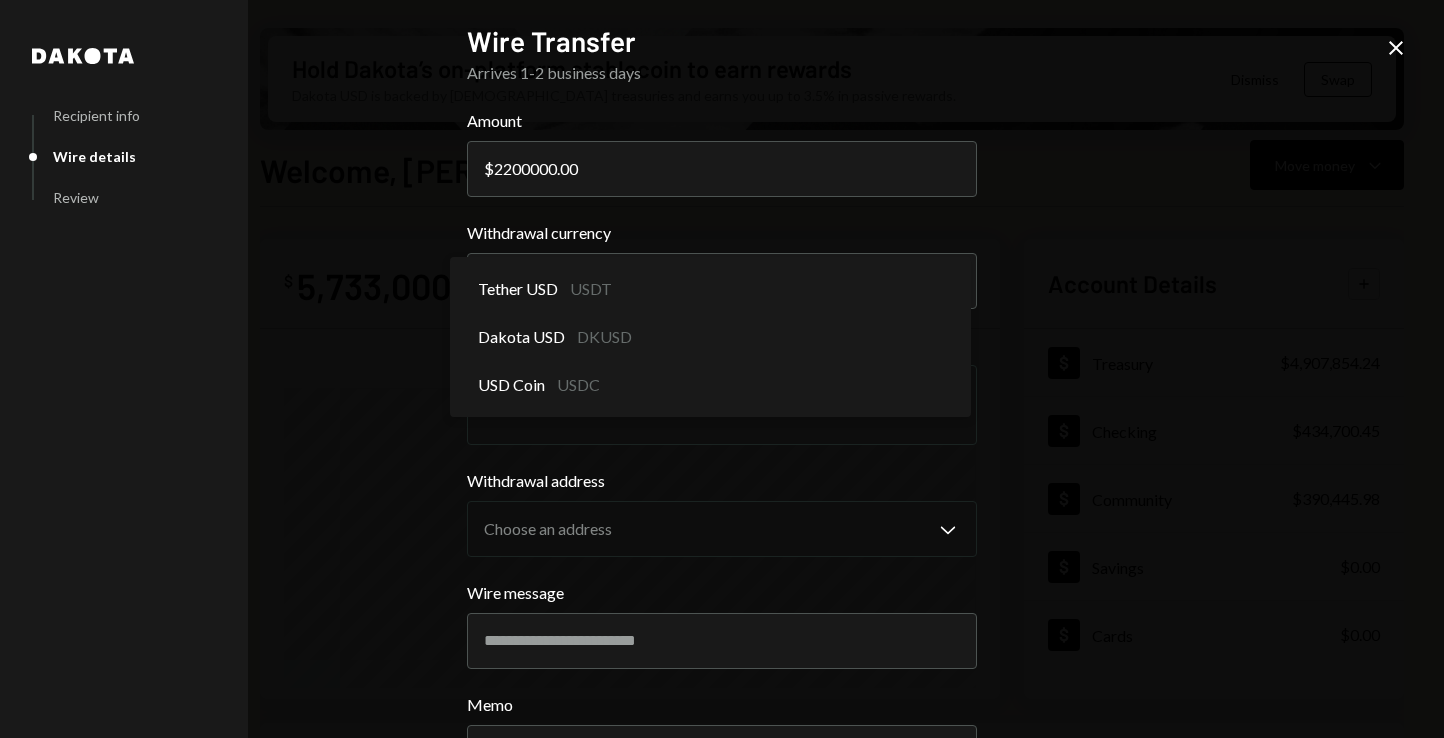 select on "*****" 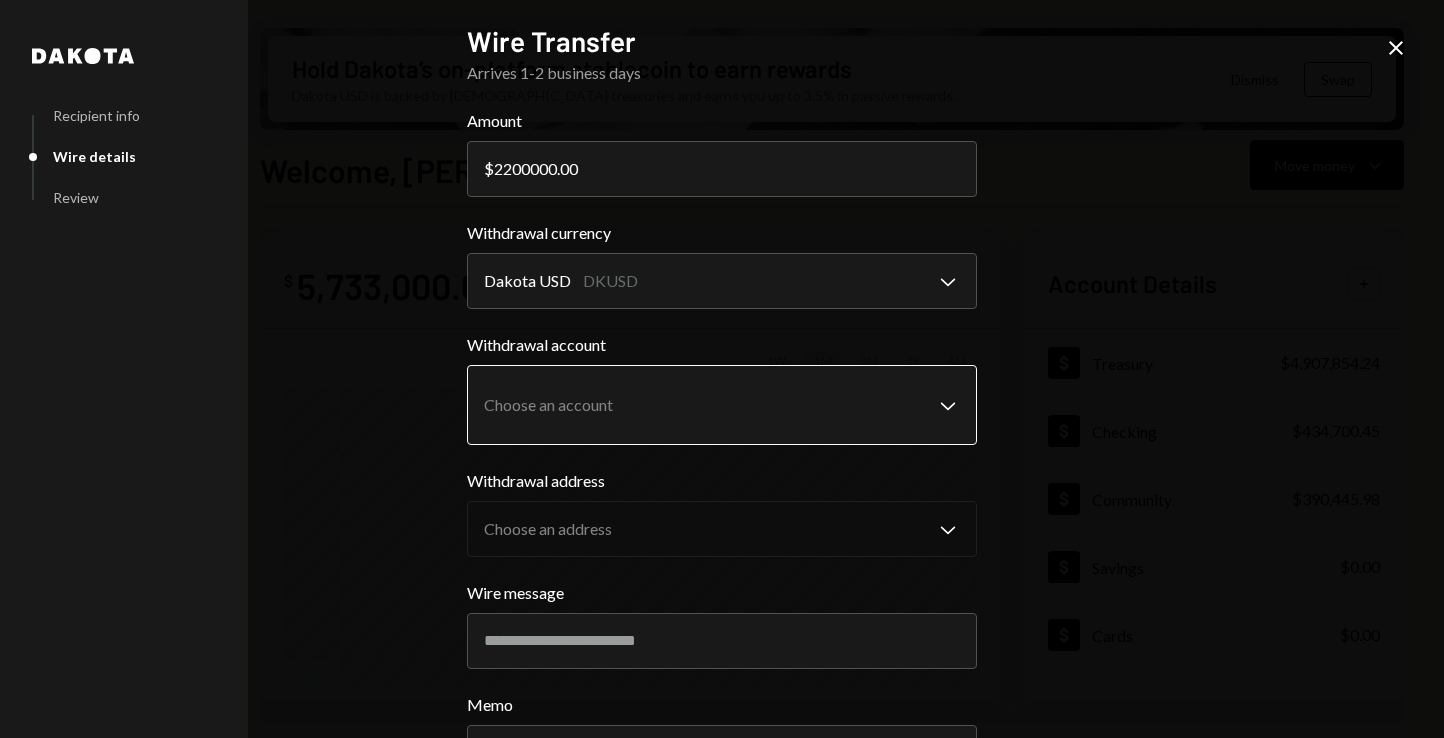 click on "I Internet of GPUs... Caret Down Home Home Inbox Inbox Activities Transactions Accounts Accounts Caret Down Treasury $4,907,854.24 Checking $434,700.45 Community $390,445.98 Savings $0.00 Cards $0.00 Dollar Rewards User Recipients Team Team Hold Dakota’s on-platform stablecoin to earn rewards Dakota USD is backed by U.S. treasuries and earns you up to 3.5% in passive rewards. Dismiss Swap Welcome, Stephanie Move money Caret Down $ 5,733,000.67 Total Graph Accounts 1W 1M 3M 1Y ALL Account Details Plus Dollar Treasury $4,907,854.24 Dollar Checking $434,700.45 Dollar Community $390,445.98 Dollar Savings $0.00 Dollar Cards $0.00 Recent Transactions View all Type Initiated By Initiated At Account Status Withdrawal 2,200,000  DKUSD Stephanie Vergara 07/01/25 7:03 PM Treasury Canceled Withdrawal 4,990  USDC Stephanie Vergara 06/26/25 5:52 PM Checking Completed Withdrawal 2,995  USDC Stephanie Vergara 06/26/25 5:11 PM Checking Completed Withdrawal 34,400  USDC Stephanie Vergara 06/25/25 10:25 AM Checking Completed" at bounding box center (722, 369) 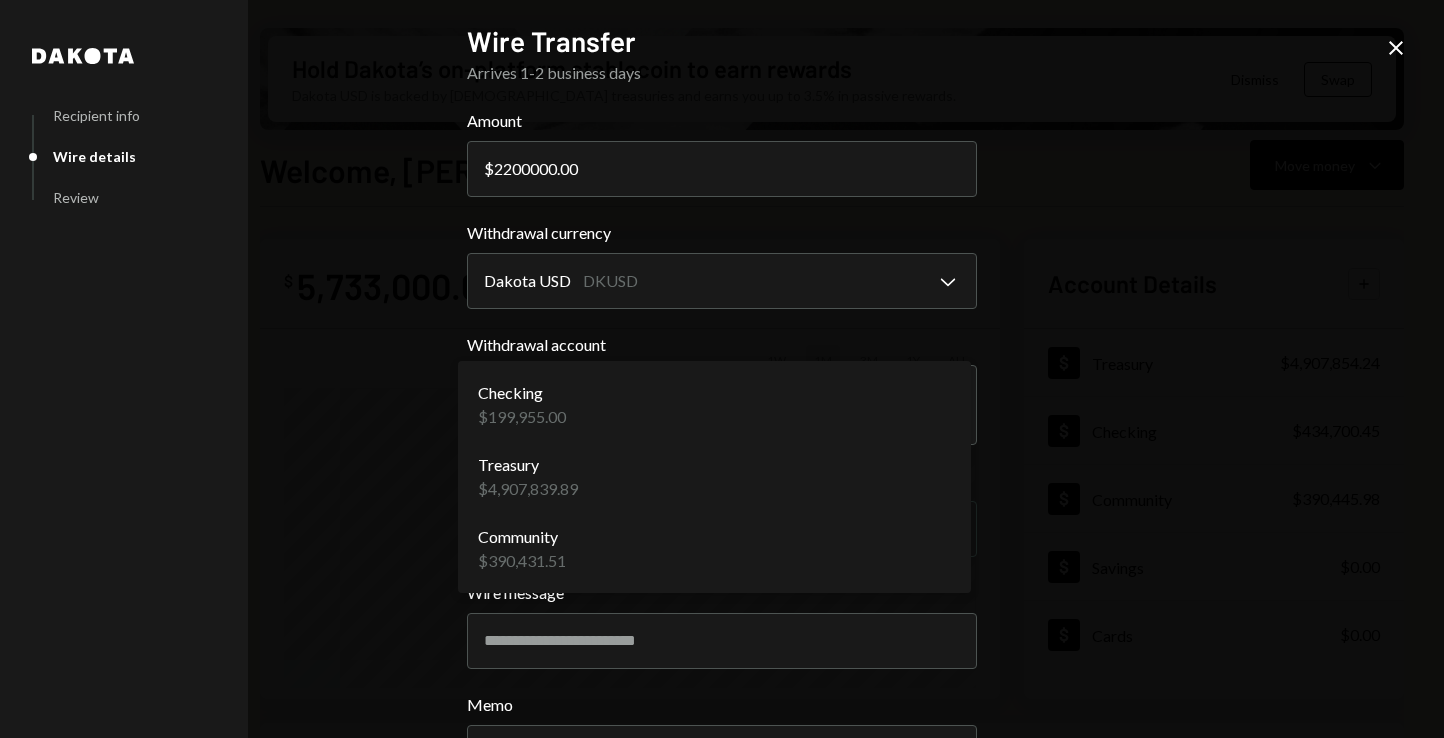 select on "**********" 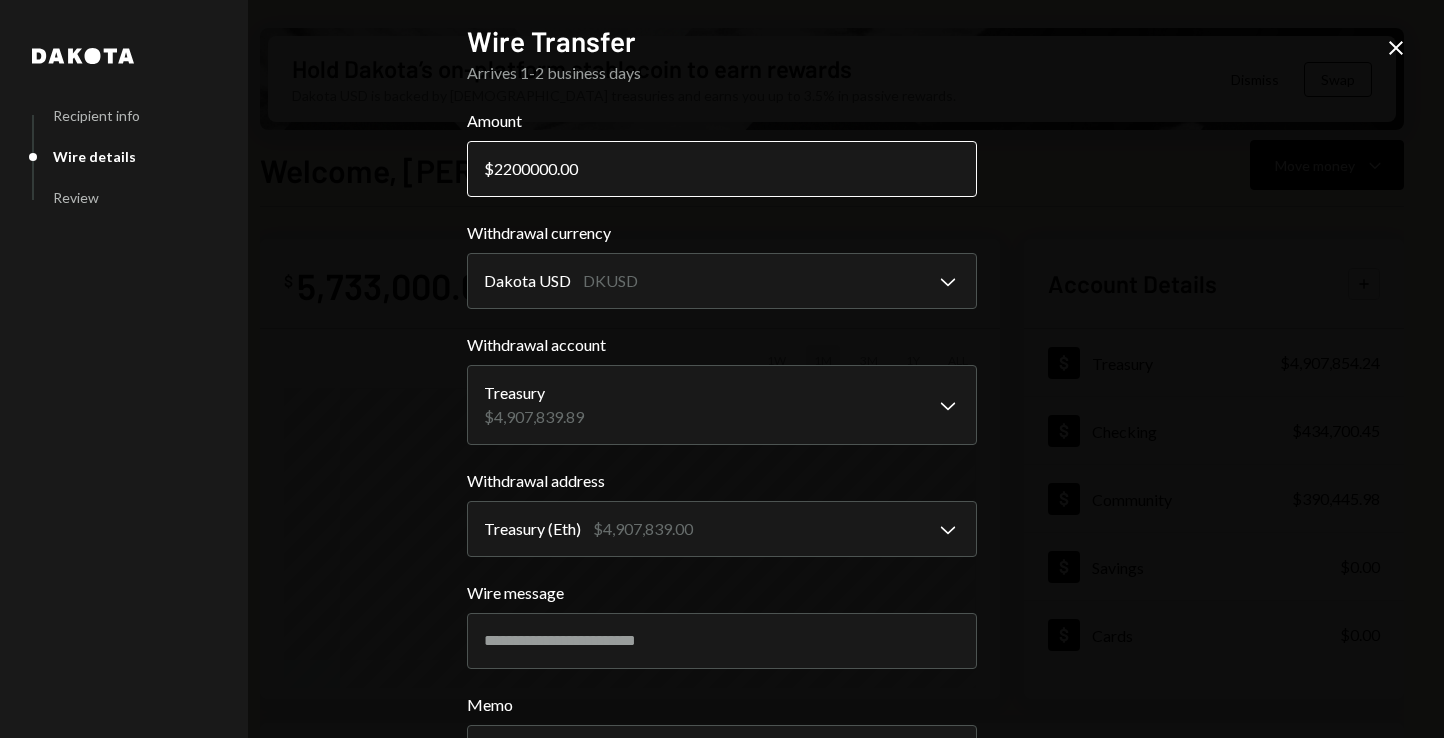 click on "2200000.00" at bounding box center [722, 169] 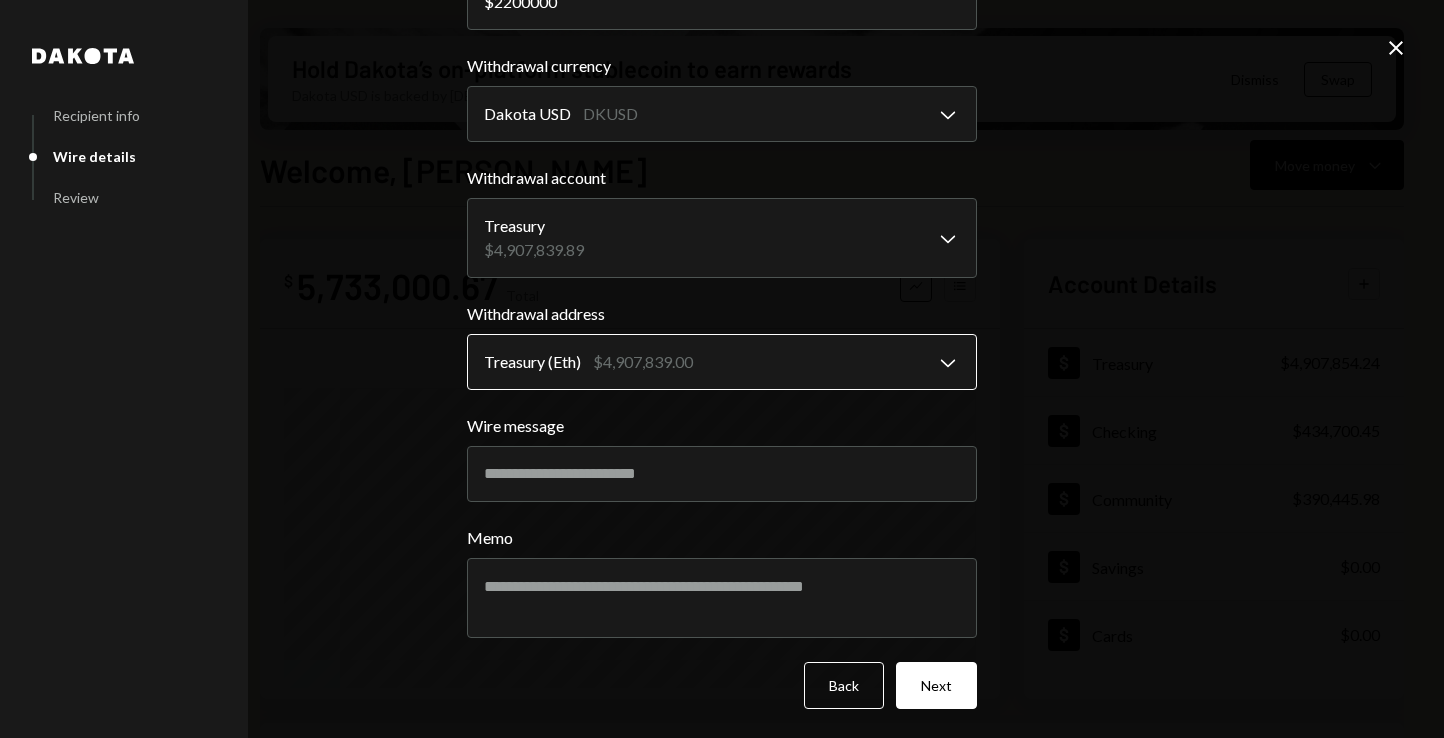 scroll, scrollTop: 169, scrollLeft: 0, axis: vertical 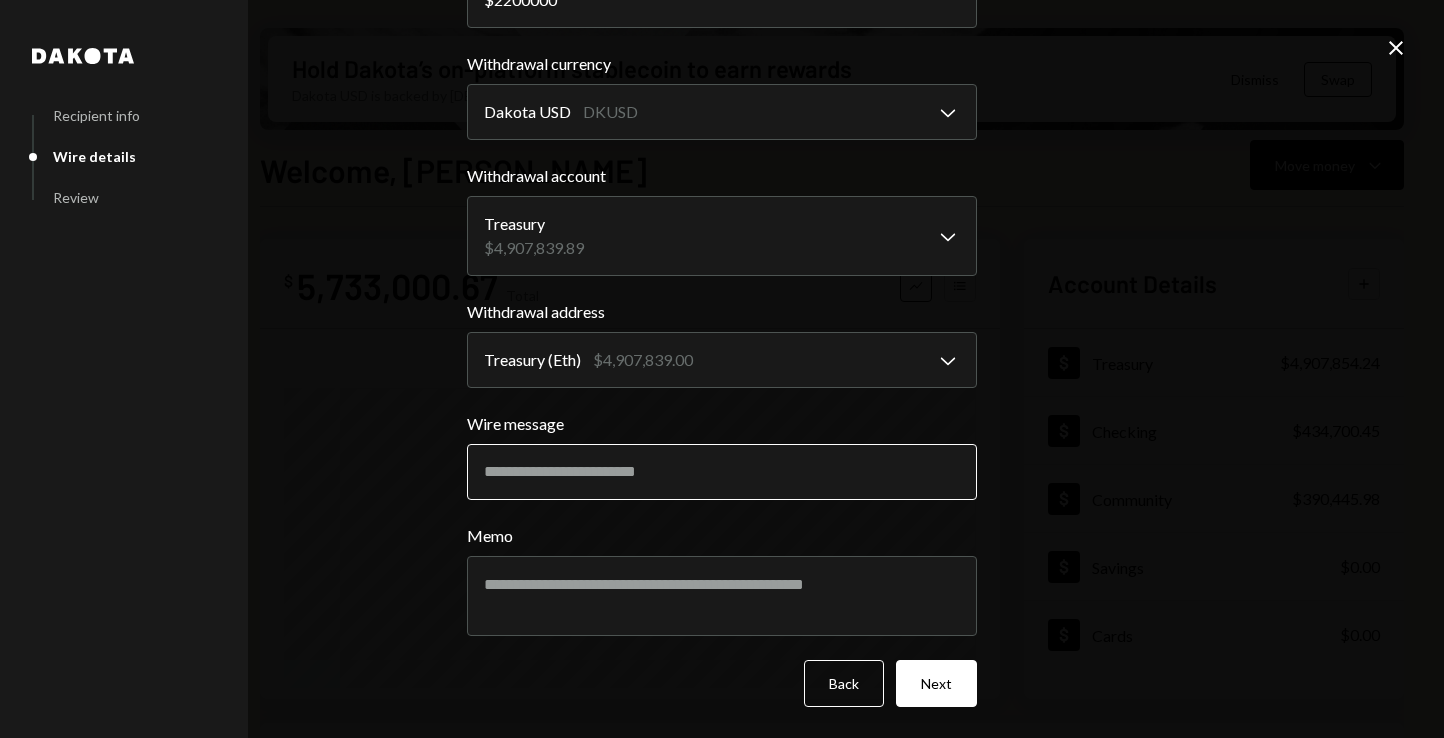type on "2200000" 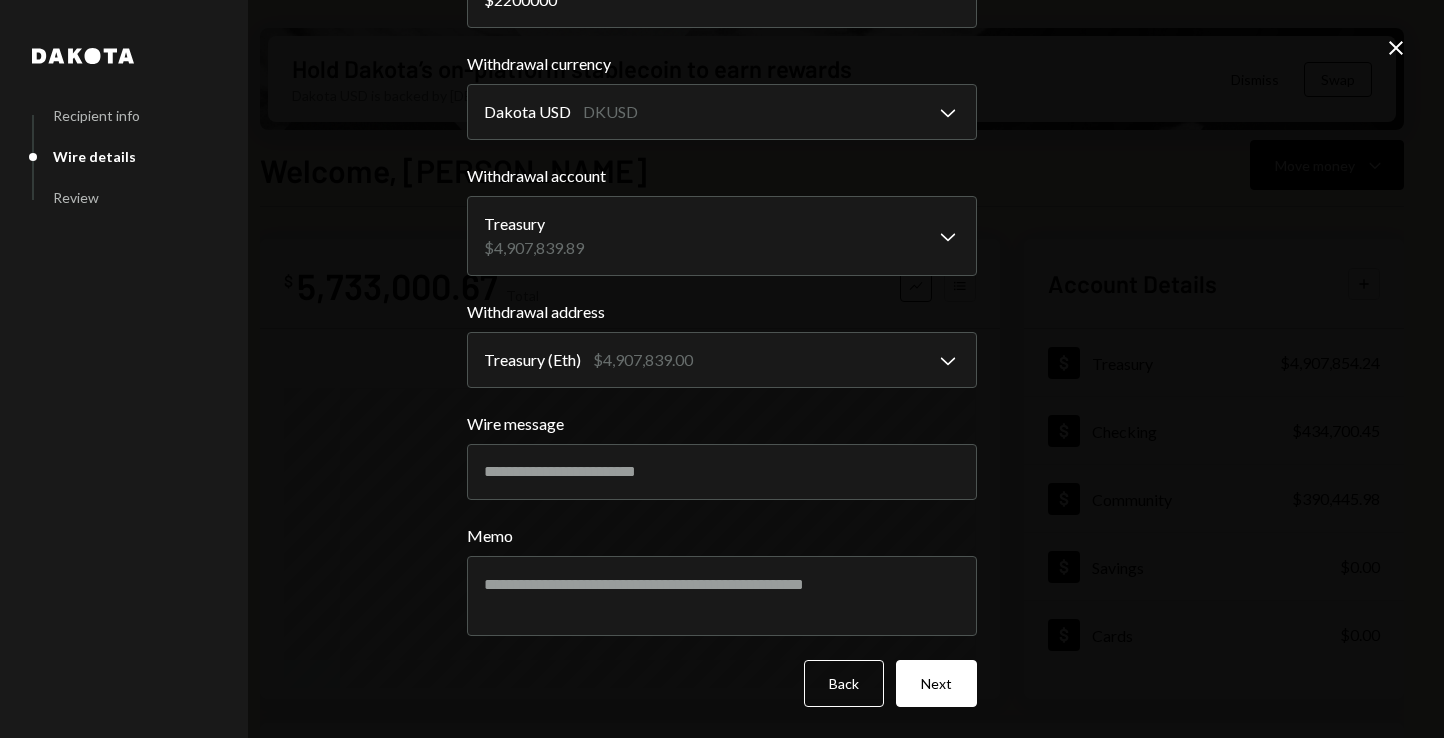 paste on "**********" 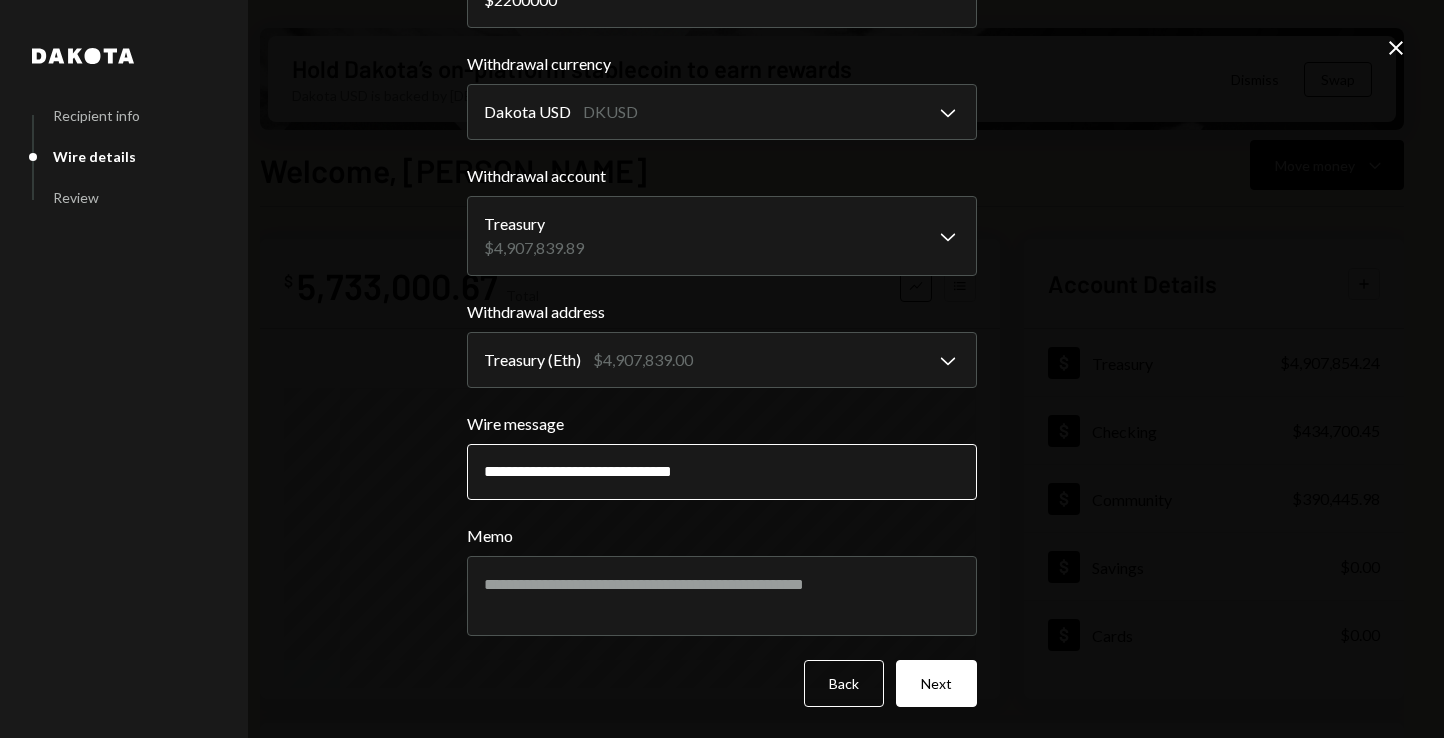 click on "**********" at bounding box center [722, 472] 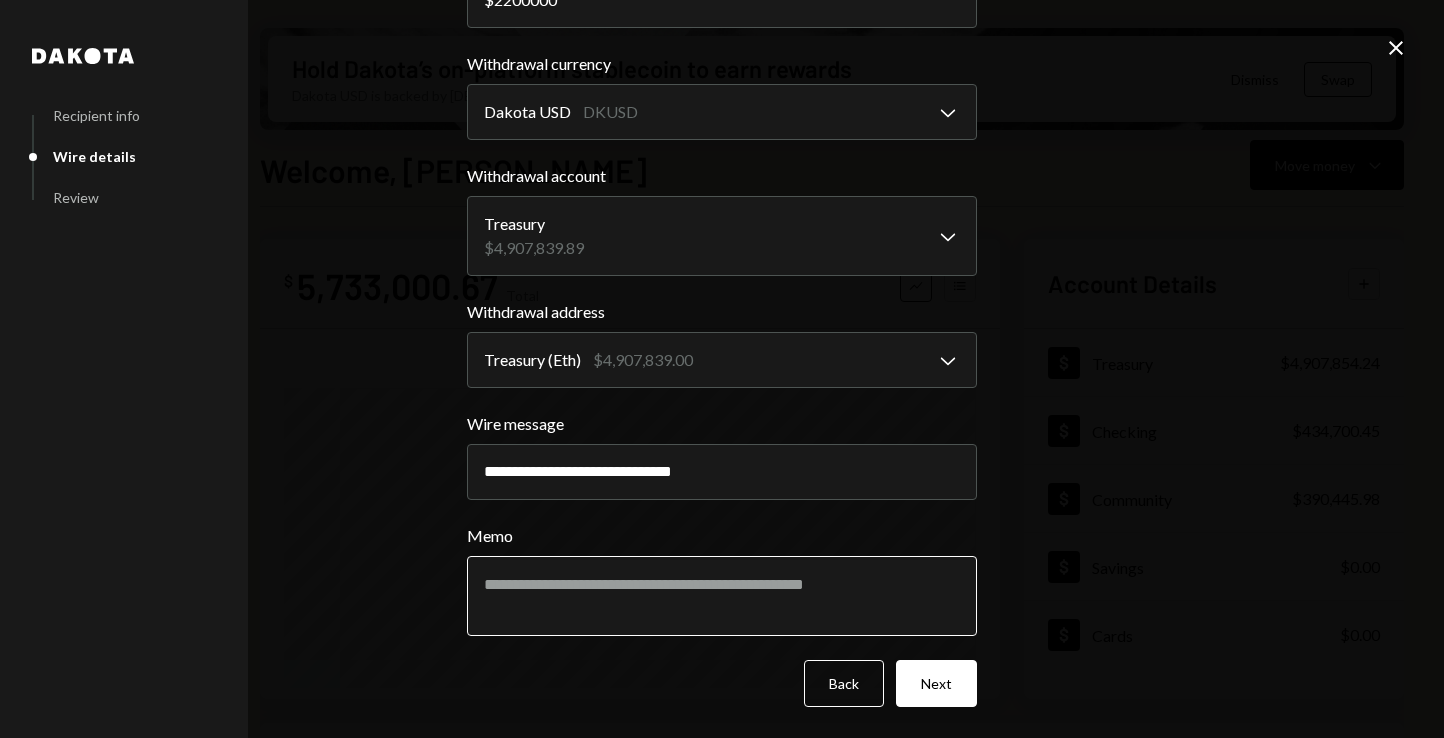 type on "**********" 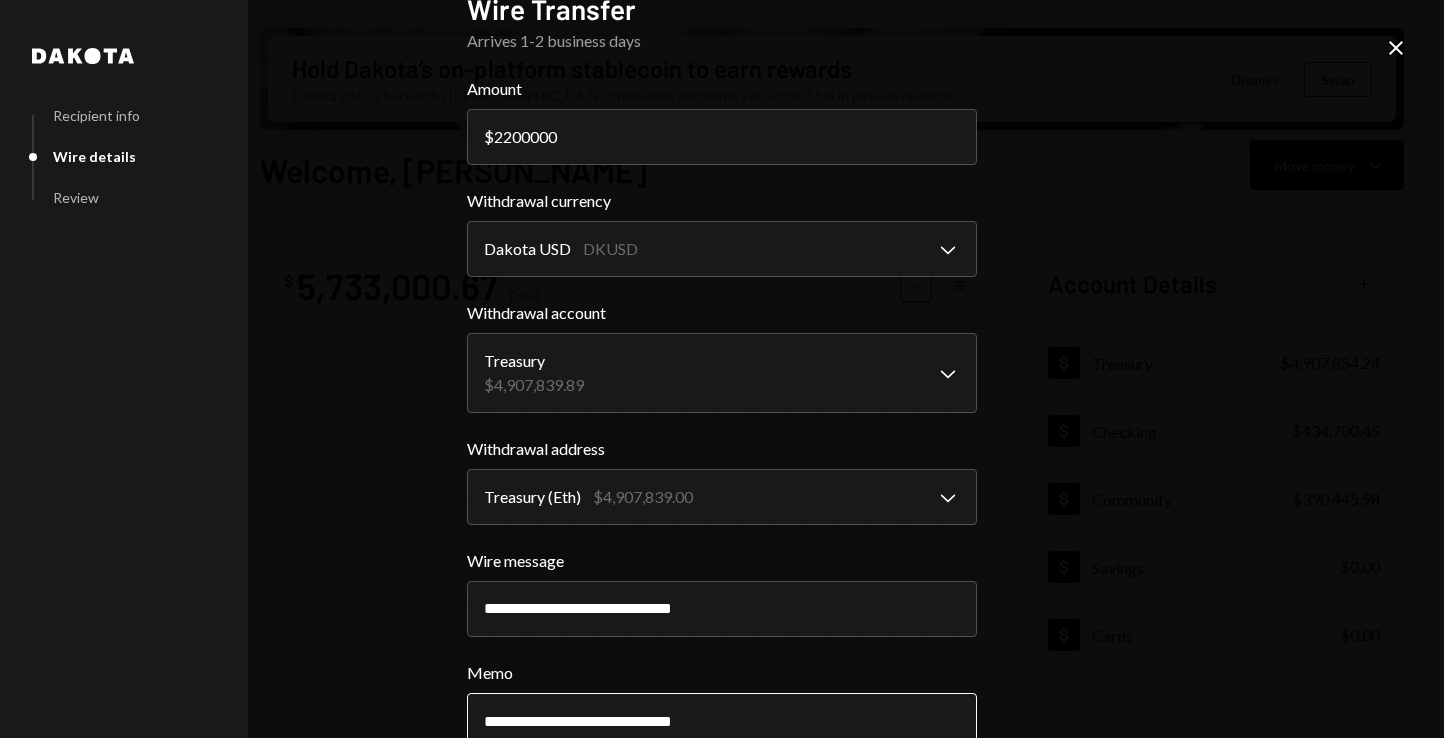 scroll, scrollTop: 0, scrollLeft: 0, axis: both 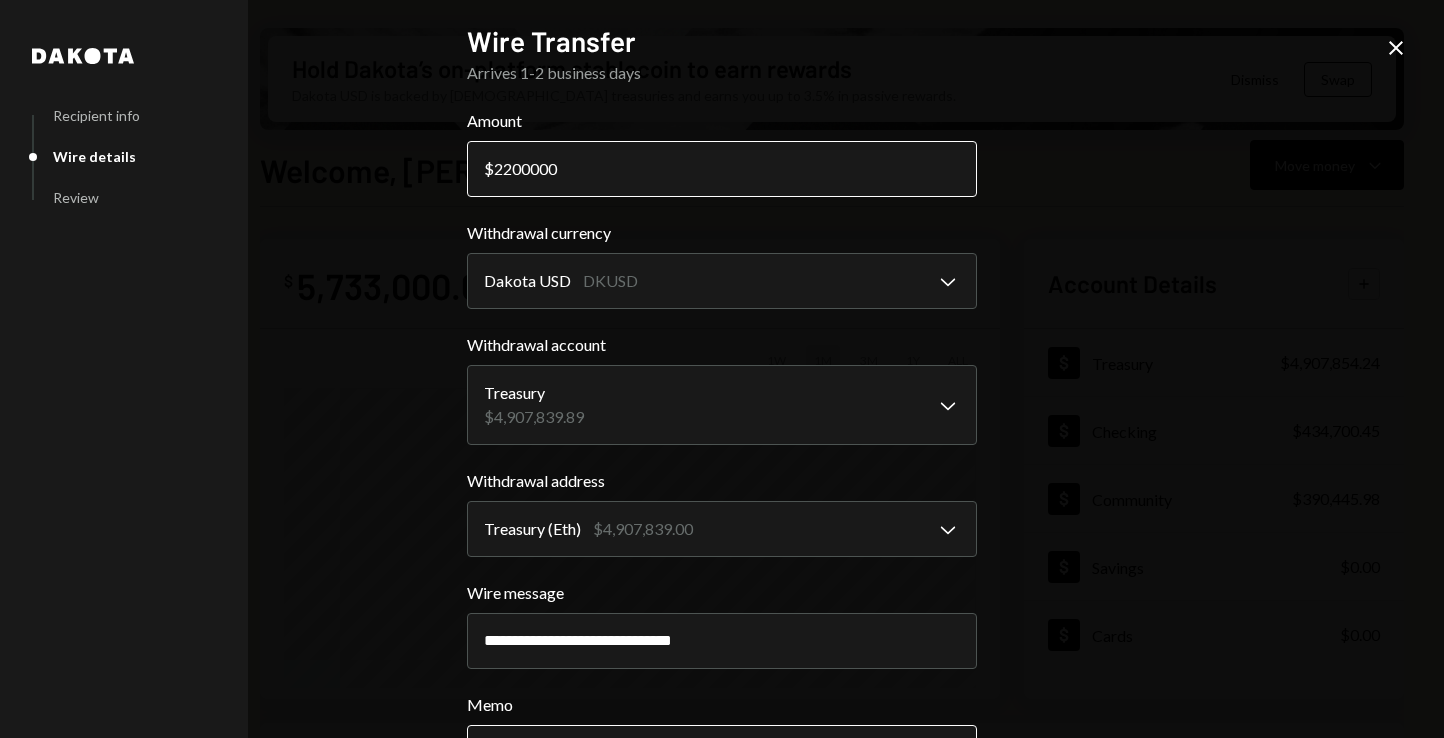 type on "**********" 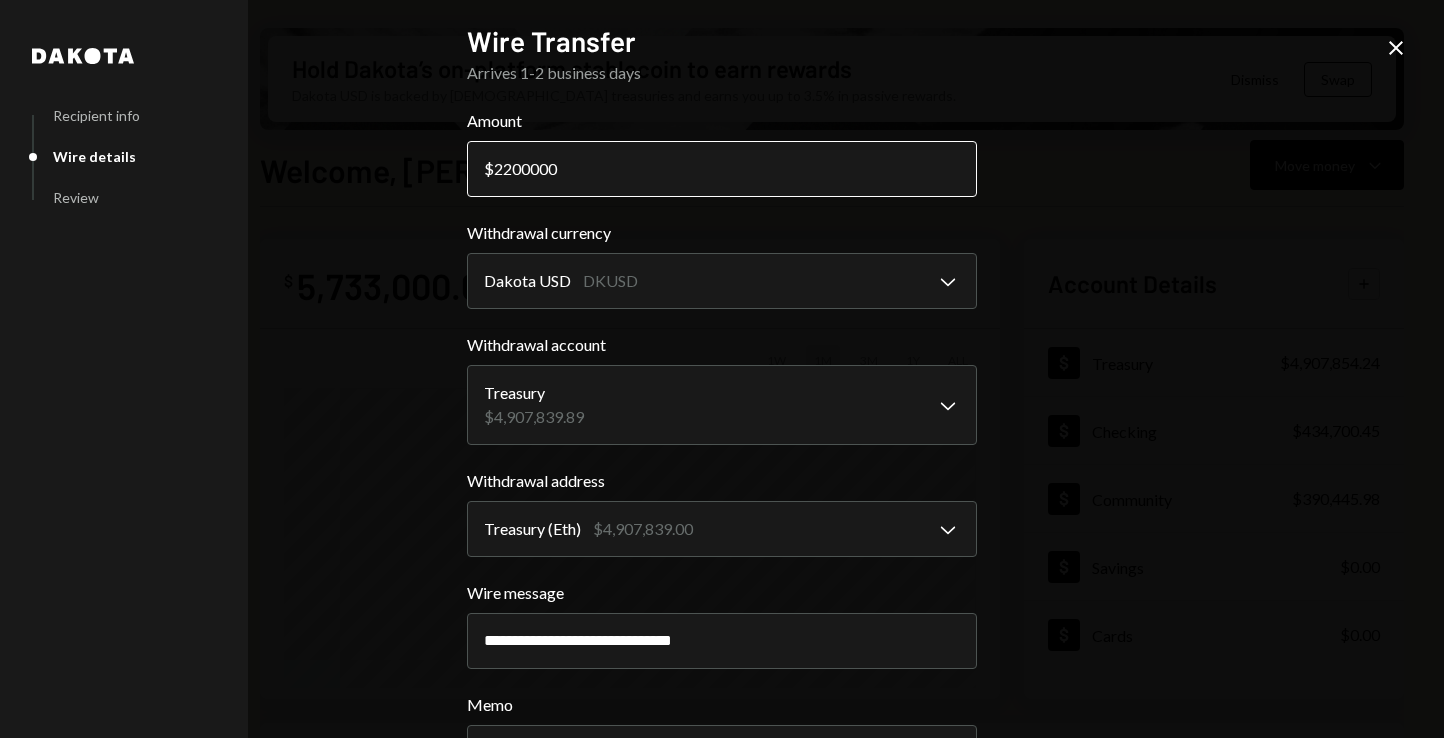 click on "2200000" at bounding box center [722, 169] 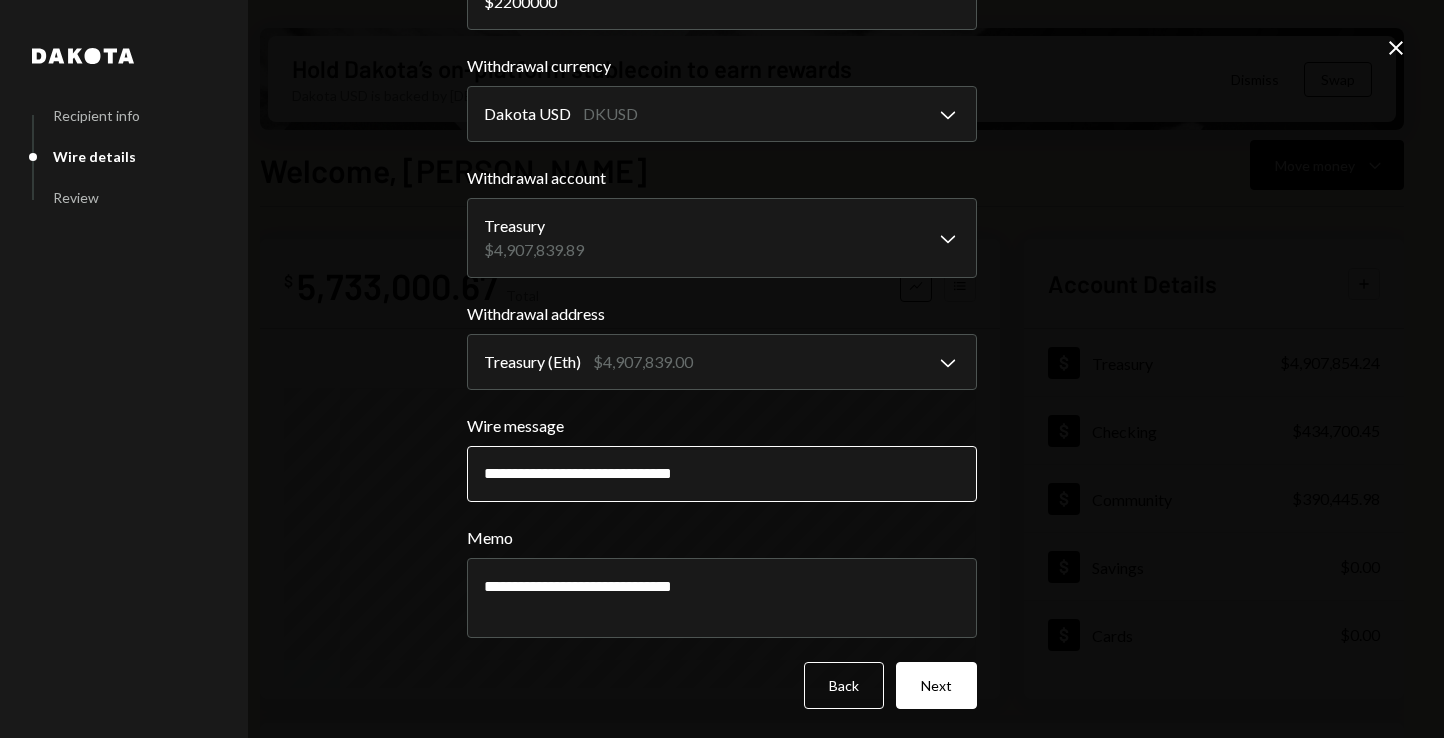 scroll, scrollTop: 169, scrollLeft: 0, axis: vertical 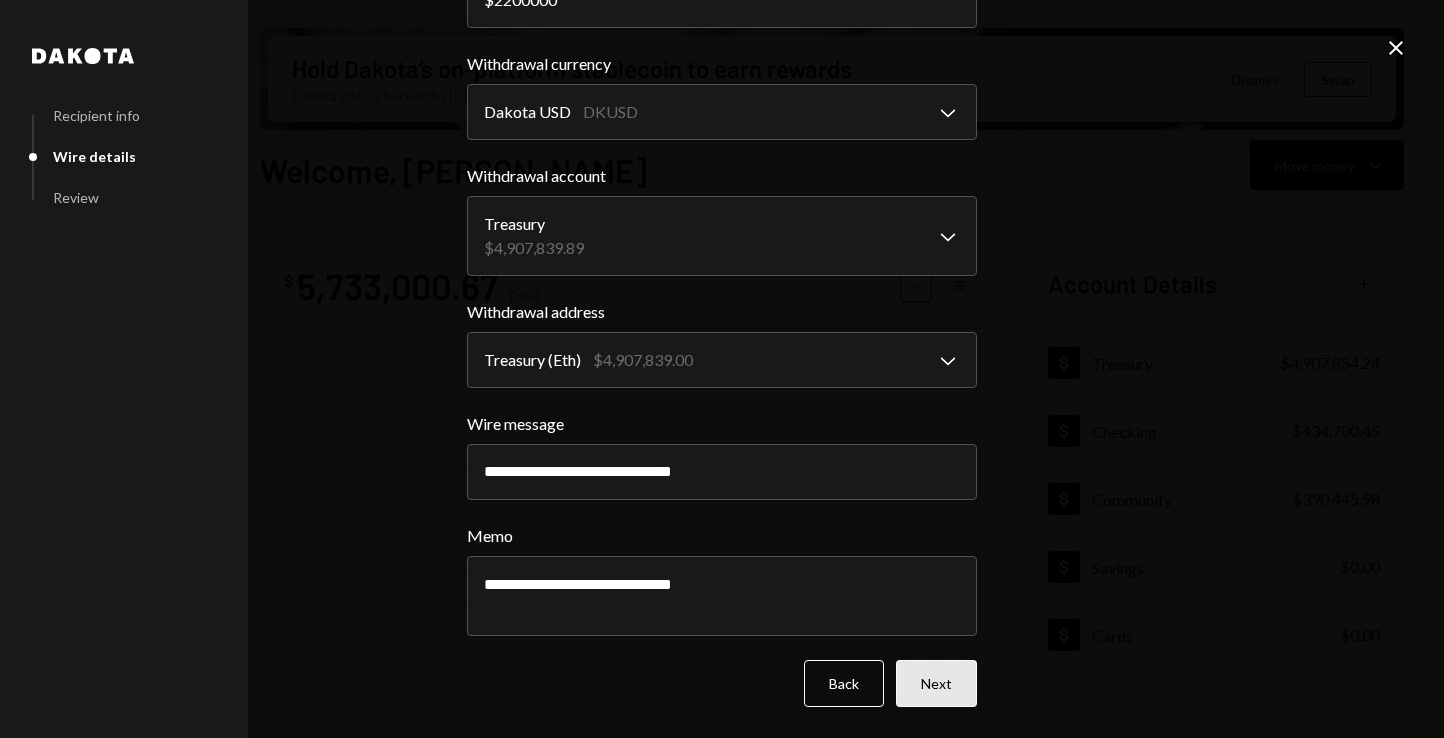 click on "Next" at bounding box center (936, 683) 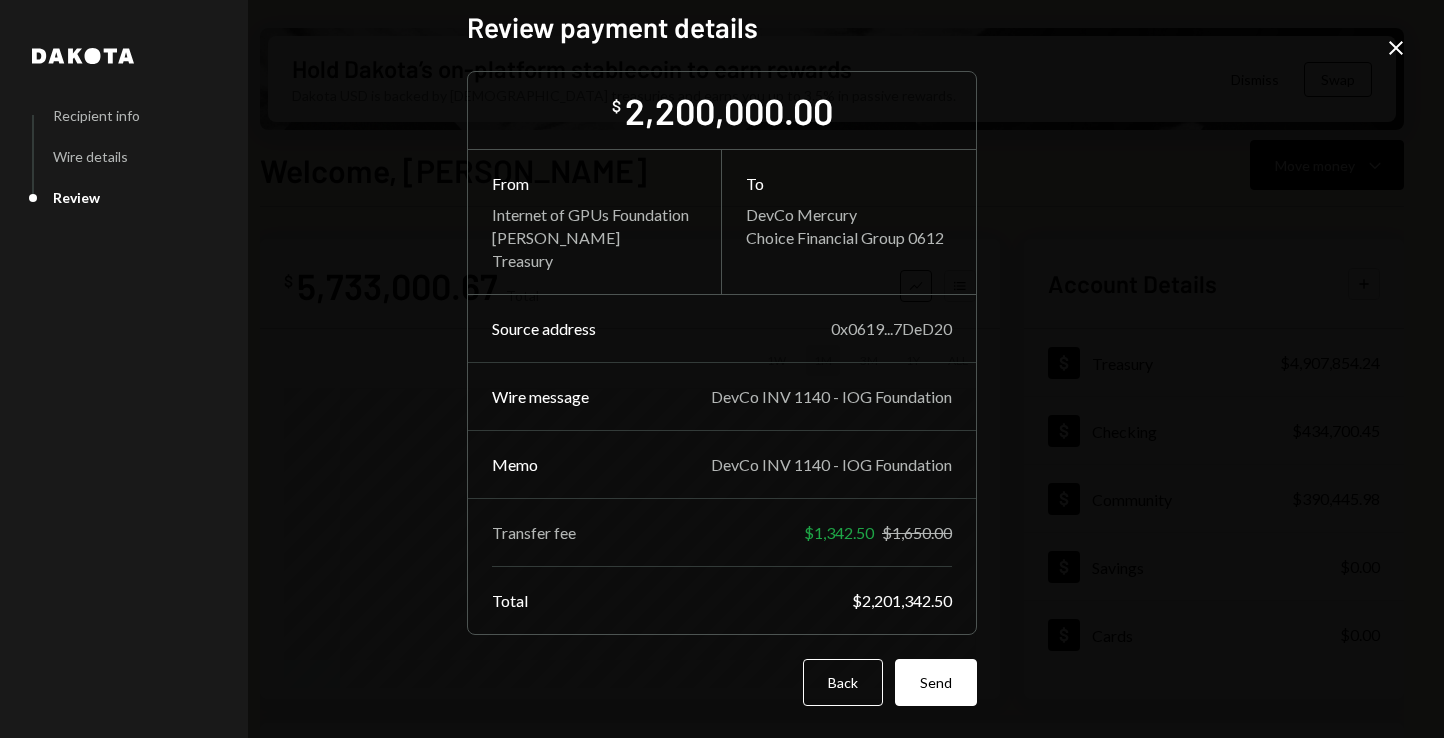 scroll, scrollTop: 18, scrollLeft: 0, axis: vertical 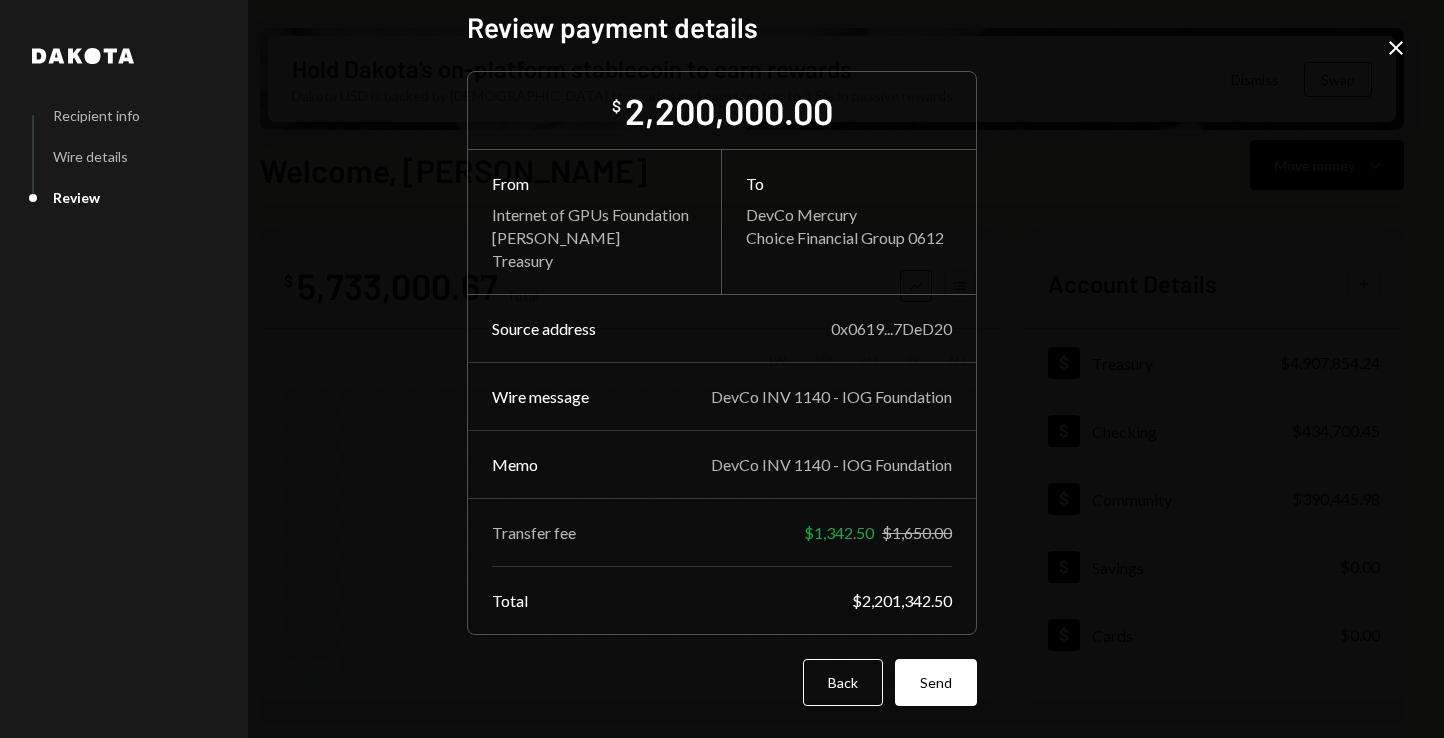 click on "Send" at bounding box center [936, 682] 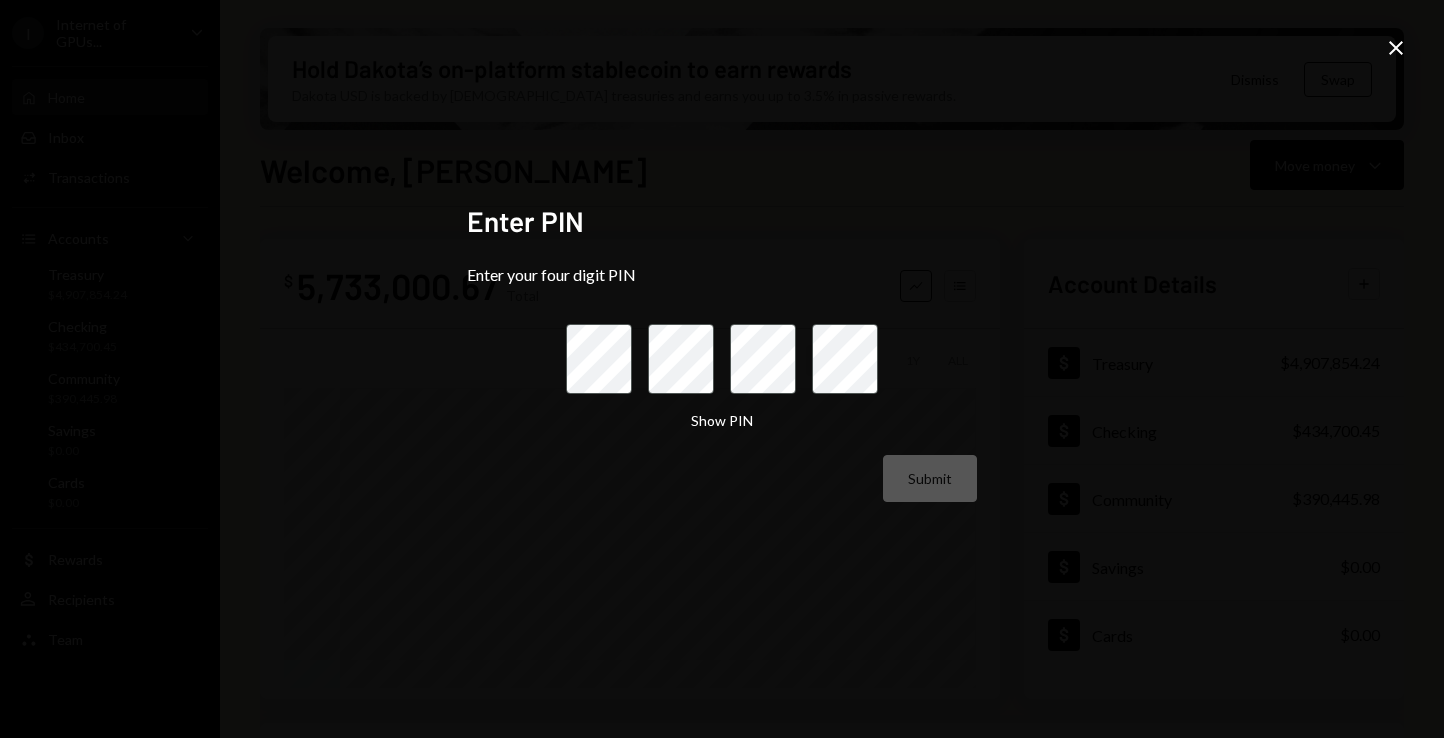 scroll, scrollTop: 0, scrollLeft: 0, axis: both 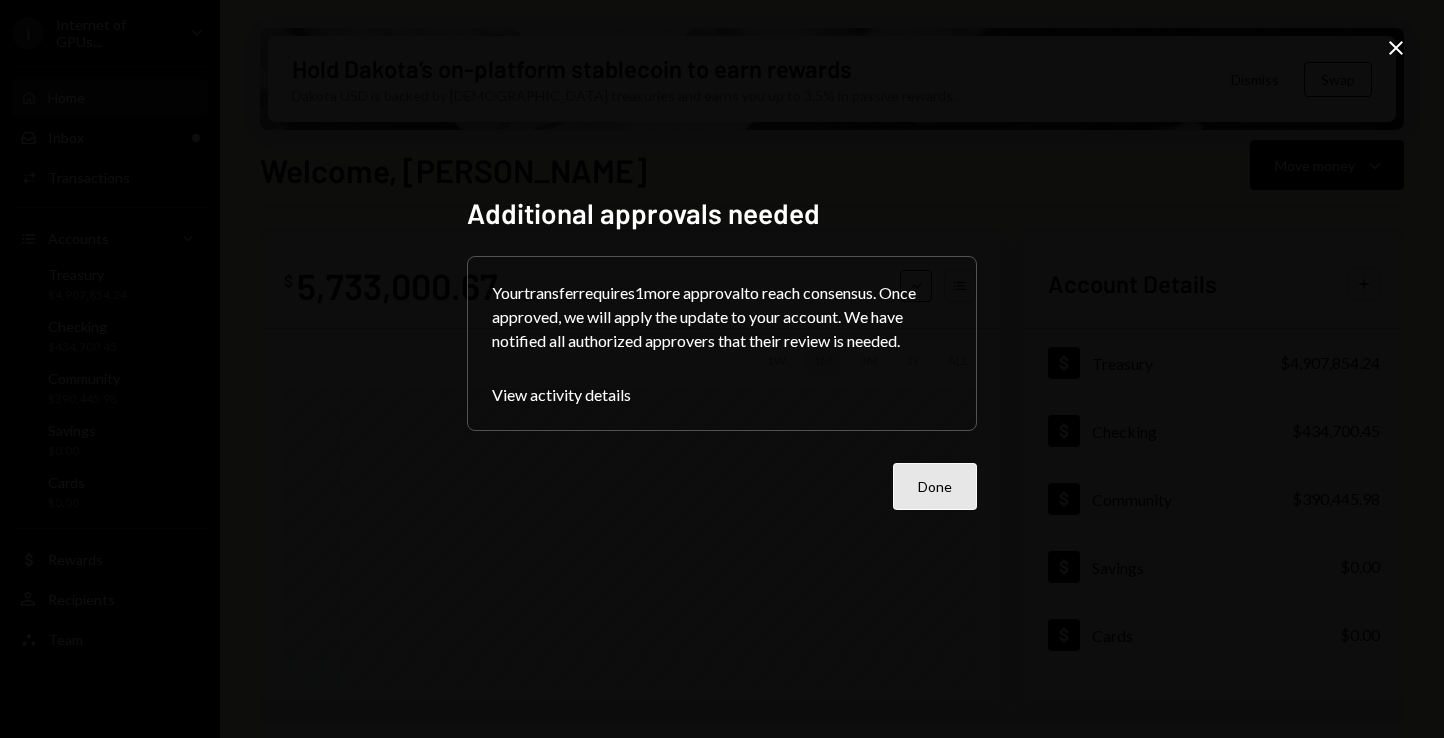 click on "Done" at bounding box center (935, 486) 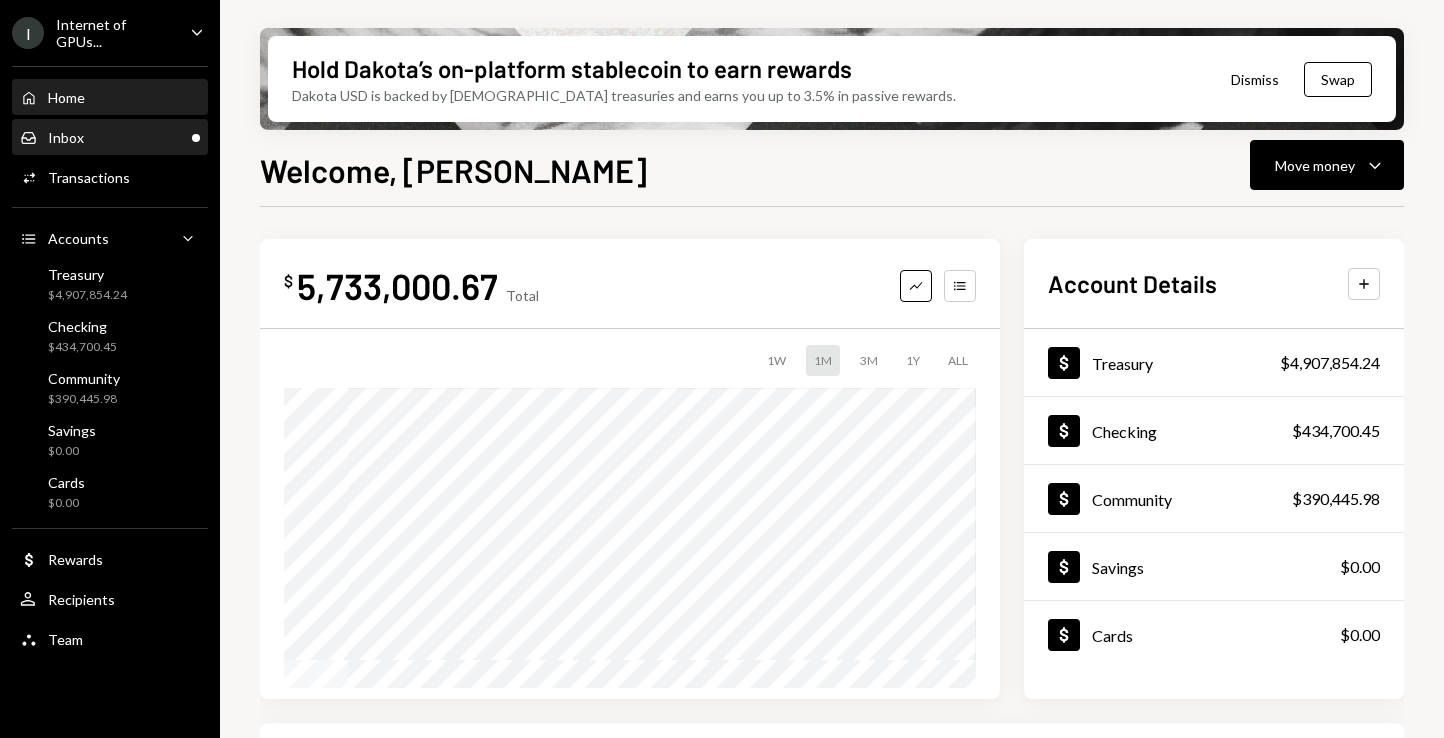 click on "Inbox Inbox" at bounding box center (110, 138) 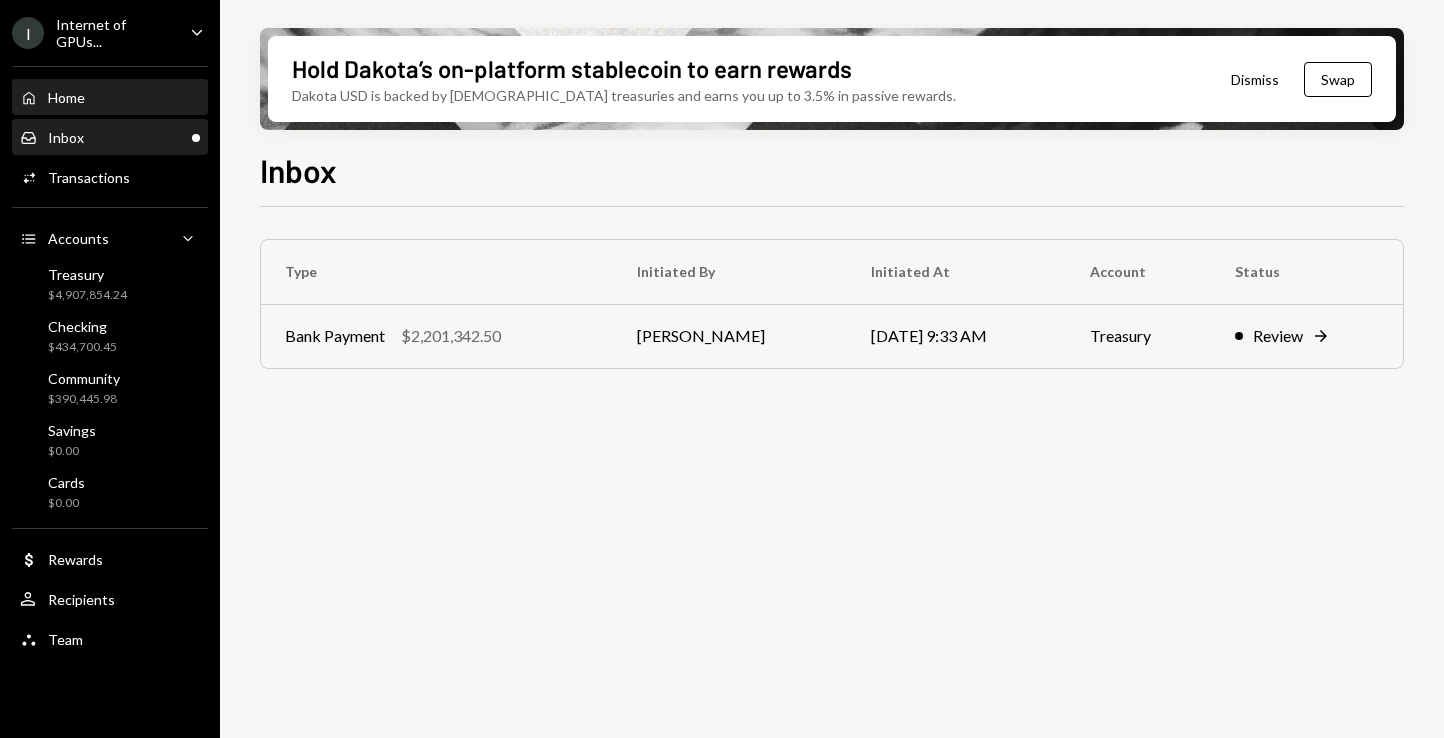 click on "Home Home" at bounding box center [110, 98] 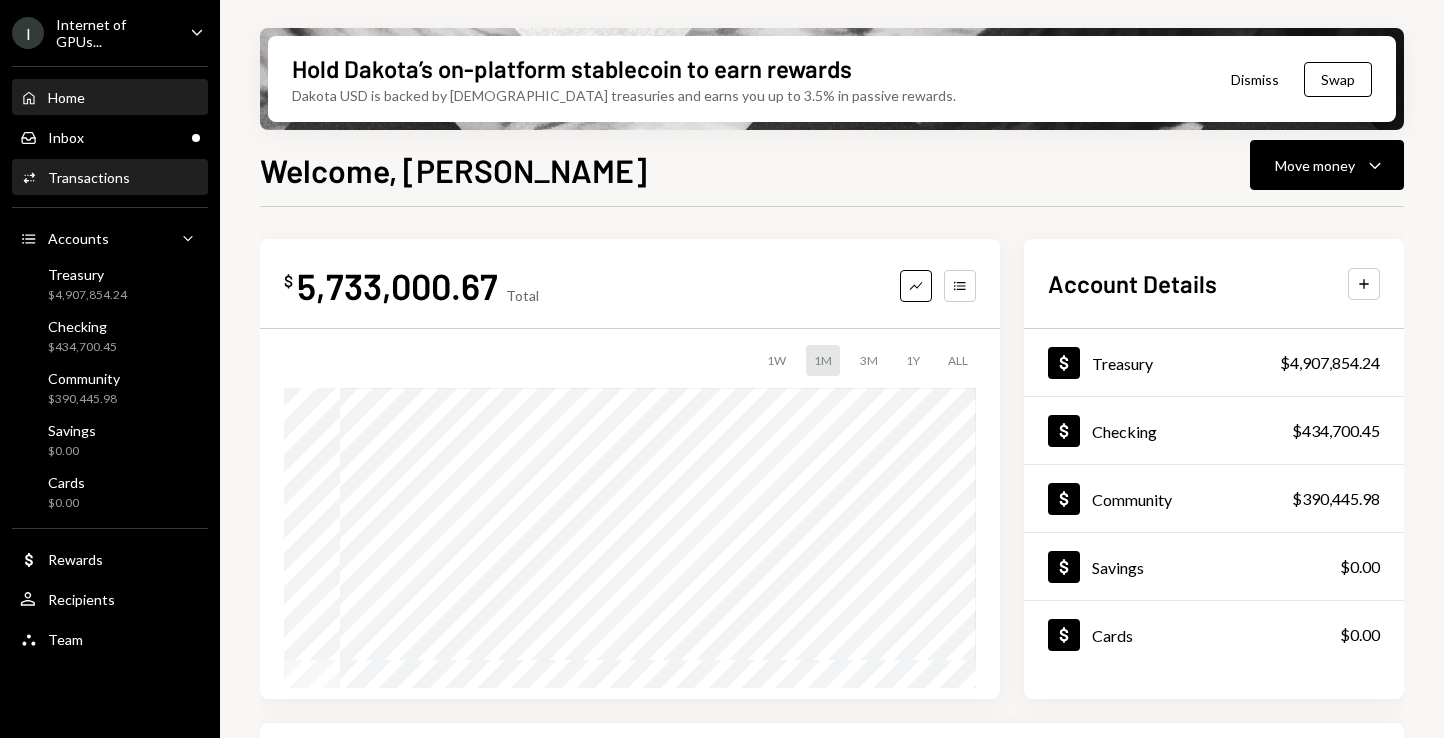 click on "Transactions" at bounding box center [89, 177] 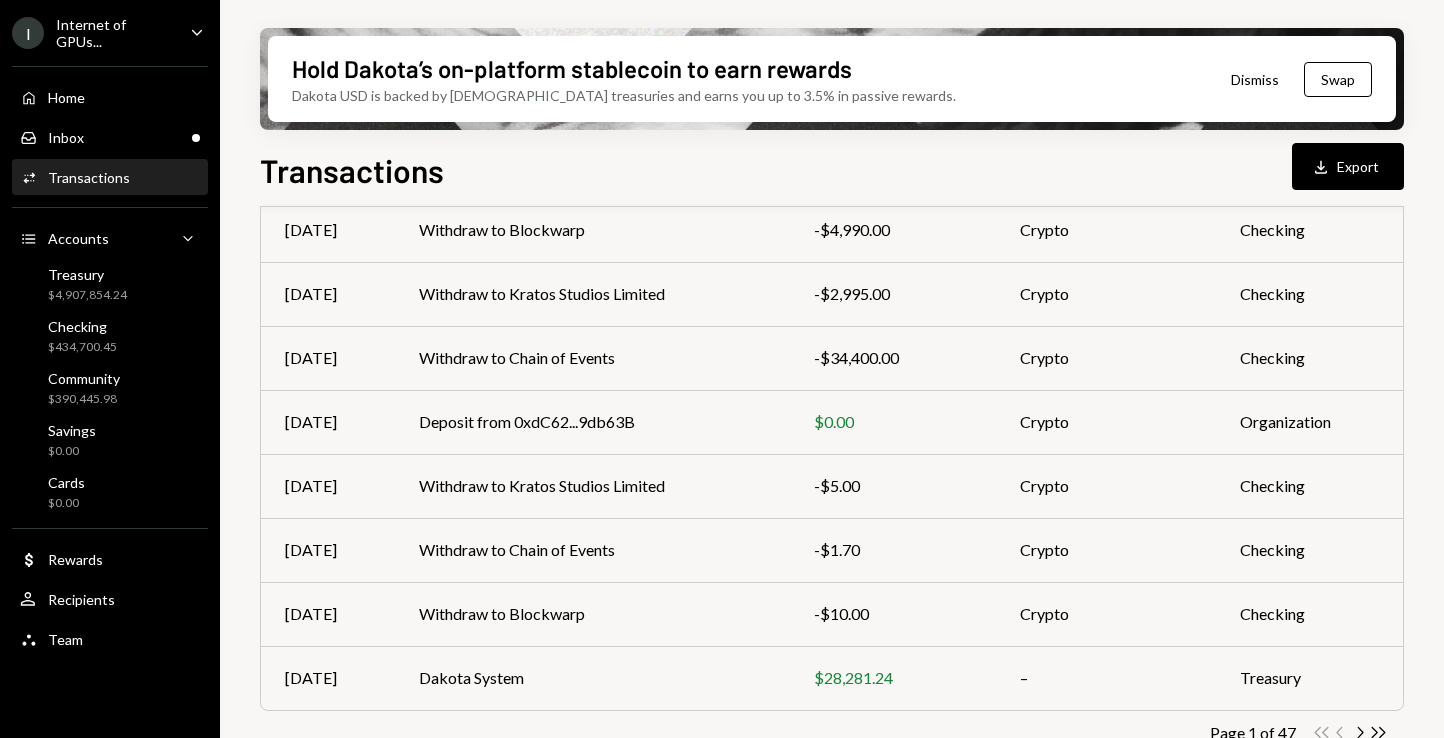 scroll, scrollTop: 367, scrollLeft: 0, axis: vertical 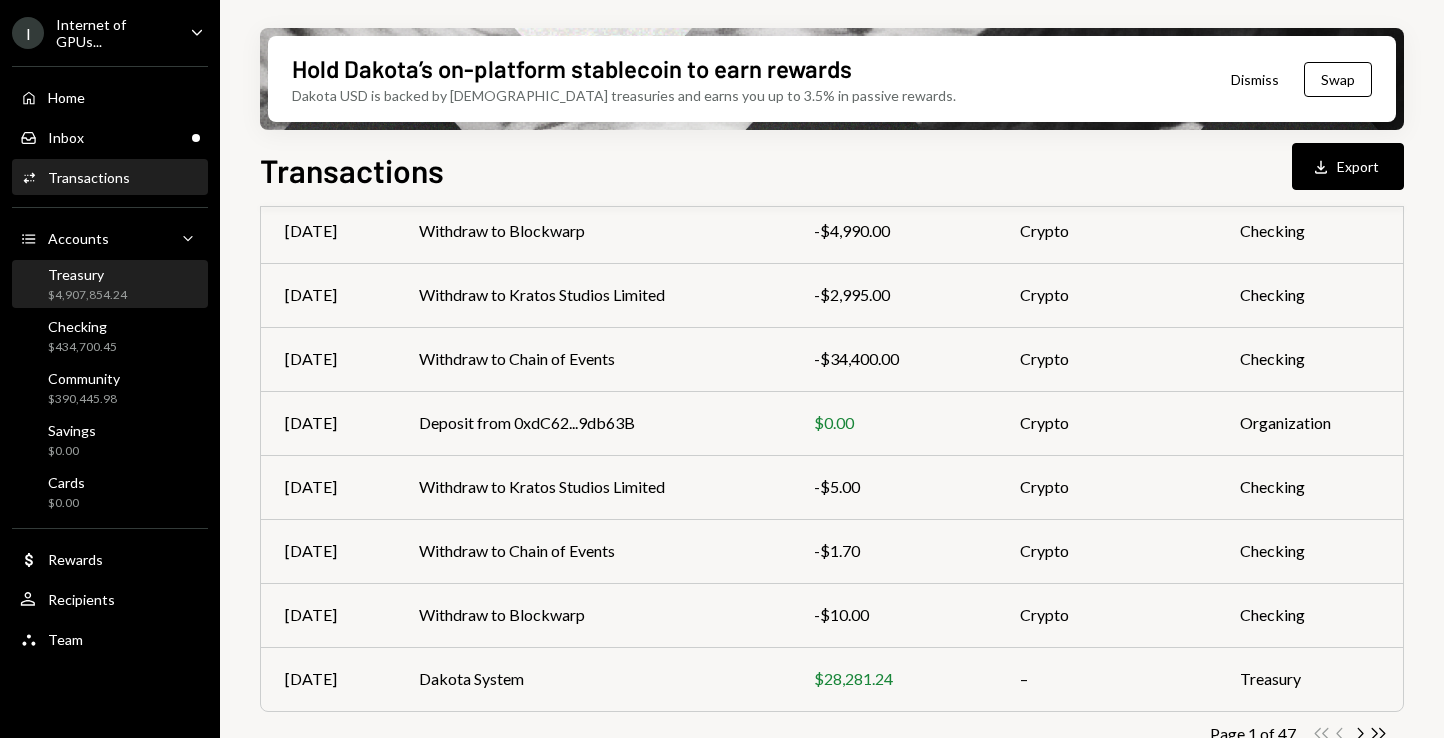 click on "$4,907,854.24" at bounding box center (87, 295) 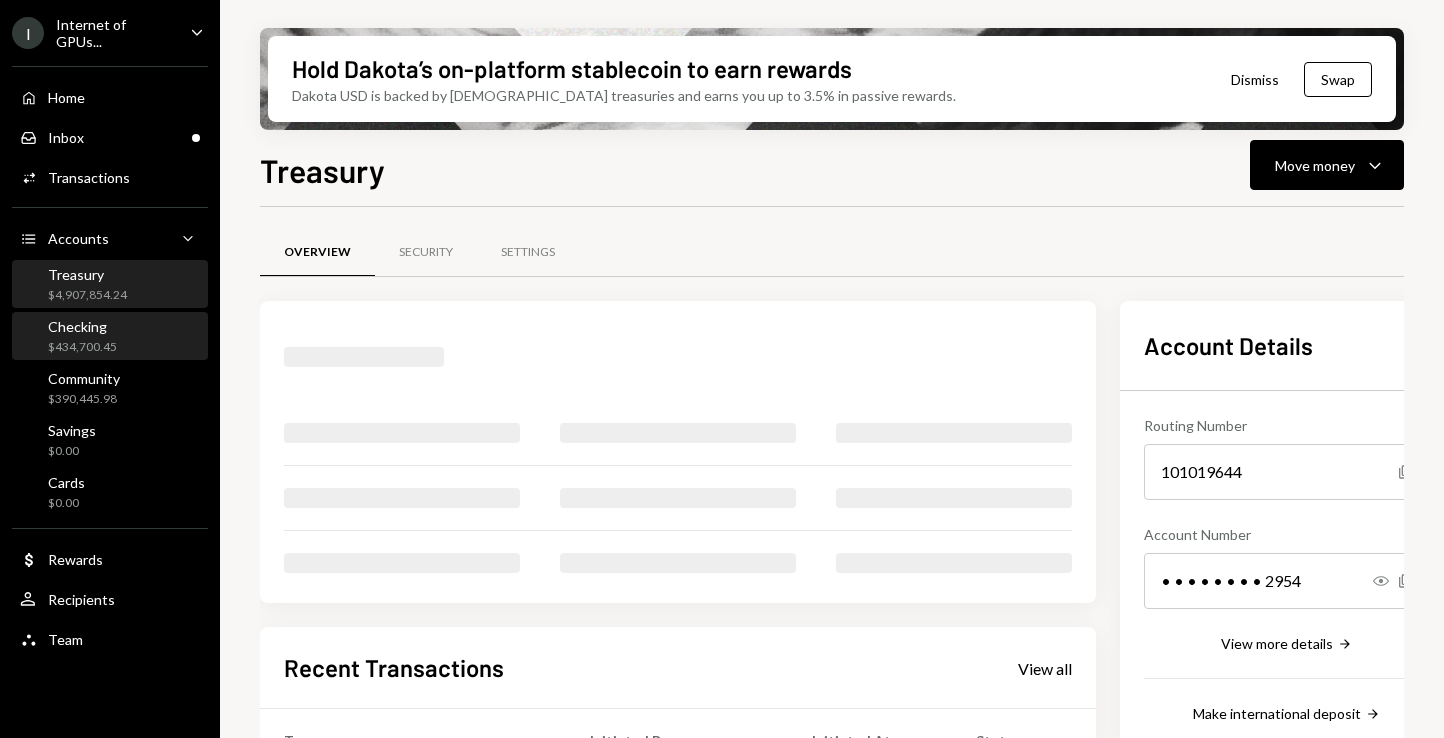 click on "Checking" at bounding box center [82, 326] 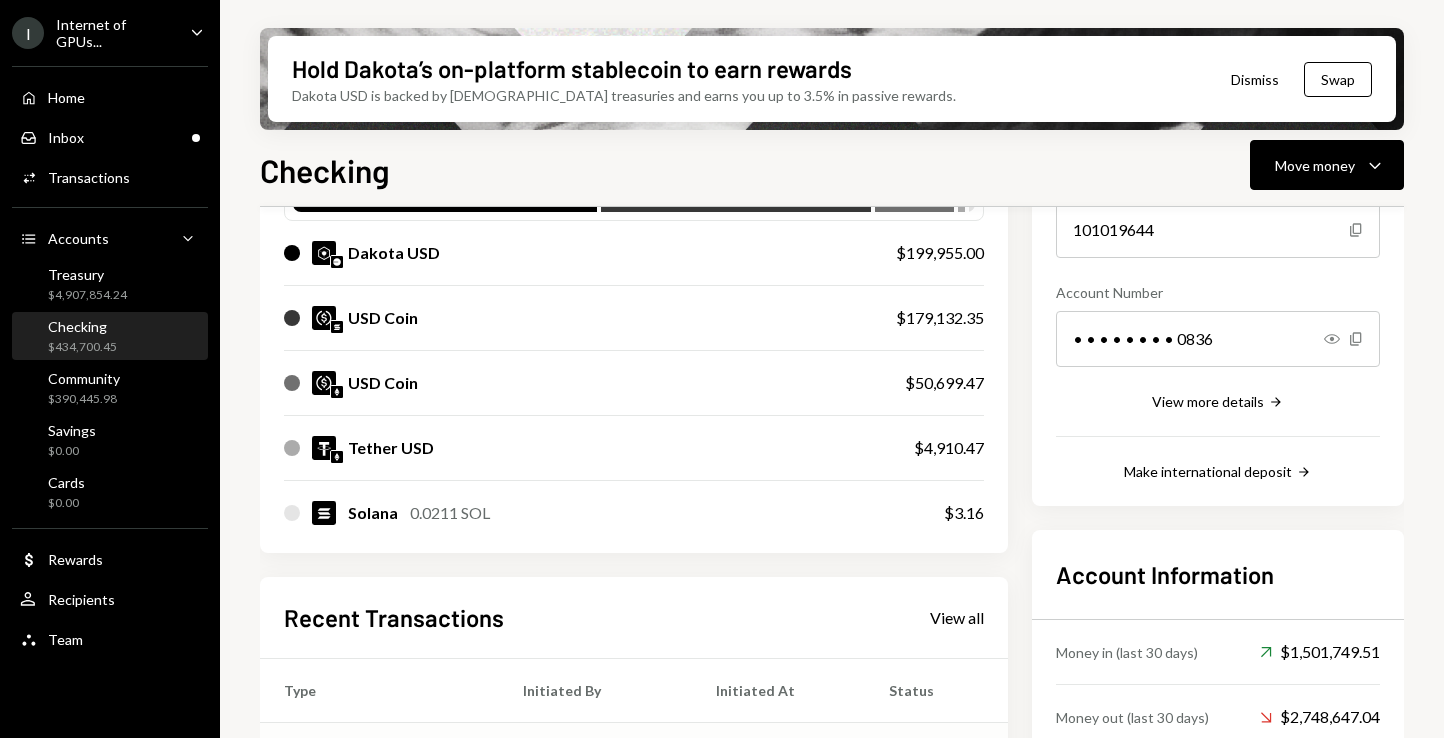 scroll, scrollTop: 563, scrollLeft: 0, axis: vertical 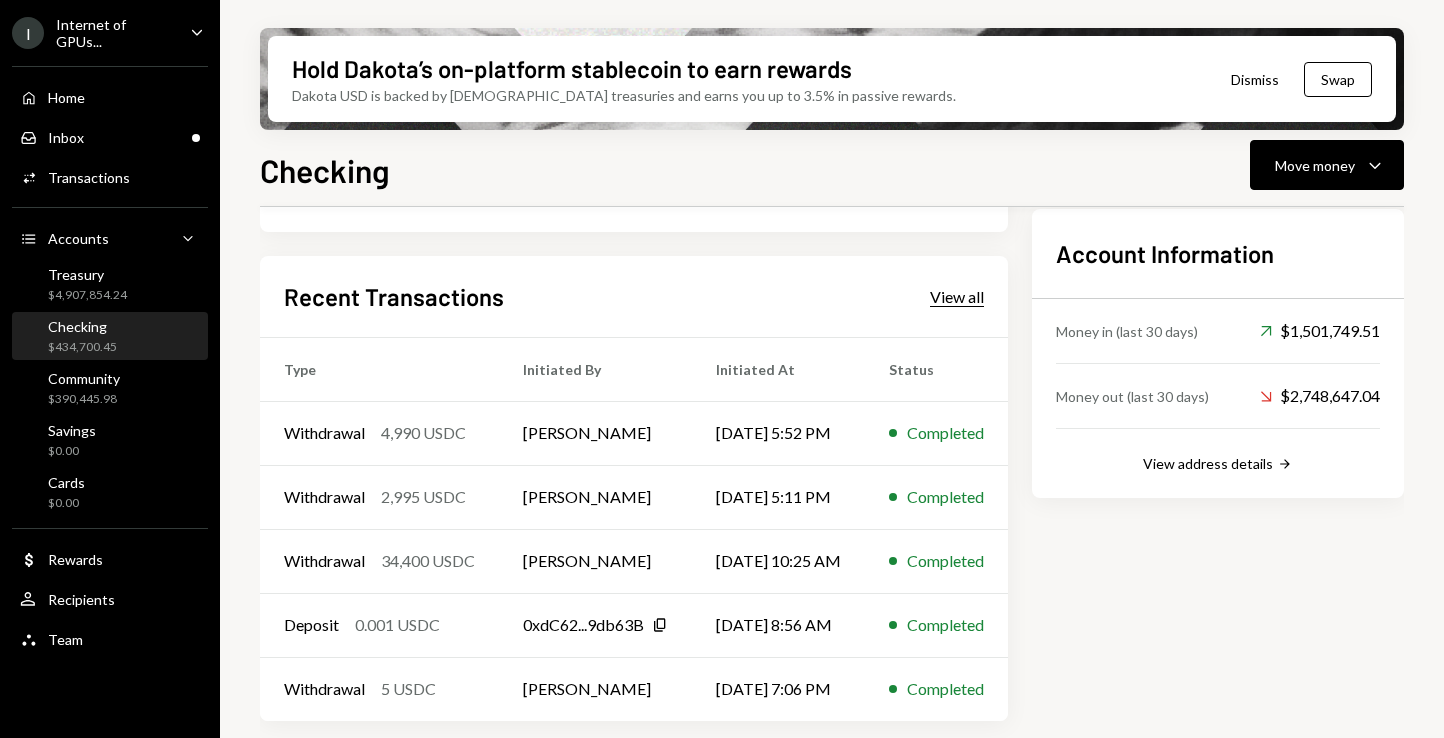 click on "View all" at bounding box center [957, 297] 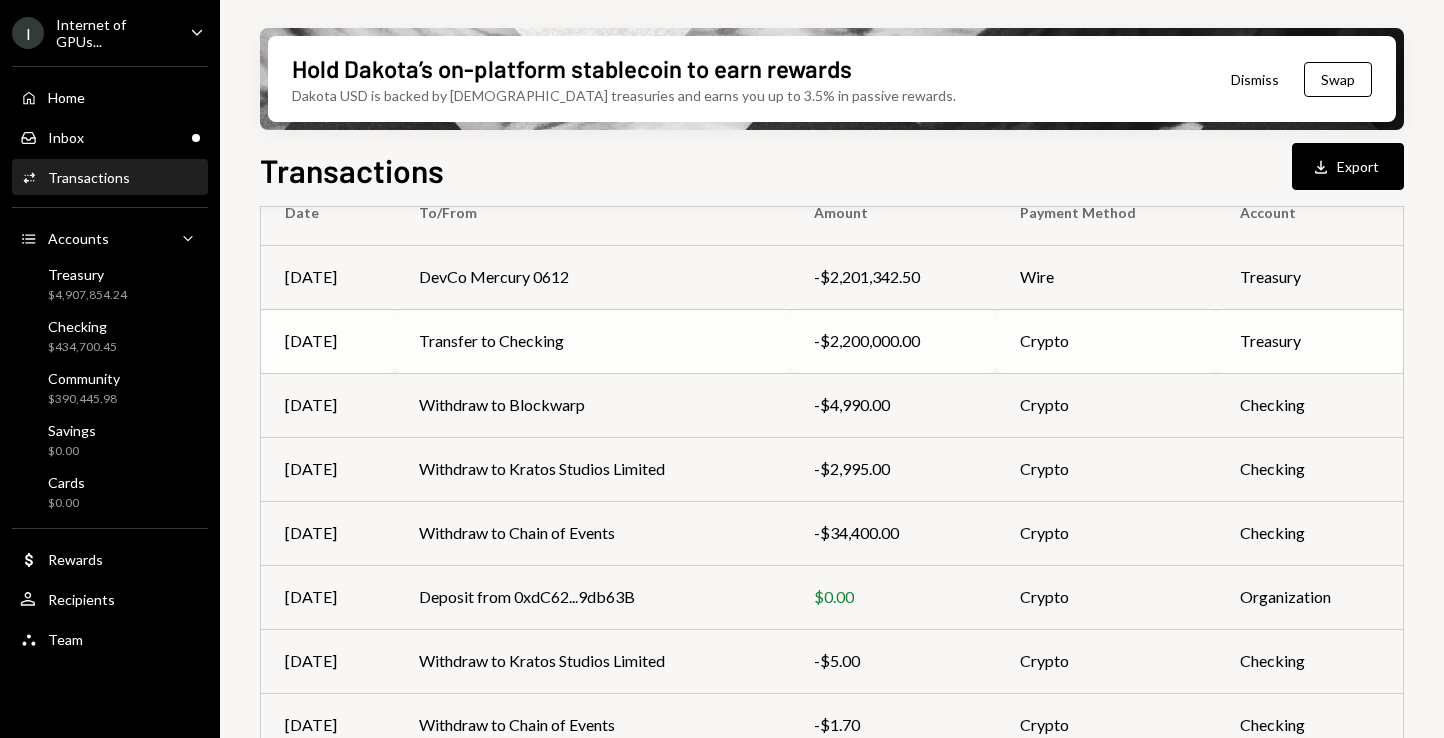 scroll, scrollTop: 401, scrollLeft: 0, axis: vertical 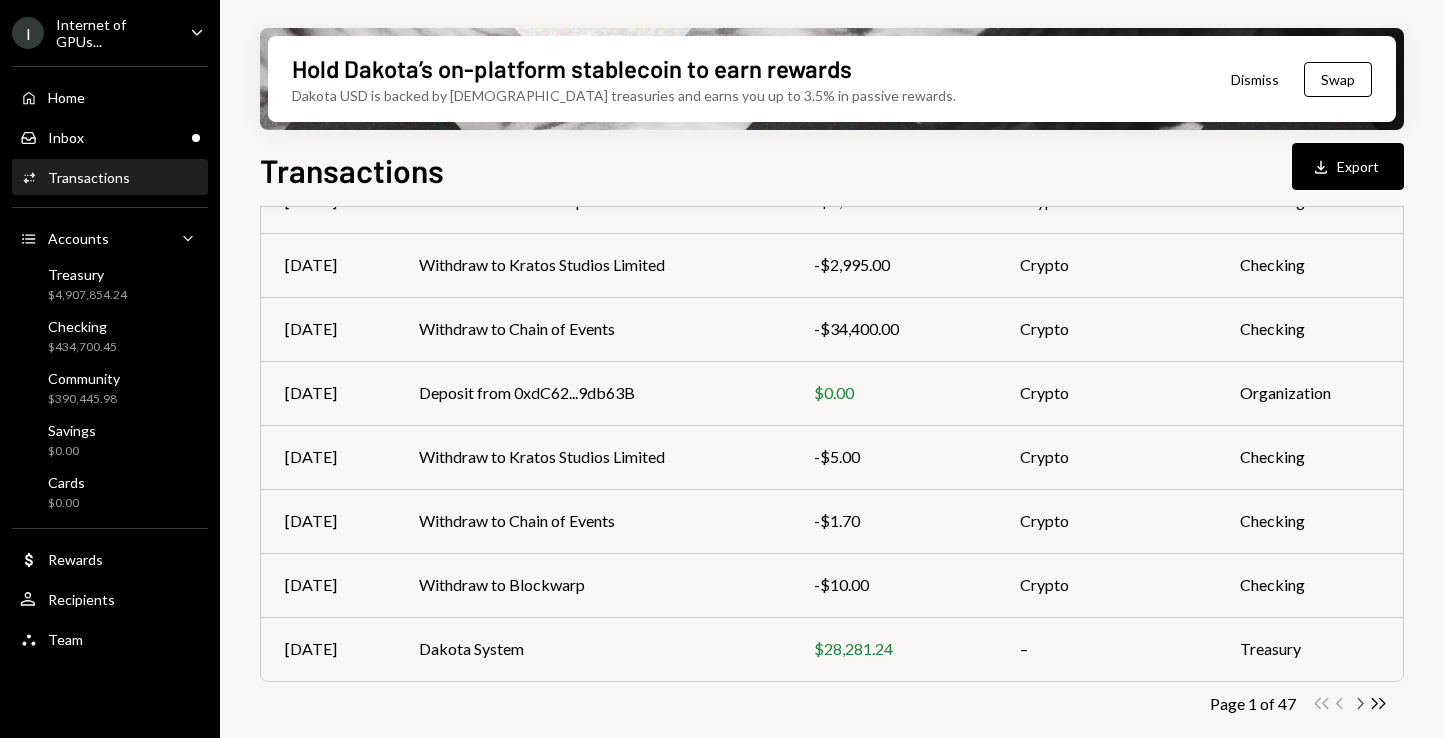 click on "Chevron Right" 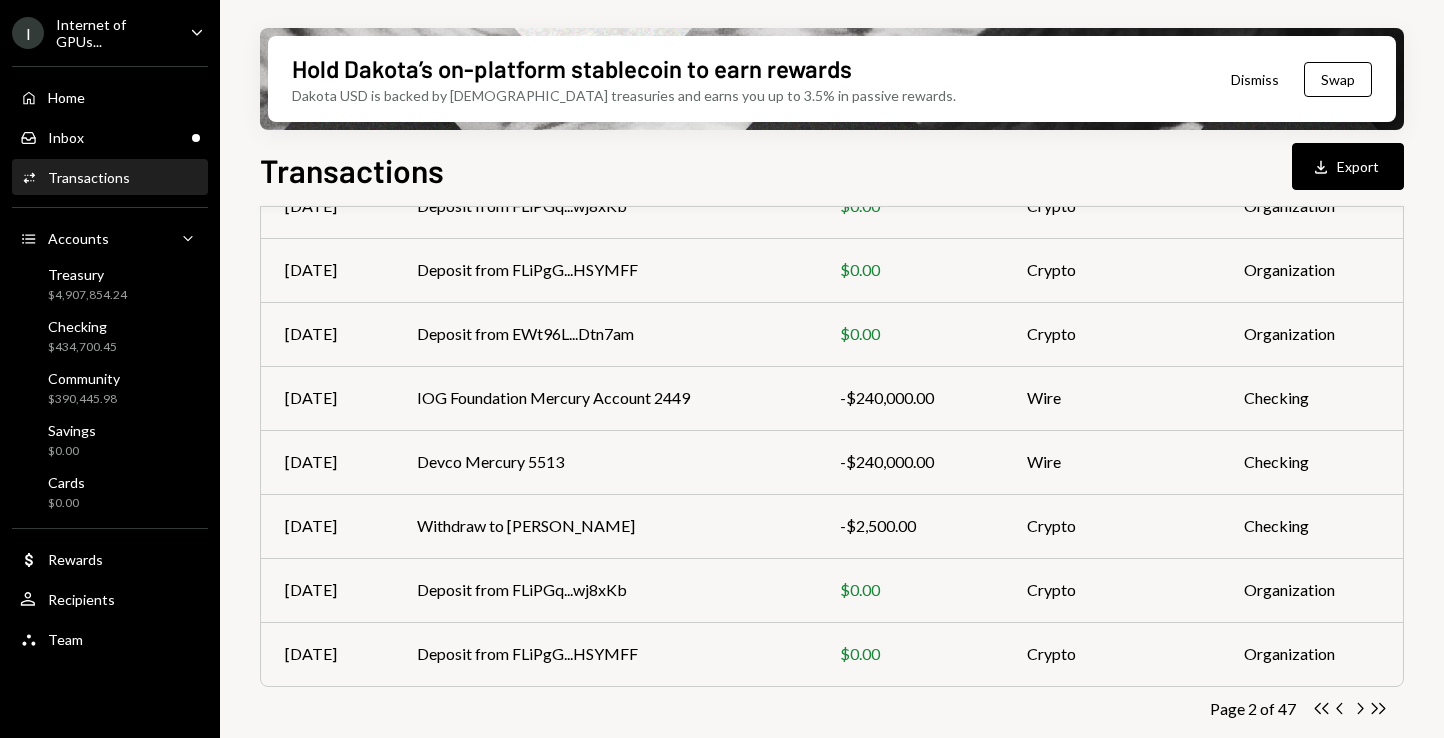 scroll, scrollTop: 401, scrollLeft: 0, axis: vertical 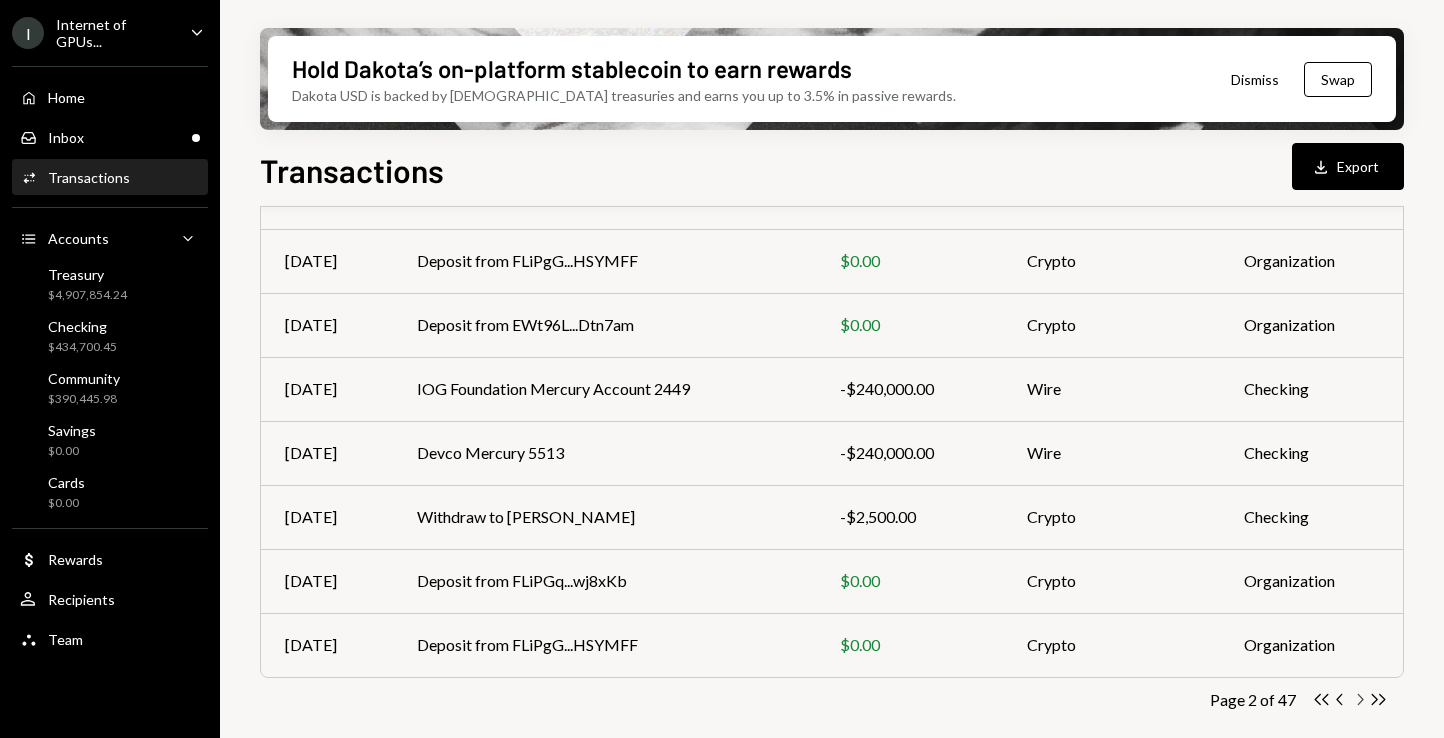 click 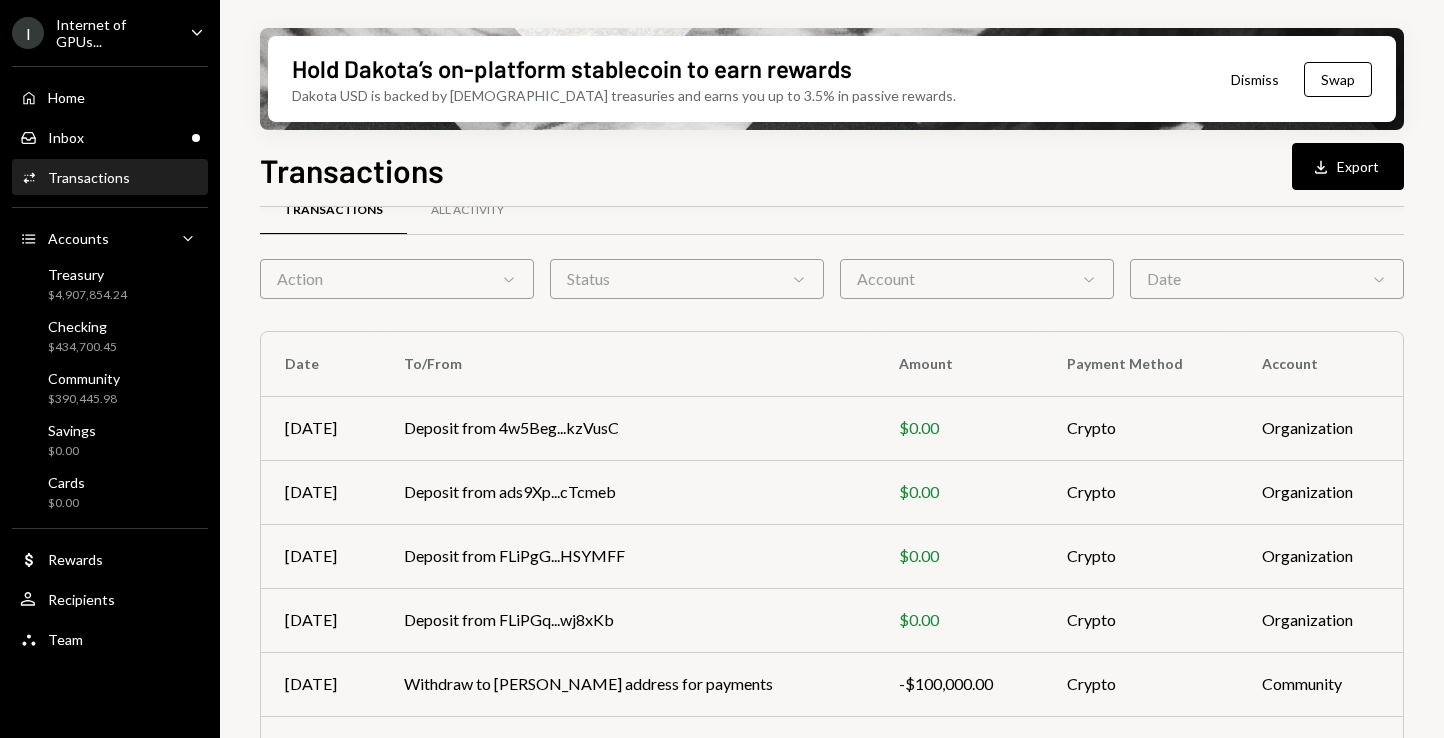 scroll, scrollTop: 401, scrollLeft: 0, axis: vertical 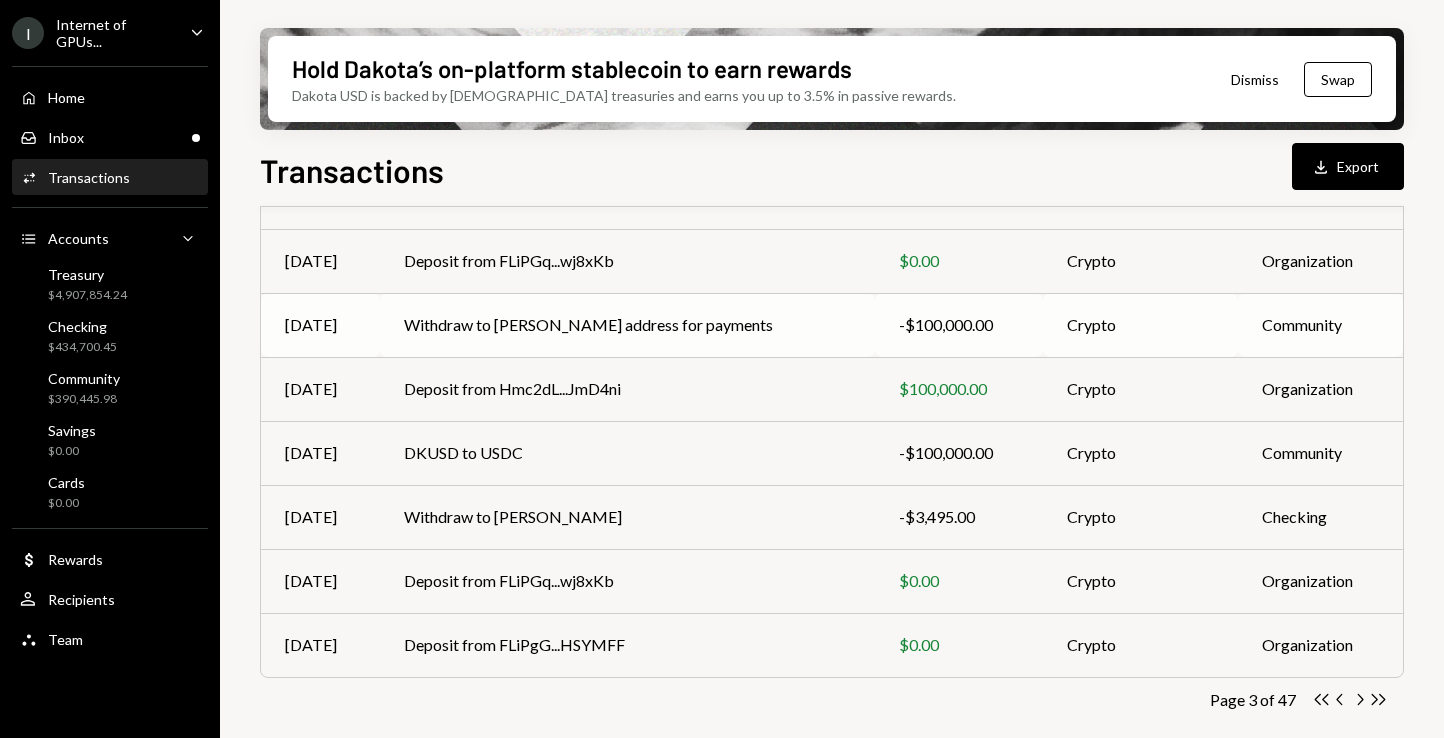 click on "Withdraw to Dustin Phantom address for payments" at bounding box center (627, 325) 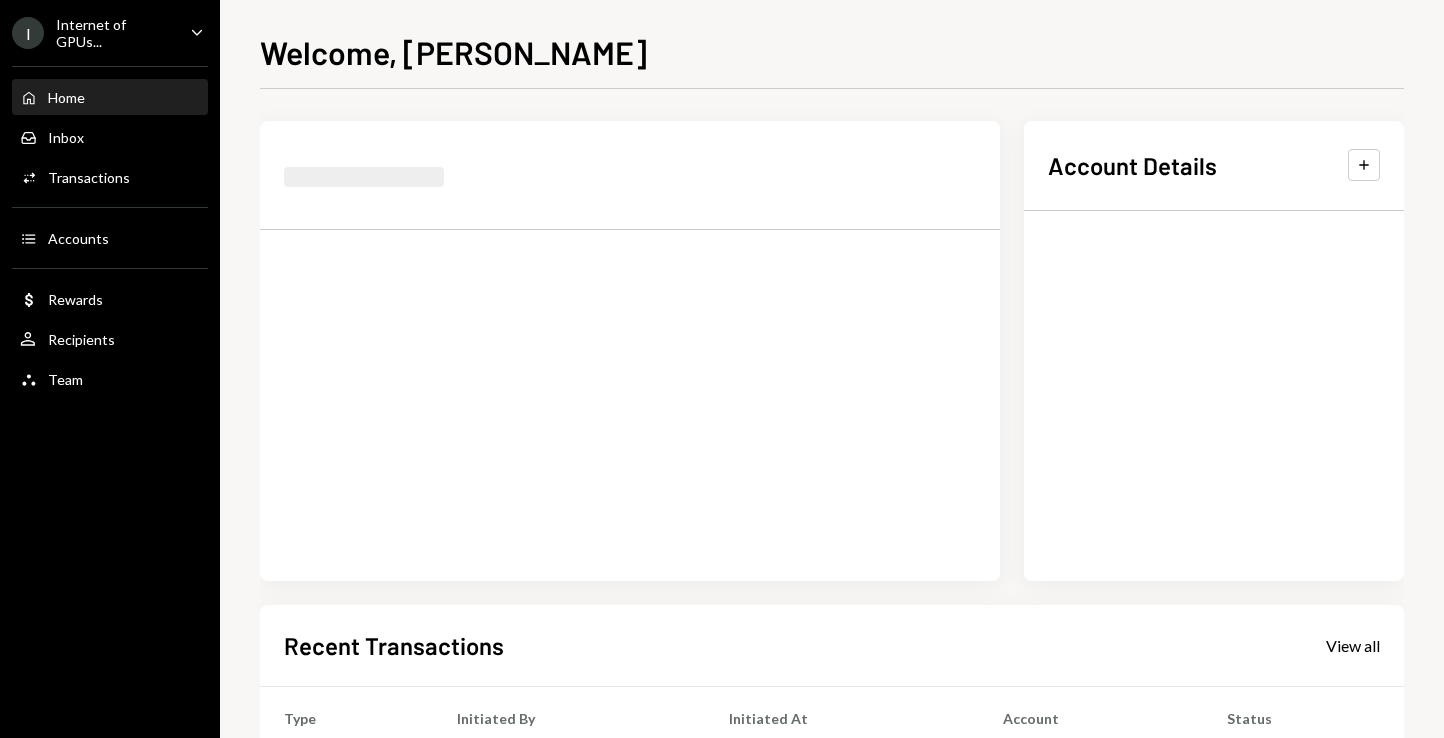 scroll, scrollTop: 0, scrollLeft: 0, axis: both 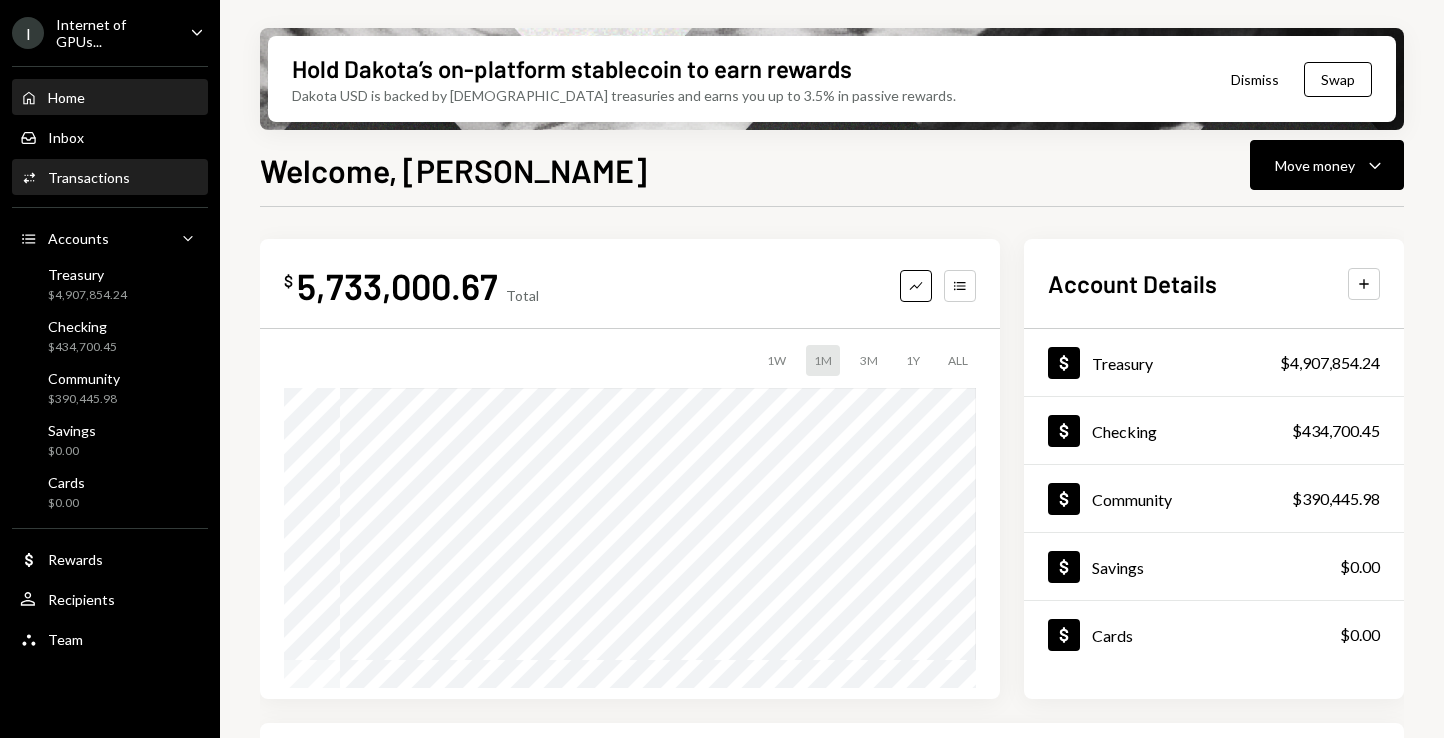 click on "Activities Transactions" at bounding box center [110, 178] 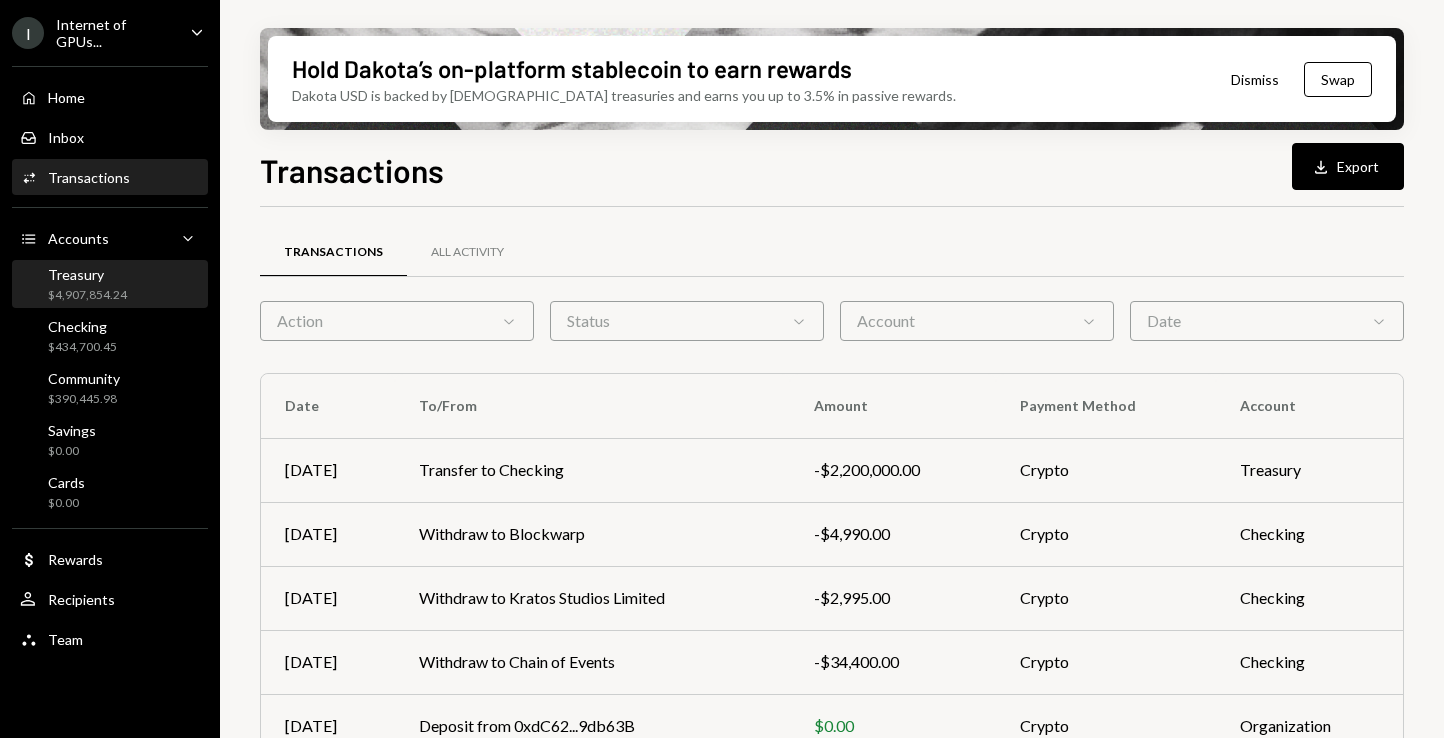 click on "$4,907,854.24" at bounding box center [87, 295] 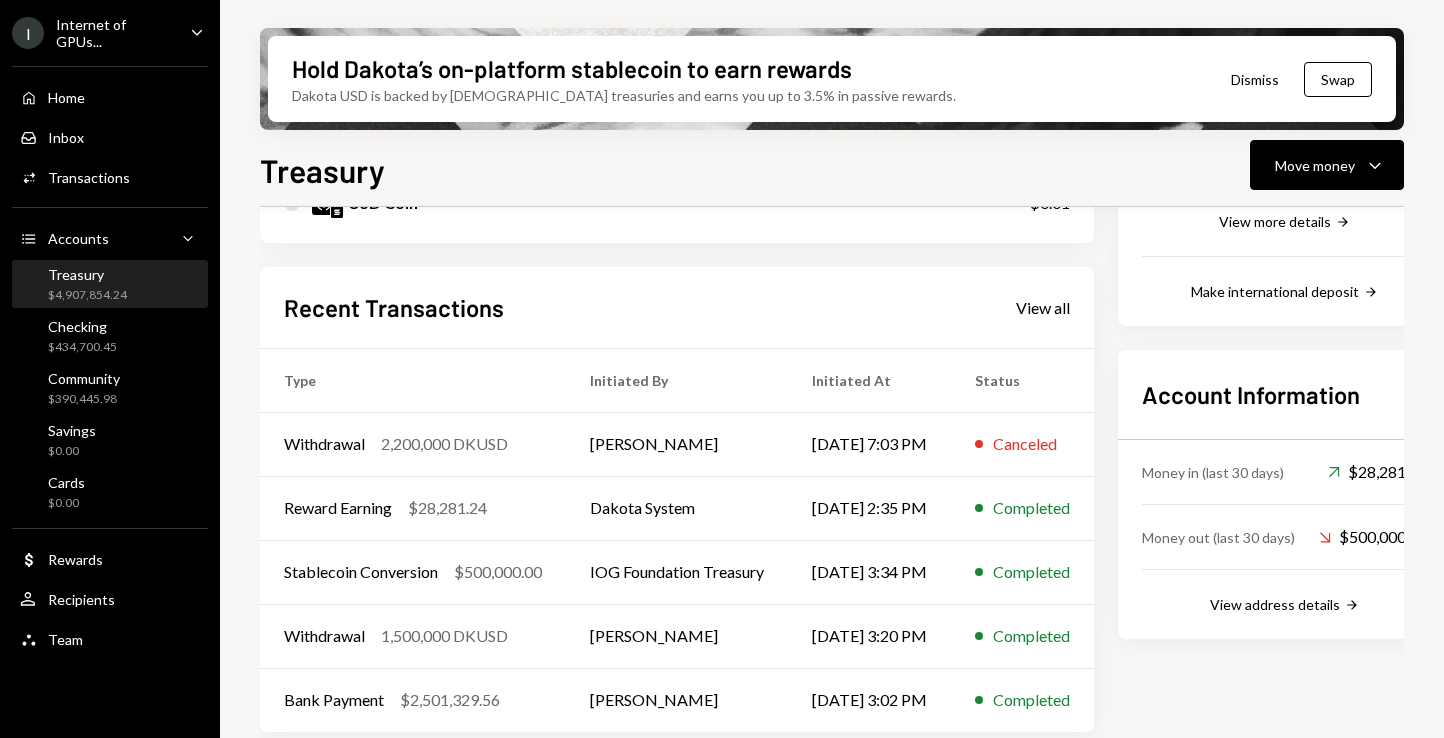 scroll, scrollTop: 433, scrollLeft: 0, axis: vertical 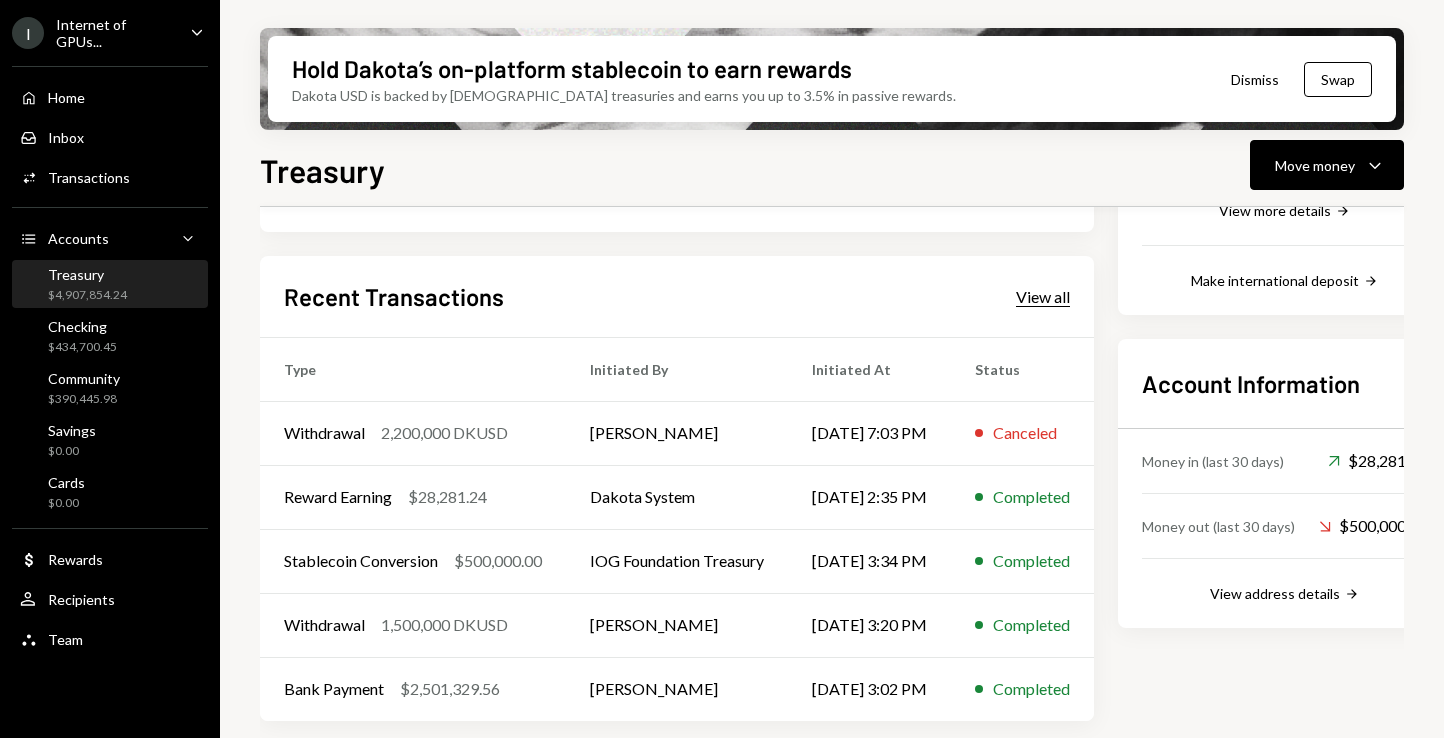 click on "View all" at bounding box center [1043, 297] 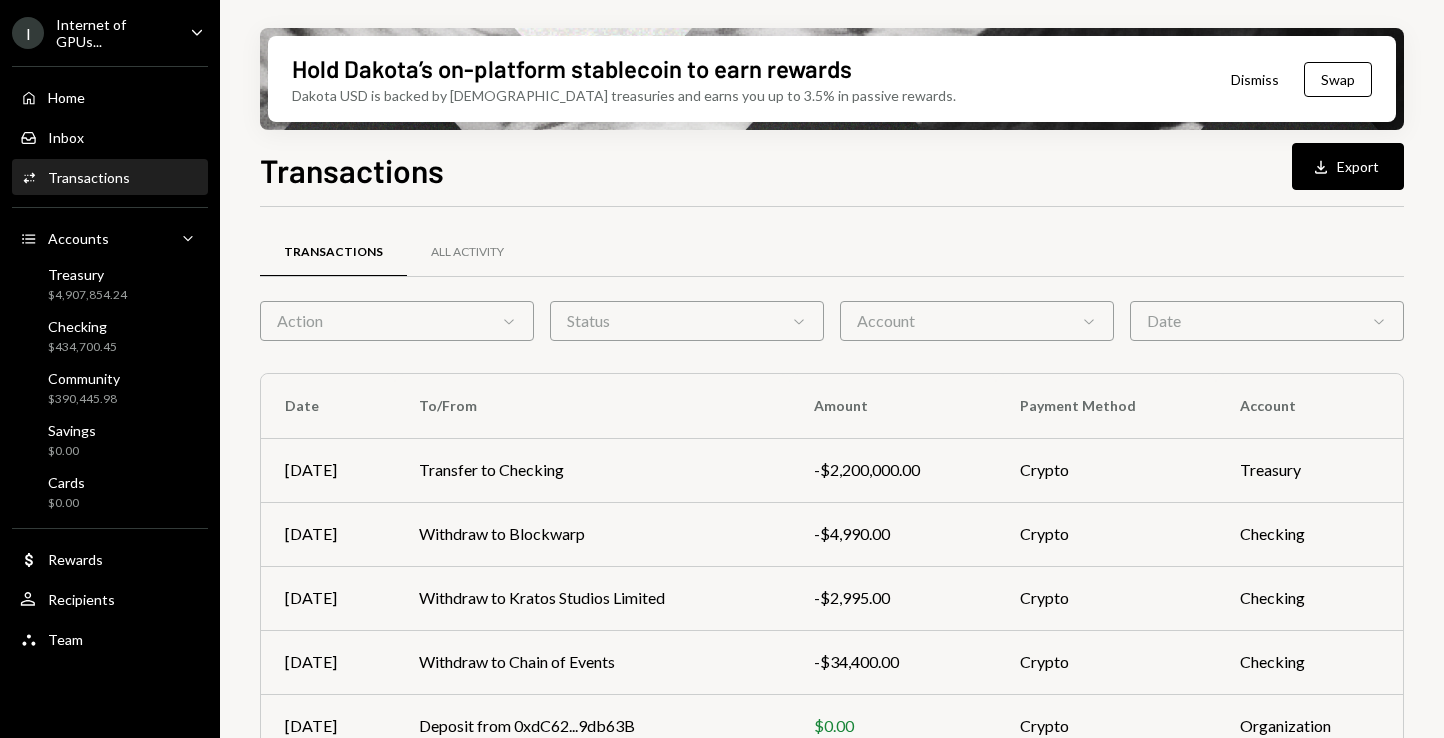 click on "Action Chevron Down" at bounding box center (397, 321) 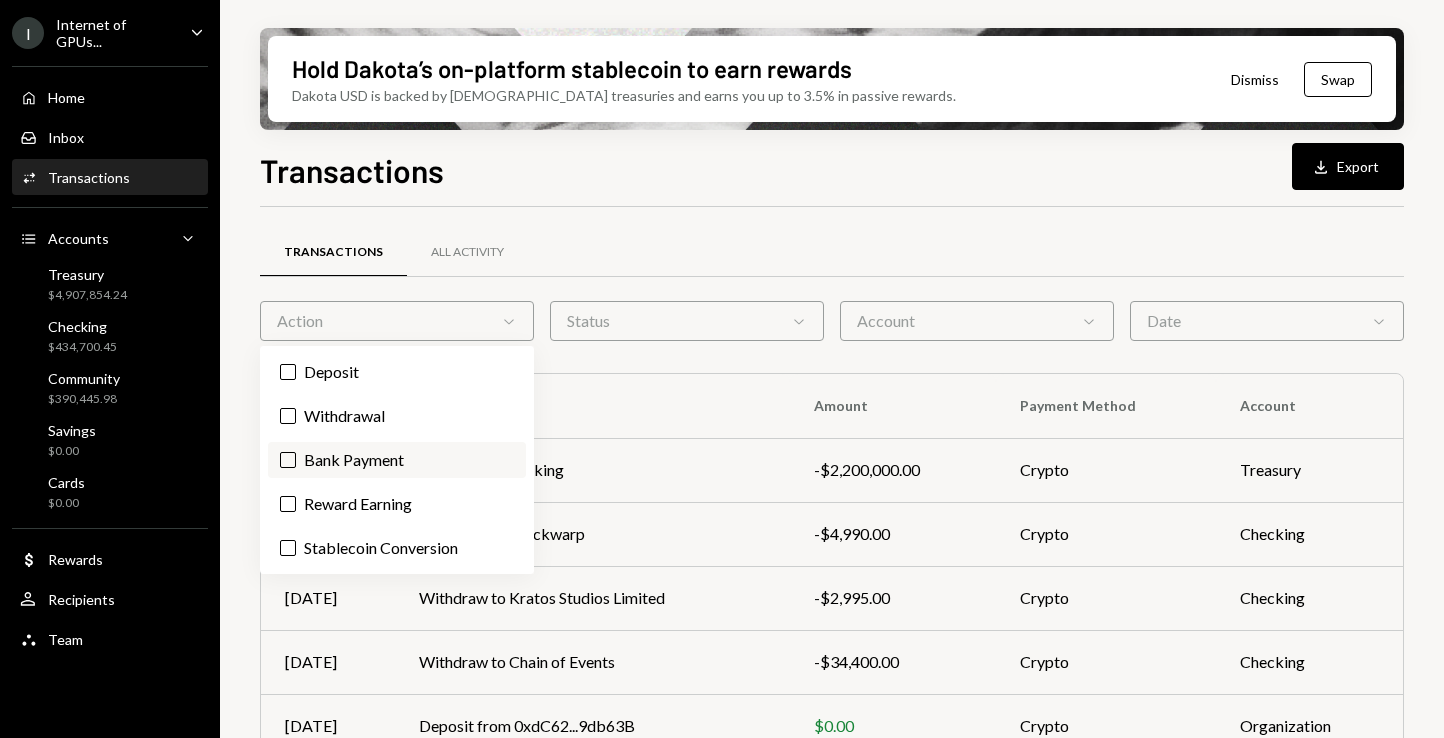 click on "Bank Payment" at bounding box center [397, 460] 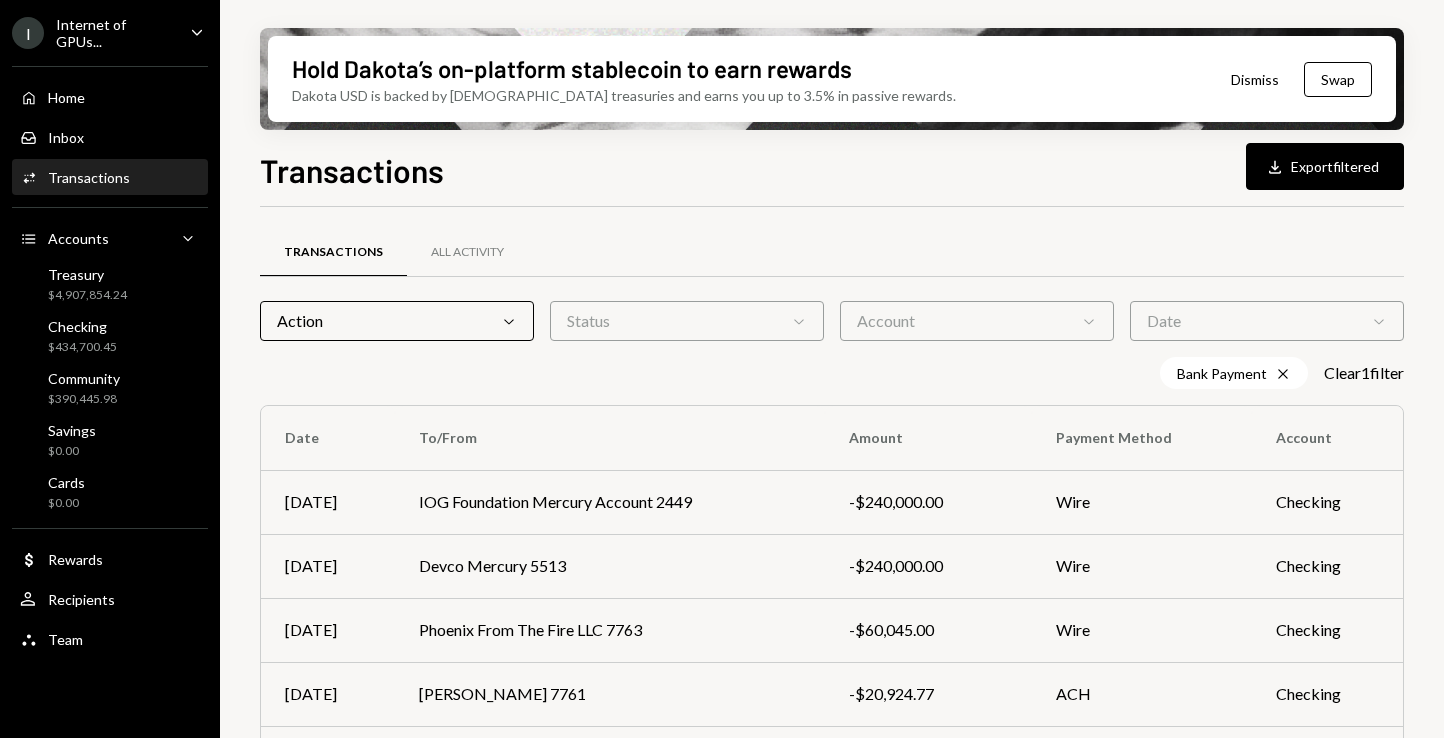 click on "Hold Dakota’s on-platform stablecoin to earn rewards Dakota USD is backed by U.S. treasuries and earns you up to 3.5% in passive rewards. Dismiss Swap Transactions Download Export  filtered Transactions All Activity Action Chevron Down Status Chevron Down Account Chevron Down Date Chevron Down Bank Payment Cross Clear  1  filter Date To/From Amount Payment Method Account [DATE] IOG Foundation Mercury Account 2449 -$240,000.00 Wire Checking [DATE] Devco Mercury 5513 -$240,000.00 Wire Checking [DATE] Phoenix From The Fire LLC 7763 -$60,045.00 Wire Checking [DATE] [PERSON_NAME] 7761 -$20,924.77 ACH Checking [DATE] Devco Mercury 5513 -$2,501,329.56 Wire Treasury [DATE] Phoenix From The Fire LLC 7763 -$60,000.00 Wire Checking [DATE] Walkers Cayman LLP 6679 -$749.70 Wire Checking [DATE] Devco Mercury 5513 -$4,002,843.03 Wire Checking [DATE] [PERSON_NAME]  7947 -$2,499.50 Wire Checking [DATE] Phoenix From The Fire LLC 7763 -$60,000.00 Wire Checking Page 1 of 3 Double Arrow Left Chevron Left Chevron Right" at bounding box center [832, 369] 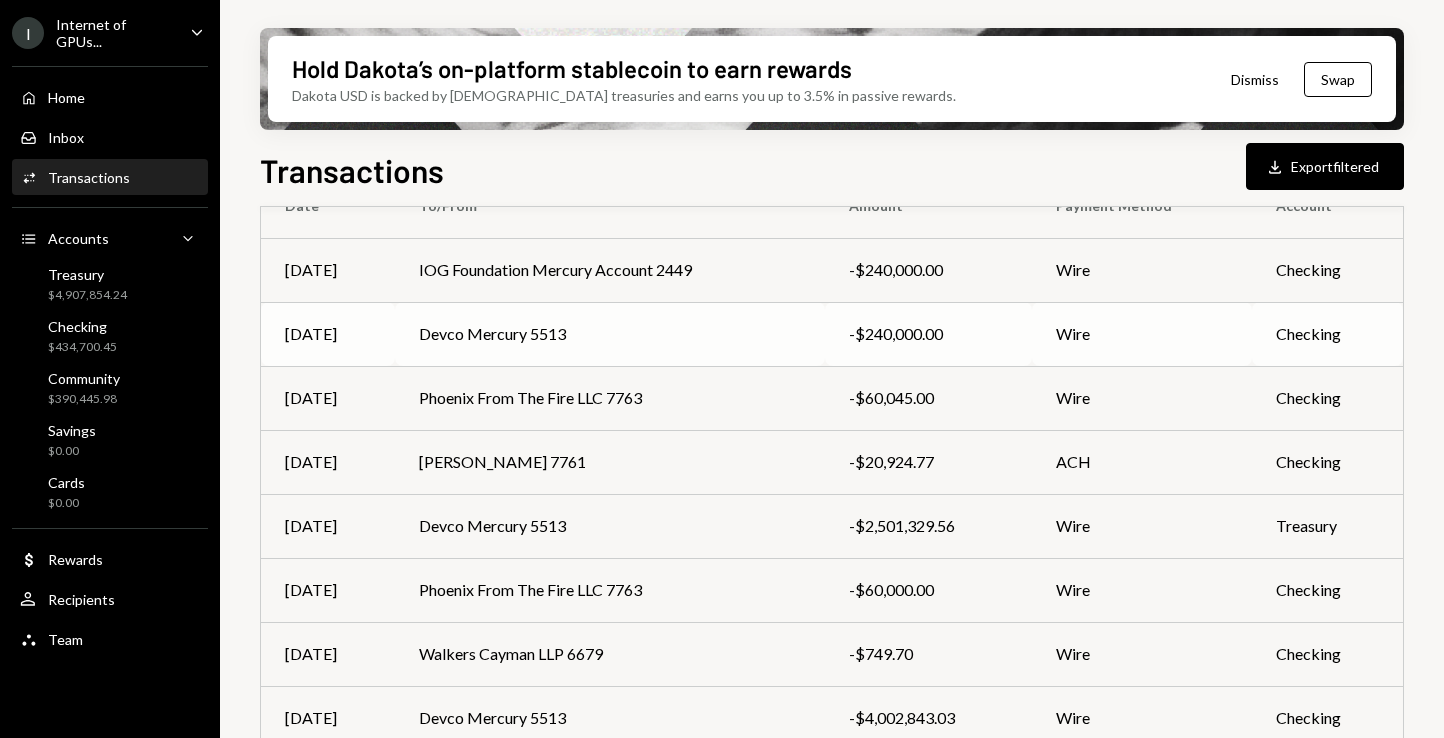 scroll, scrollTop: 208, scrollLeft: 0, axis: vertical 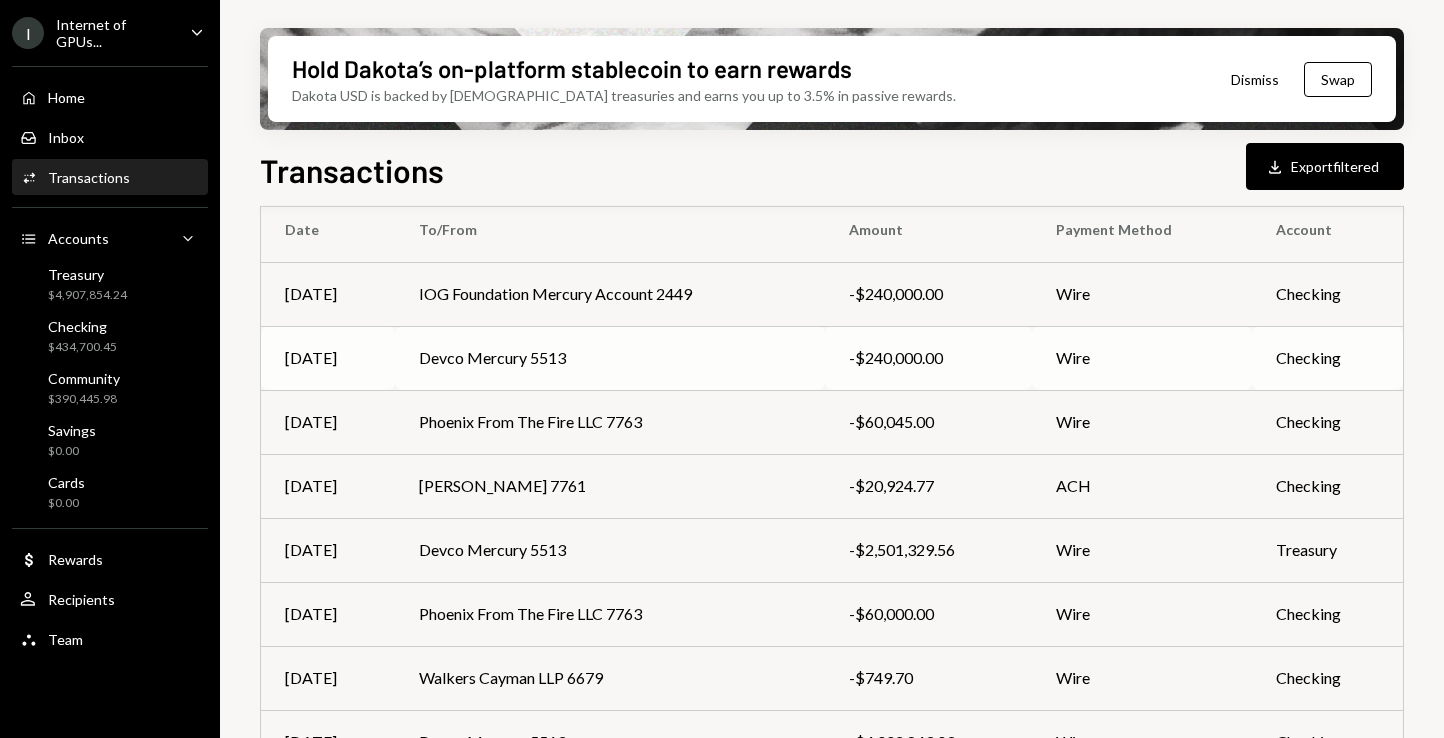 click on "Devco Mercury 5513" at bounding box center (610, 358) 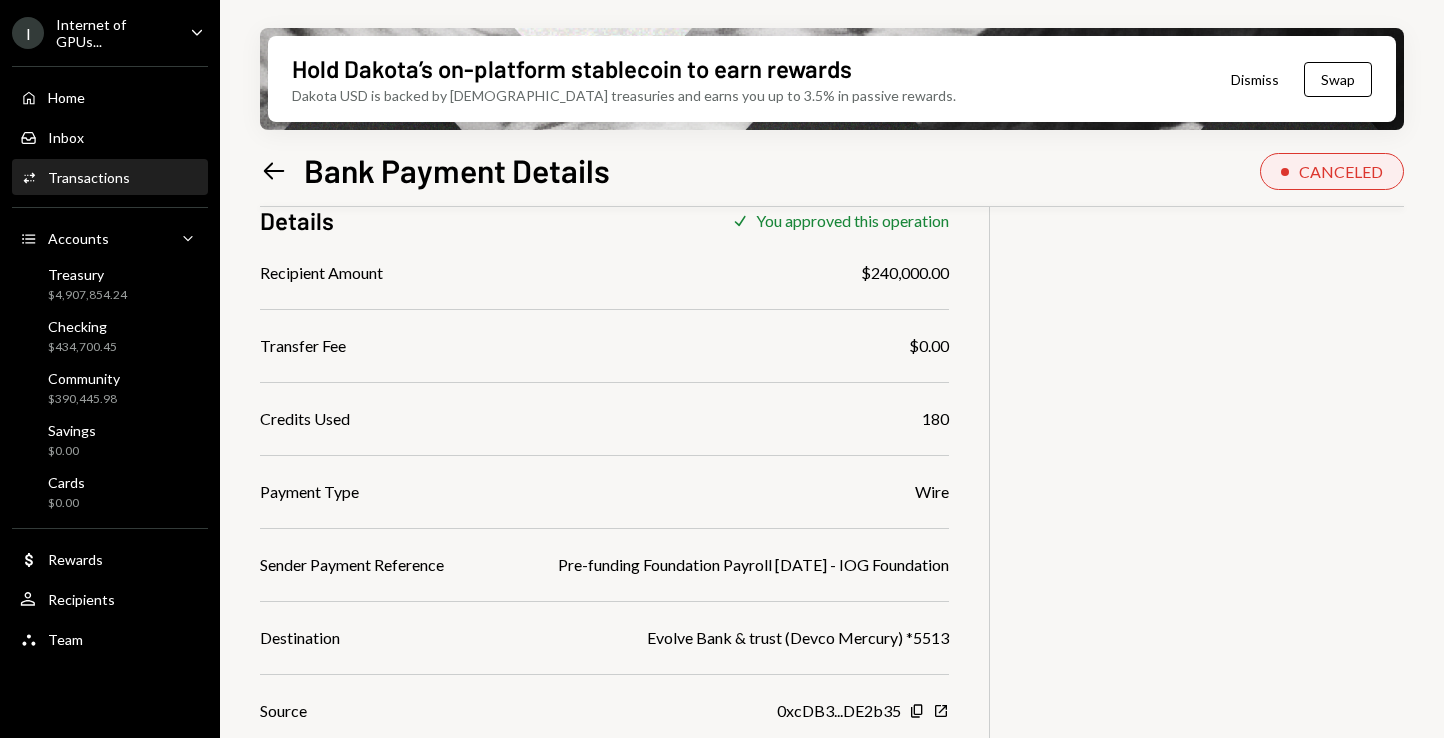 scroll, scrollTop: 187, scrollLeft: 0, axis: vertical 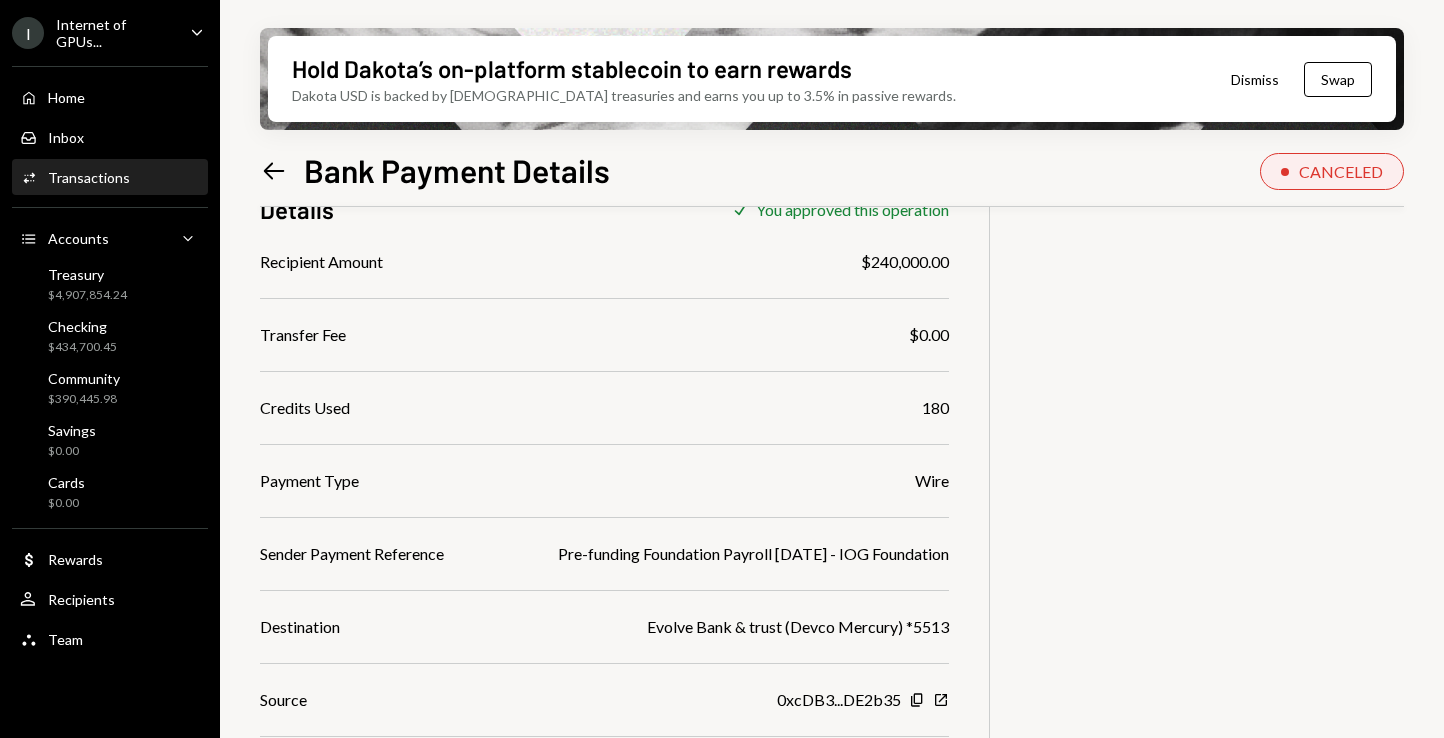 click on "Left Arrow" 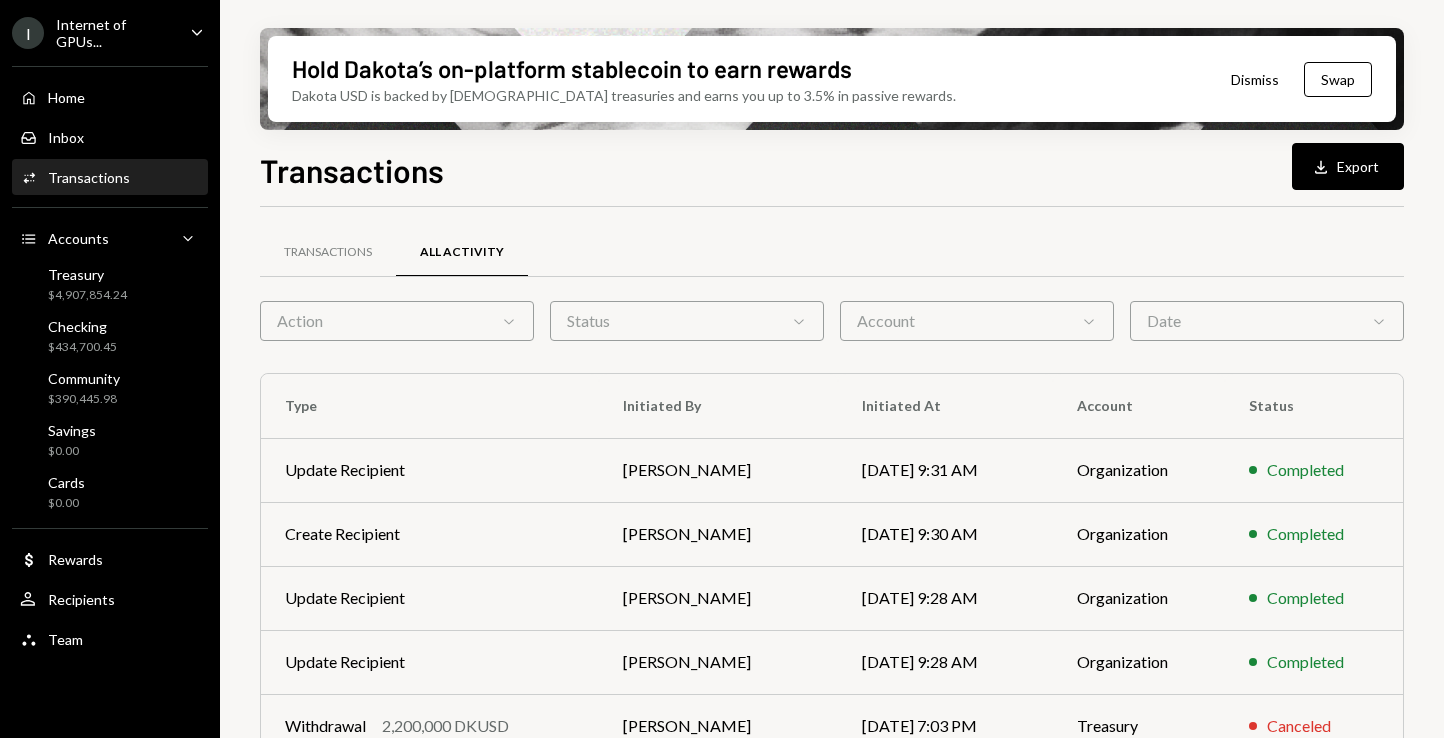 click on "Action Chevron Down" at bounding box center [397, 321] 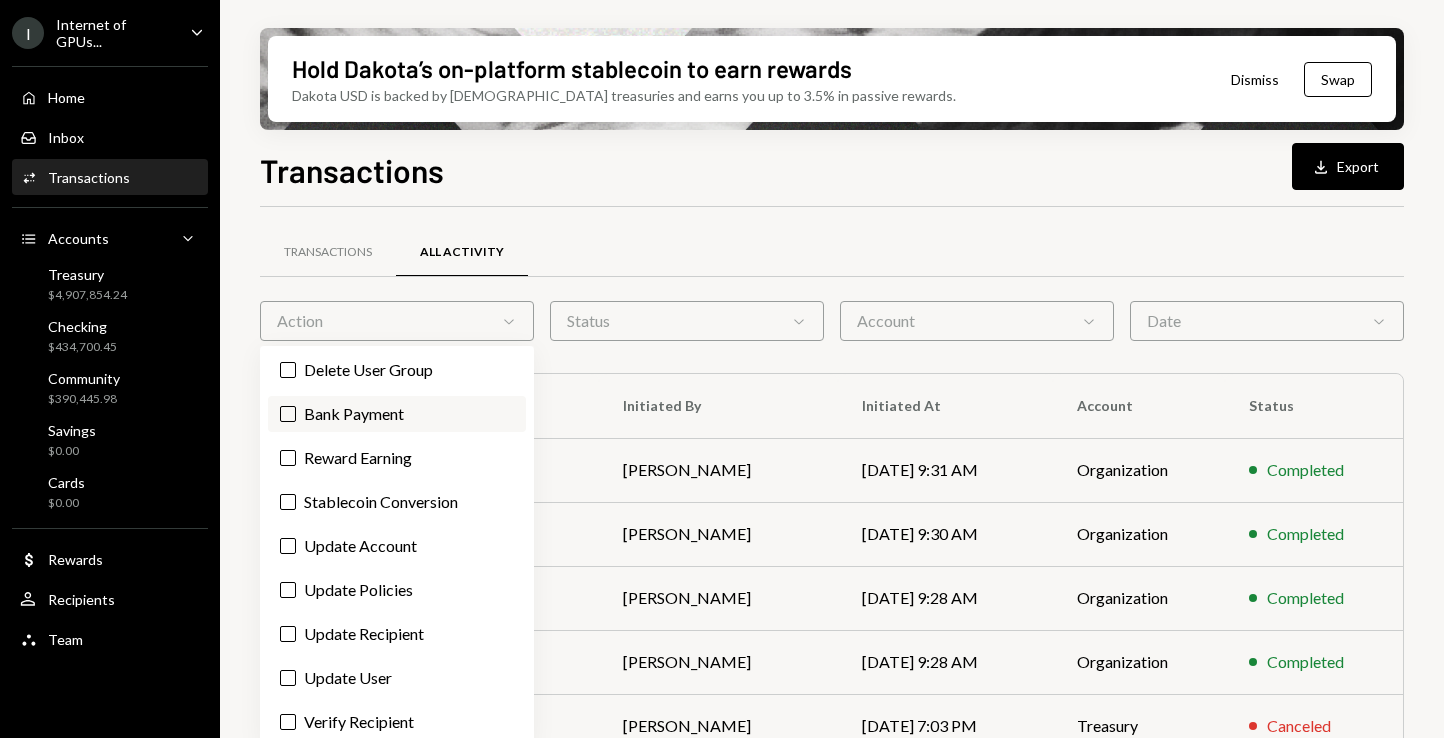scroll, scrollTop: 528, scrollLeft: 0, axis: vertical 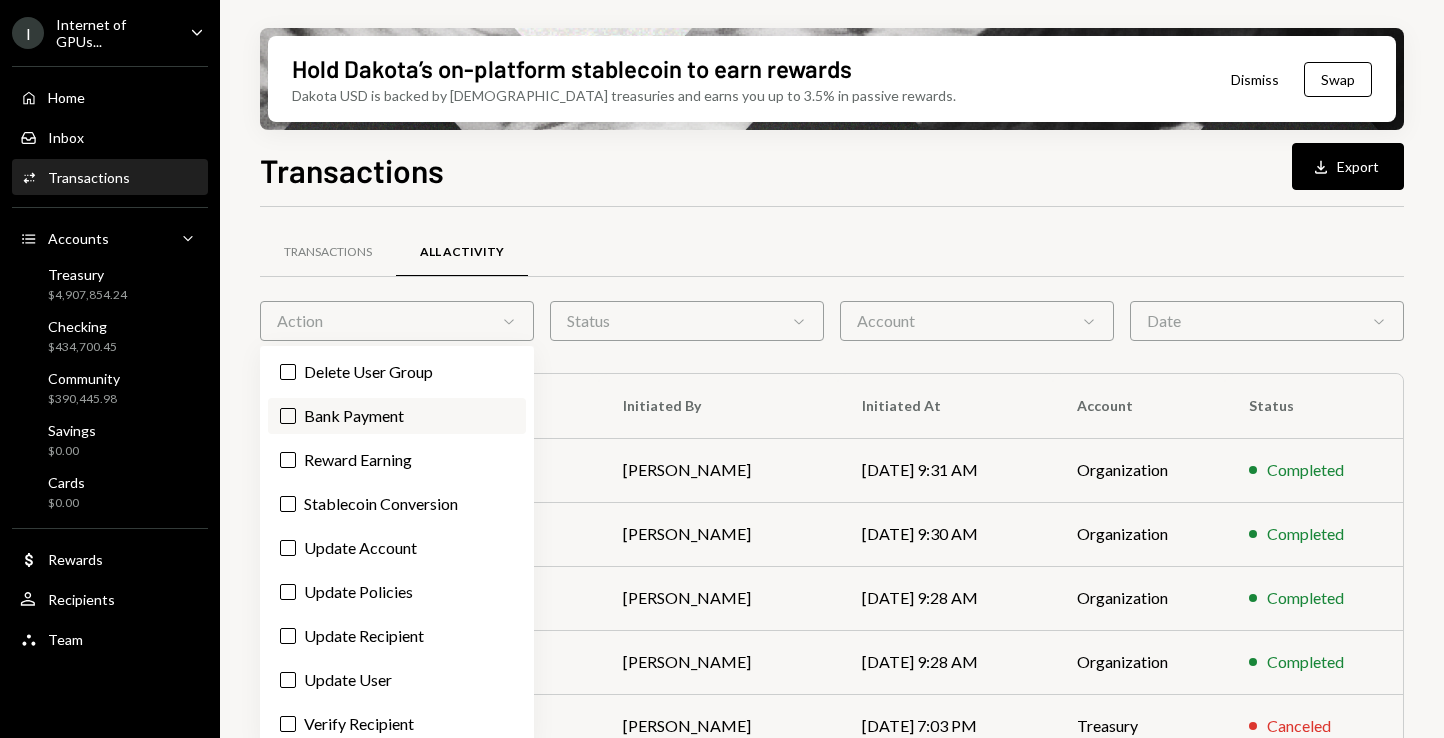 click on "Bank Payment" at bounding box center [397, 416] 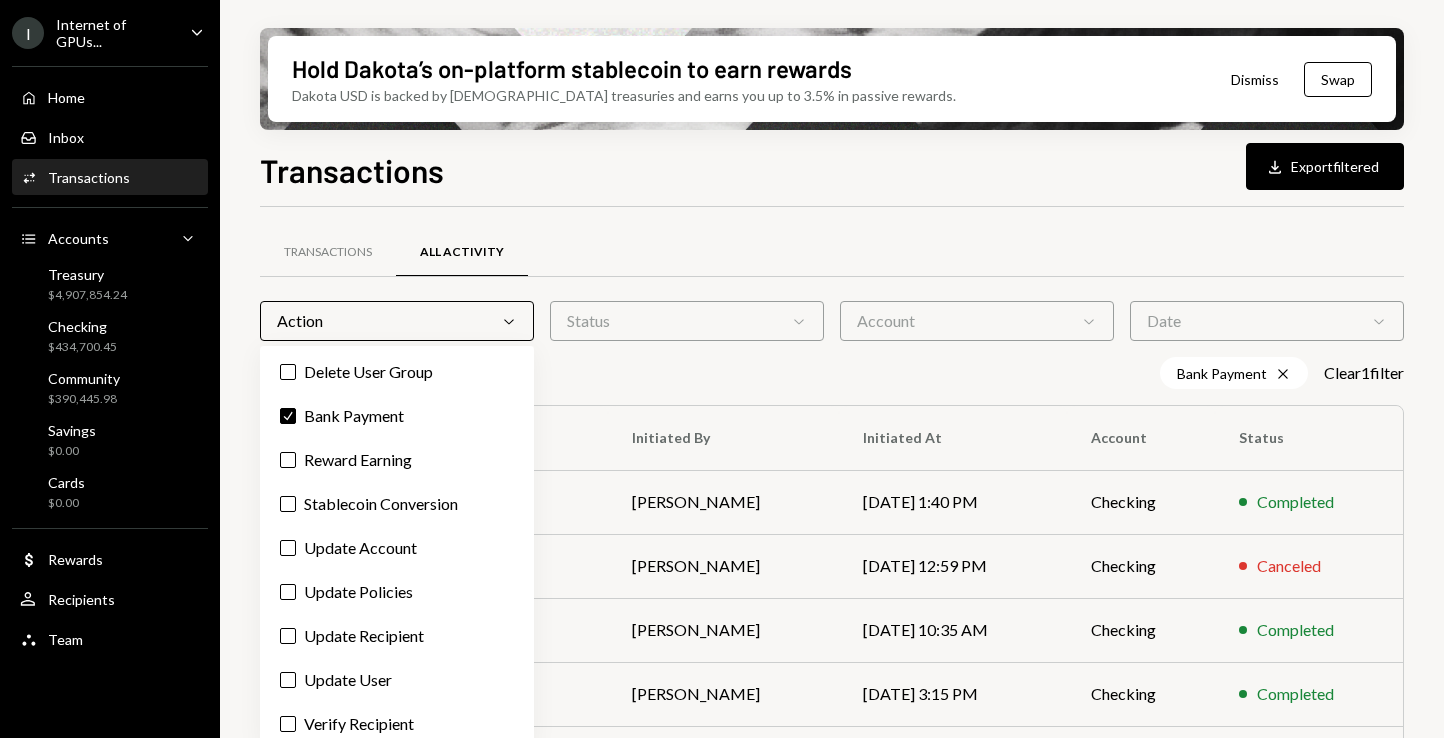 click on "Bank Payment Cross Clear  1  filter" at bounding box center (832, 373) 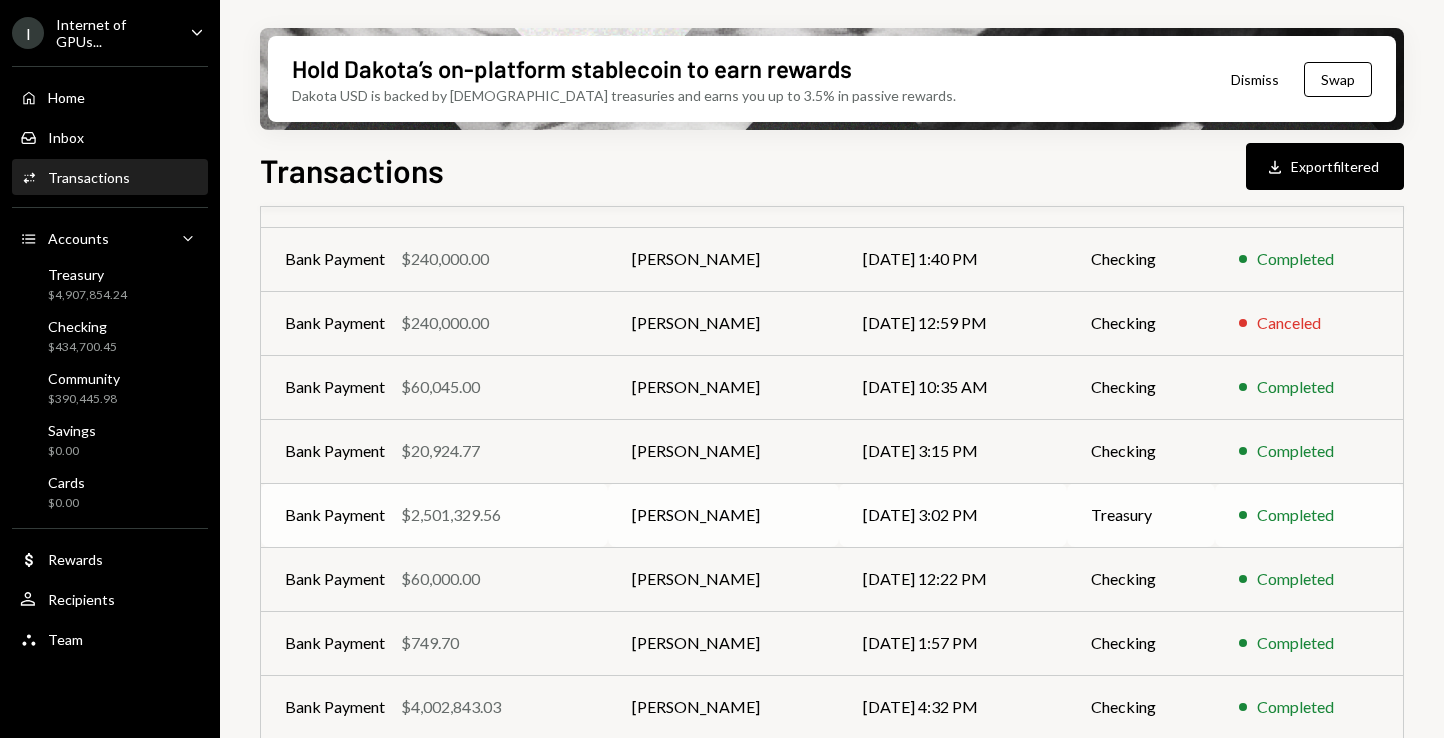 scroll, scrollTop: 243, scrollLeft: 0, axis: vertical 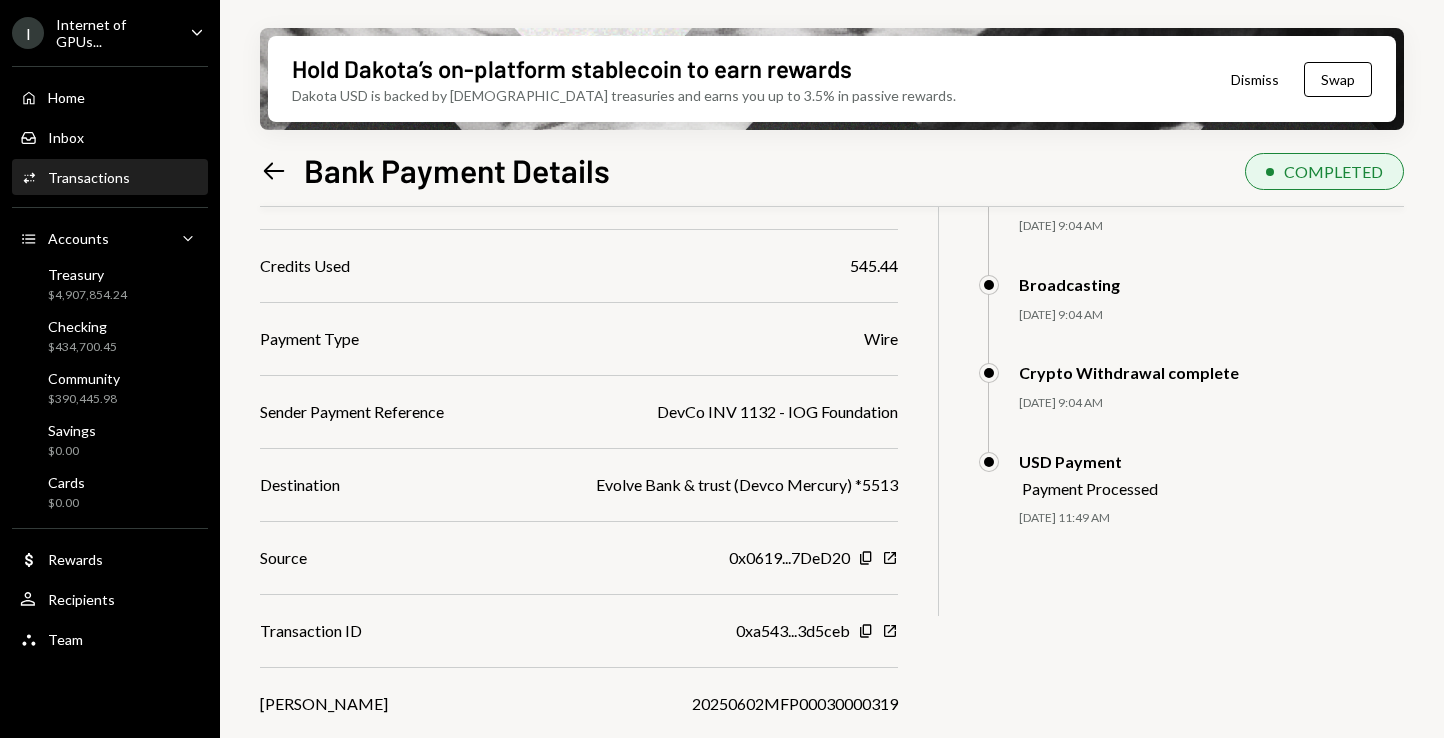 click on "Recipient Amount $2,500,000.00 Transfer Fee $1,329.56 Credits Used 545.44 Payment Type Wire Sender Payment Reference DevCo INV 1132 - IOG Foundation Destination Evolve Bank & trust (Devco Mercury) *5513 Source 0x0619...7DeD20 Copy New Window Transaction ID 0xa543...3d5ceb Copy New Window [PERSON_NAME] 20250602MFP00030000319 Payment Receipt Download   Download" at bounding box center [579, 448] 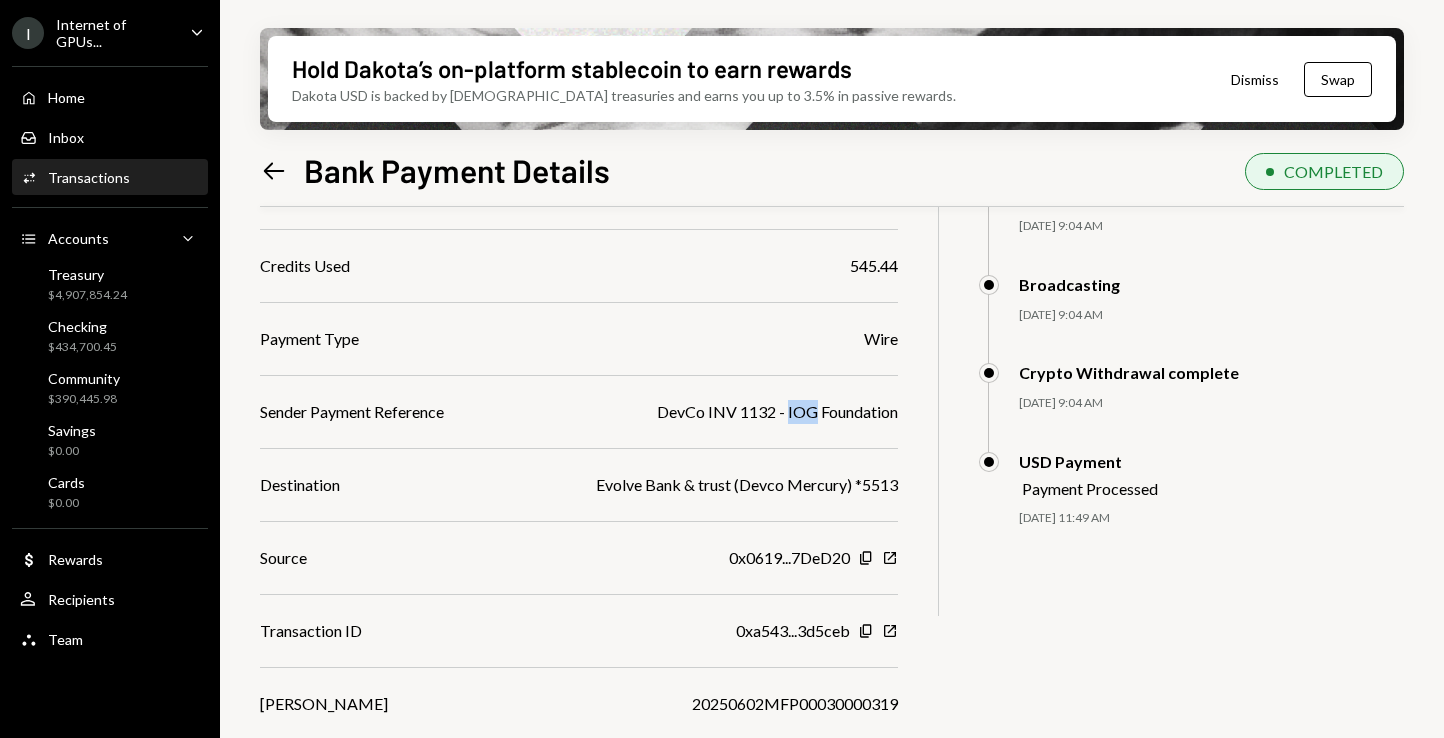 click on "DevCo INV 1132 - IOG Foundation" at bounding box center [777, 412] 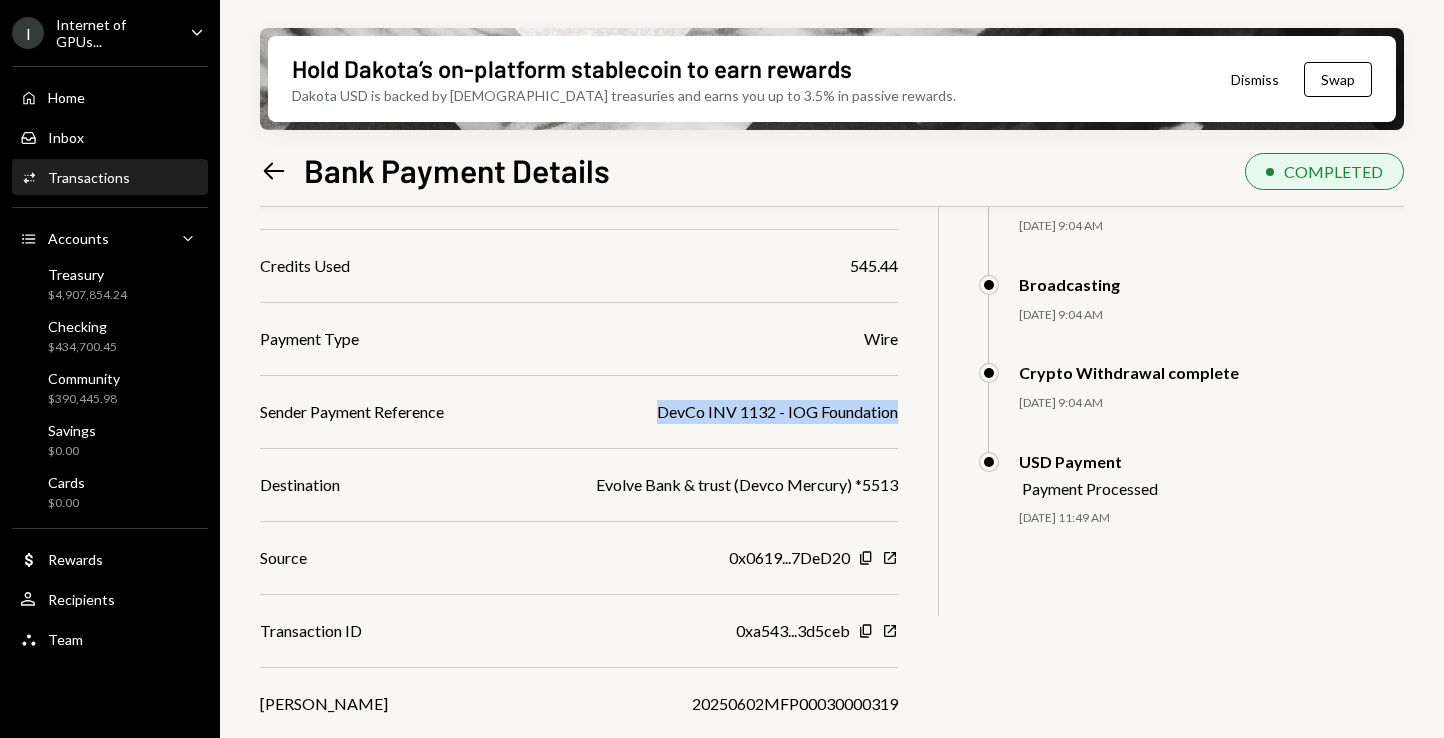 click on "DevCo INV 1132 - IOG Foundation" at bounding box center [777, 412] 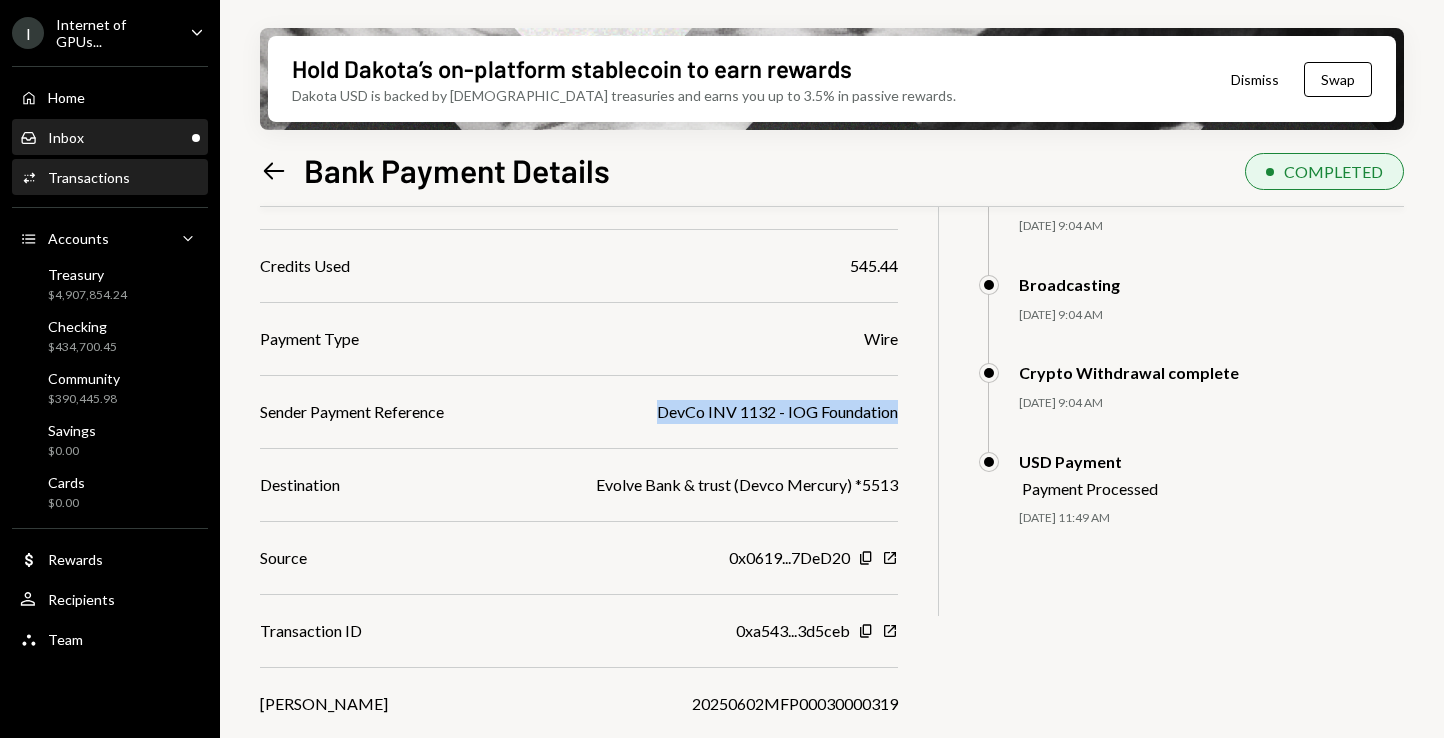 click on "Inbox Inbox" at bounding box center [110, 138] 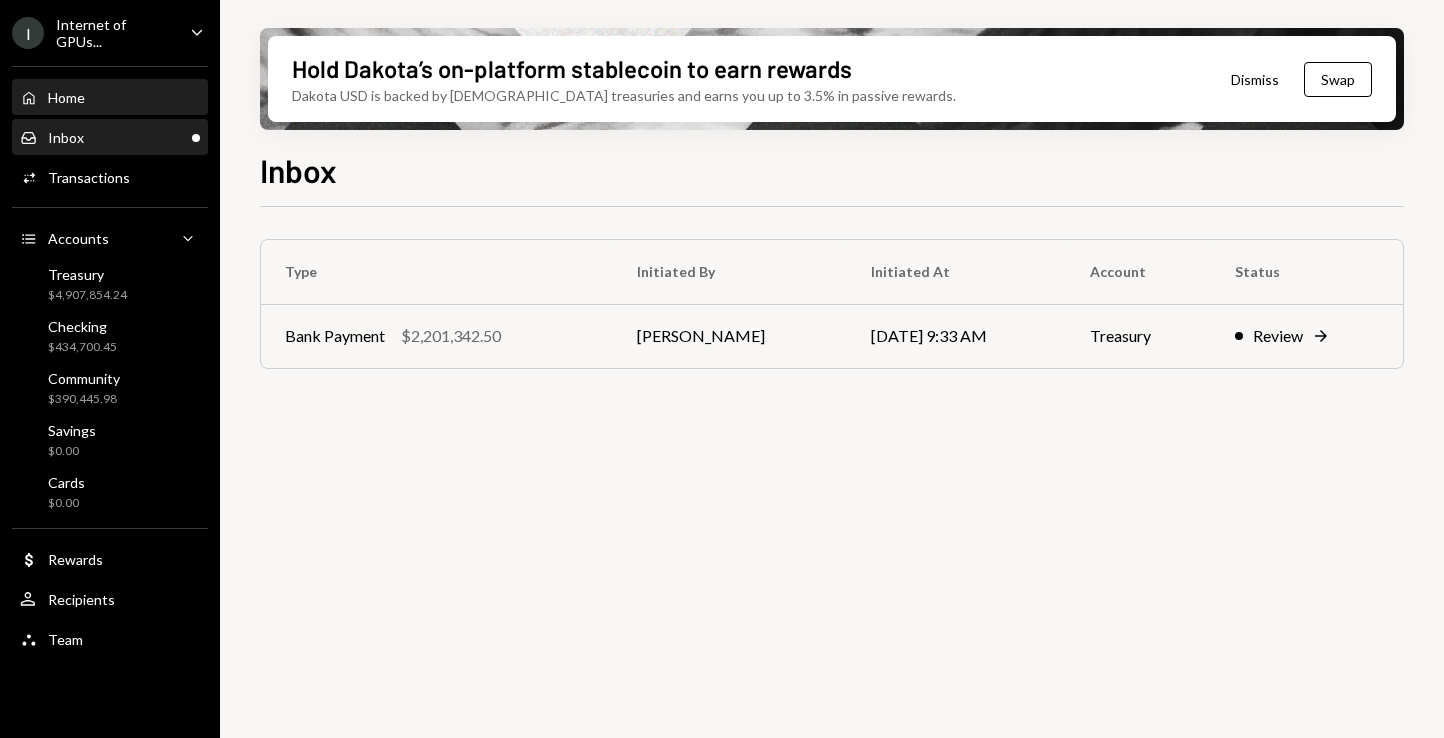 click on "Home Home" at bounding box center [110, 98] 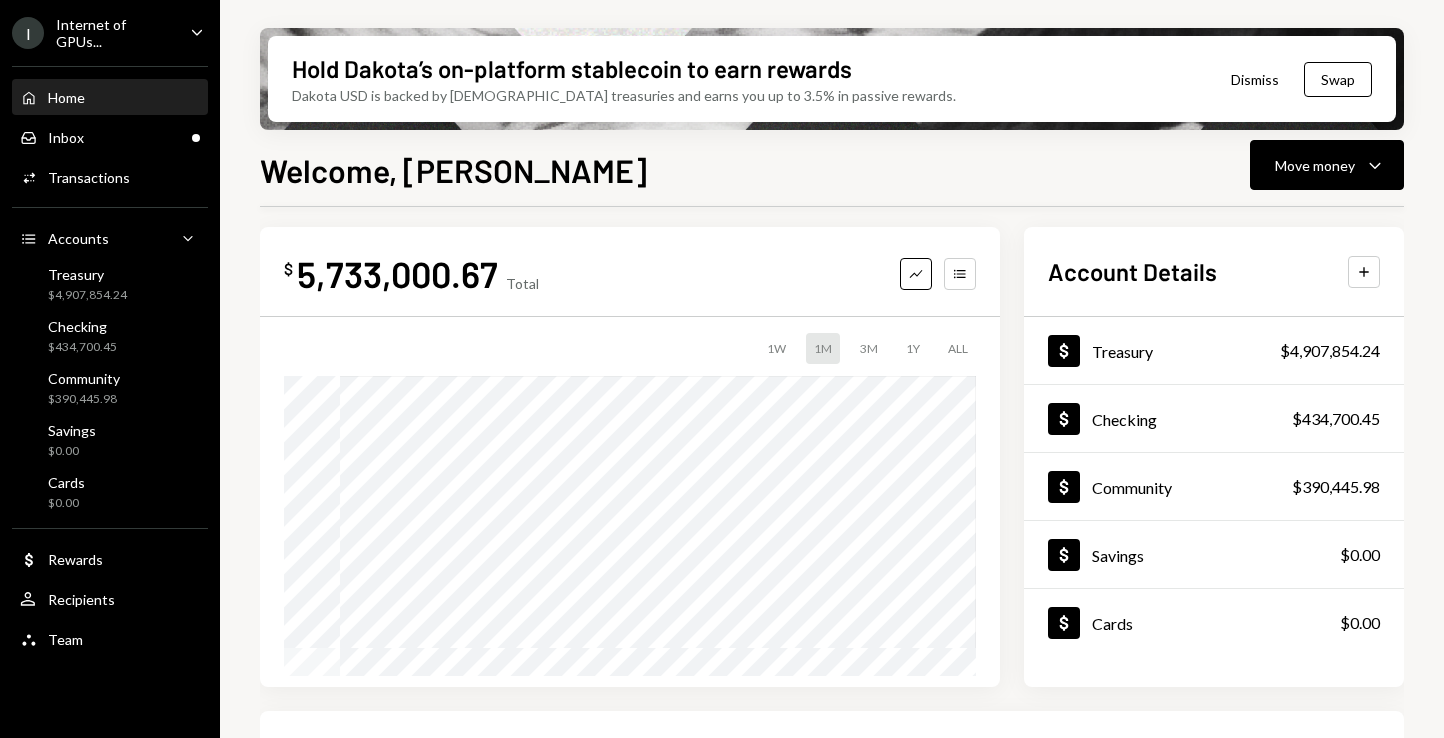 scroll, scrollTop: 0, scrollLeft: 0, axis: both 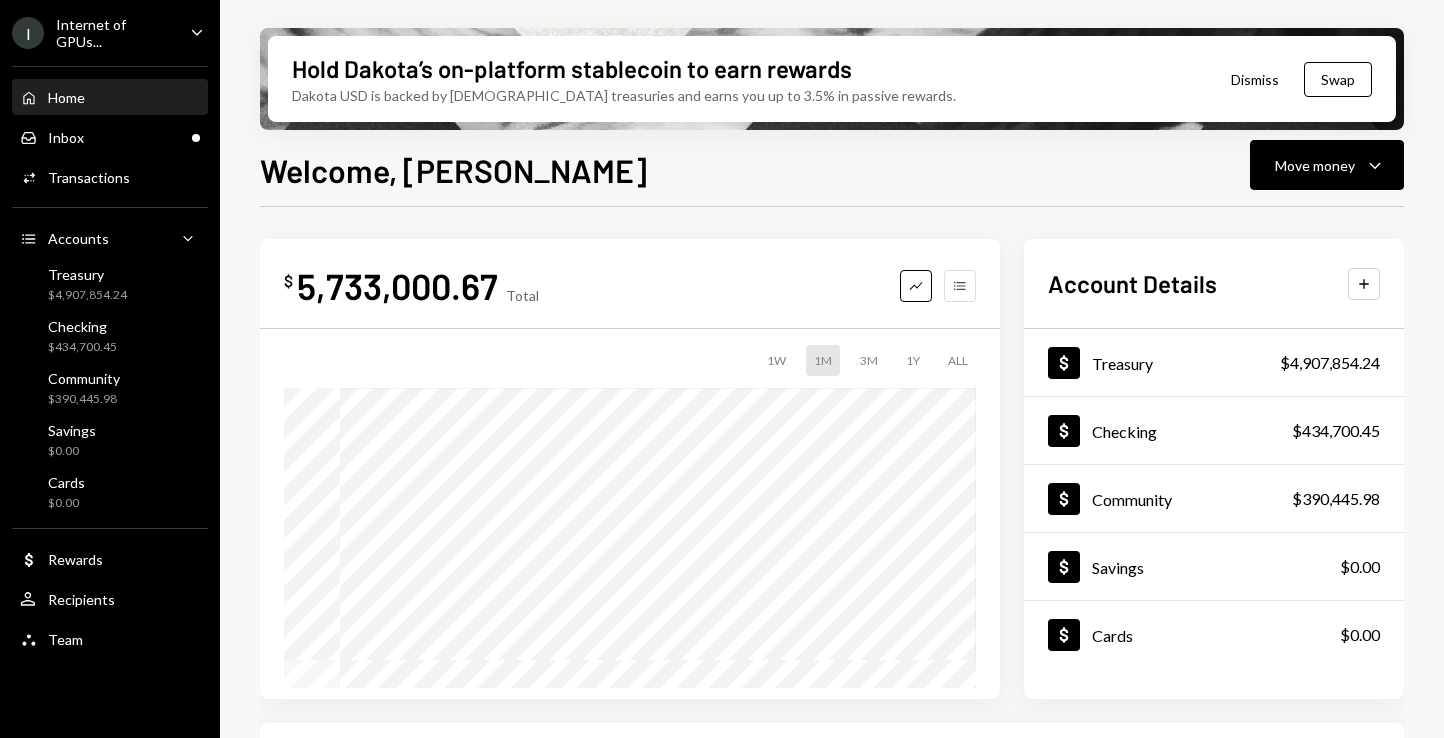 click on "Accounts" at bounding box center (960, 286) 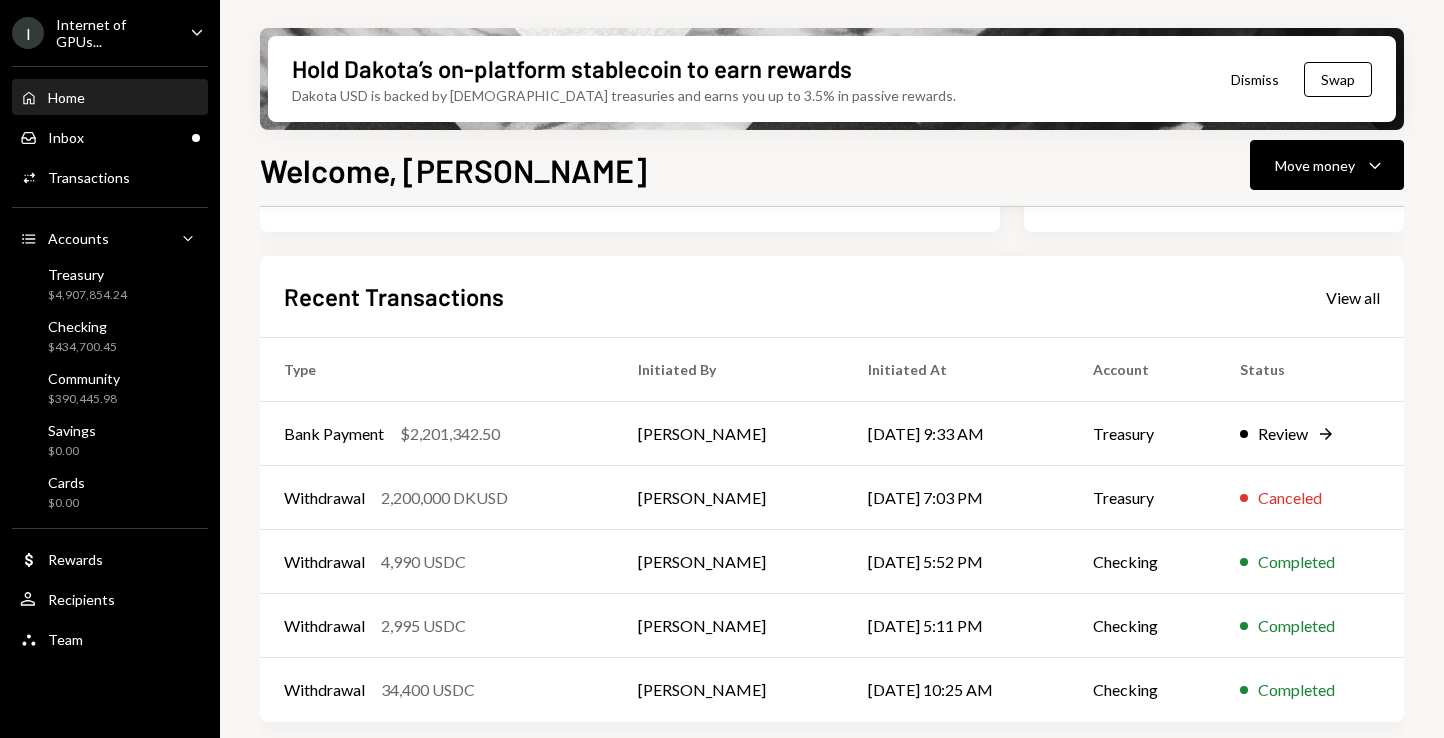 scroll, scrollTop: 463, scrollLeft: 0, axis: vertical 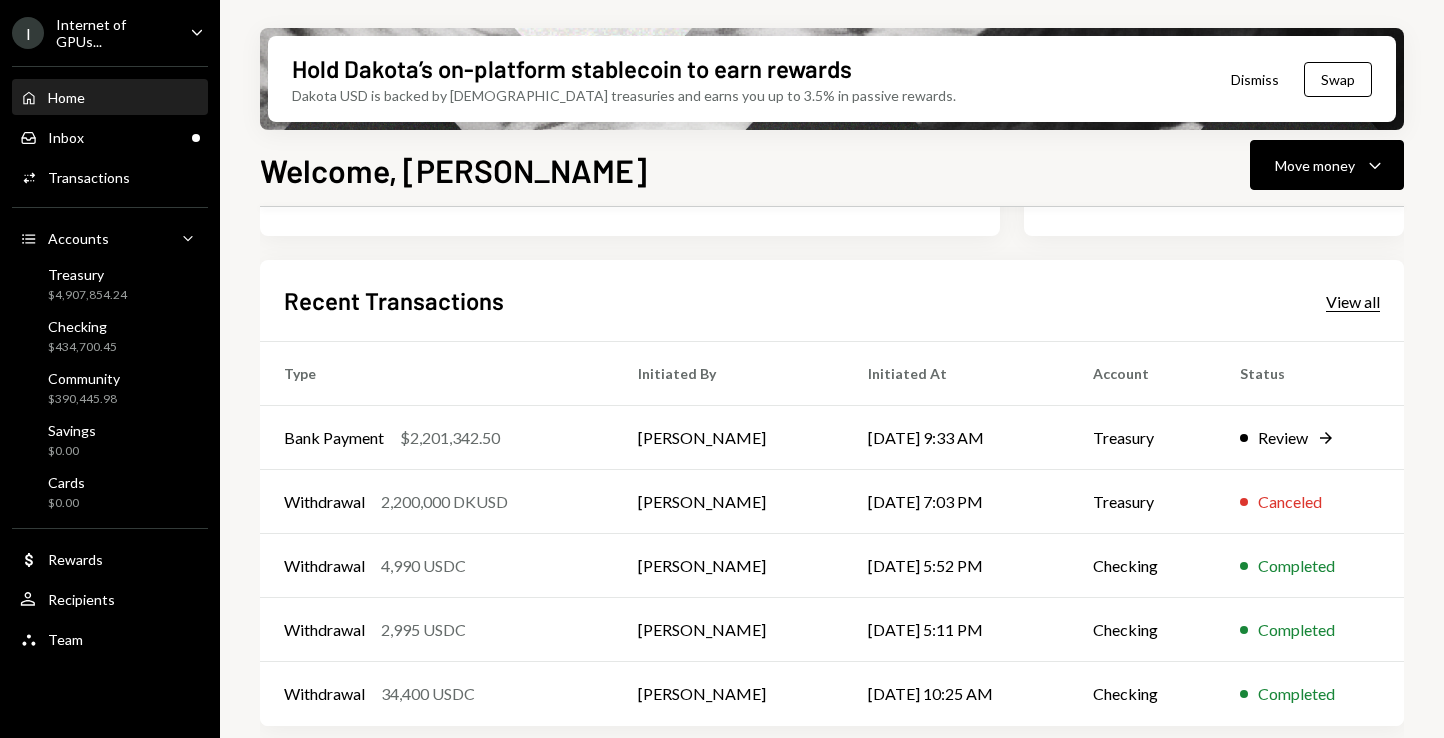 click on "View all" at bounding box center [1353, 302] 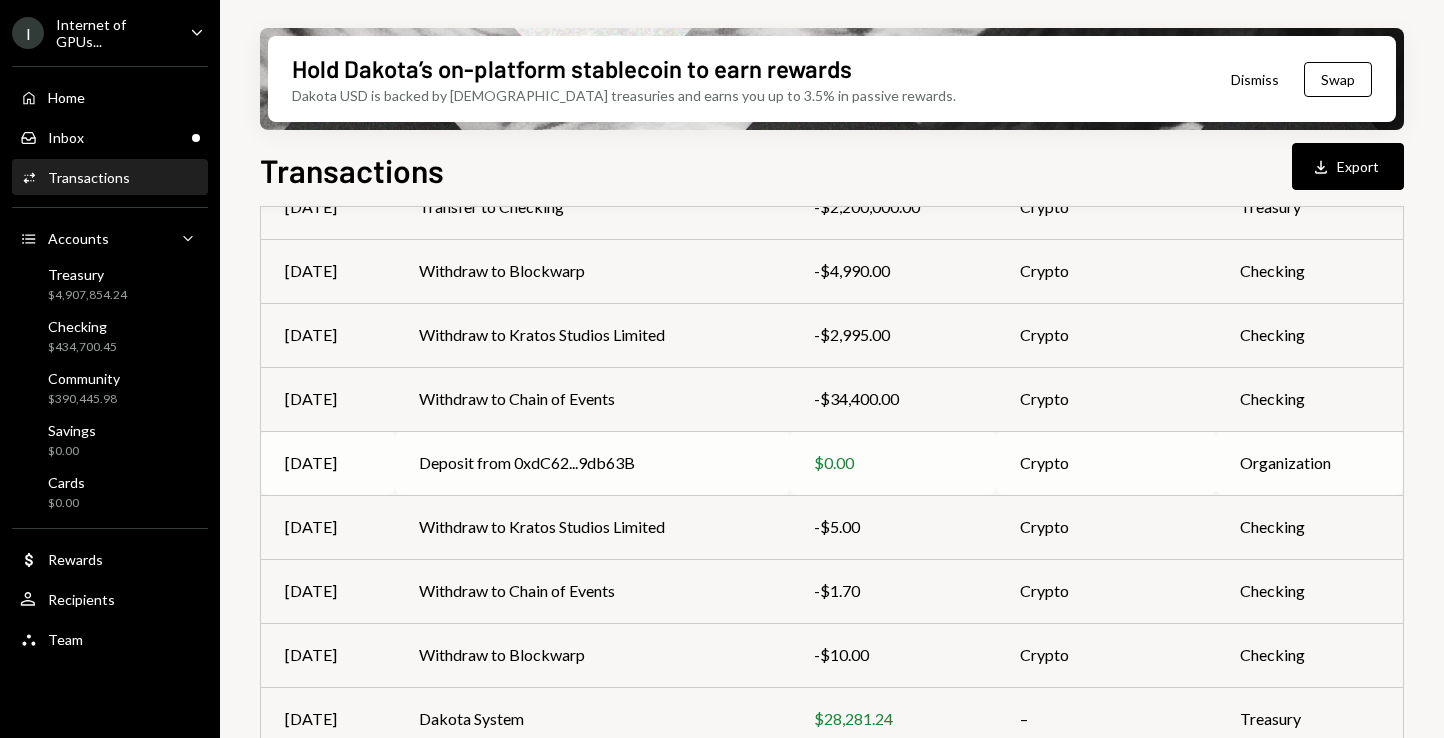 scroll, scrollTop: 354, scrollLeft: 0, axis: vertical 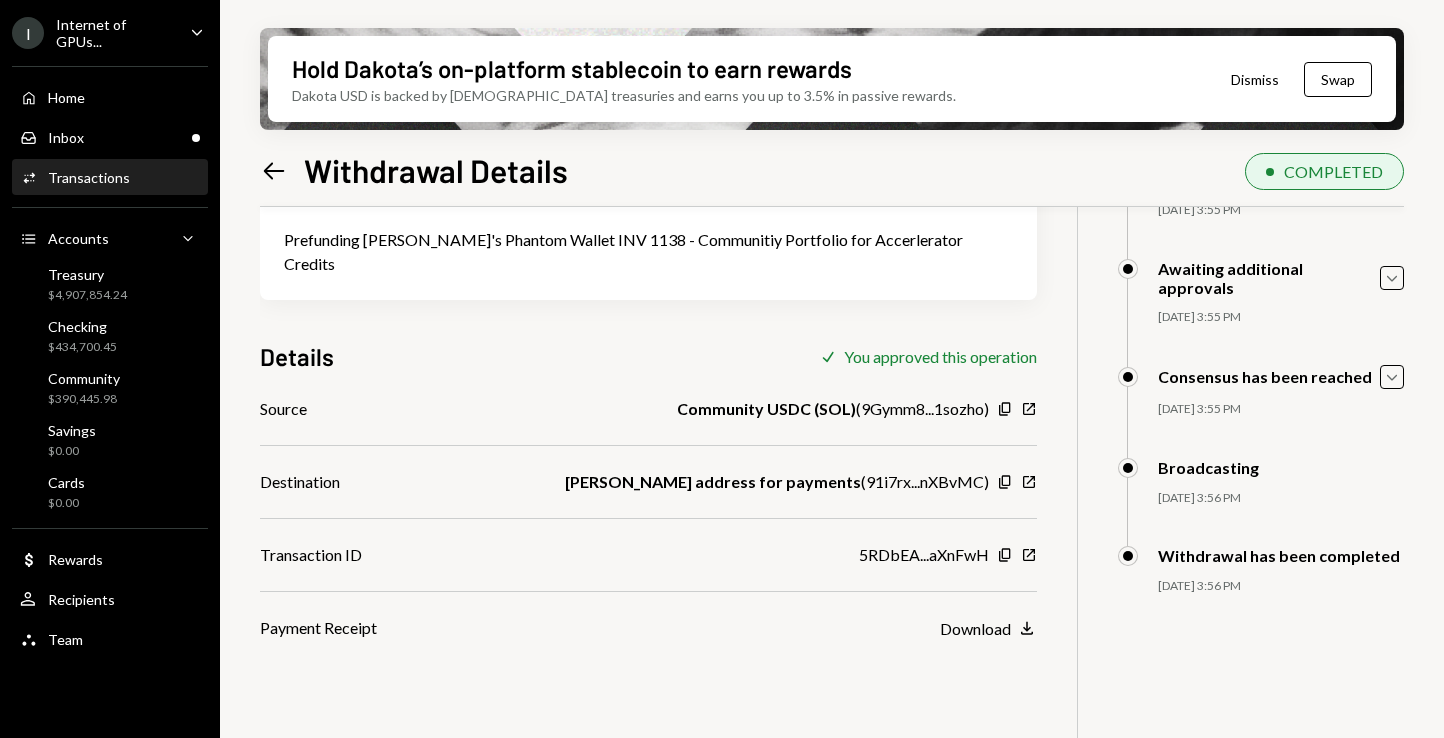click on "Prefunding [PERSON_NAME]'s Phantom Wallet INV 1138 - Communitiy Portfolio for Accerlerator Credits" at bounding box center (648, 252) 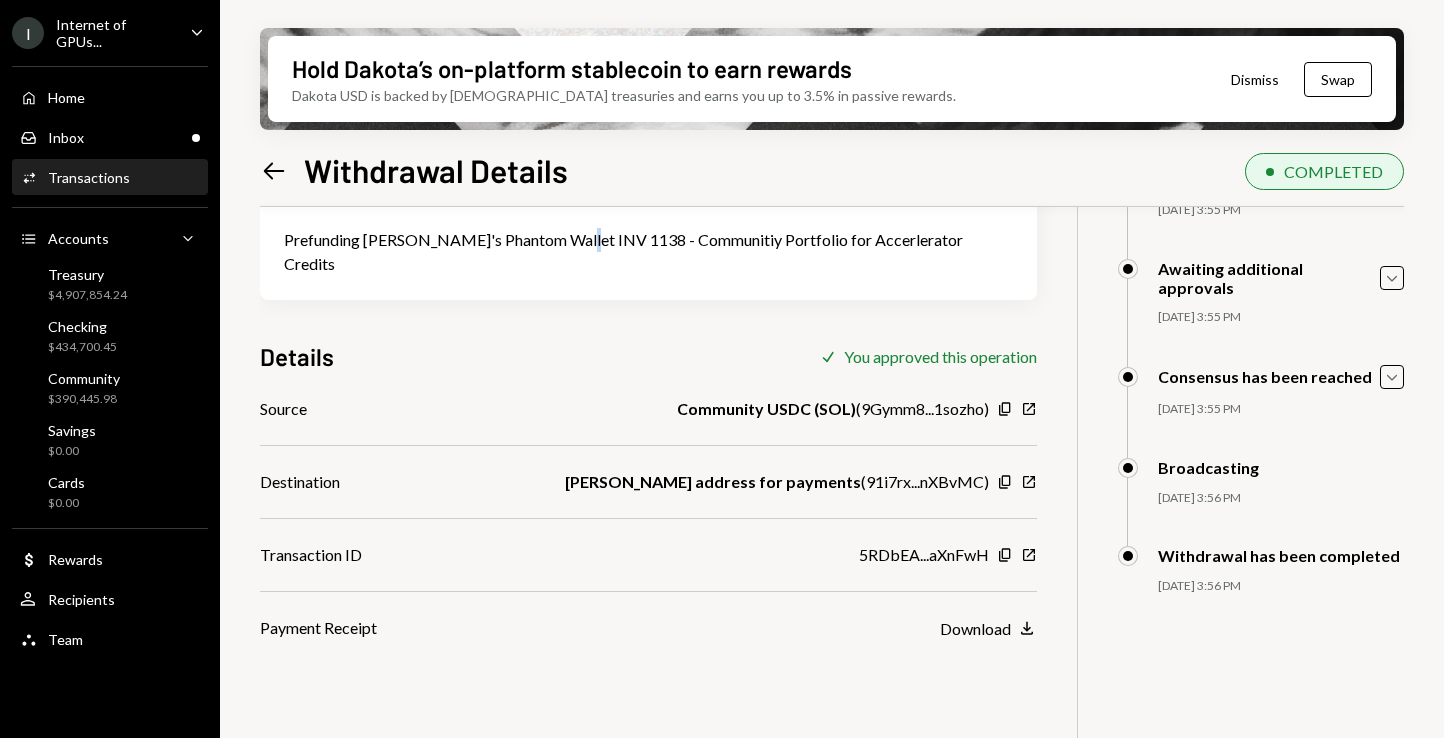 click on "Prefunding Dustin's Phantom Wallet INV 1138 - Communitiy Portfolio for Accerlerator Credits" at bounding box center (648, 252) 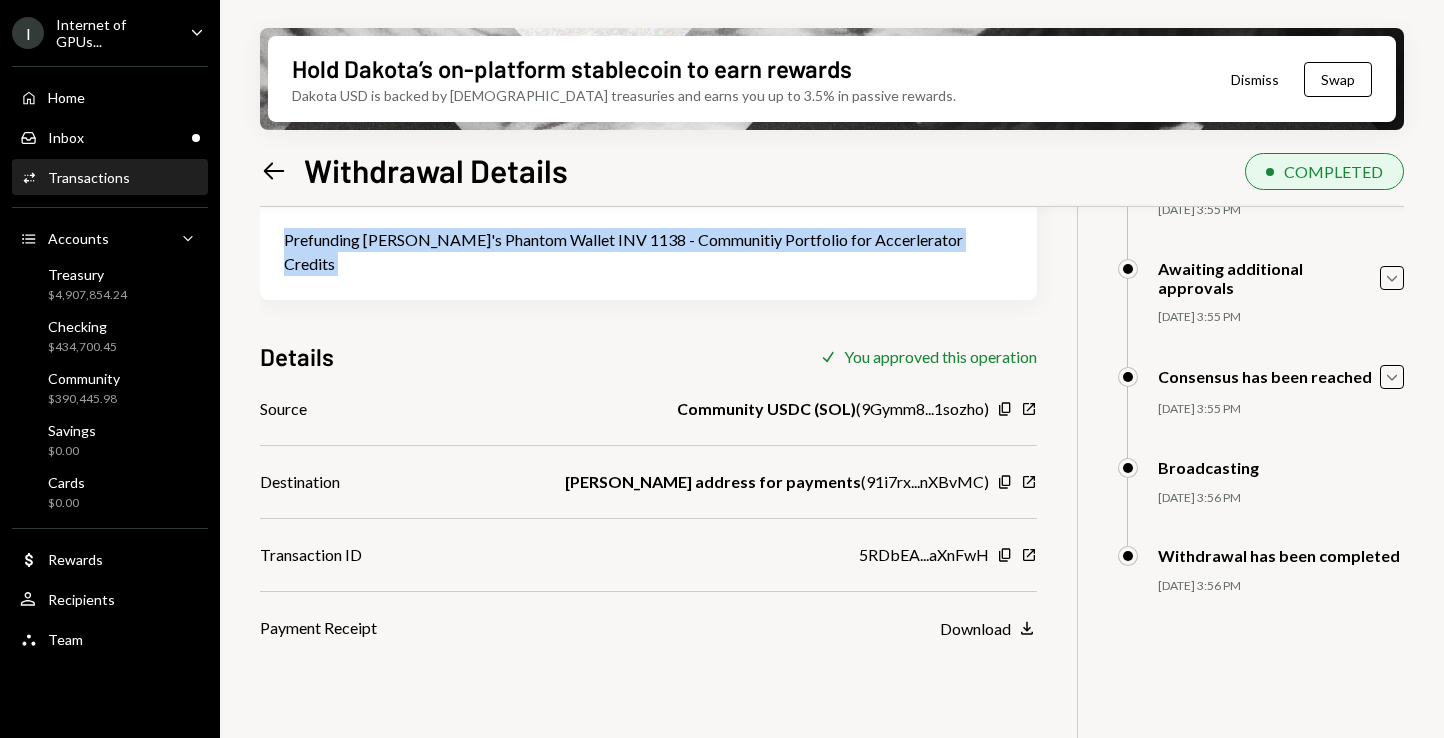 click on "Prefunding Dustin's Phantom Wallet INV 1138 - Communitiy Portfolio for Accerlerator Credits" at bounding box center (648, 252) 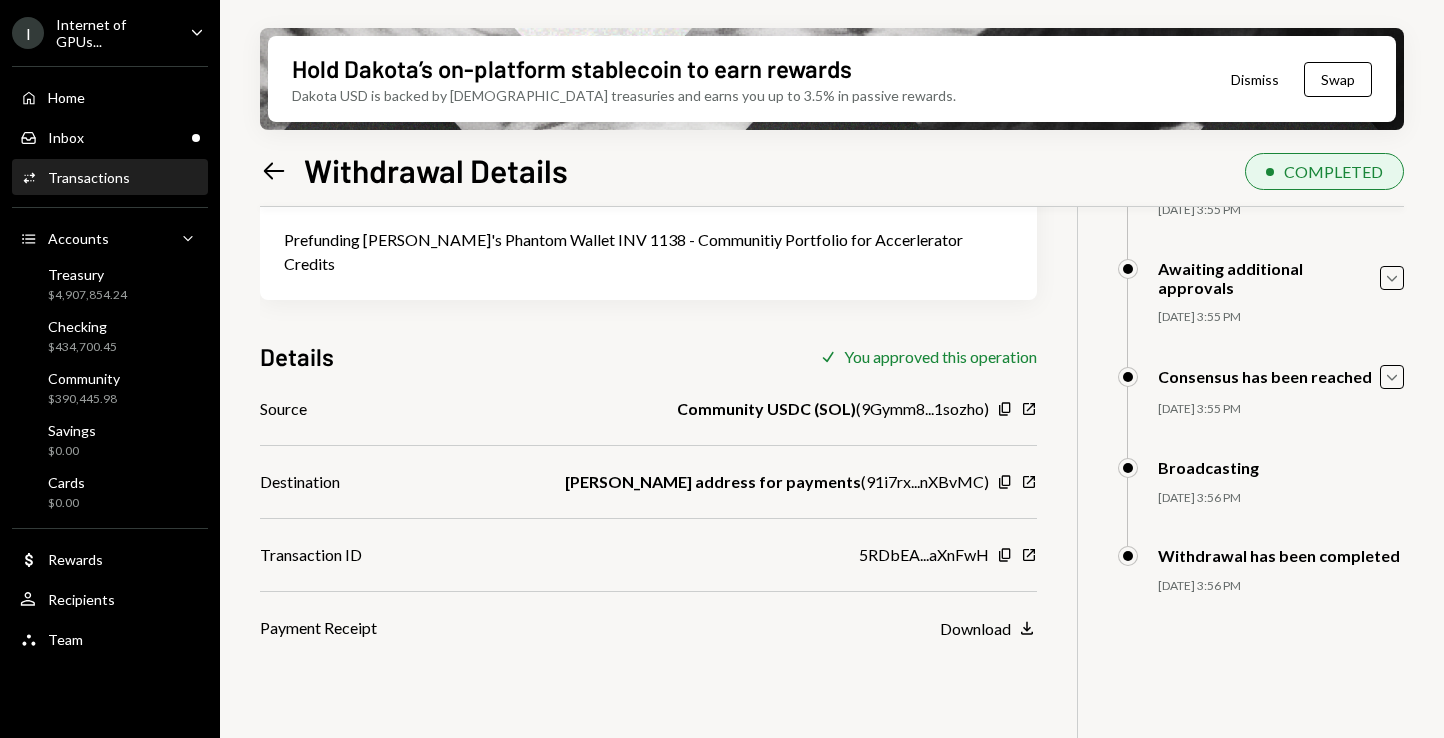 click on "Community USDC (SOL)" at bounding box center (766, 409) 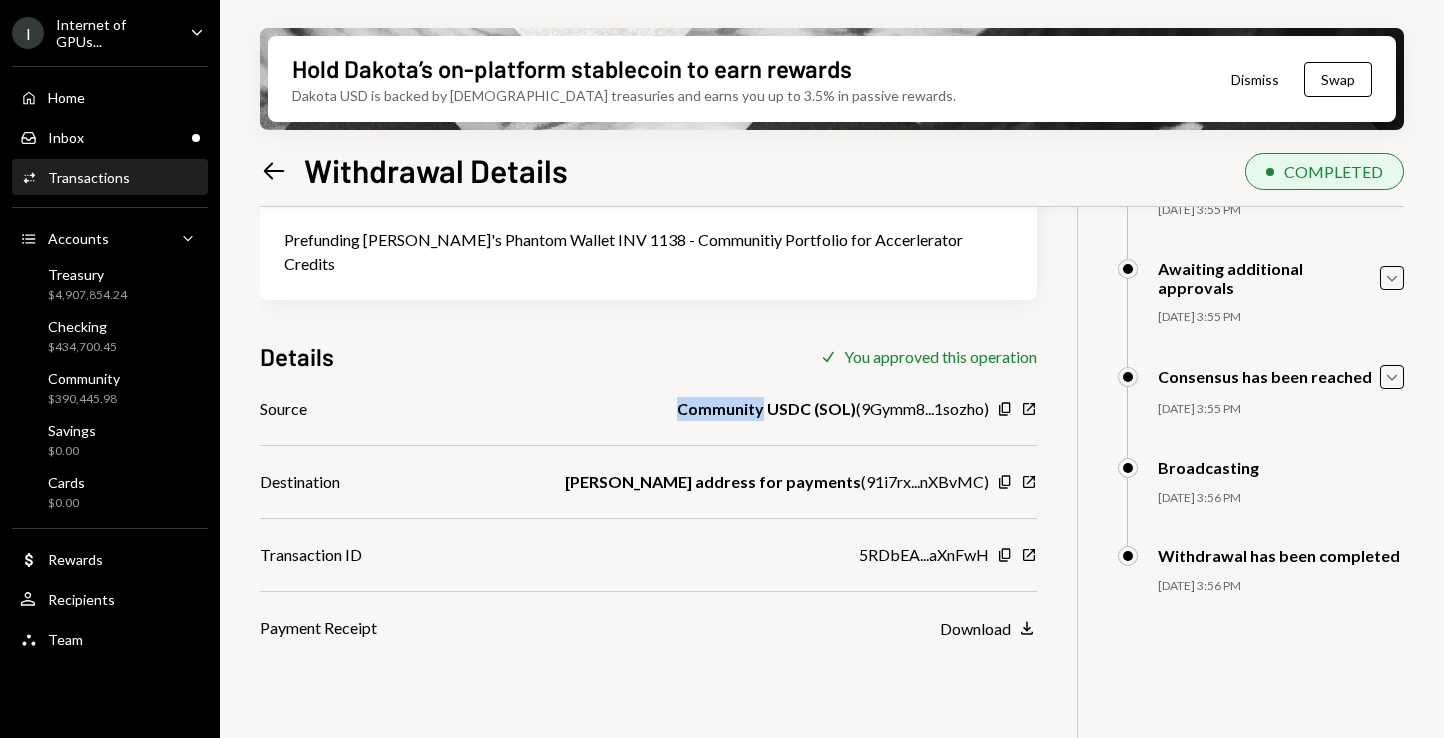 click on "Community USDC (SOL)" at bounding box center (766, 409) 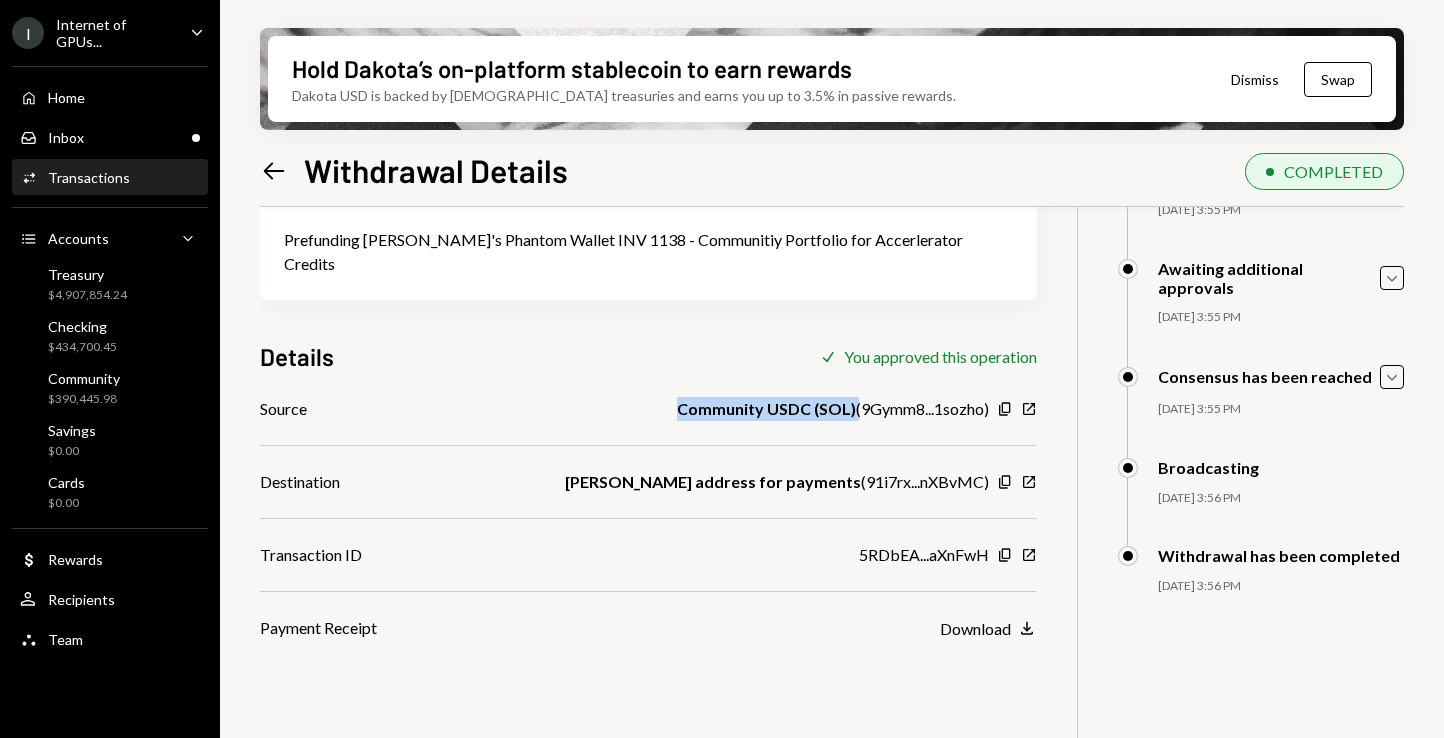 click on "Community USDC (SOL)" at bounding box center [766, 409] 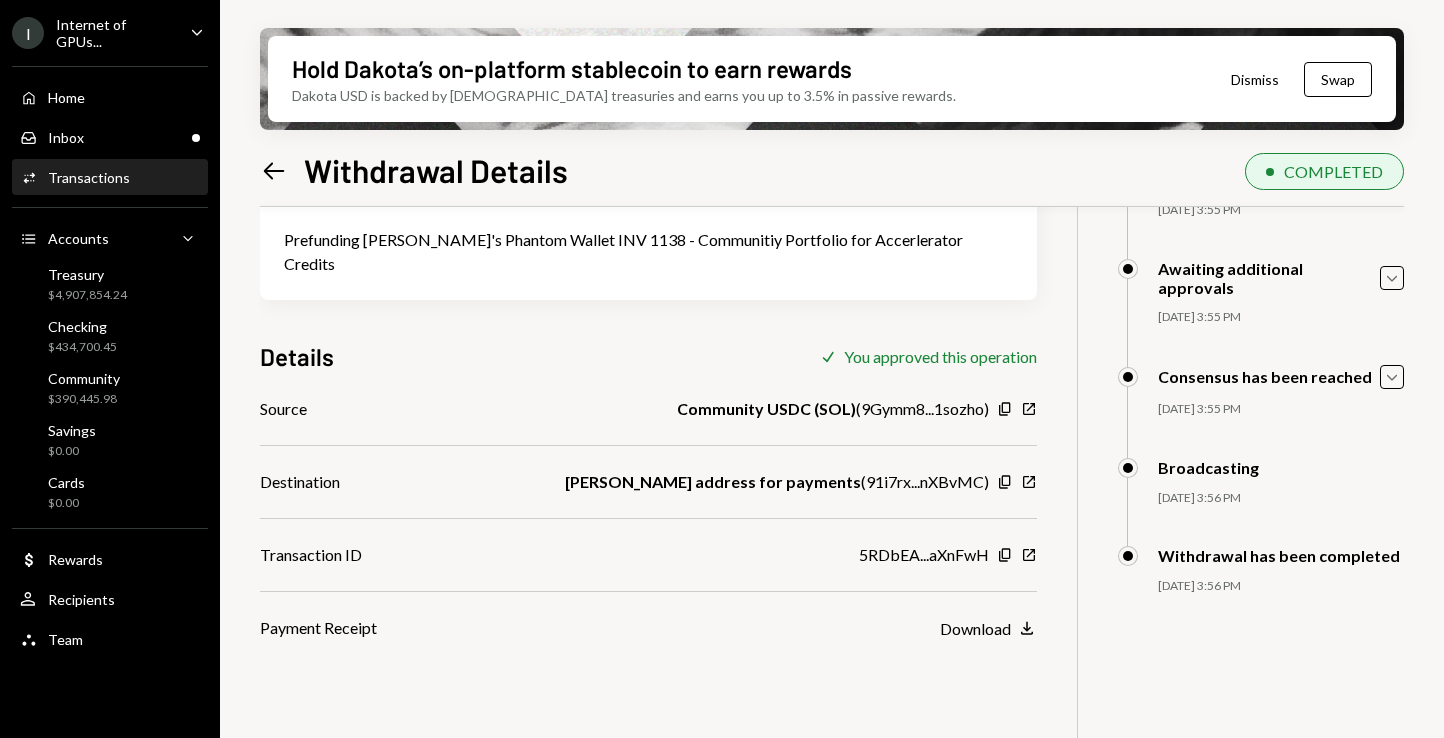 click on "Dustin Phantom address for payments" at bounding box center [713, 482] 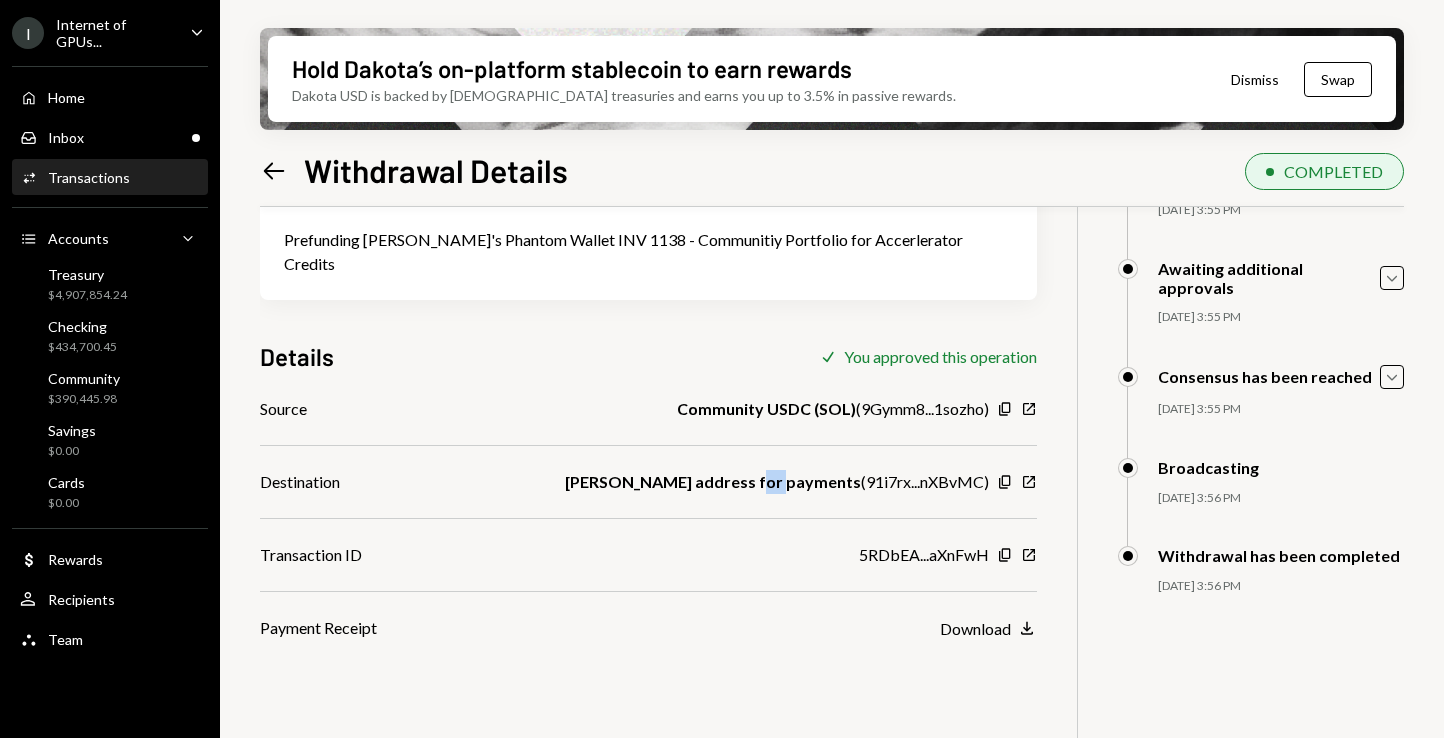 click on "Dustin Phantom address for payments" at bounding box center [713, 482] 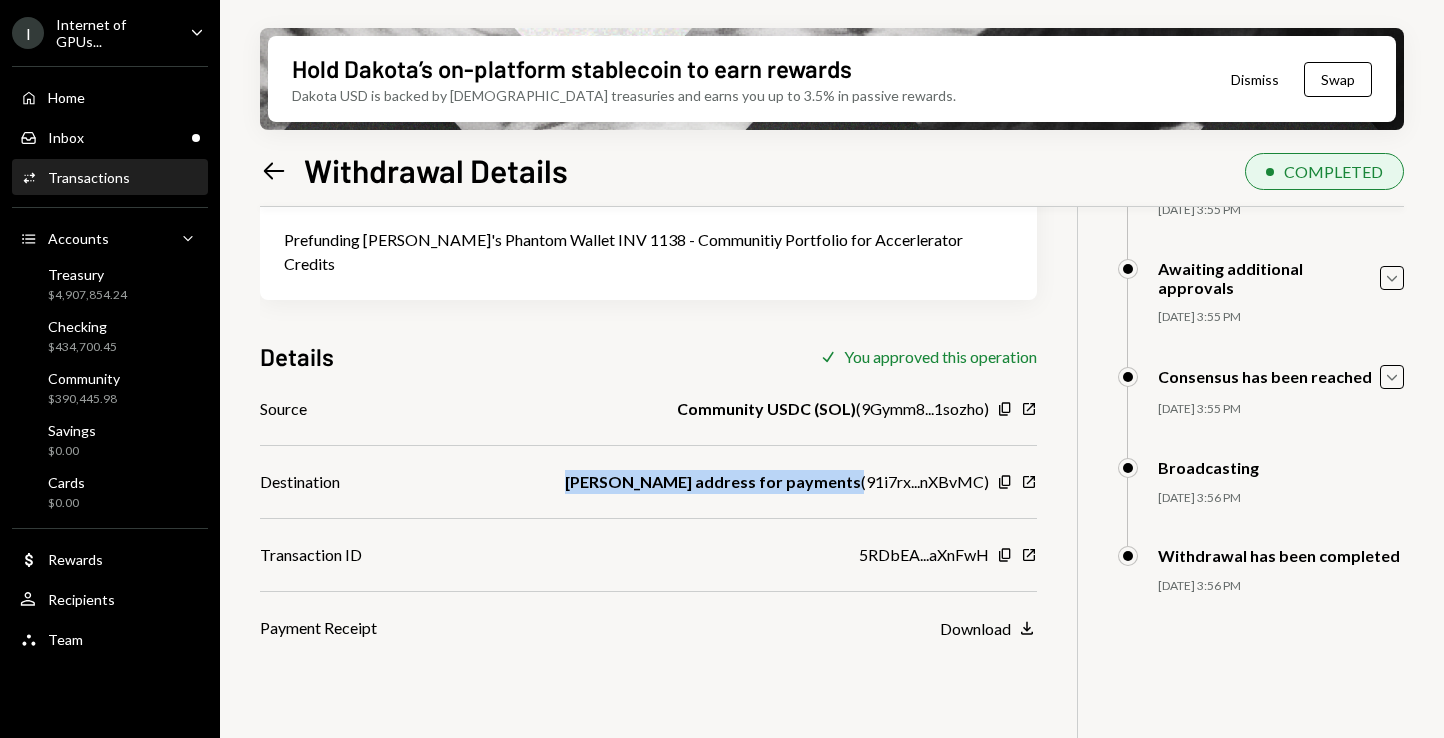 click on "Dustin Phantom address for payments" at bounding box center [713, 482] 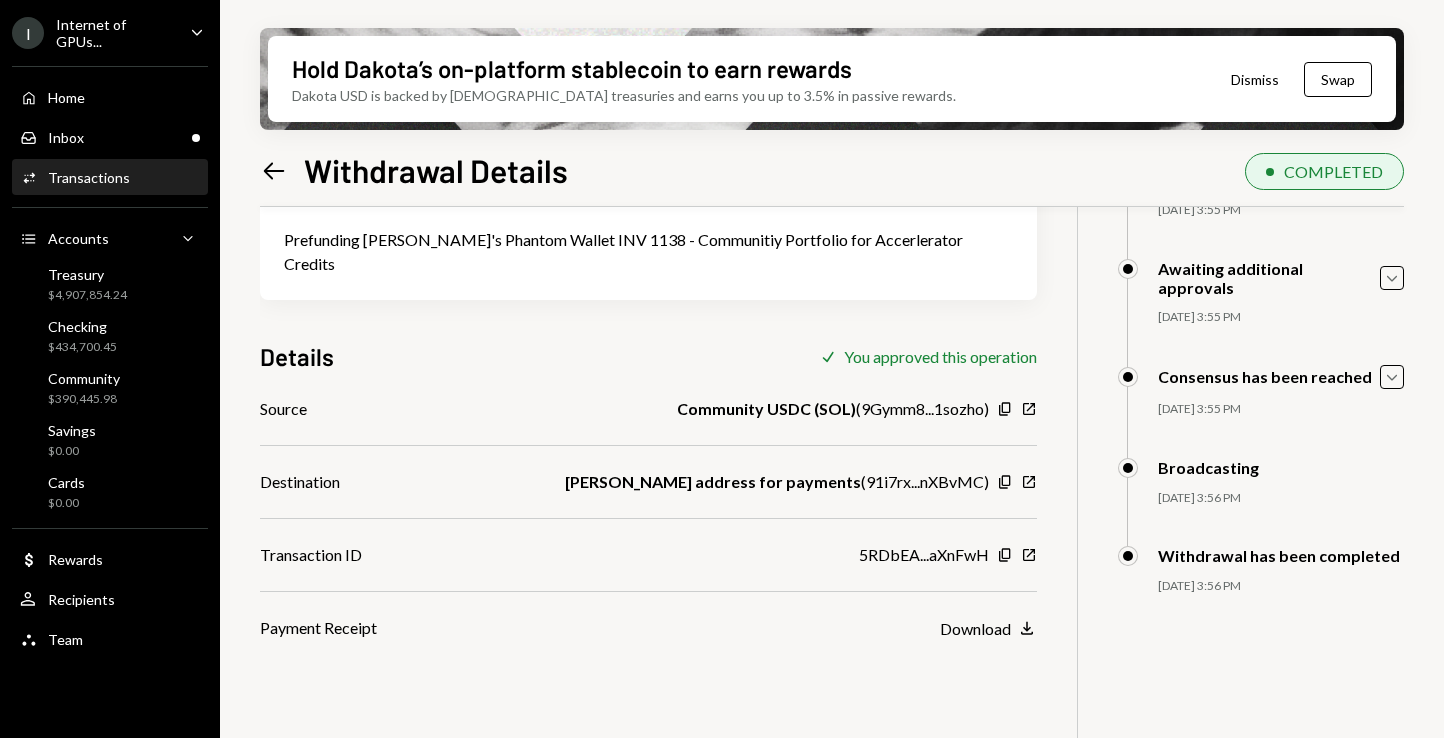click on "Source Community USDC (SOL)  ( 9Gymm8...1sozho ) Copy New Window Destination Dustin Phantom address for payments  ( 91i7rx...nXBvMC ) Copy New Window Transaction ID 5RDbEA...aXnFwH Copy New Window Payment Receipt Download   Download" at bounding box center (648, 518) 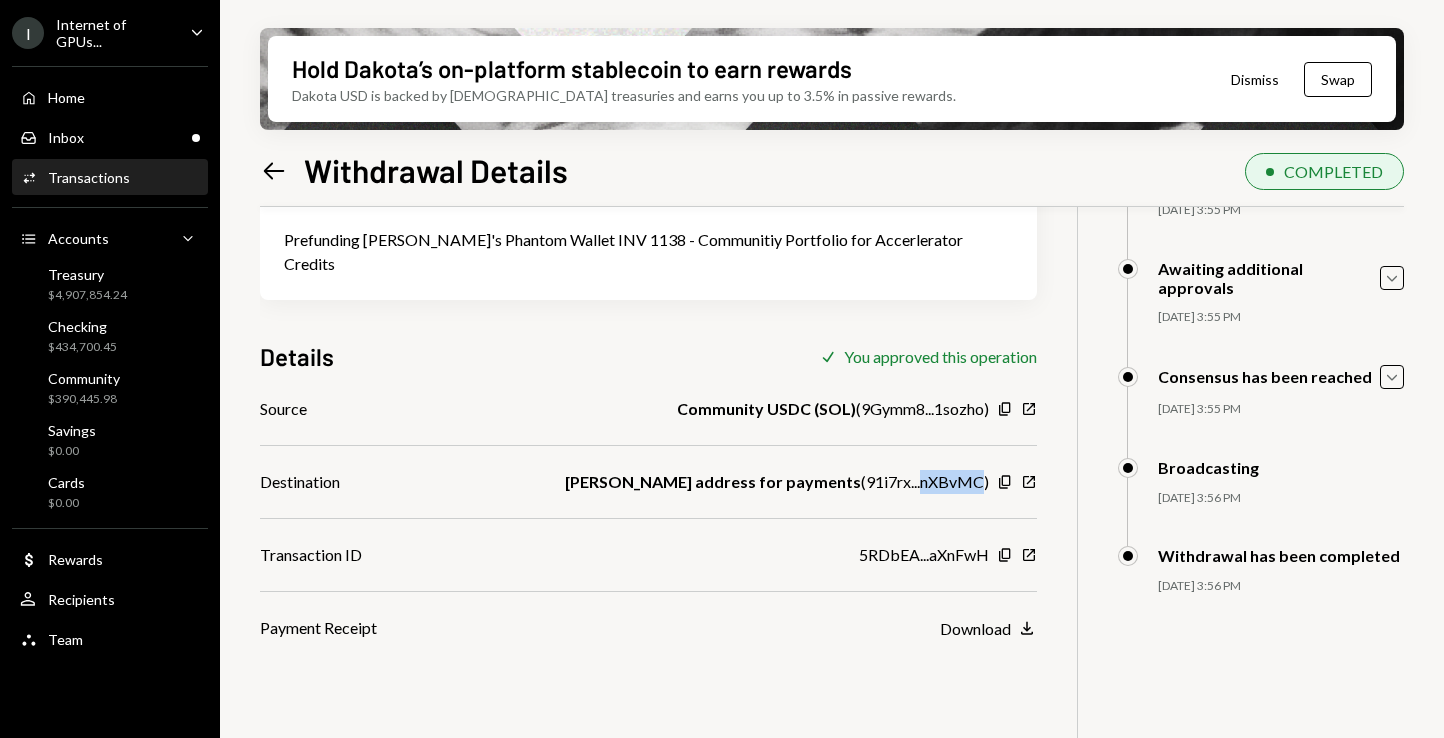 click on "Dustin Phantom address for payments  ( 91i7rx...nXBvMC )" at bounding box center (777, 482) 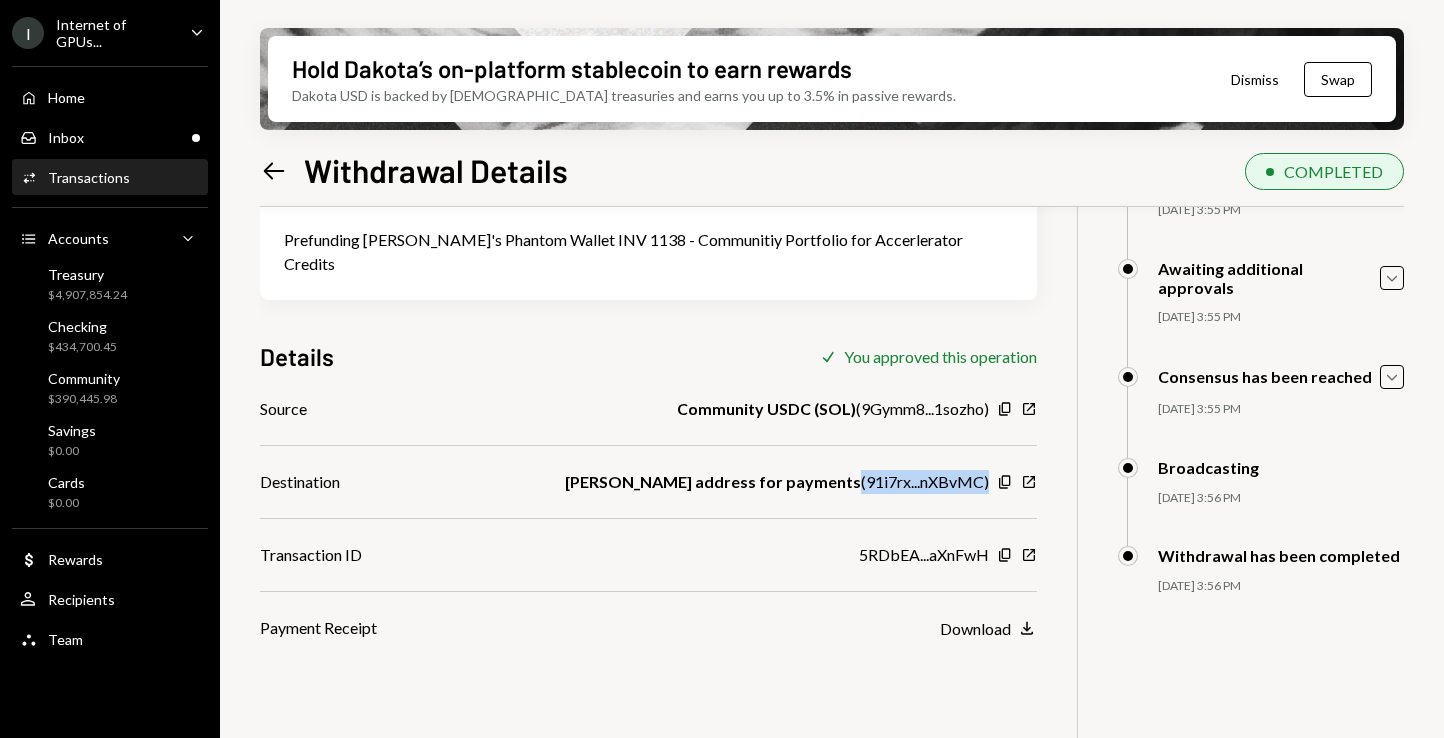 click on "Dustin Phantom address for payments  ( 91i7rx...nXBvMC )" at bounding box center (777, 482) 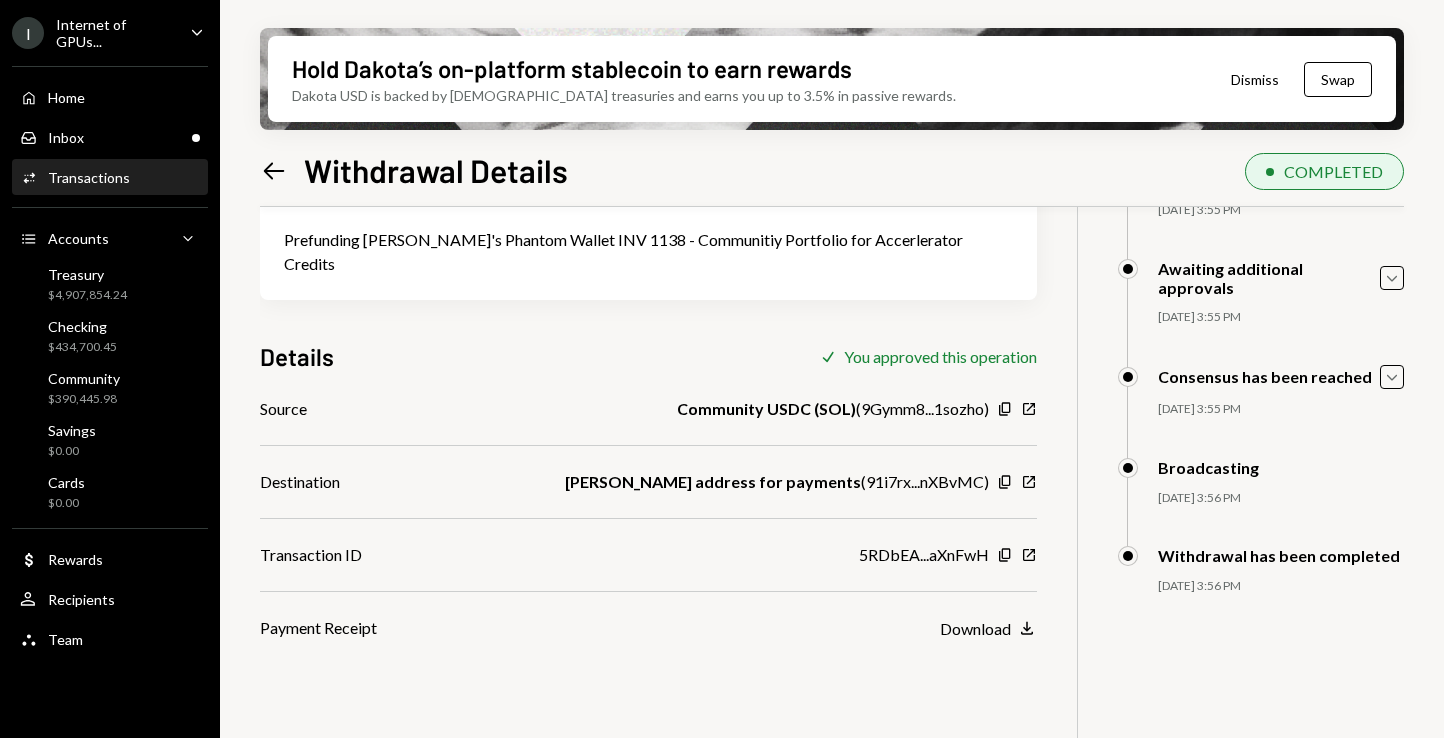 click on "Source Community USDC (SOL)  ( 9Gymm8...1sozho ) Copy New Window Destination Dustin Phantom address for payments  ( 91i7rx...nXBvMC ) Copy New Window Transaction ID 5RDbEA...aXnFwH Copy New Window Payment Receipt Download   Download" at bounding box center [648, 518] 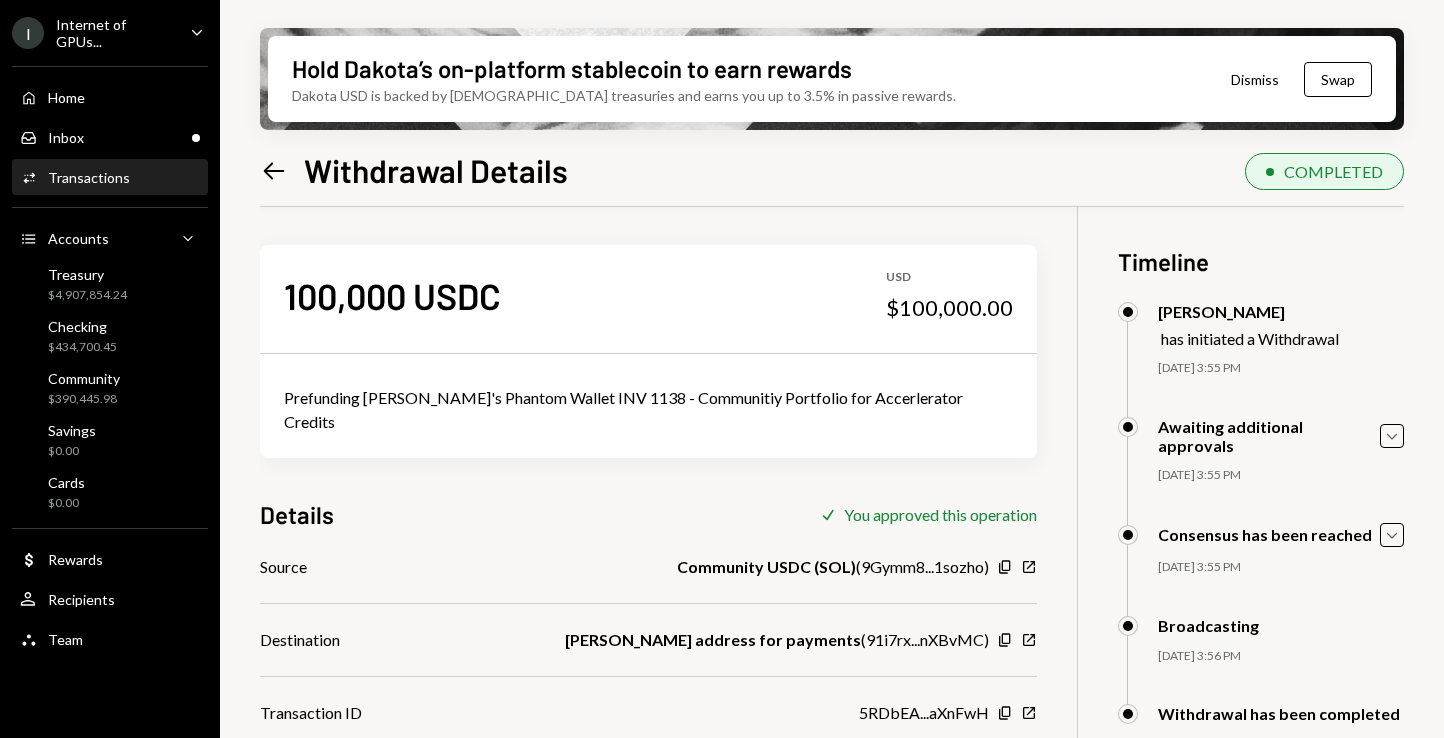 scroll, scrollTop: 0, scrollLeft: 0, axis: both 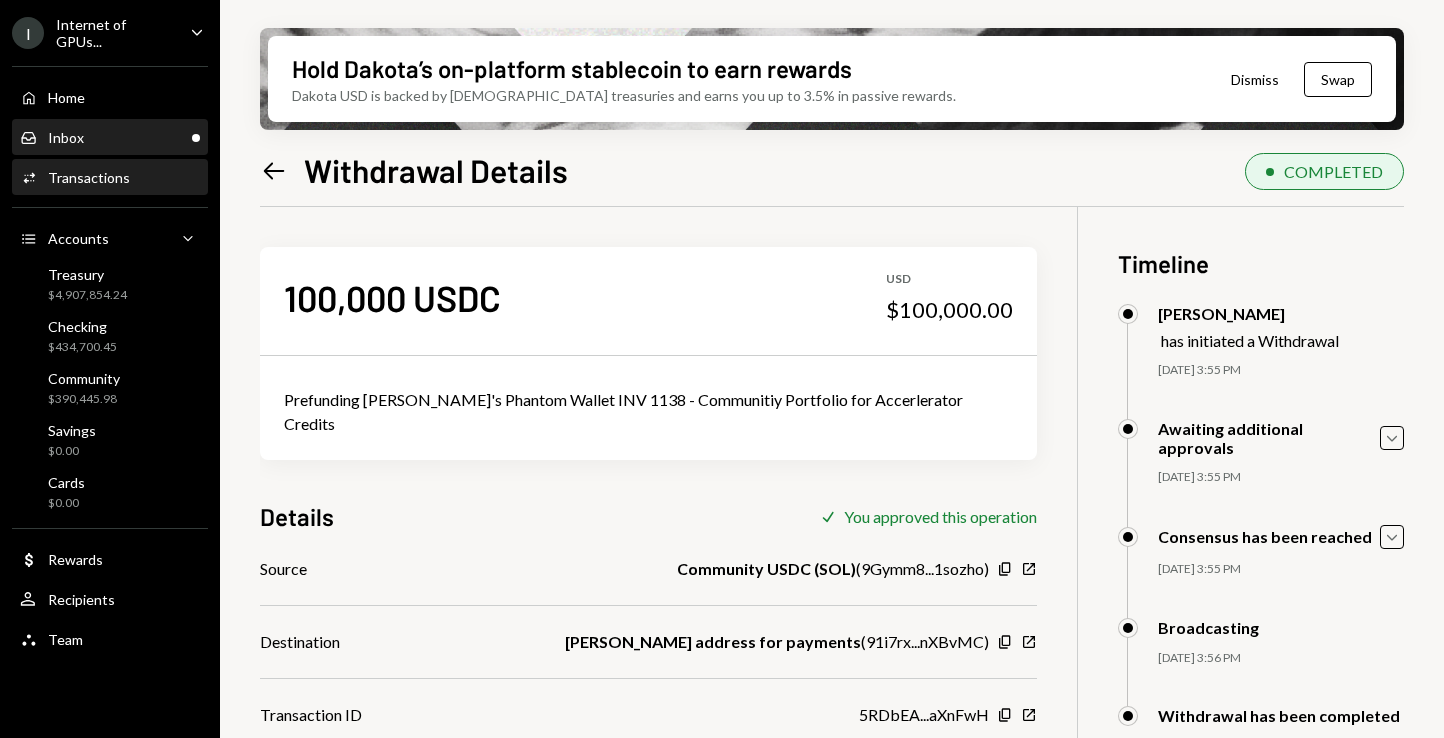 click on "Inbox Inbox" at bounding box center [110, 138] 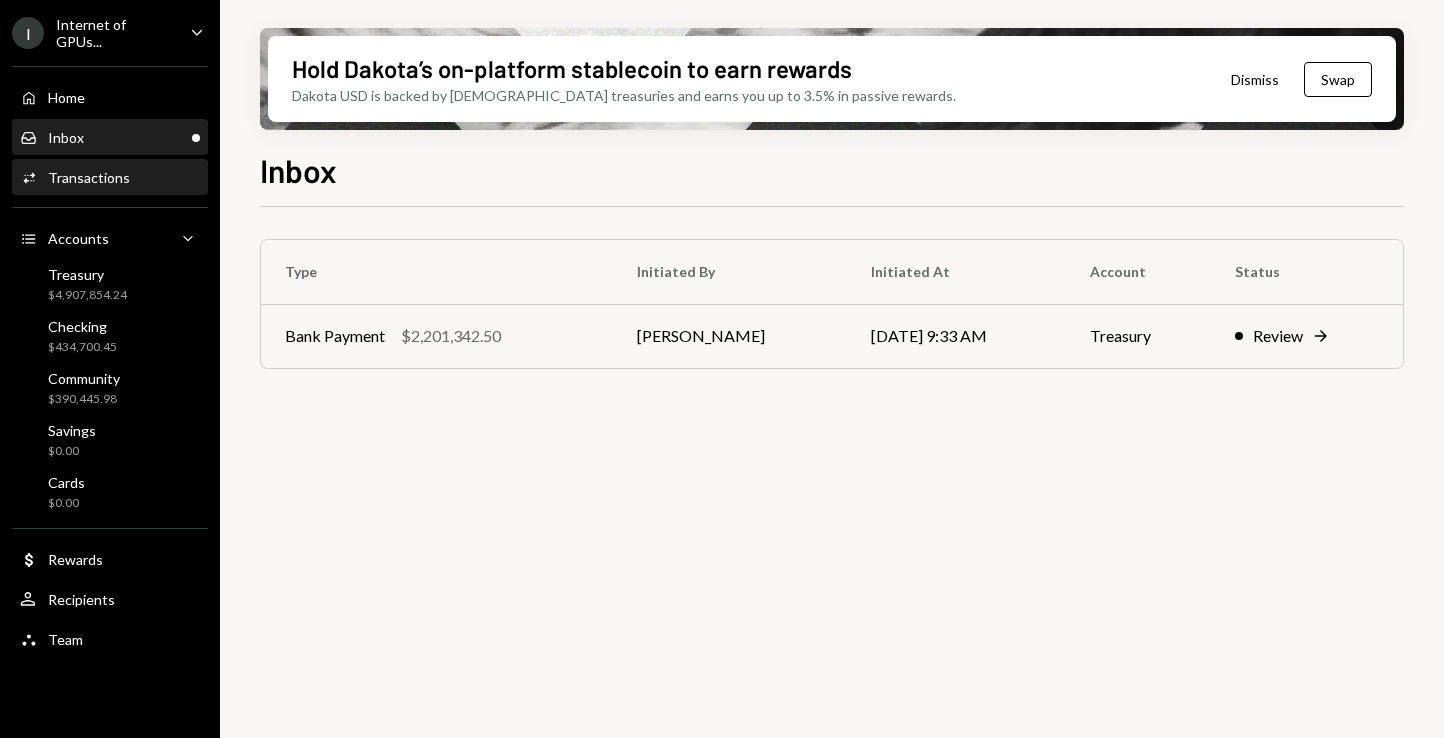 click on "Activities Transactions" at bounding box center (110, 178) 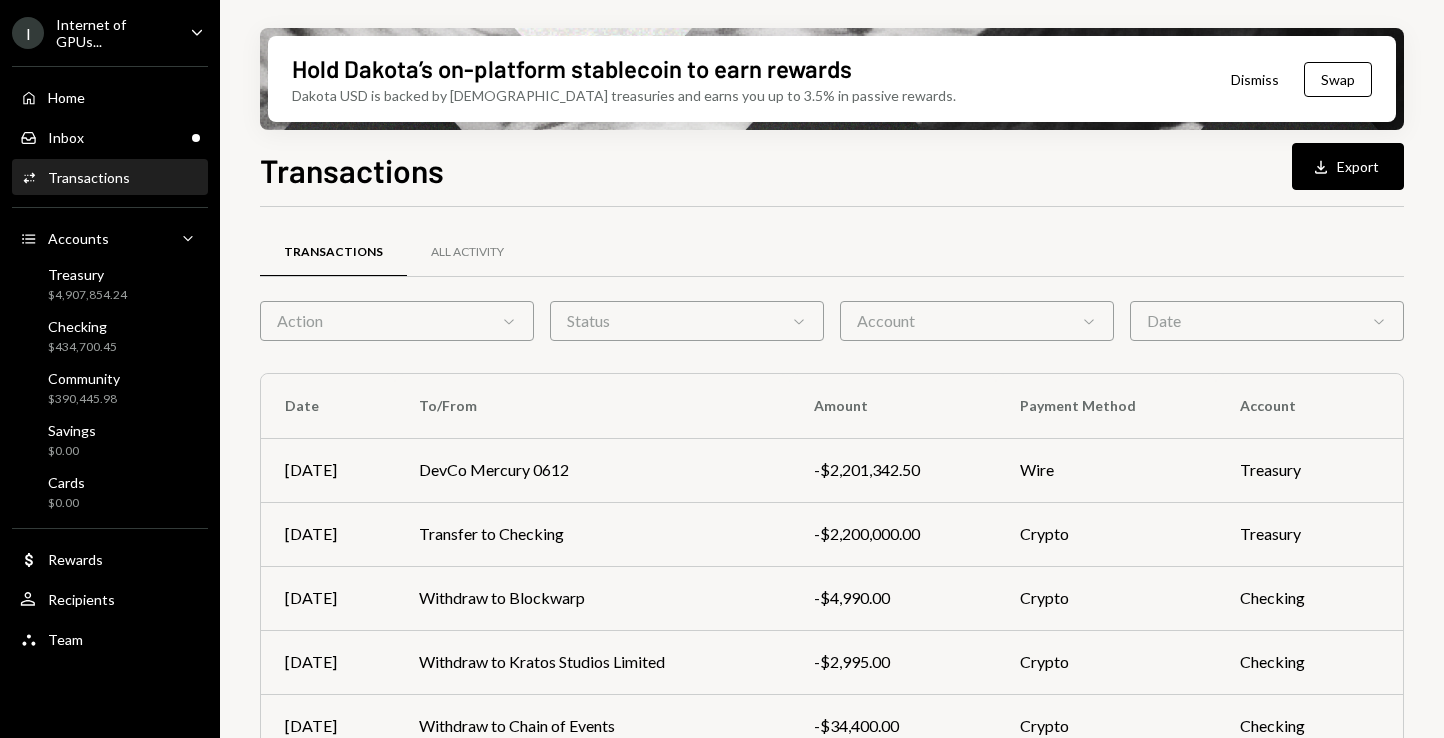 click on "Action Chevron Down" at bounding box center [397, 321] 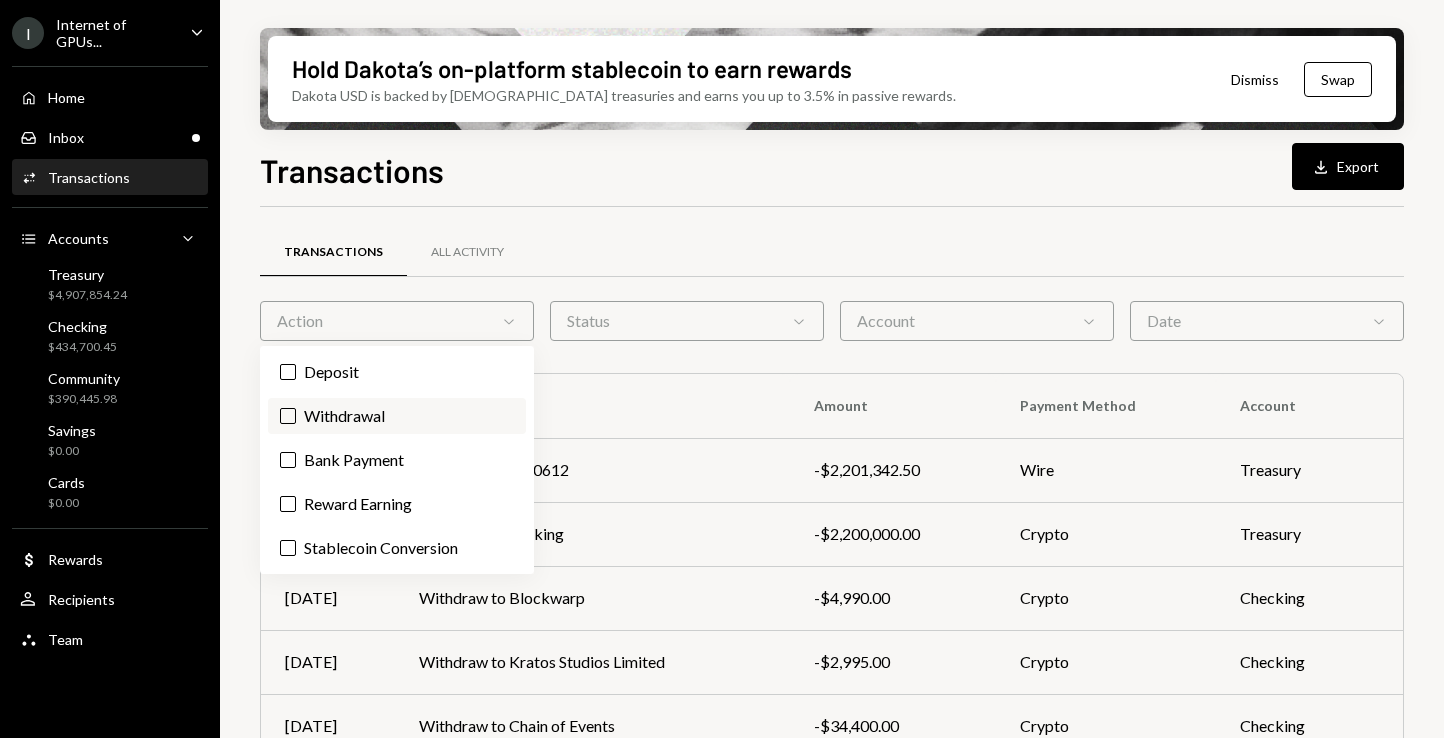 click on "Withdrawal" at bounding box center [397, 416] 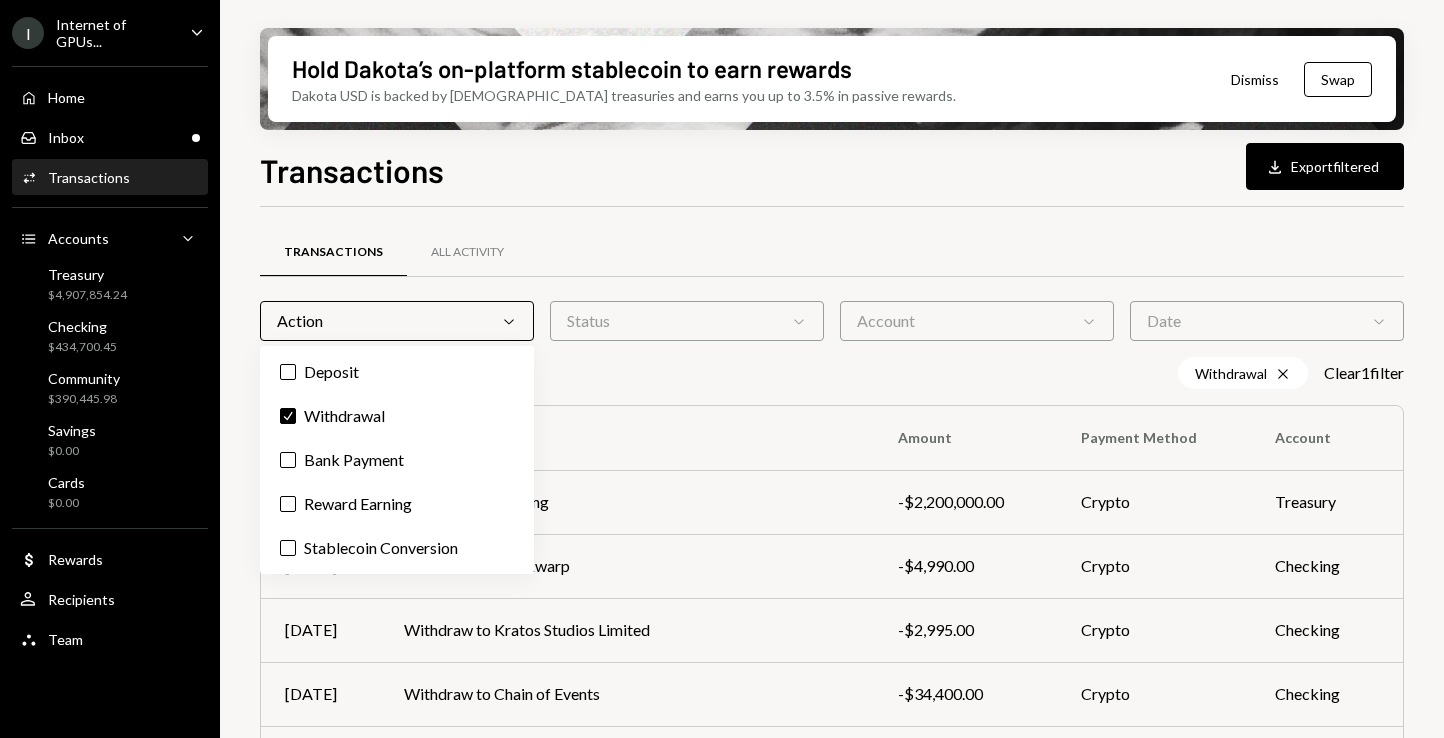 click on "Withdrawal Cross Clear  1  filter" at bounding box center (832, 373) 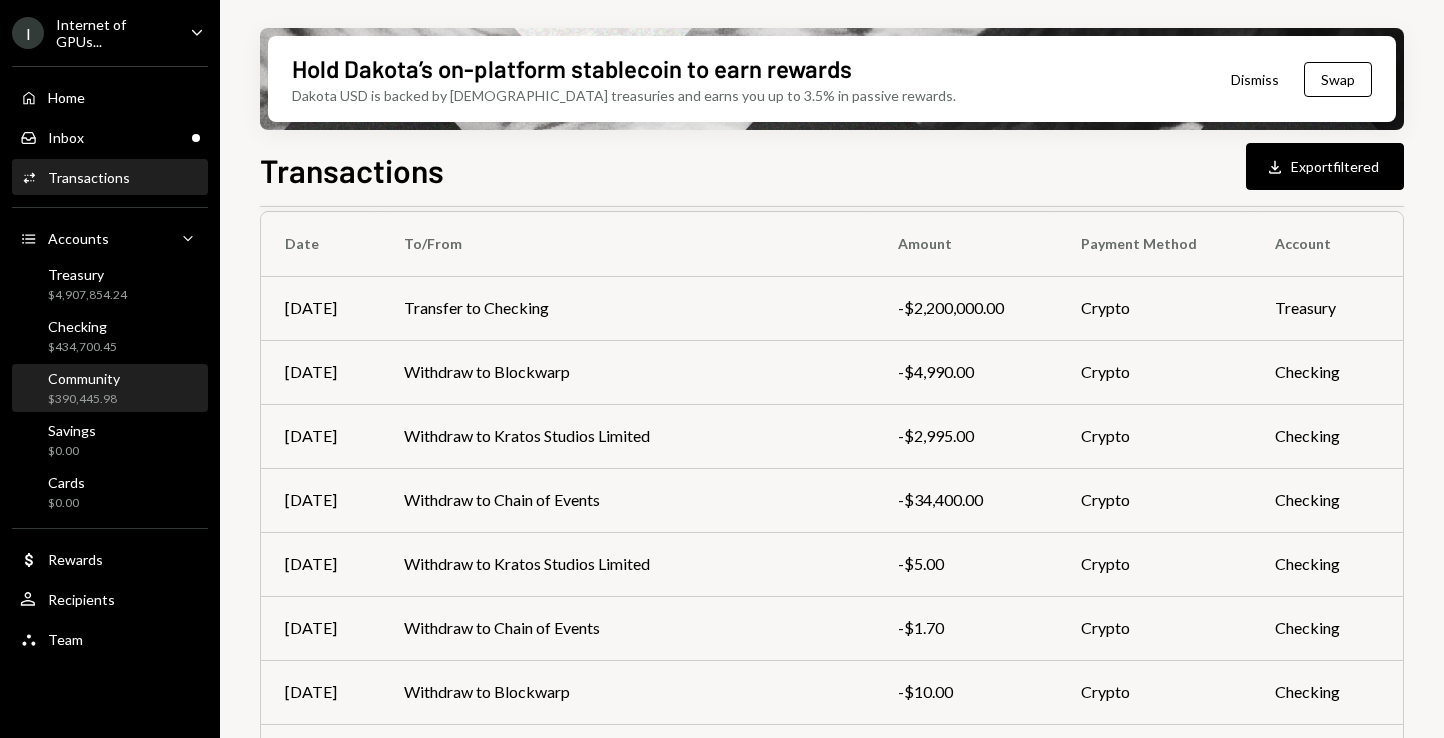 scroll, scrollTop: 0, scrollLeft: 0, axis: both 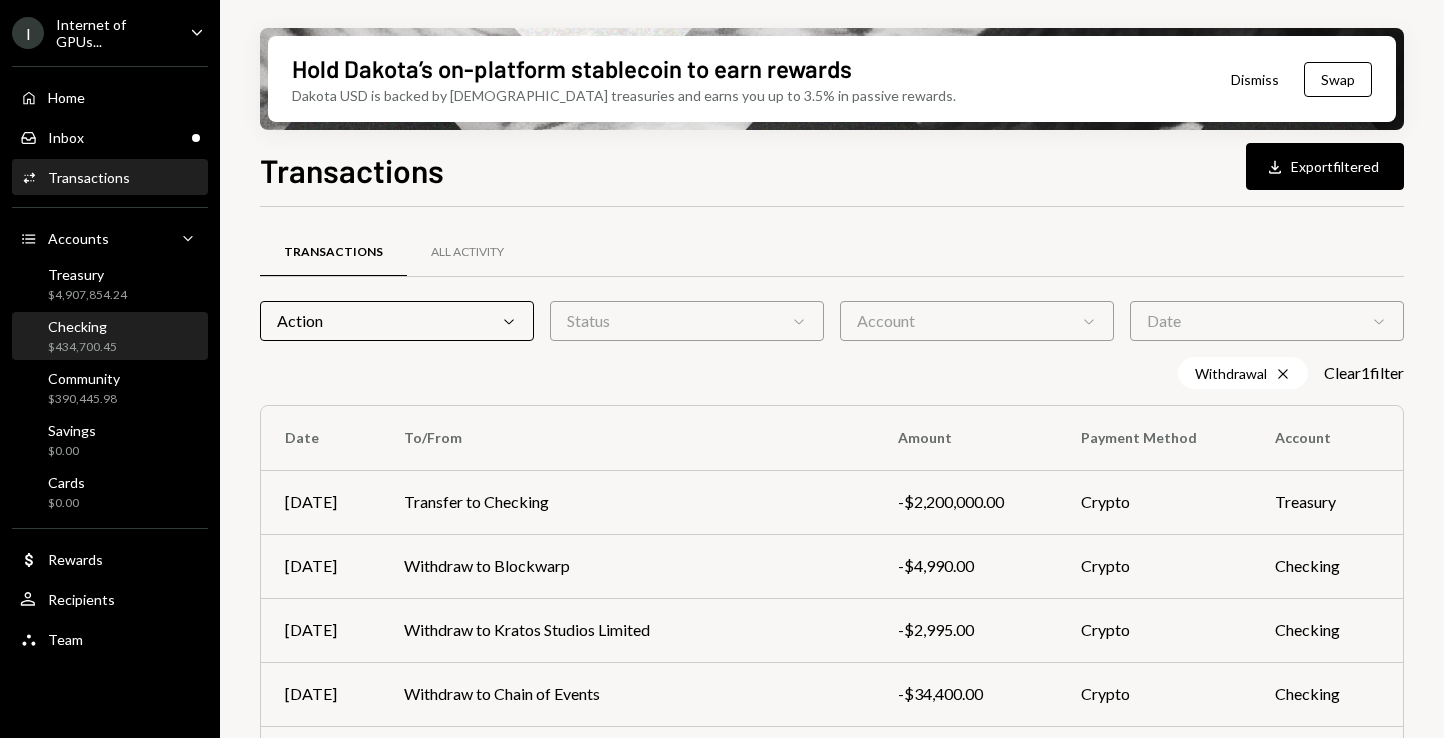 click on "$434,700.45" at bounding box center [82, 347] 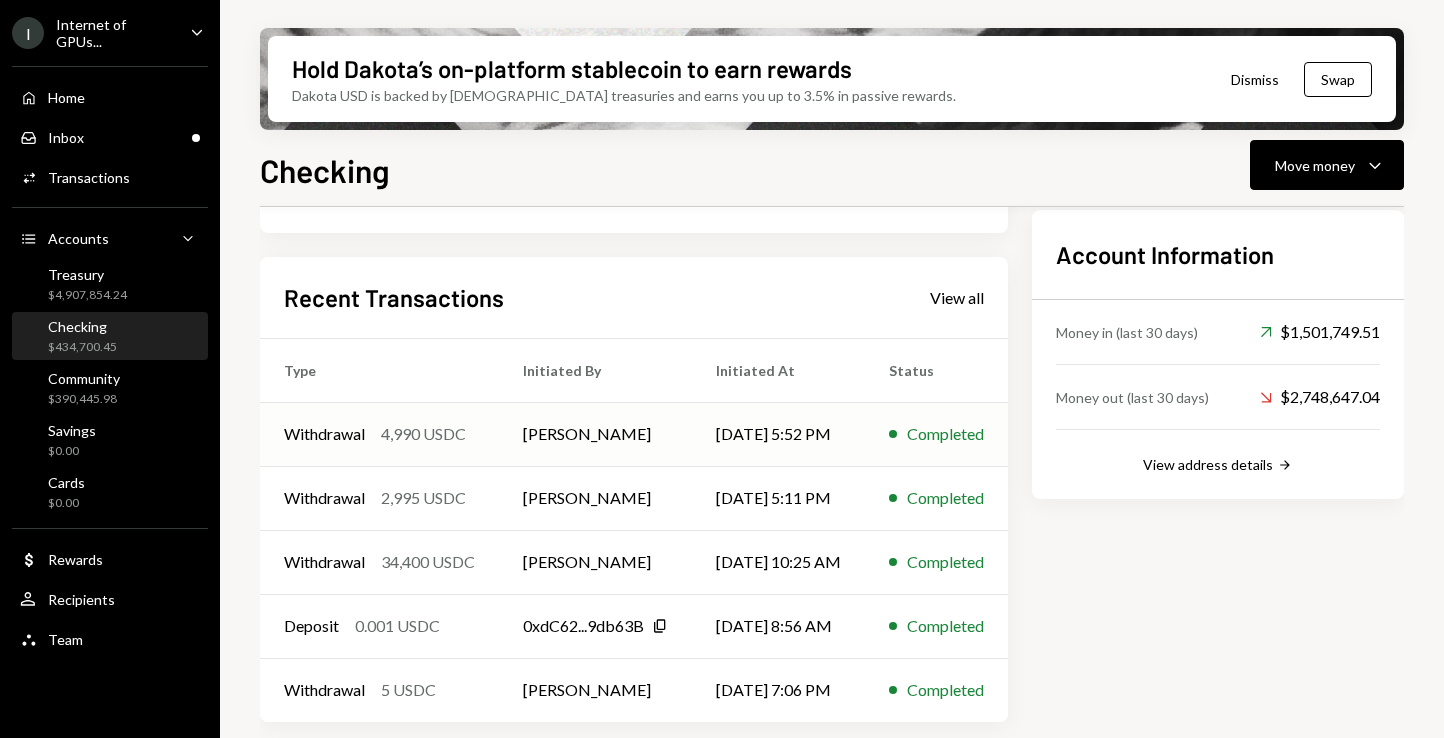 scroll, scrollTop: 563, scrollLeft: 0, axis: vertical 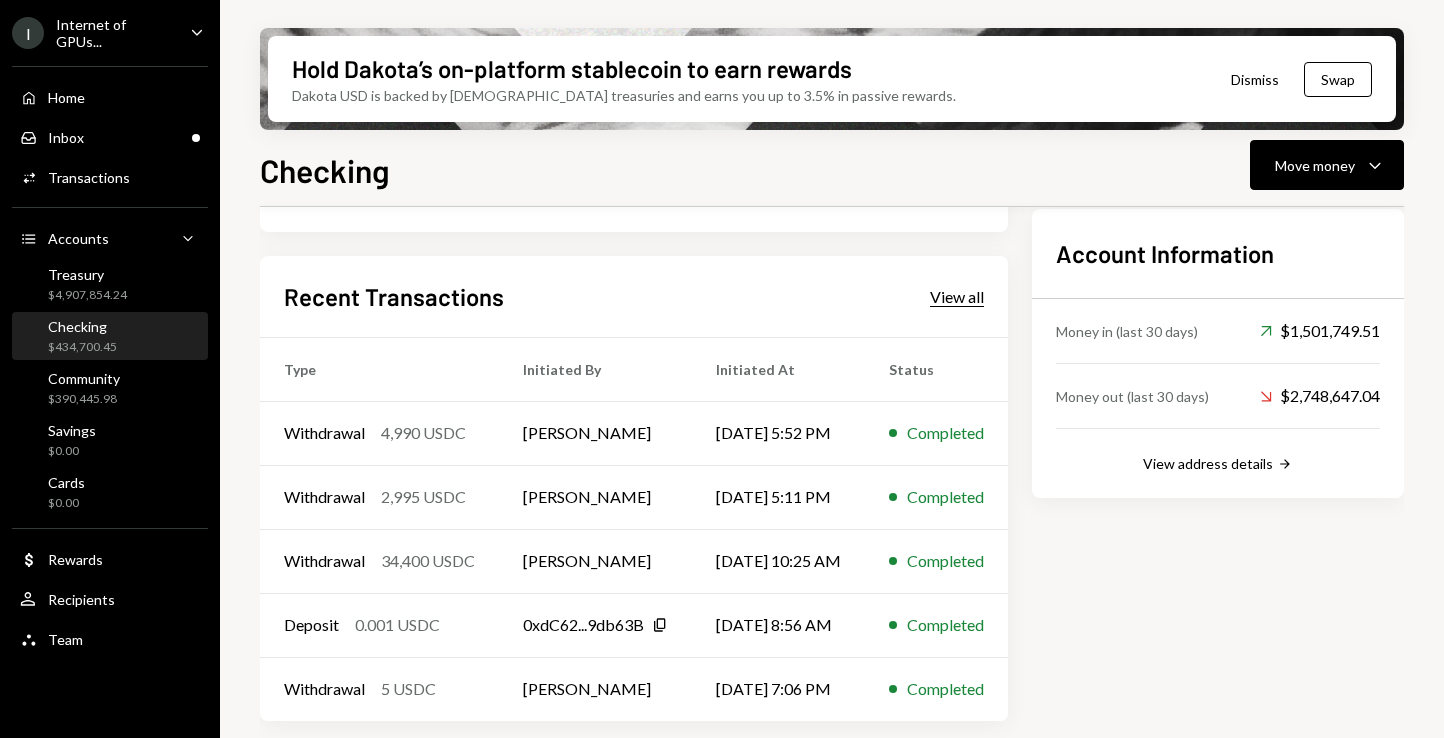 click on "View all" at bounding box center (957, 297) 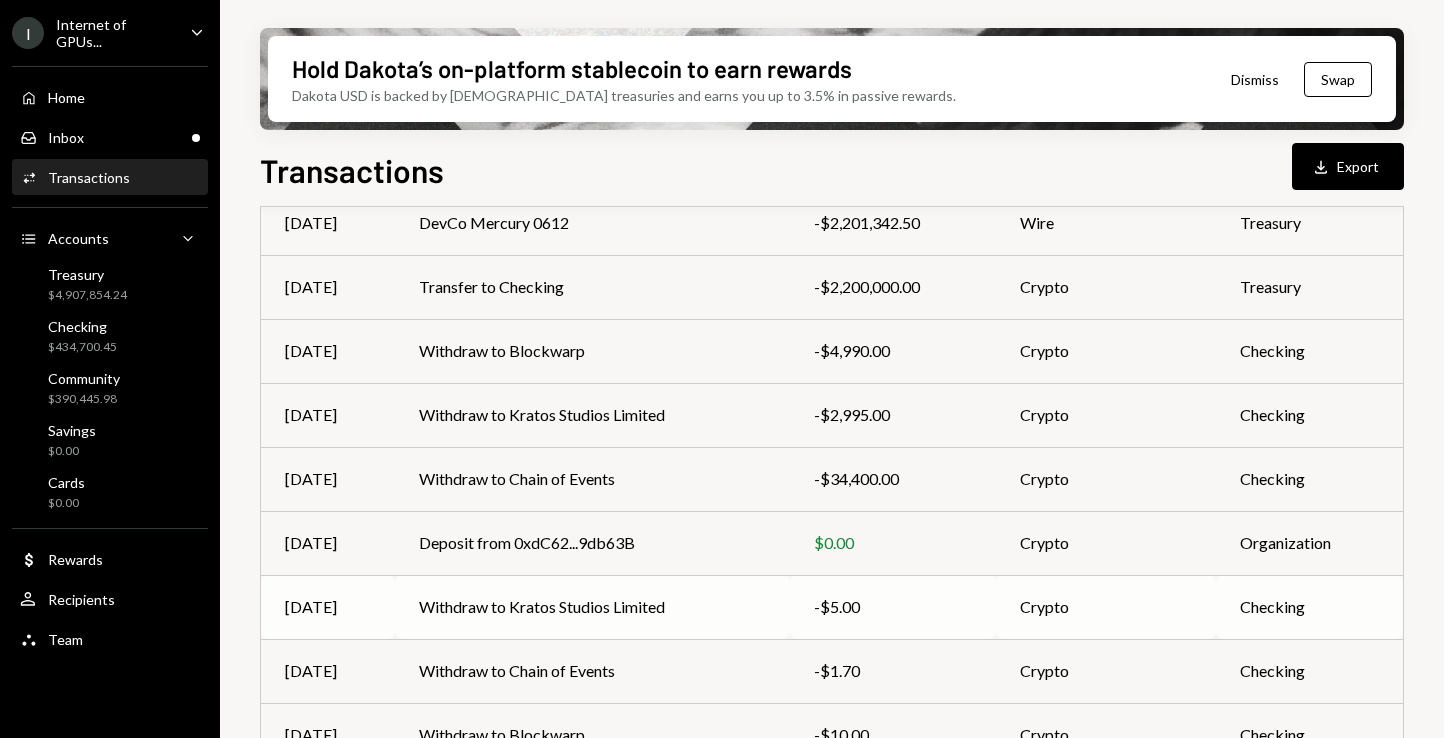 scroll, scrollTop: 401, scrollLeft: 0, axis: vertical 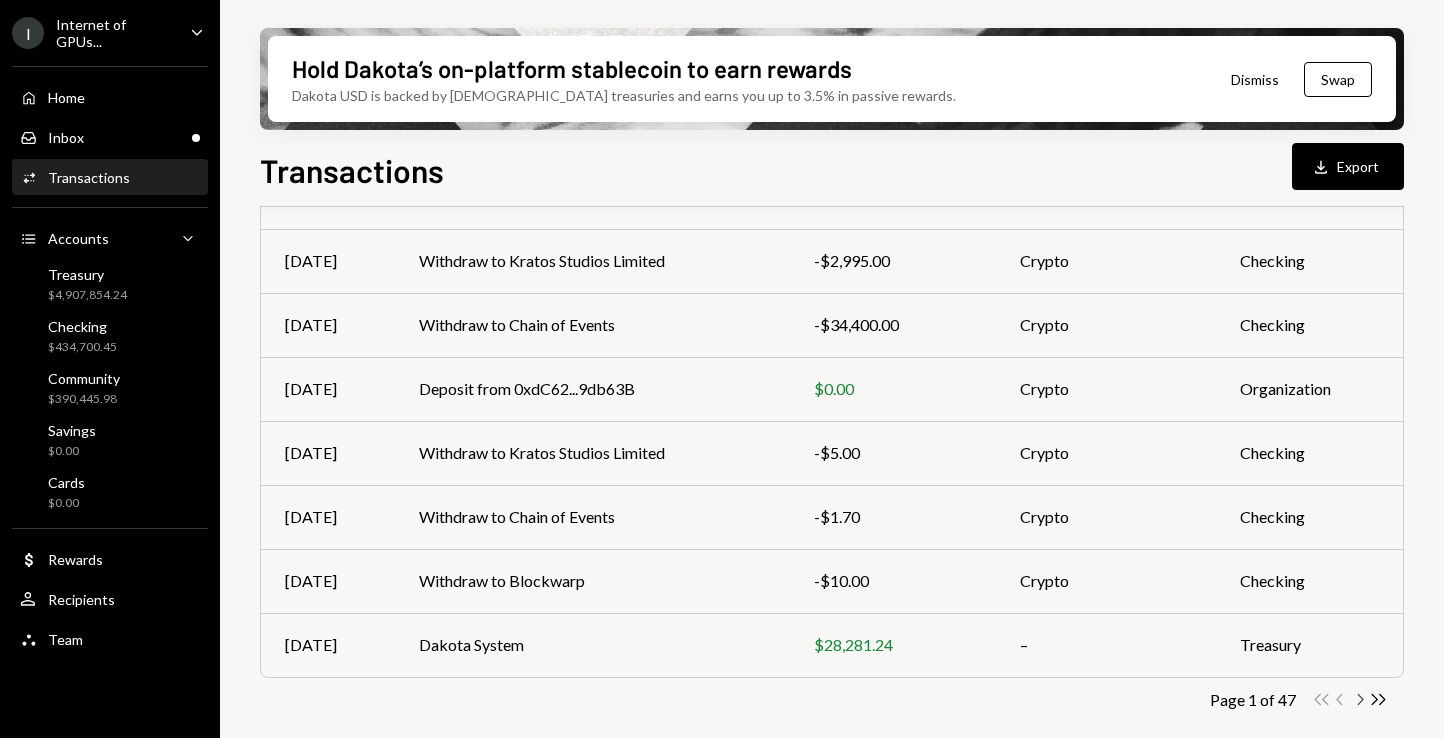 click on "Chevron Right" 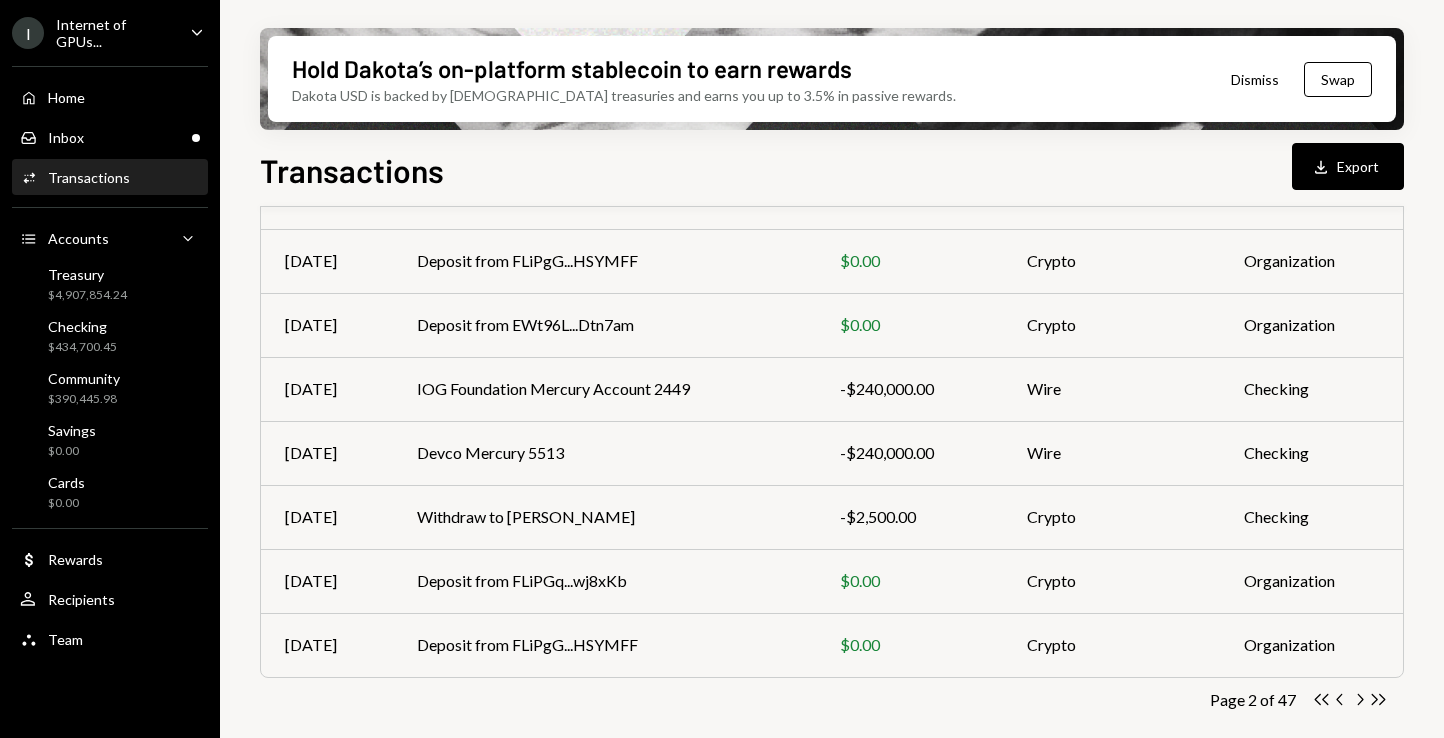 scroll, scrollTop: 0, scrollLeft: 0, axis: both 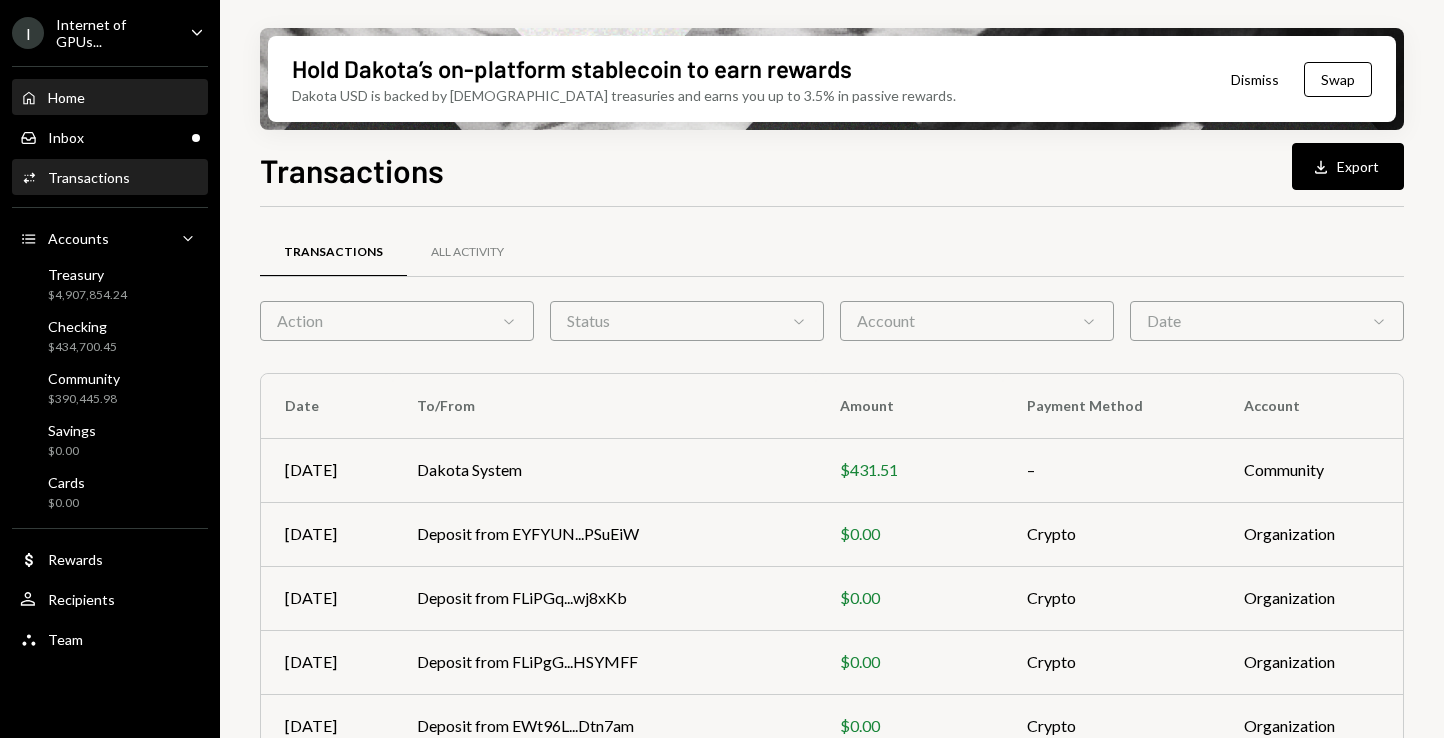 click on "Home Home" at bounding box center [110, 98] 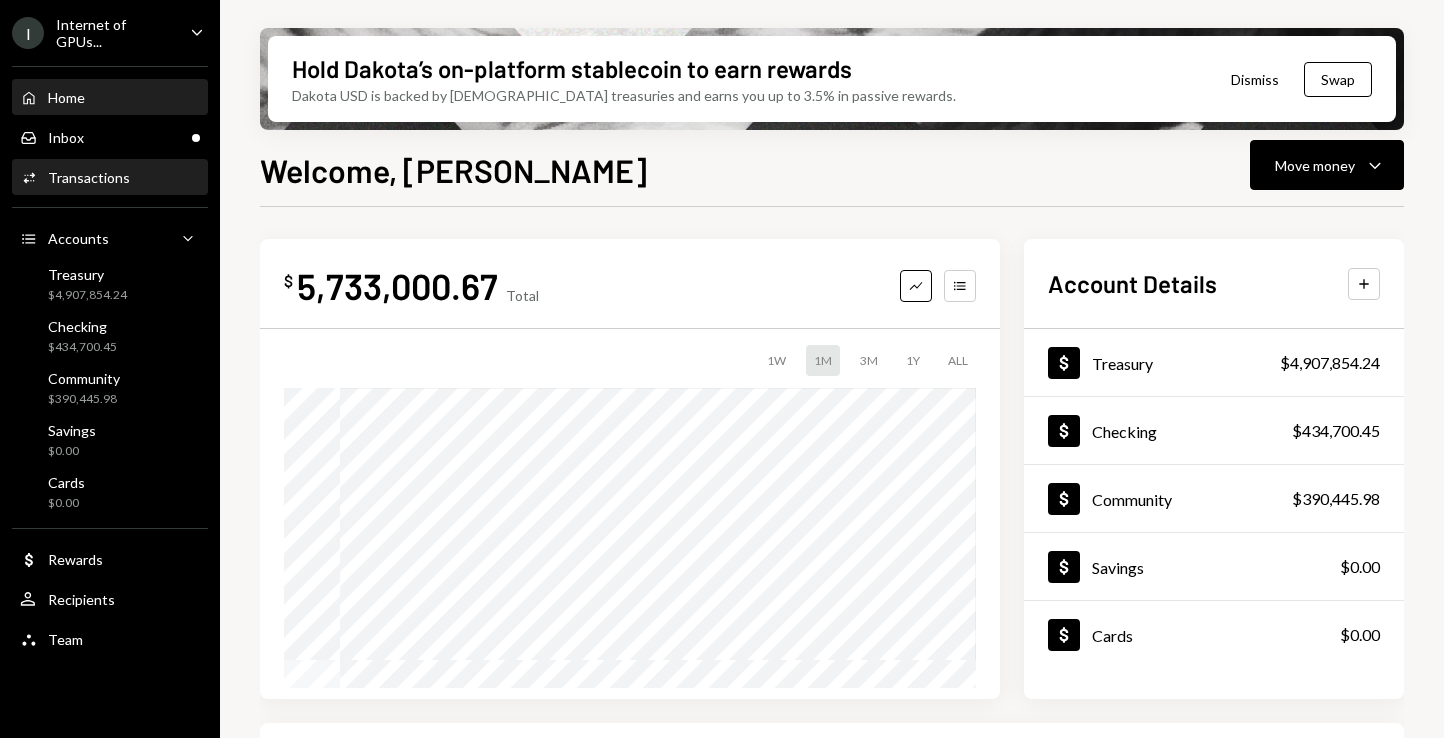 click on "Transactions" at bounding box center [89, 177] 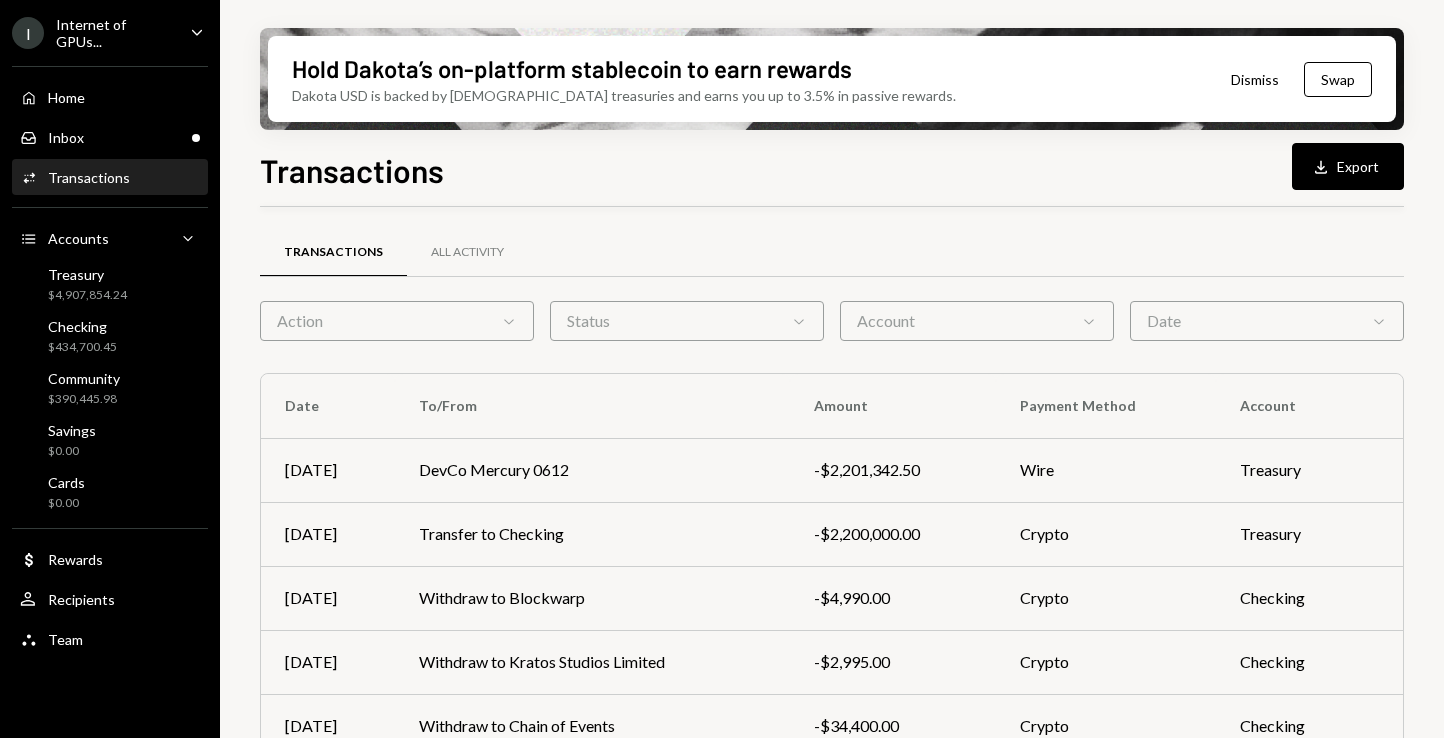 scroll, scrollTop: 0, scrollLeft: 0, axis: both 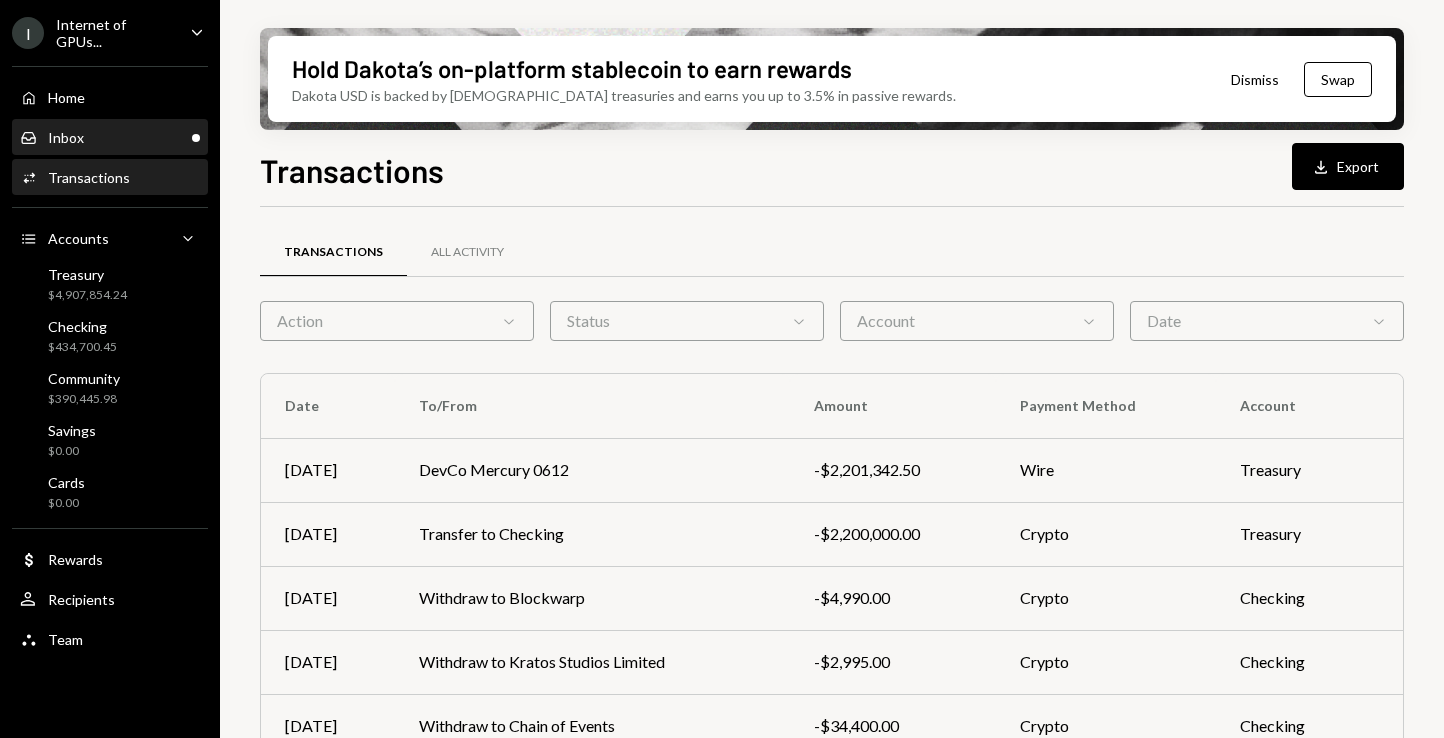 click on "Inbox" at bounding box center (66, 137) 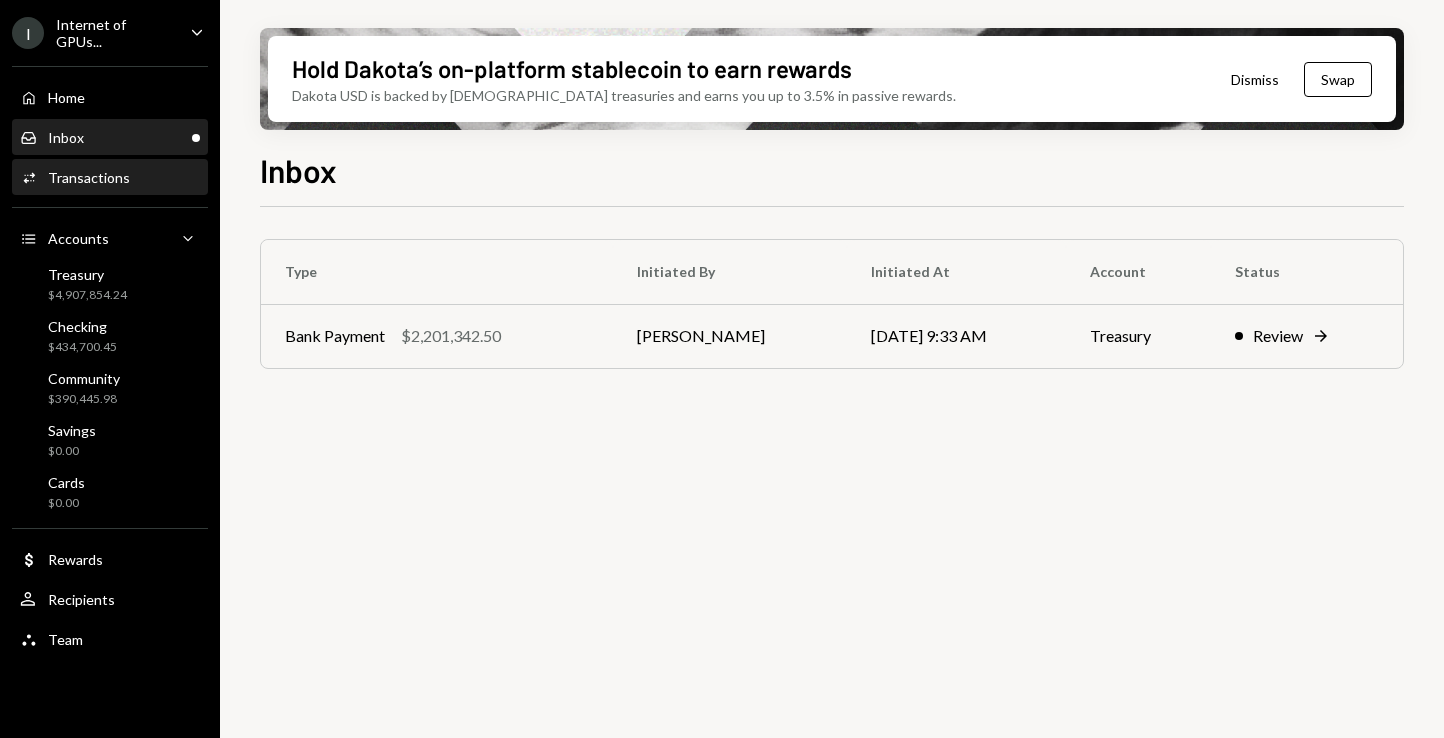 click on "Activities Transactions" at bounding box center (110, 178) 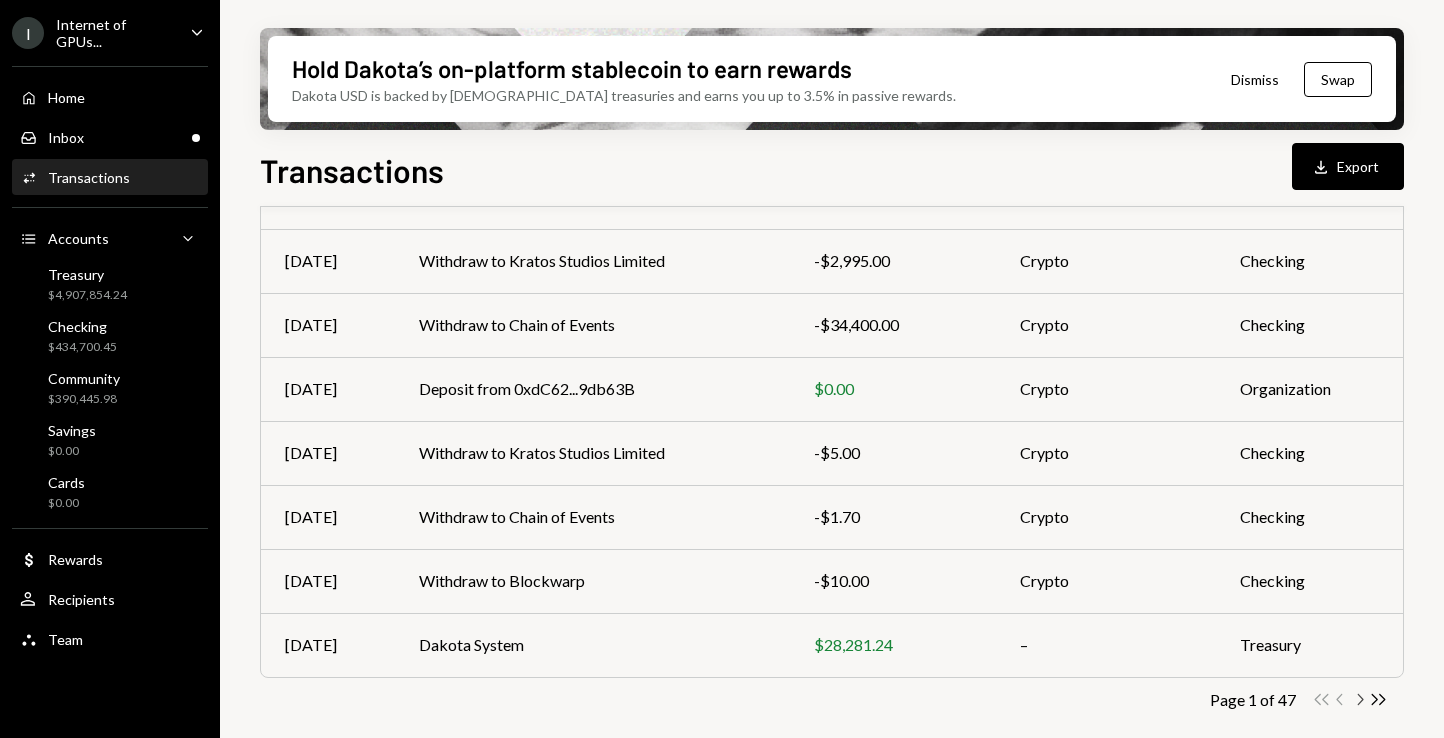 click on "Chevron Right" 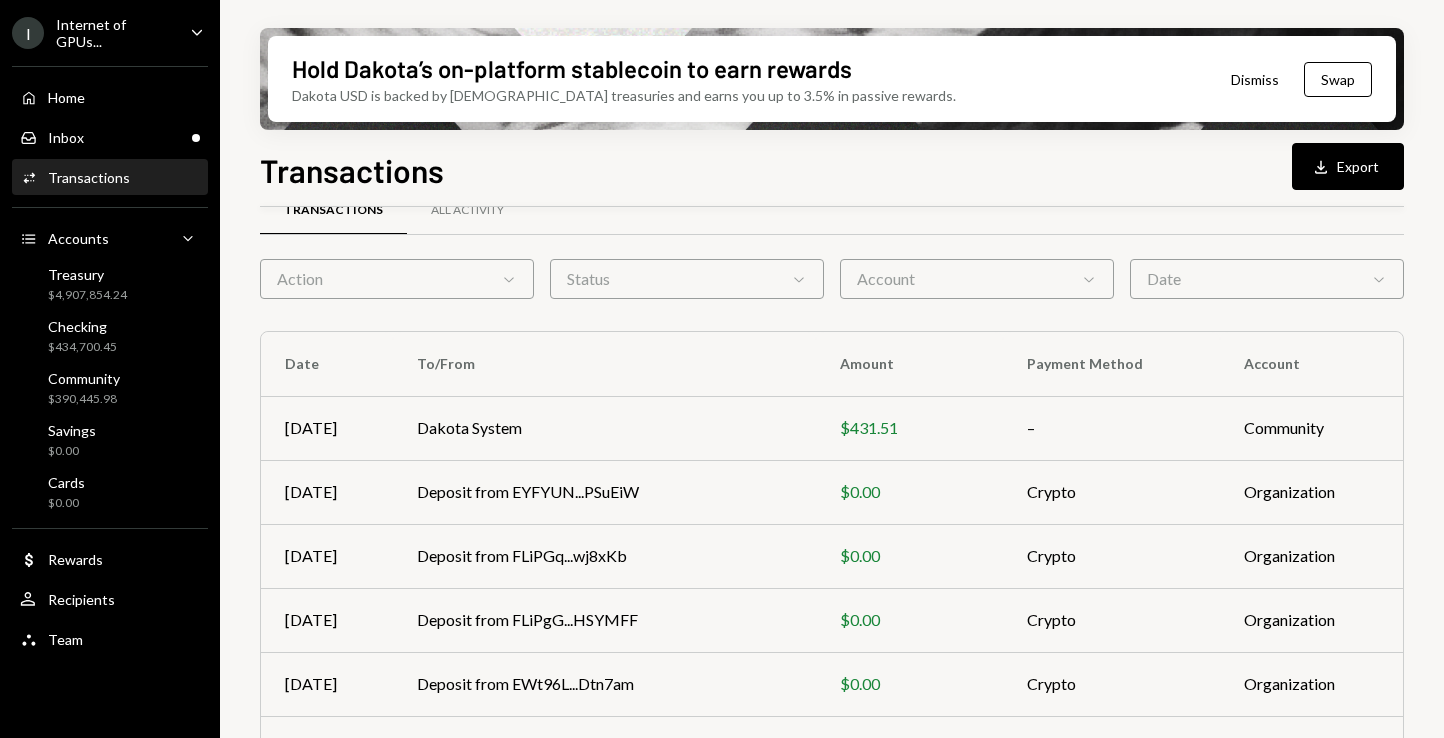 scroll, scrollTop: 401, scrollLeft: 0, axis: vertical 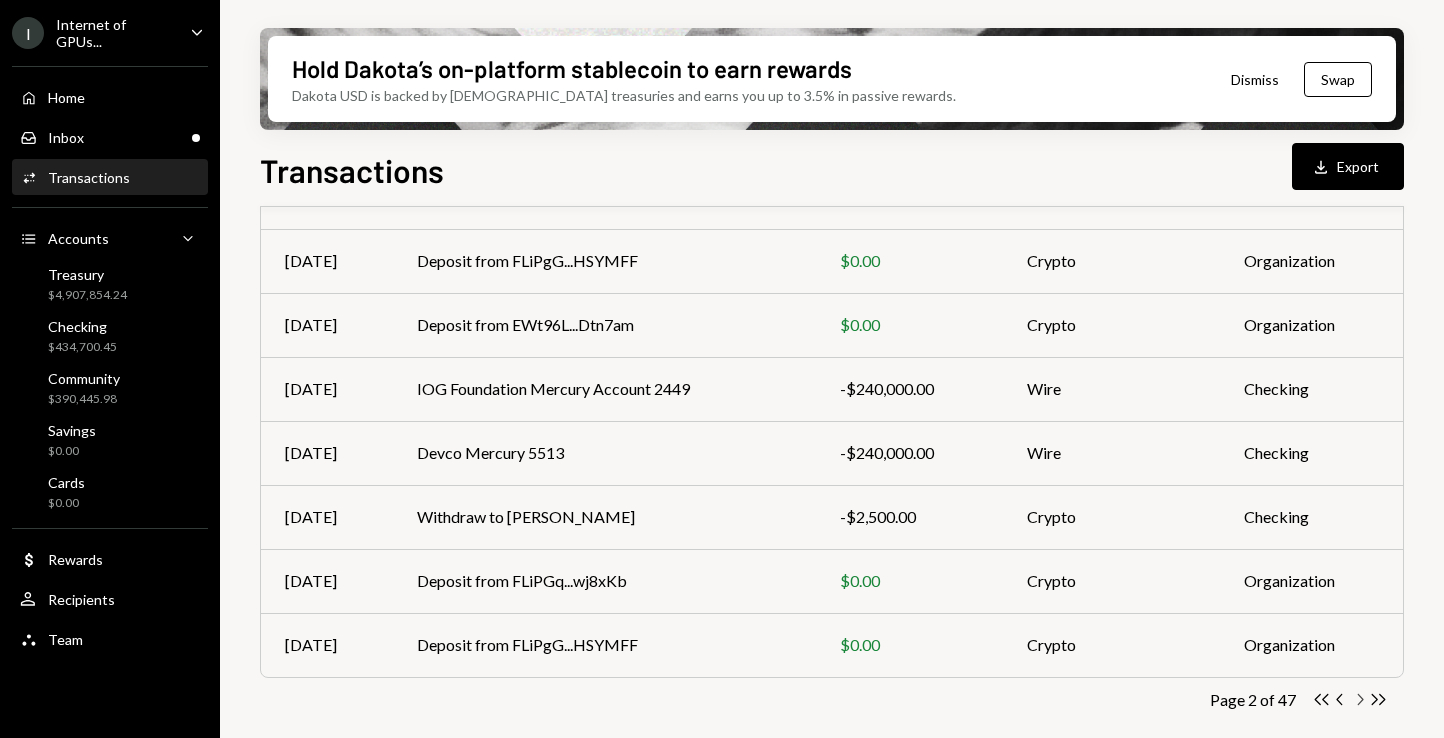 click on "Chevron Right" 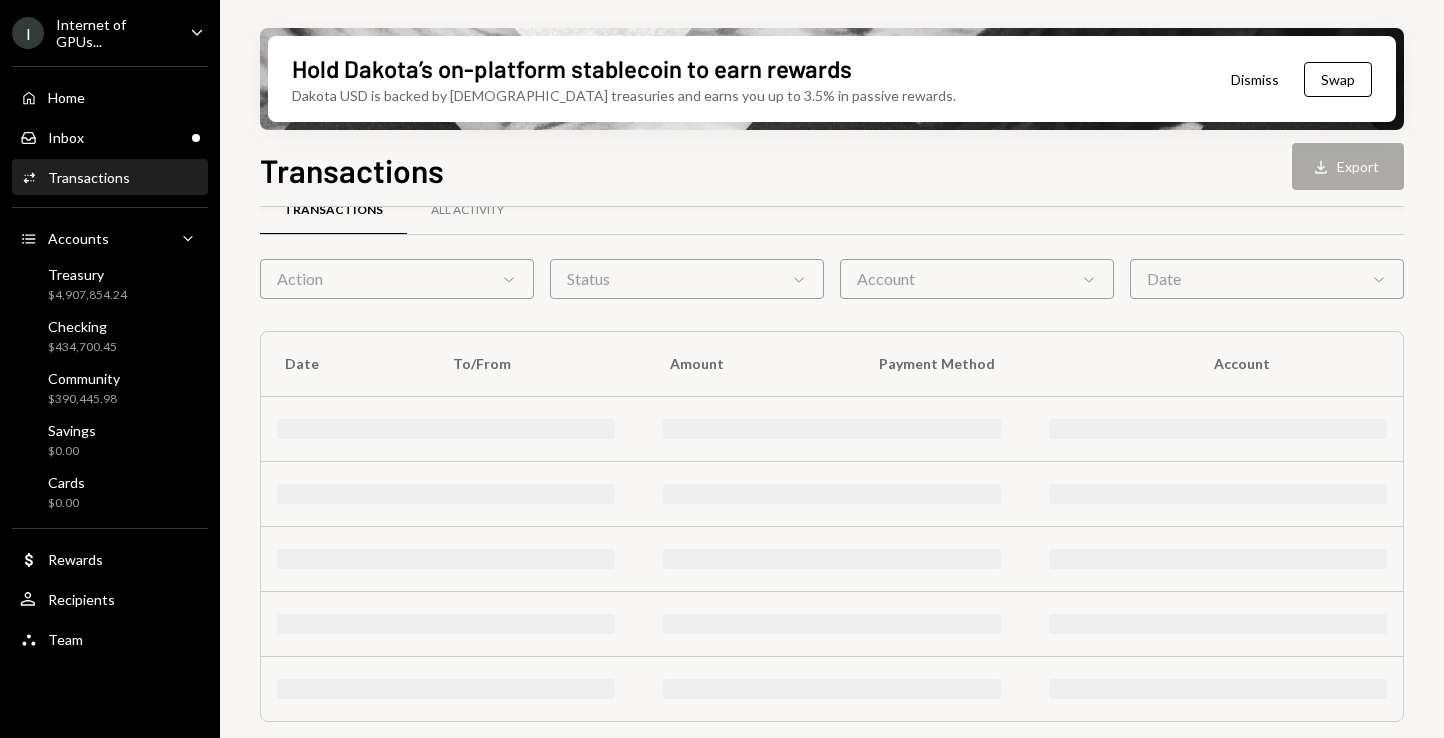 scroll, scrollTop: 401, scrollLeft: 0, axis: vertical 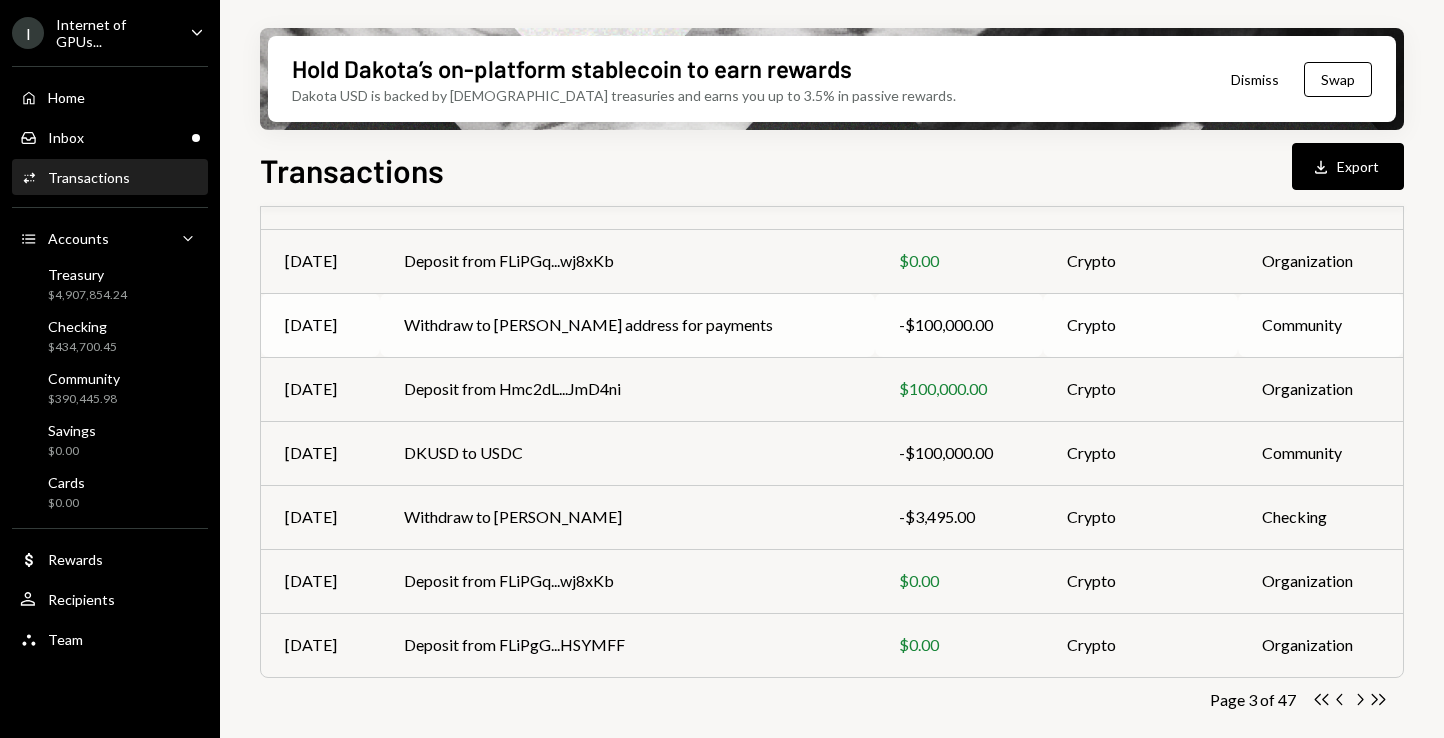click on "Withdraw to [PERSON_NAME] address for payments" at bounding box center [627, 325] 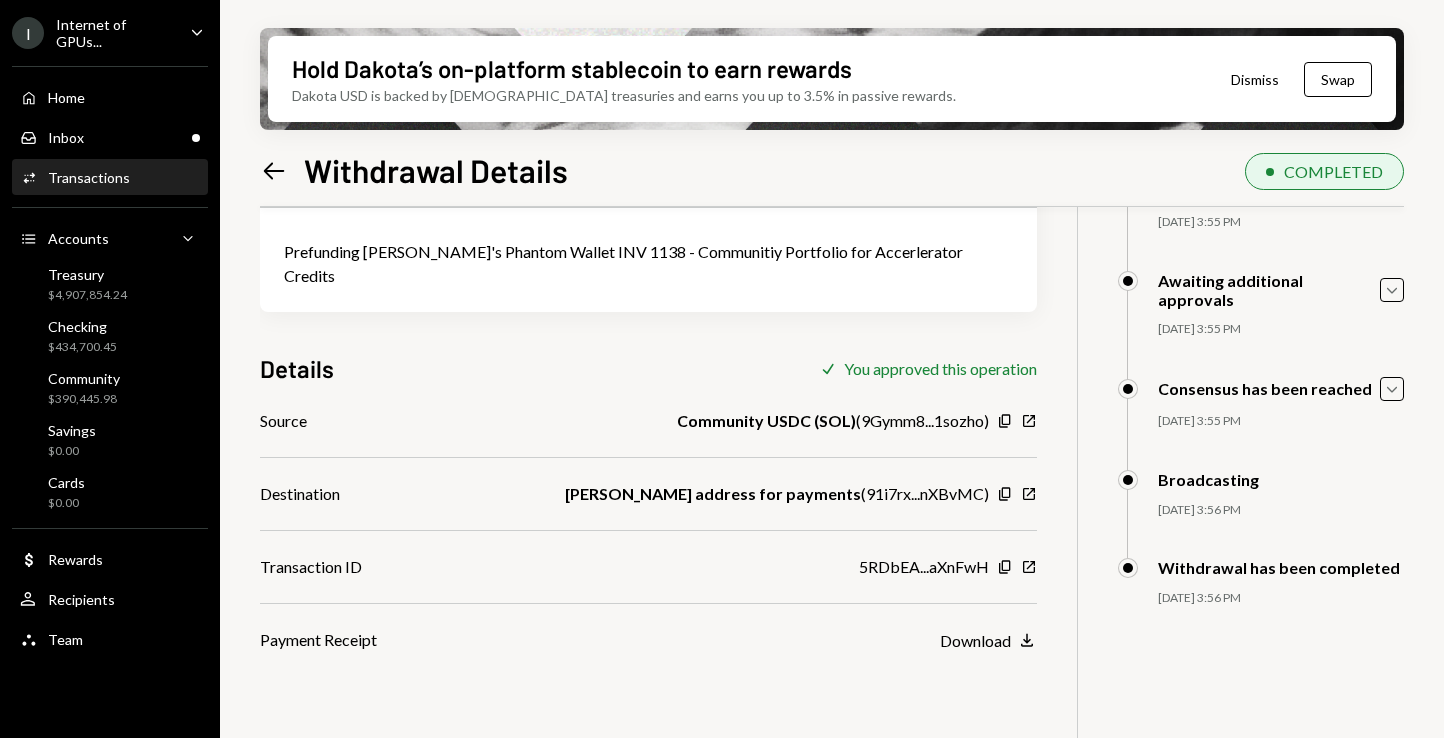 scroll, scrollTop: 160, scrollLeft: 0, axis: vertical 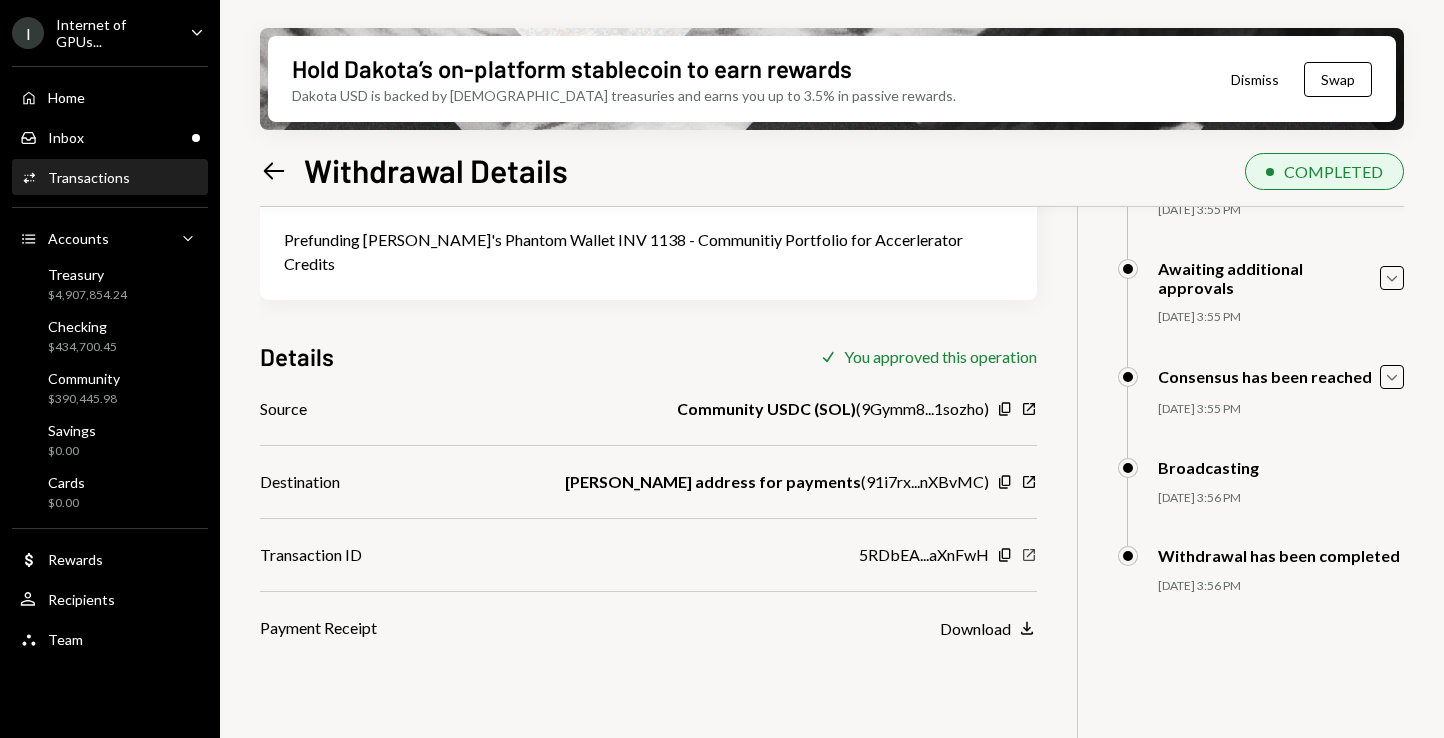 click 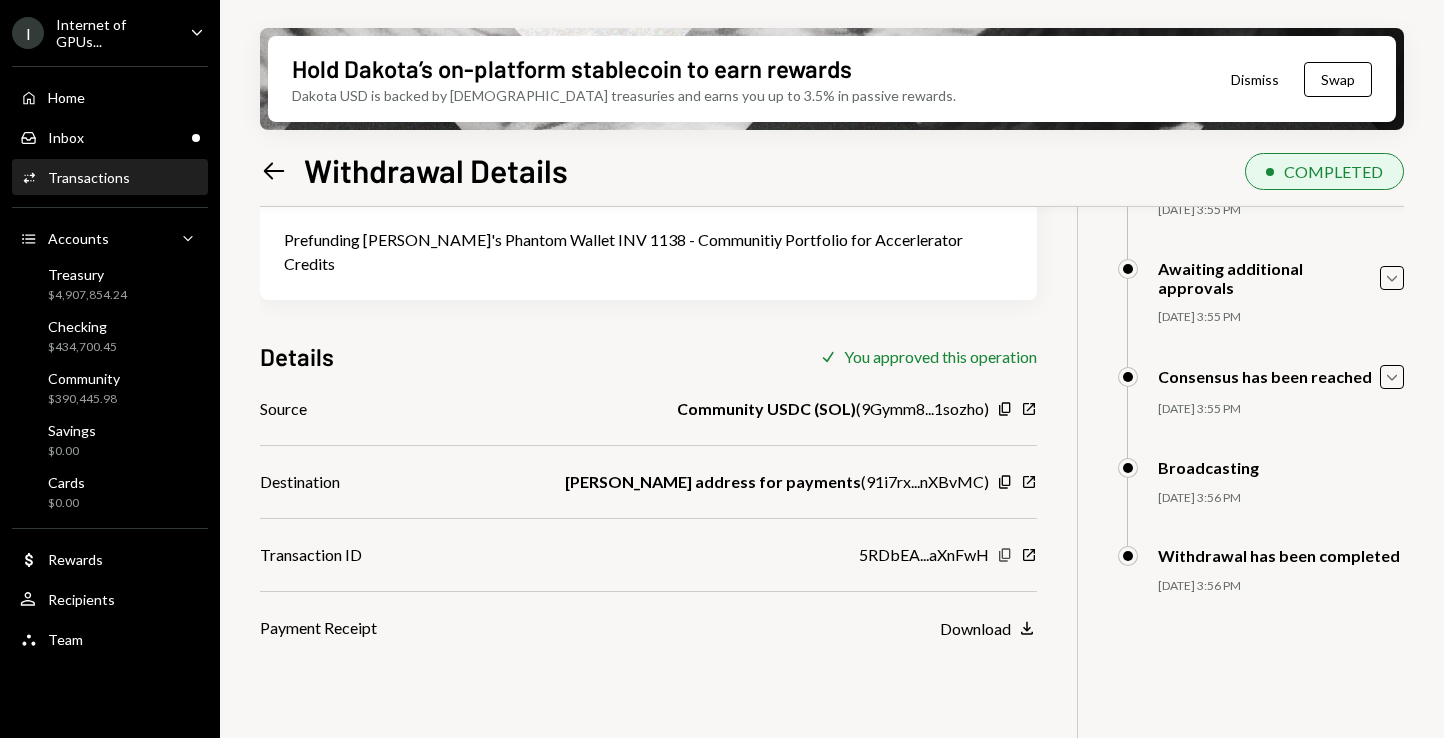 click 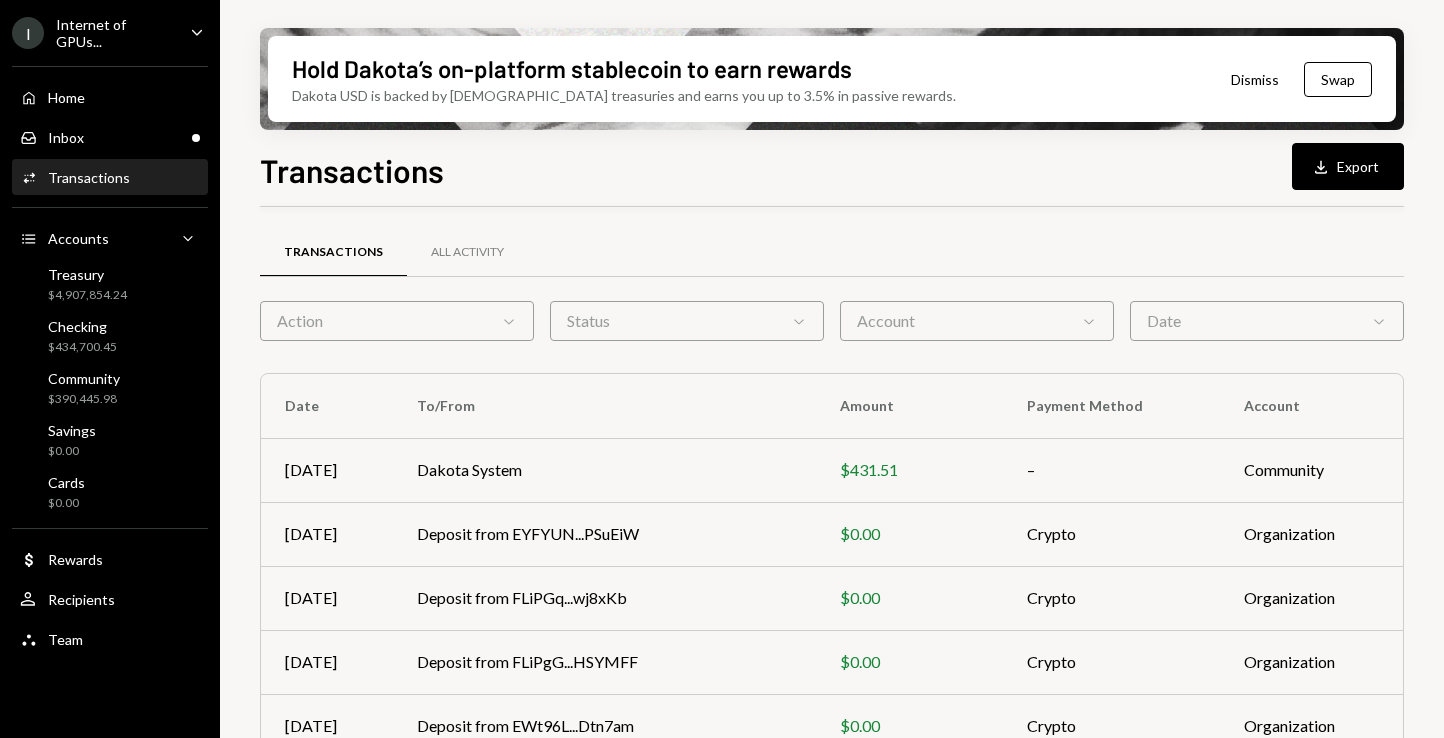 scroll, scrollTop: 0, scrollLeft: 0, axis: both 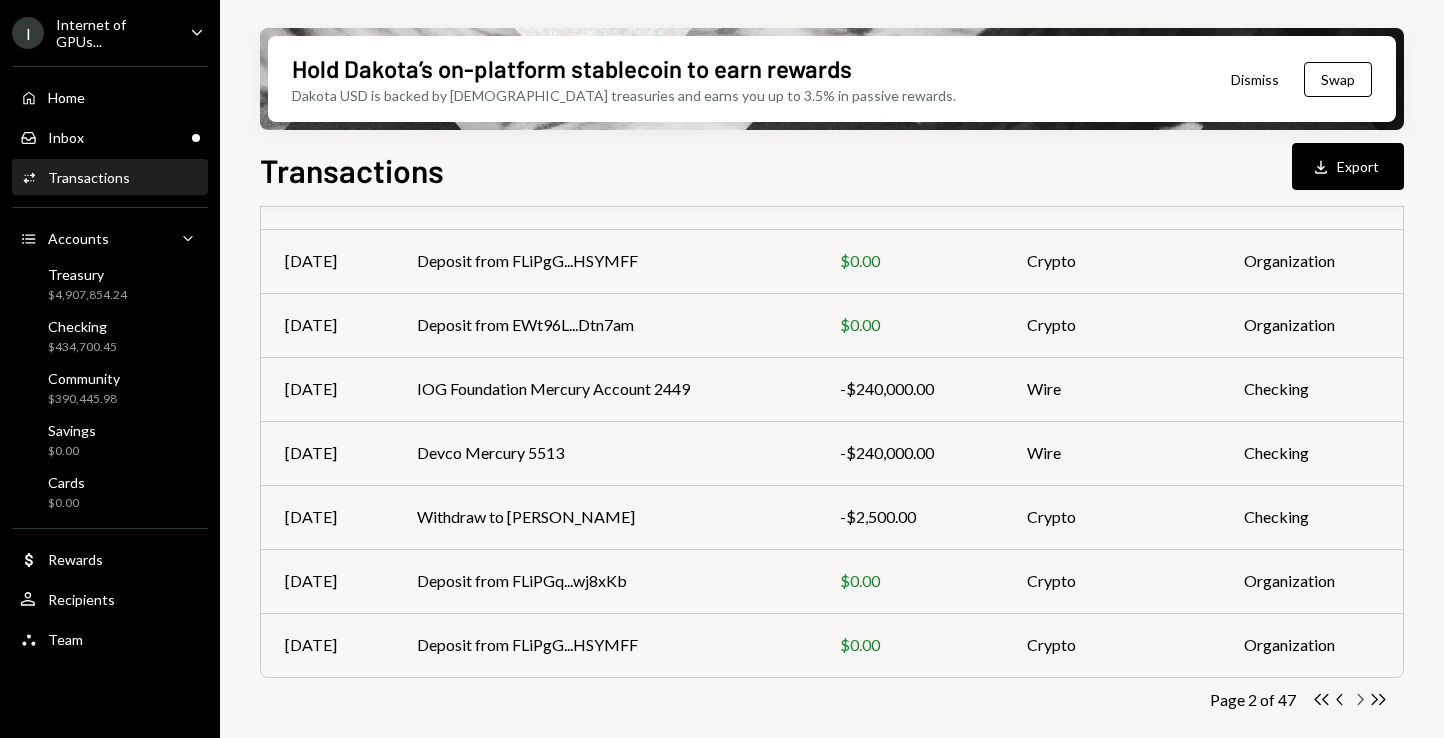 click on "Chevron Right" 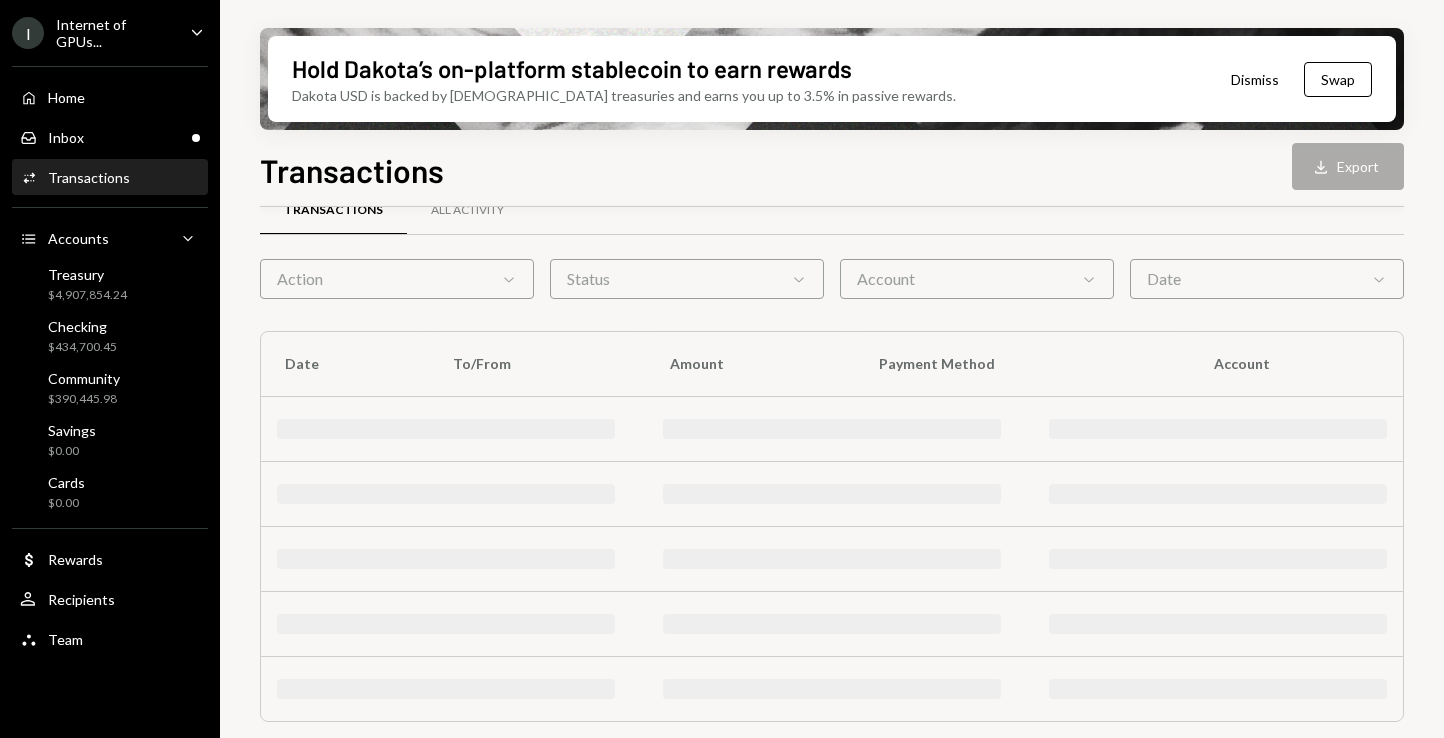 scroll, scrollTop: 401, scrollLeft: 0, axis: vertical 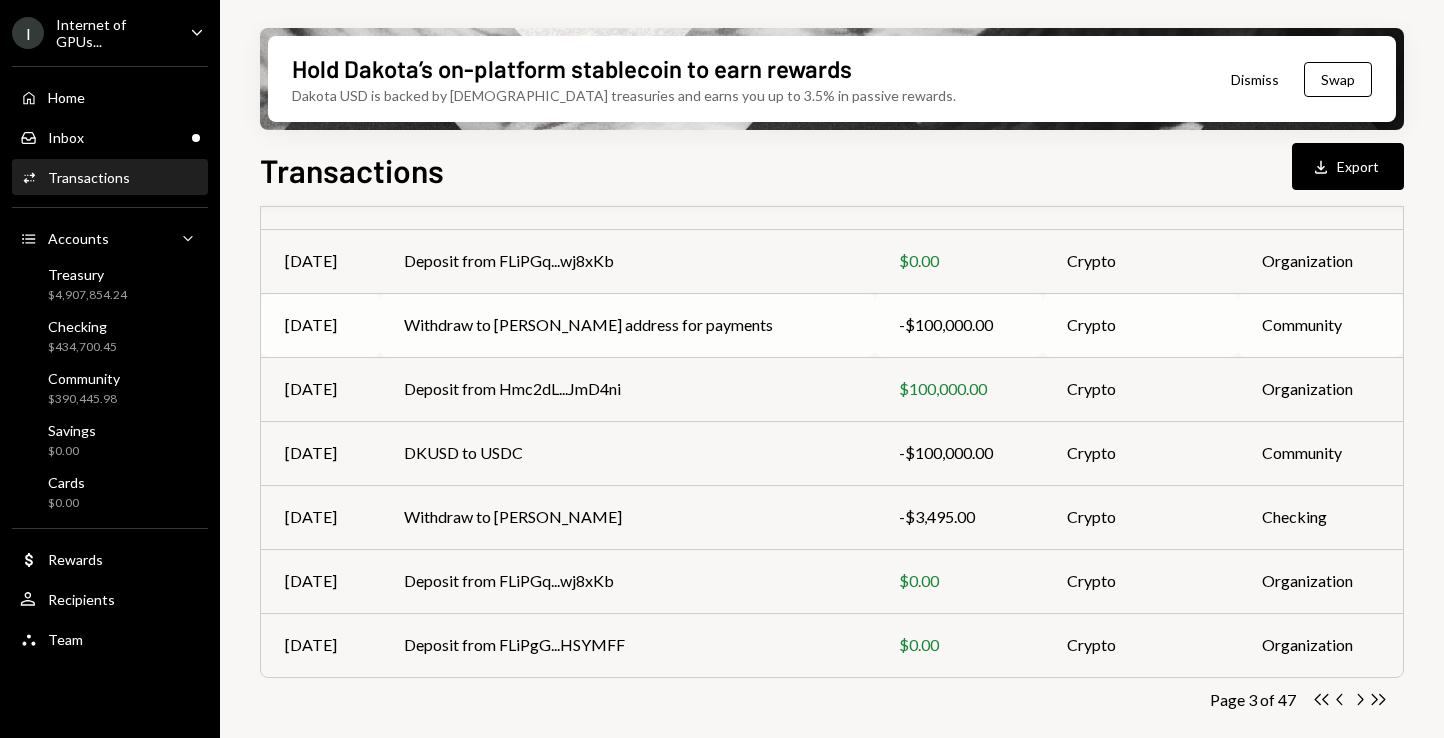 click on "Withdraw to [PERSON_NAME] address for payments" at bounding box center [627, 325] 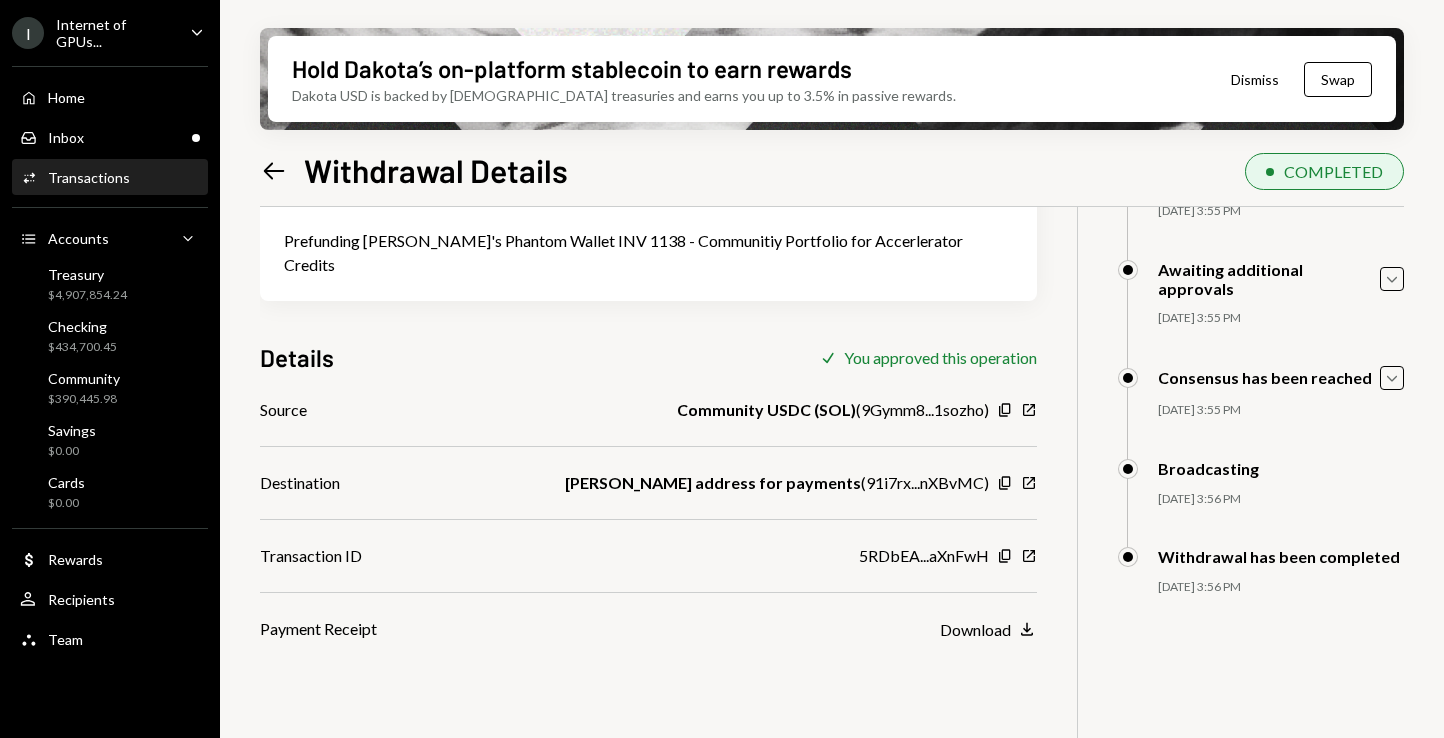 scroll, scrollTop: 160, scrollLeft: 0, axis: vertical 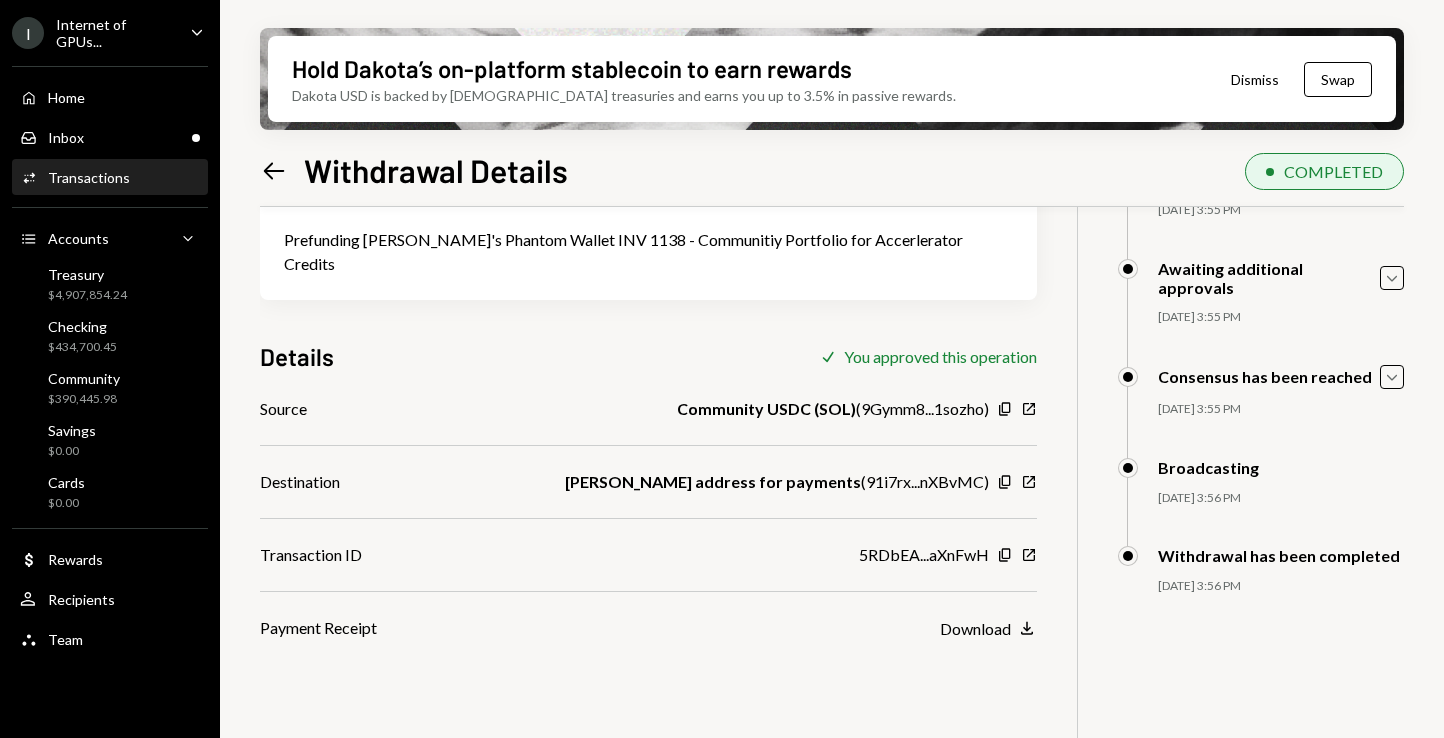 click on "Activities Transactions" at bounding box center [110, 178] 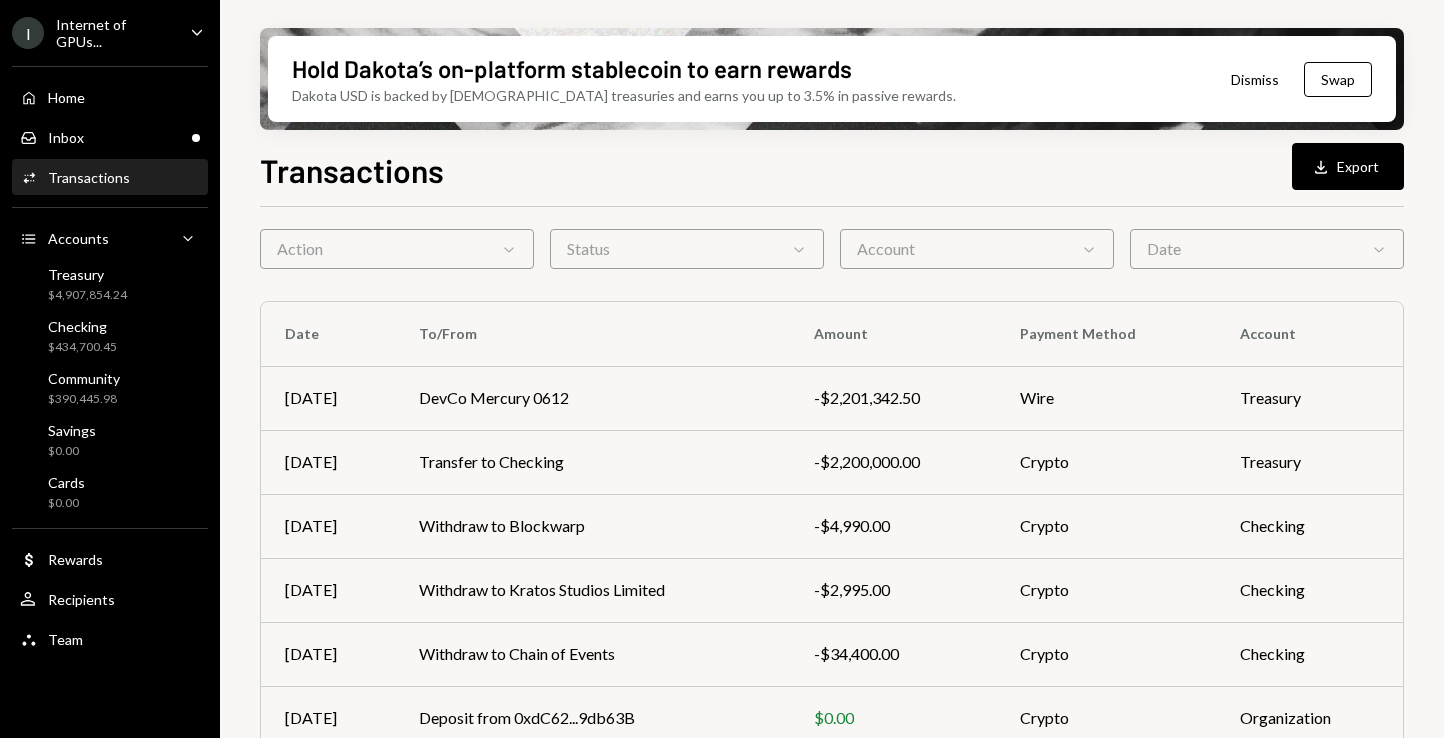 scroll, scrollTop: 0, scrollLeft: 0, axis: both 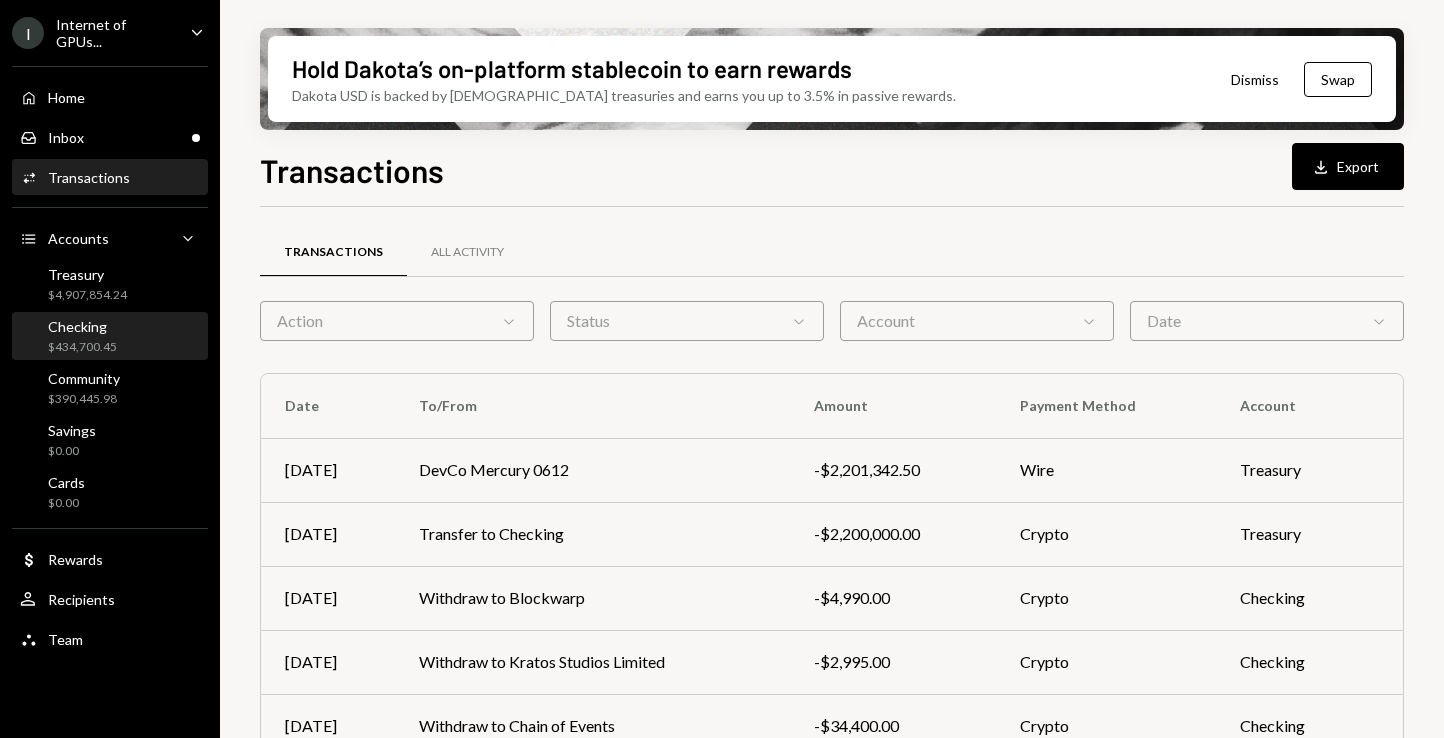 click on "$434,700.45" at bounding box center [82, 347] 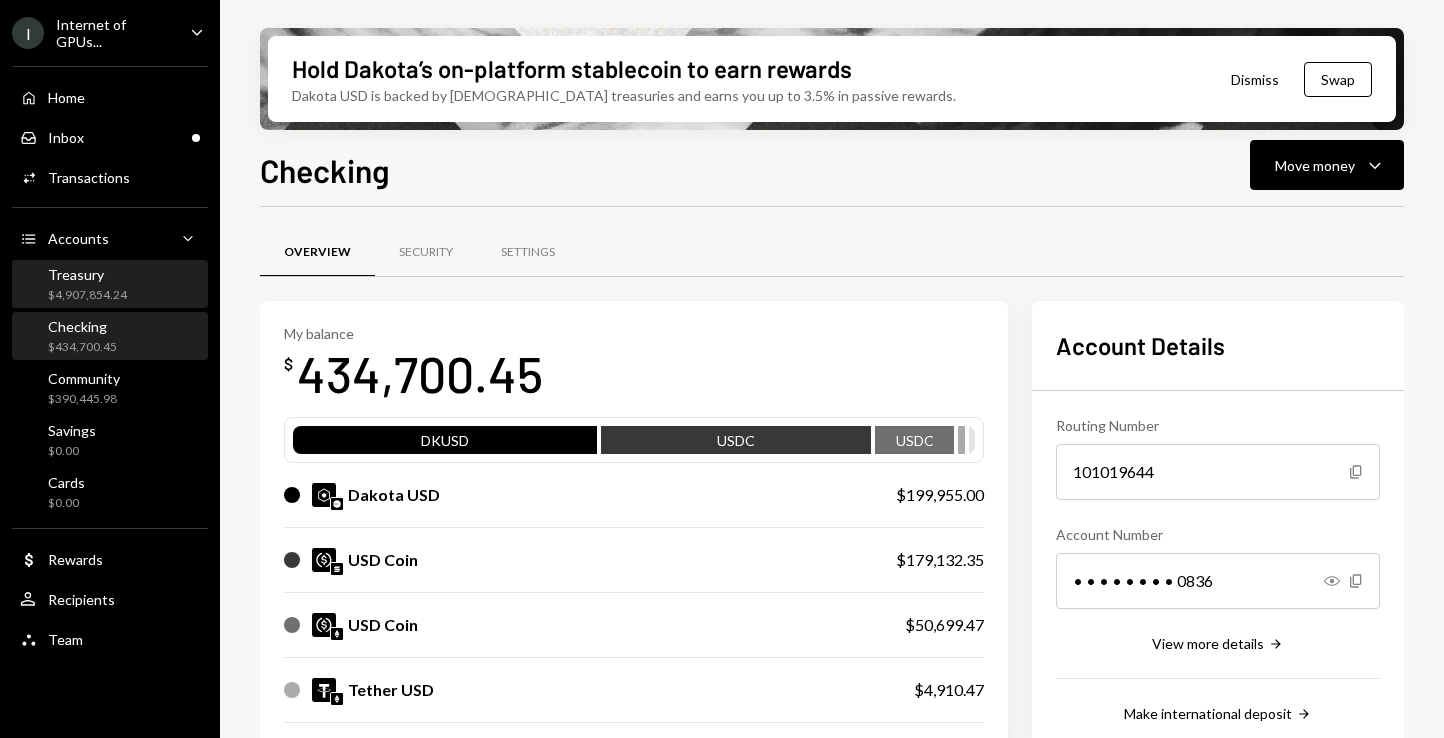 click on "Treasury $4,907,854.24" at bounding box center [110, 285] 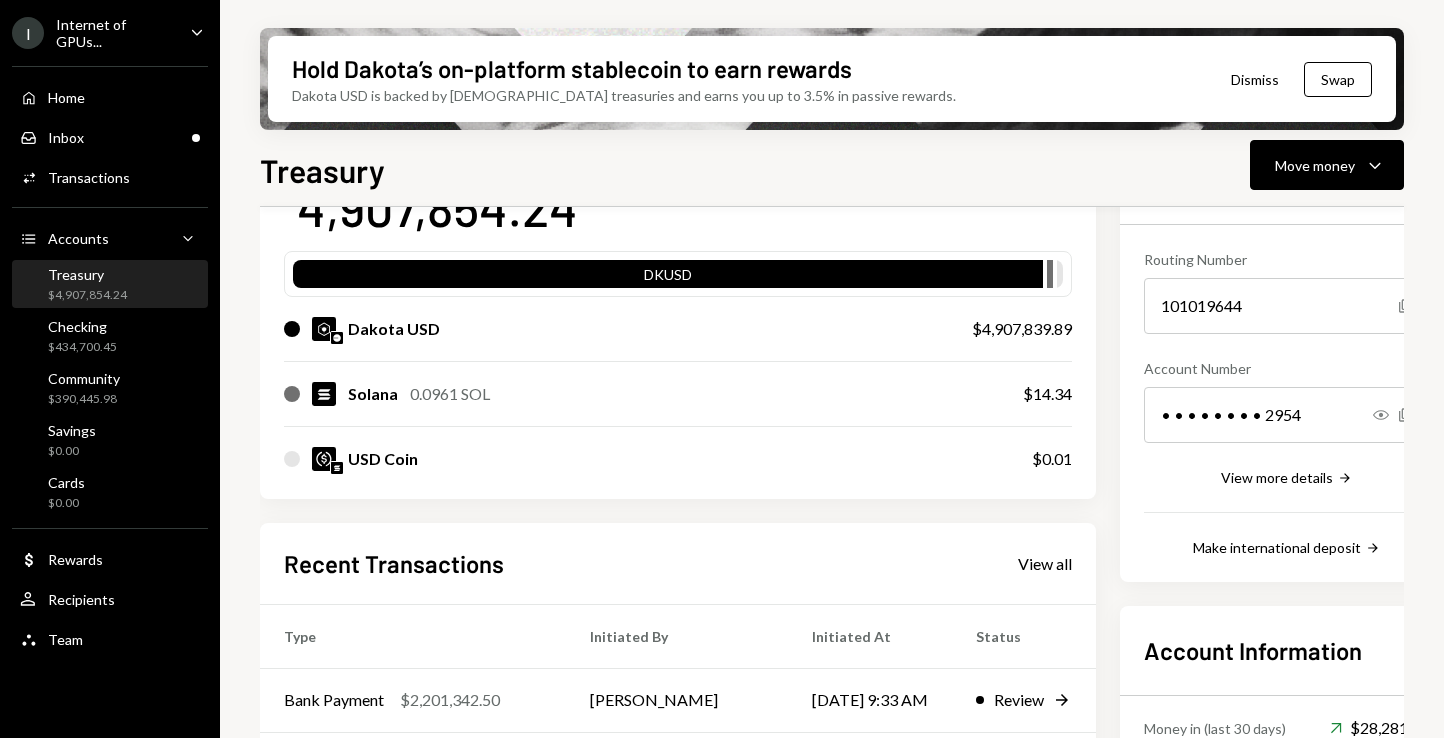 scroll, scrollTop: 433, scrollLeft: 0, axis: vertical 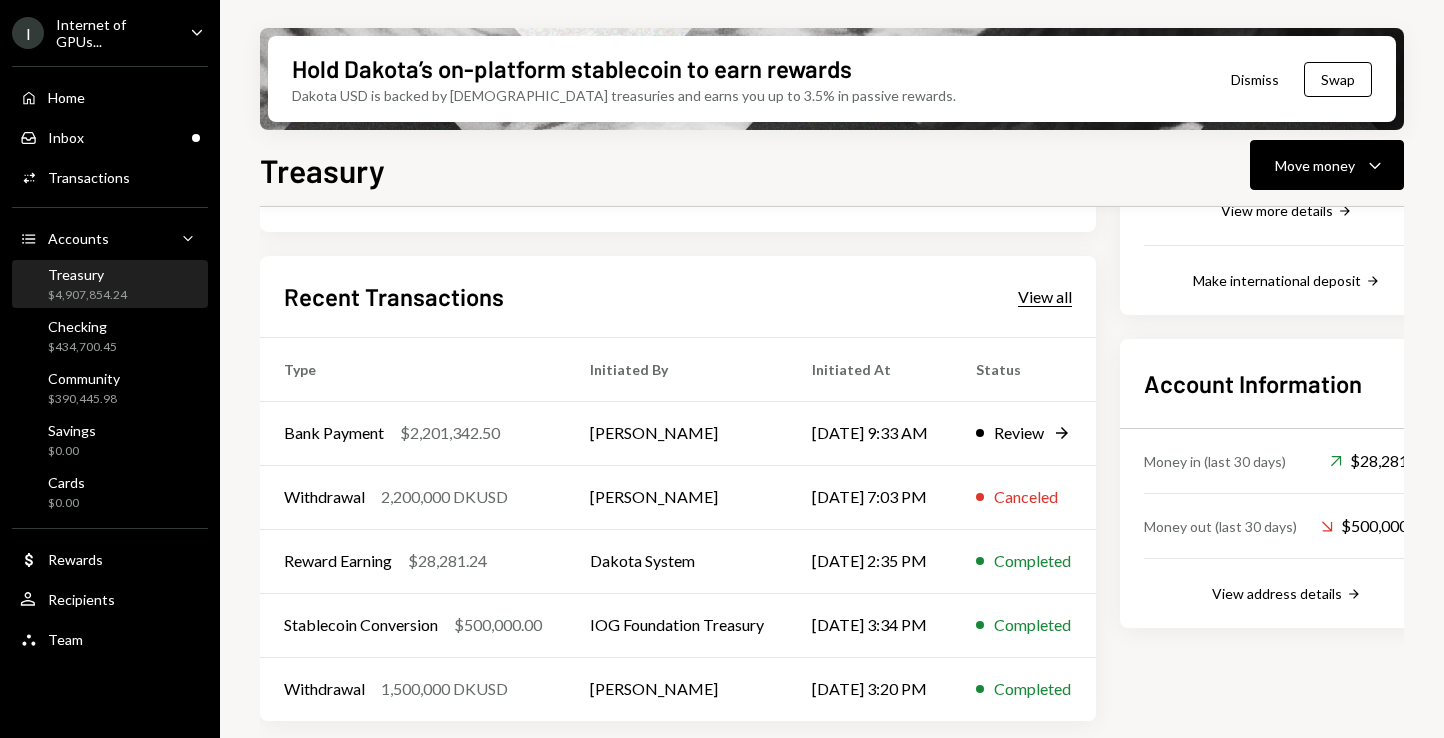 click on "View all" at bounding box center [1045, 297] 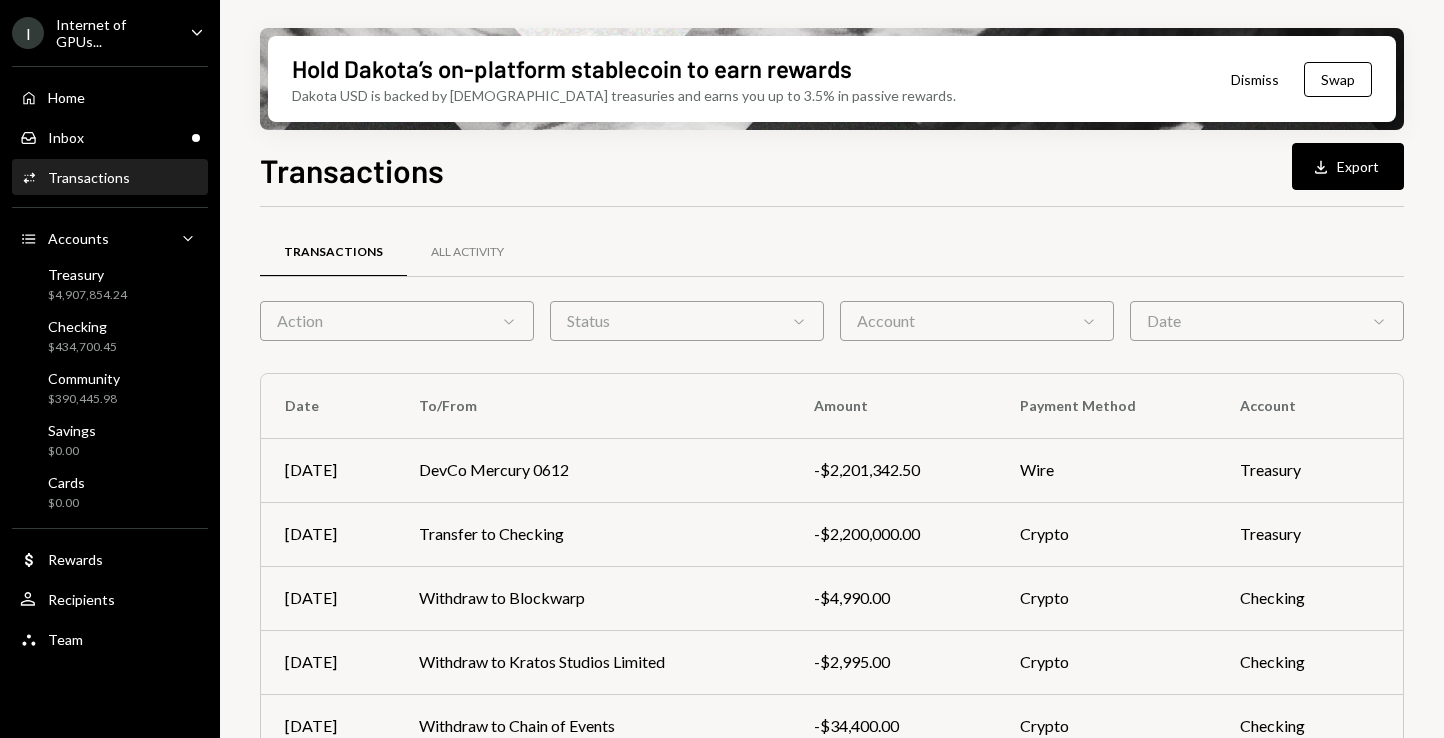 scroll, scrollTop: 401, scrollLeft: 0, axis: vertical 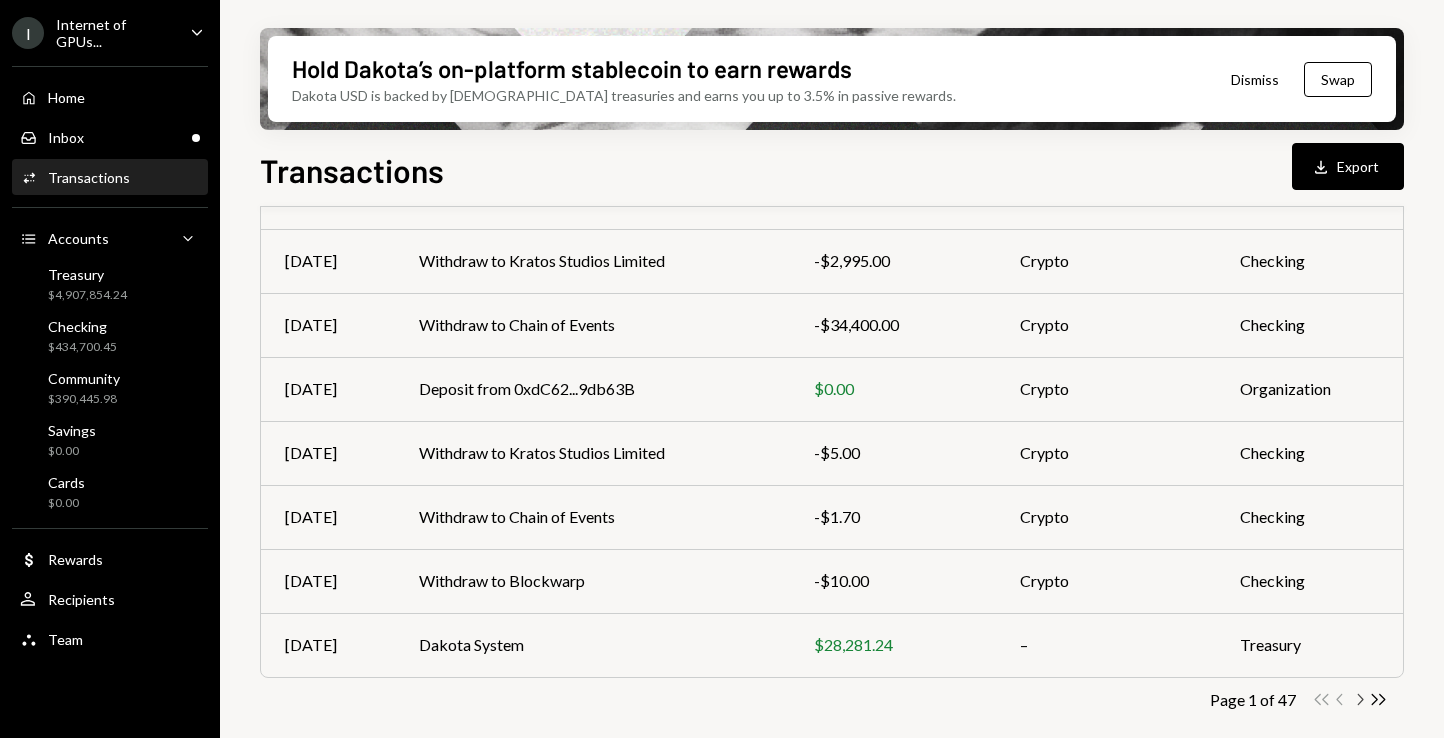 click on "Chevron Right" 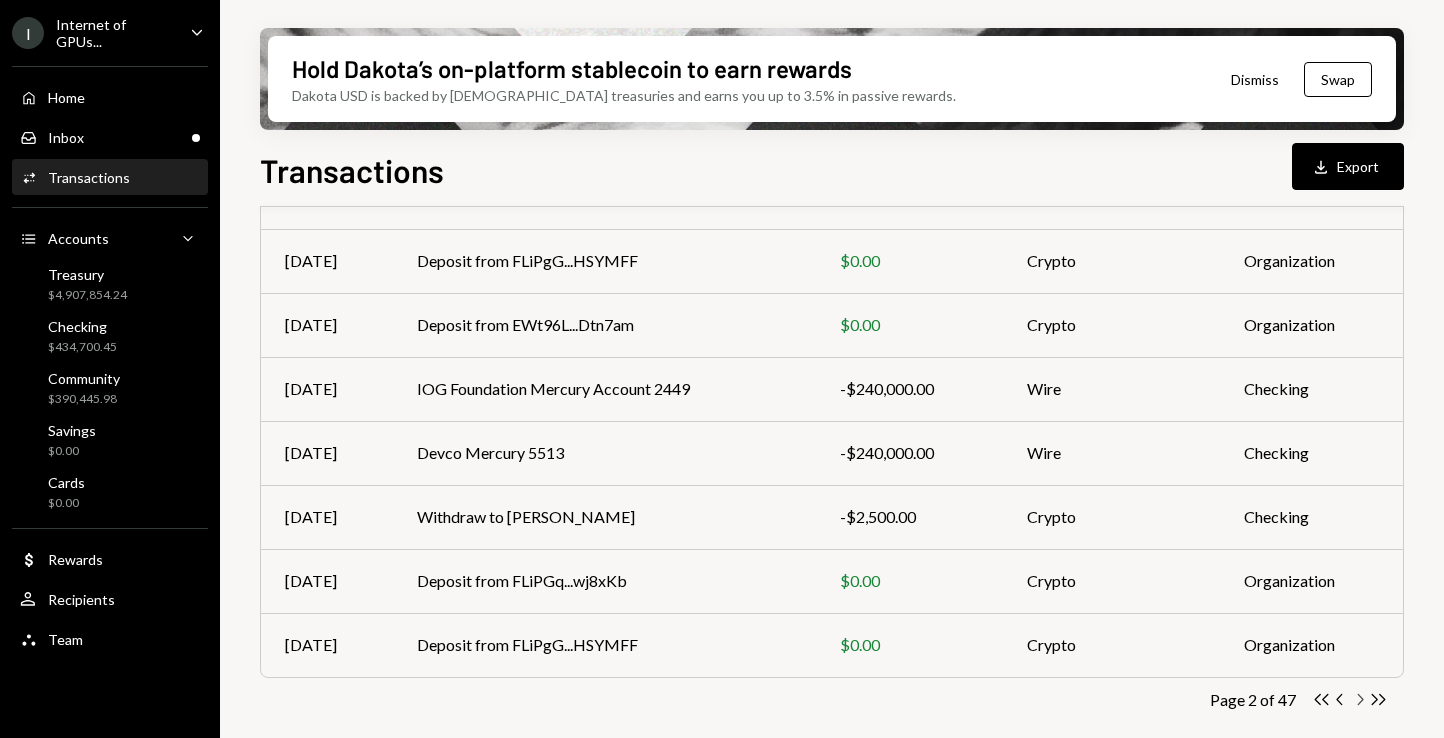click on "Chevron Right" 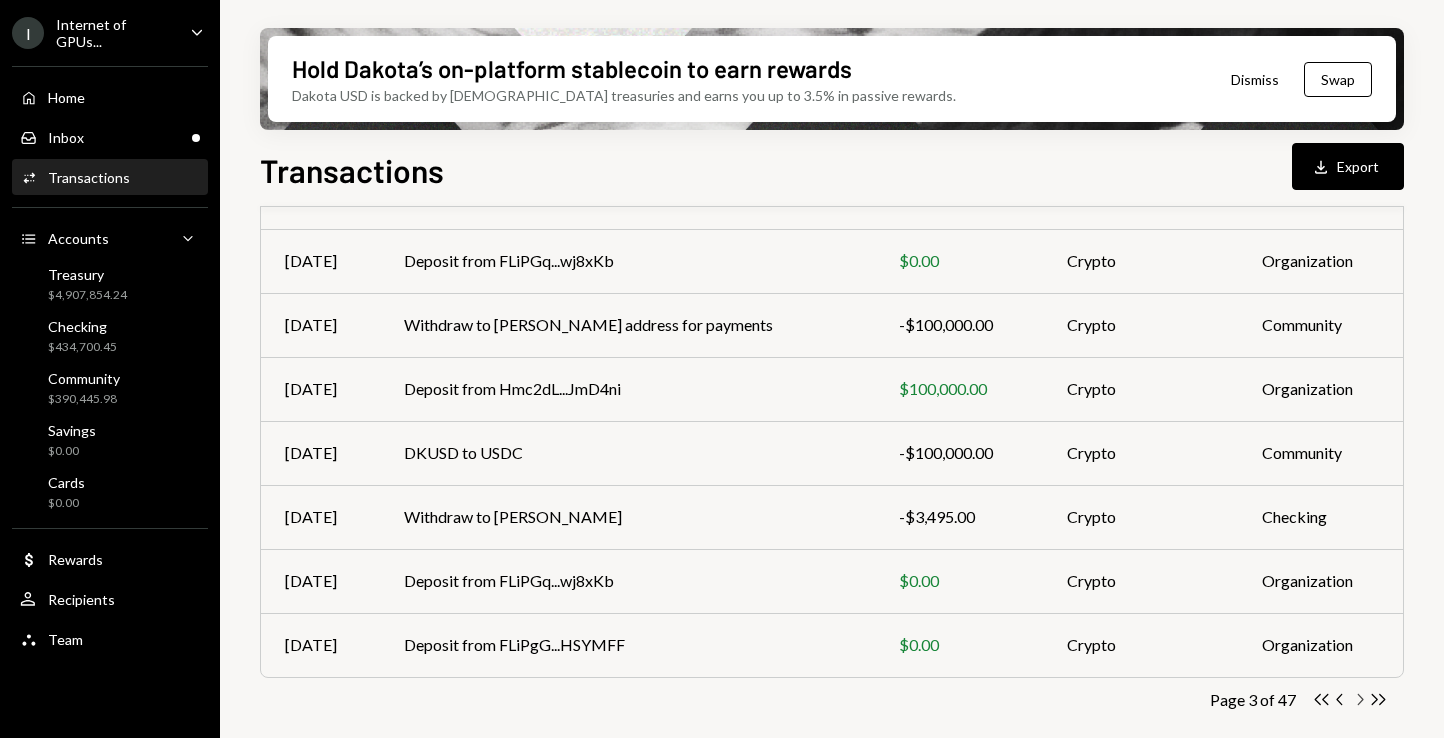 click on "Chevron Right" 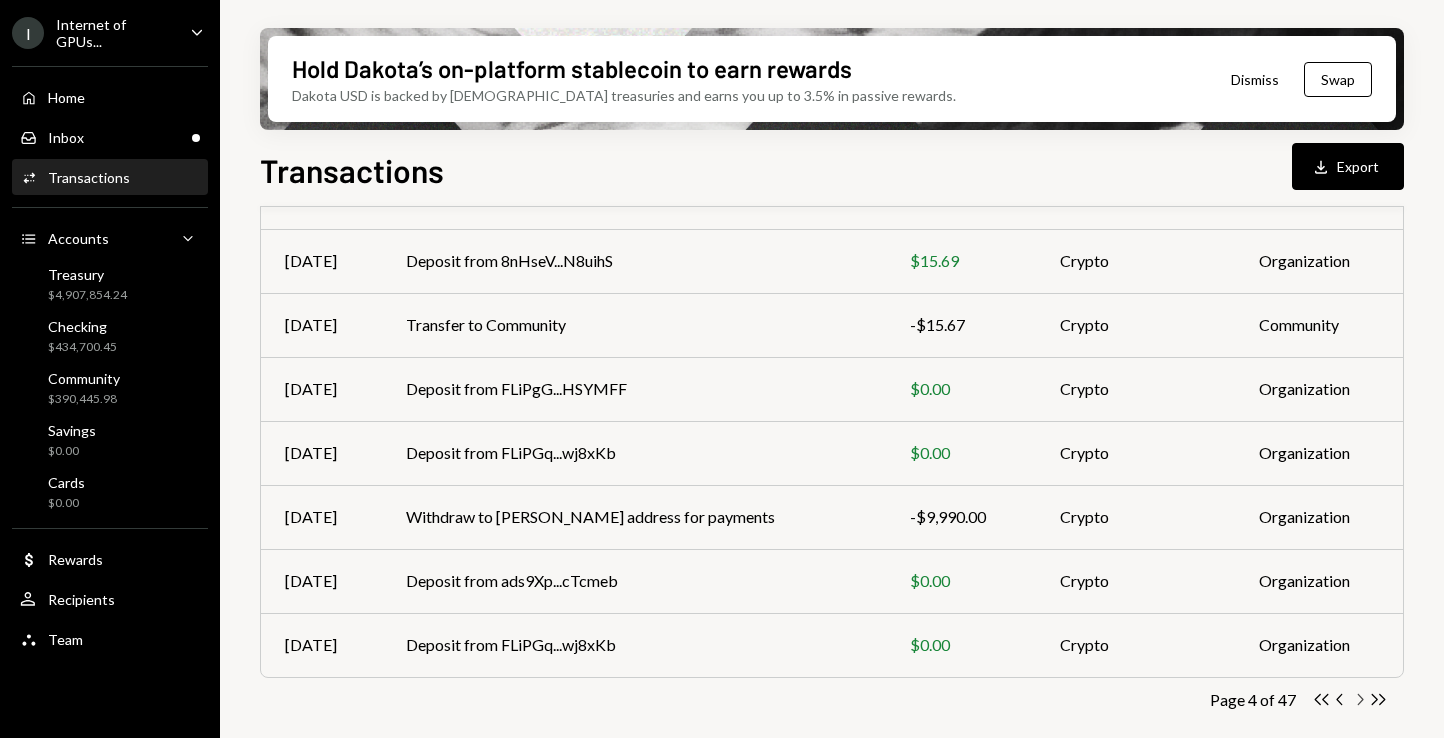 click on "Chevron Right" 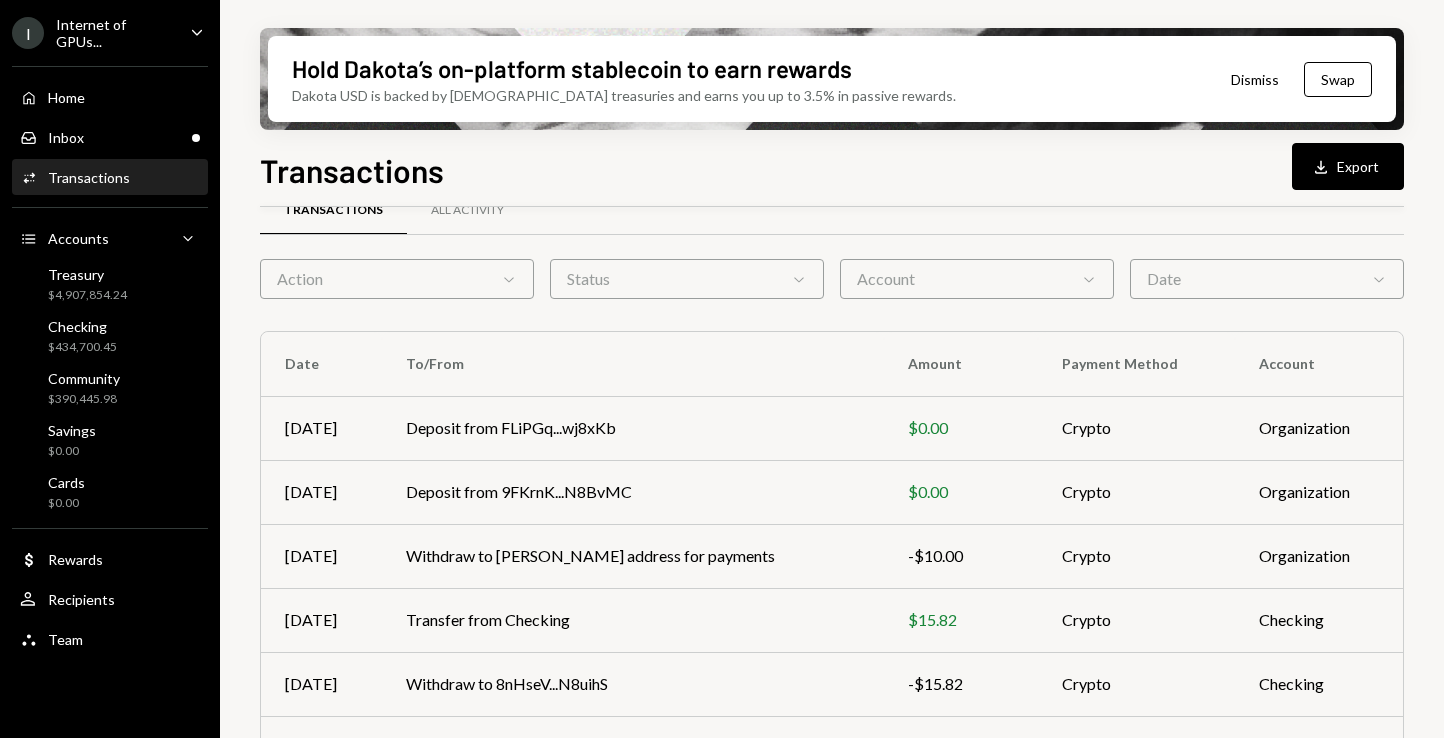 scroll, scrollTop: 401, scrollLeft: 0, axis: vertical 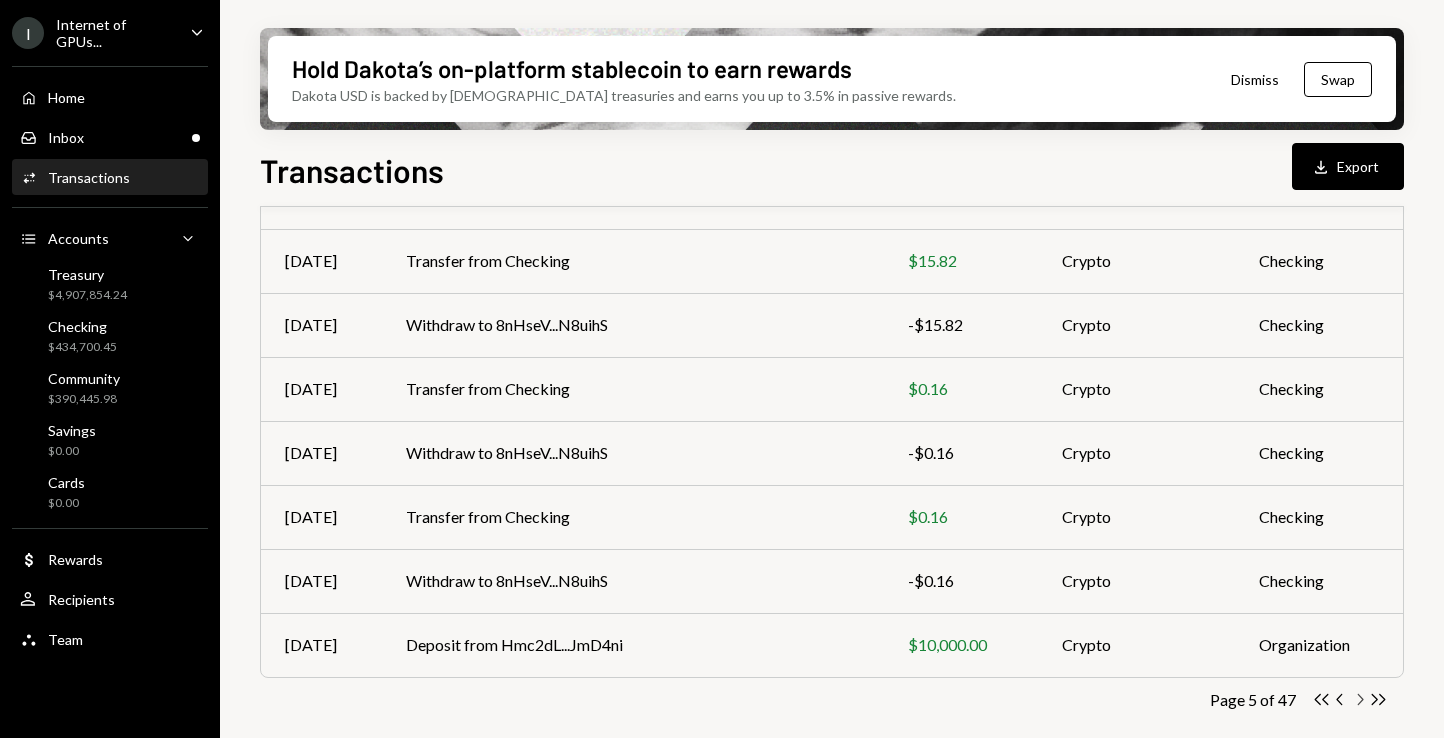click on "Chevron Right" 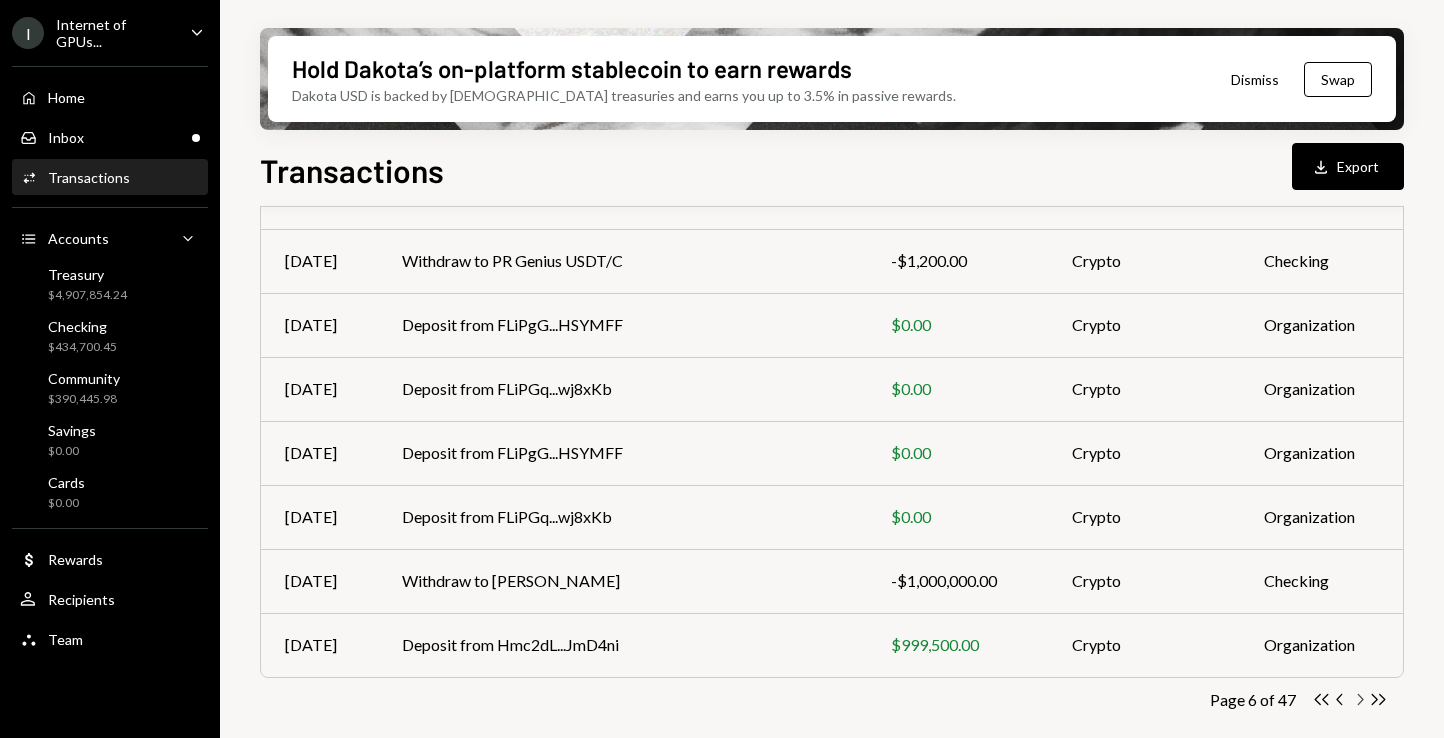 click on "Chevron Right" 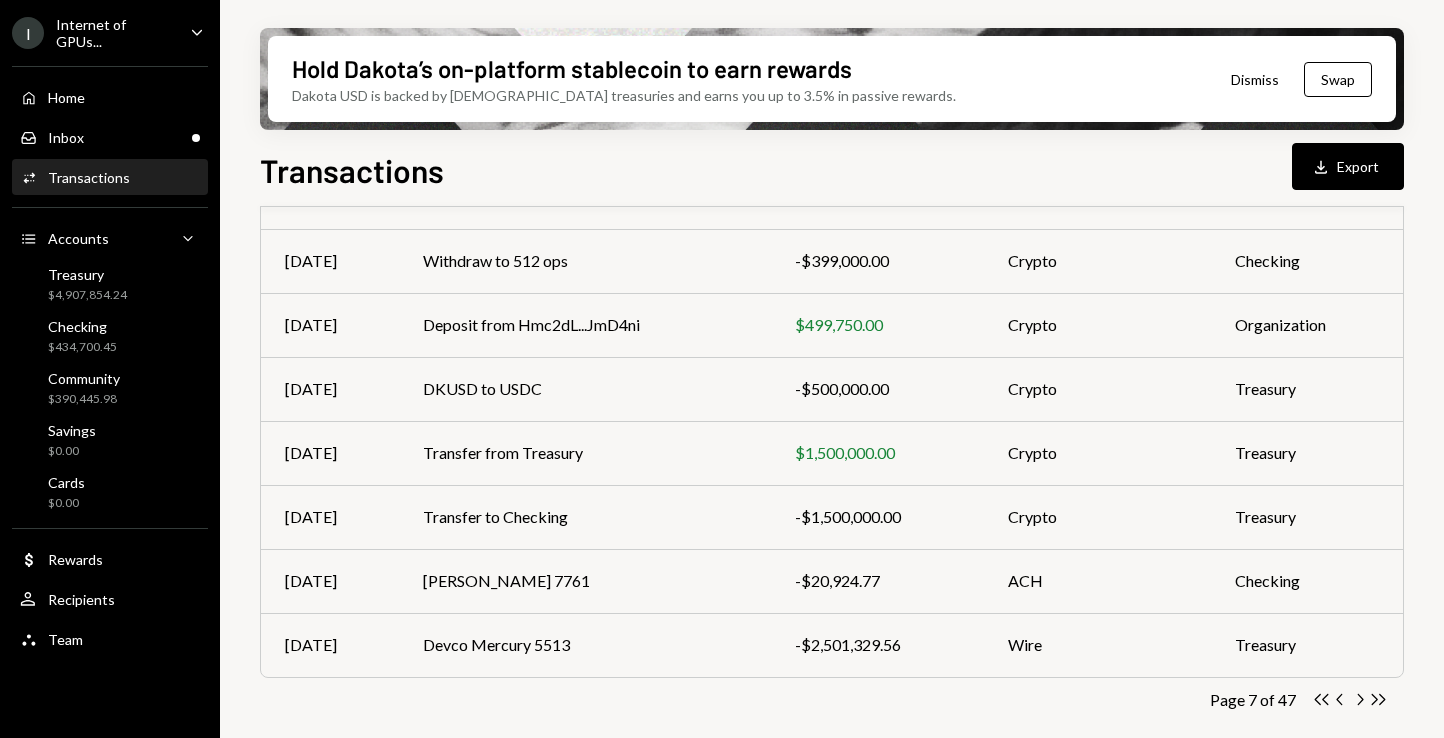 click on "Chevron Right" 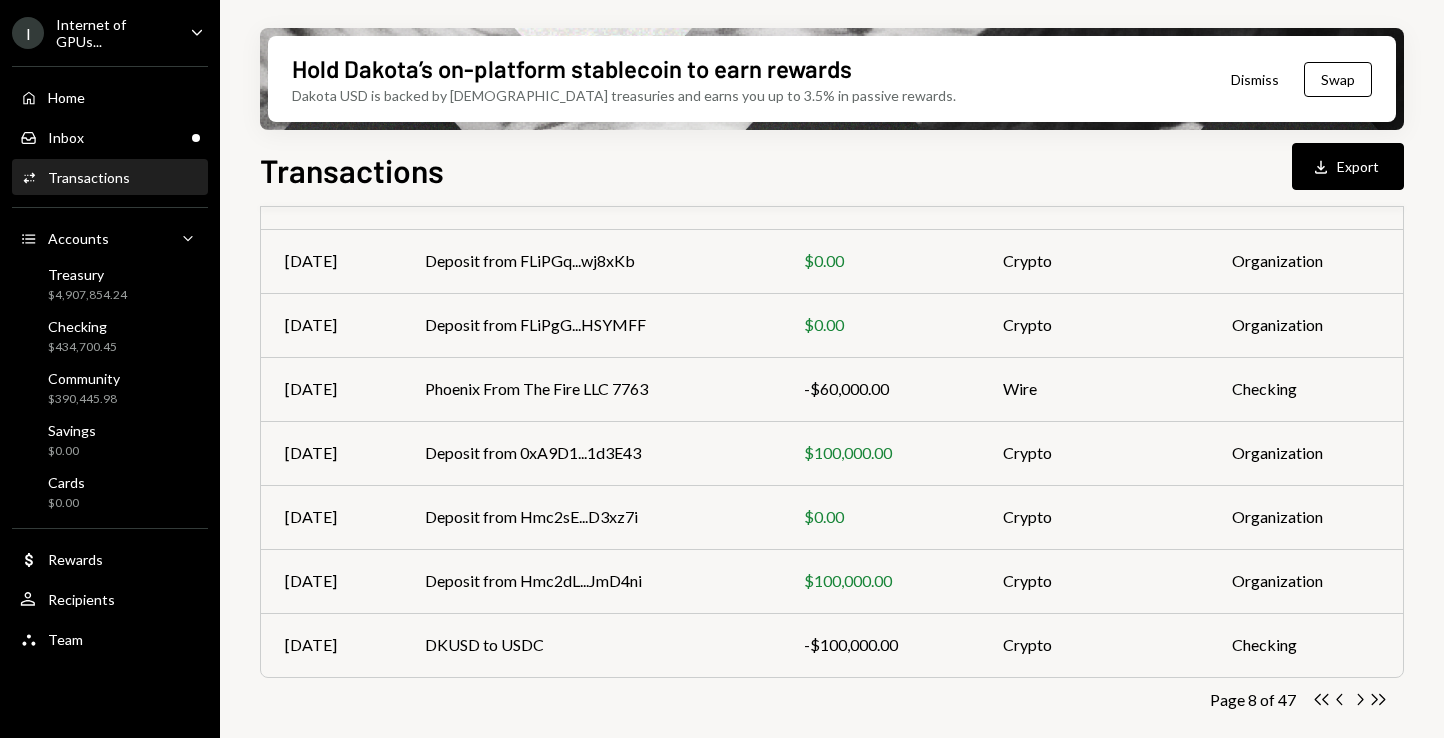 click on "Chevron Right" 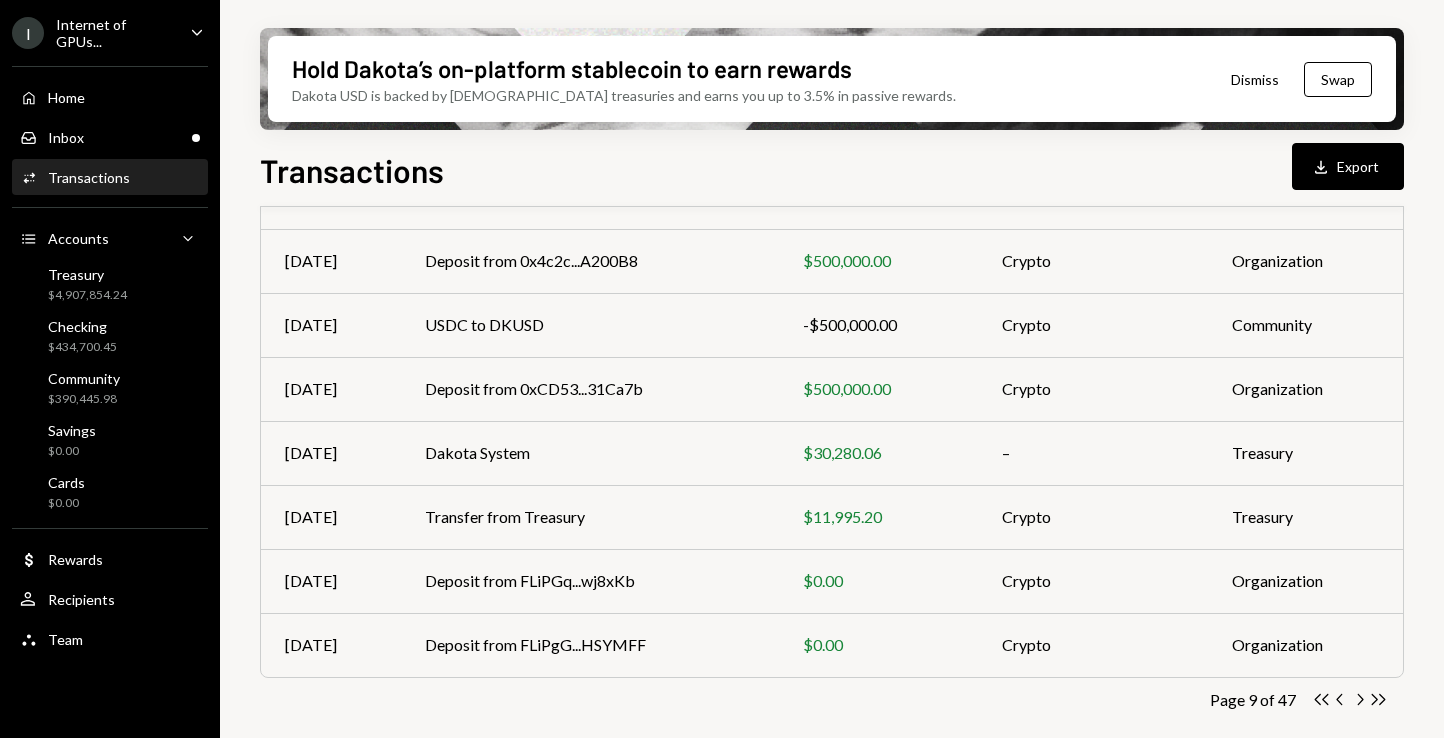 click on "Chevron Right" 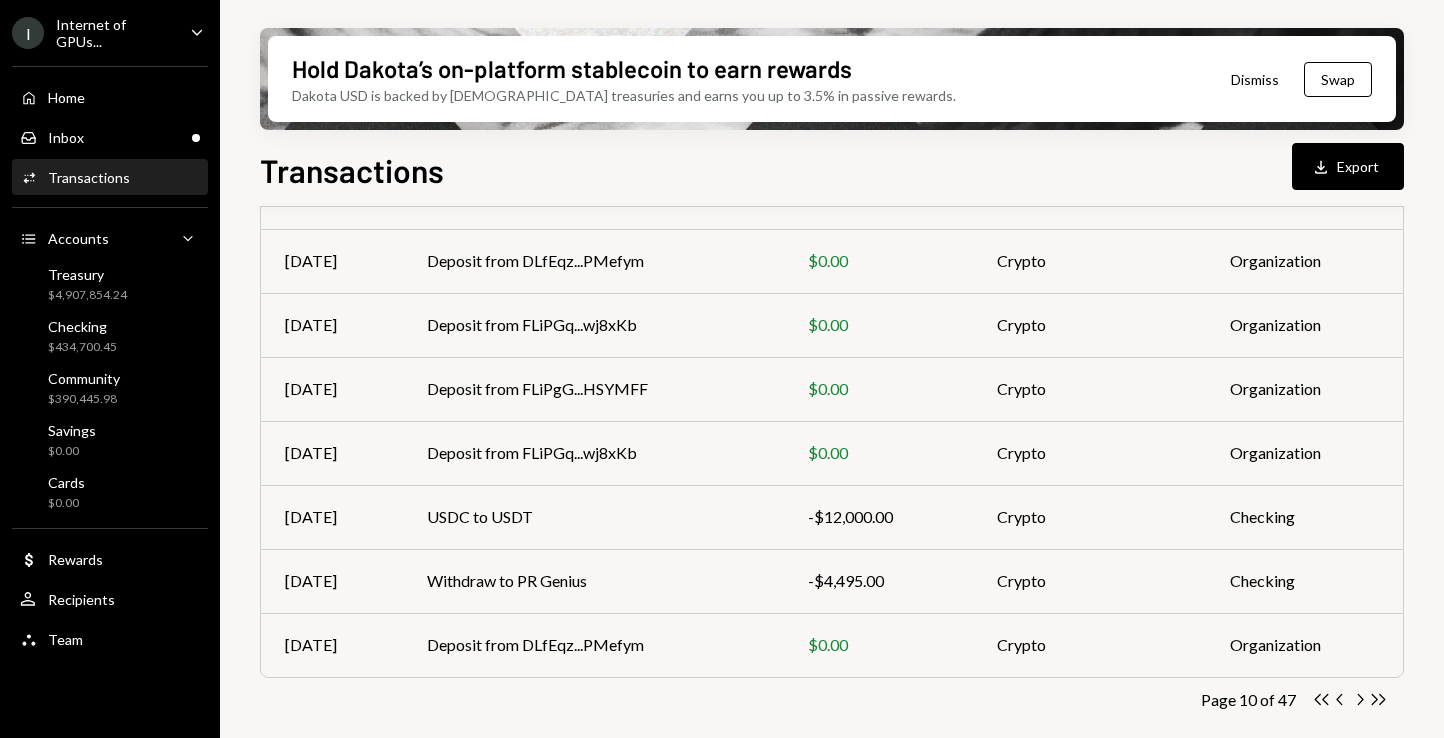 click on "Chevron Right" 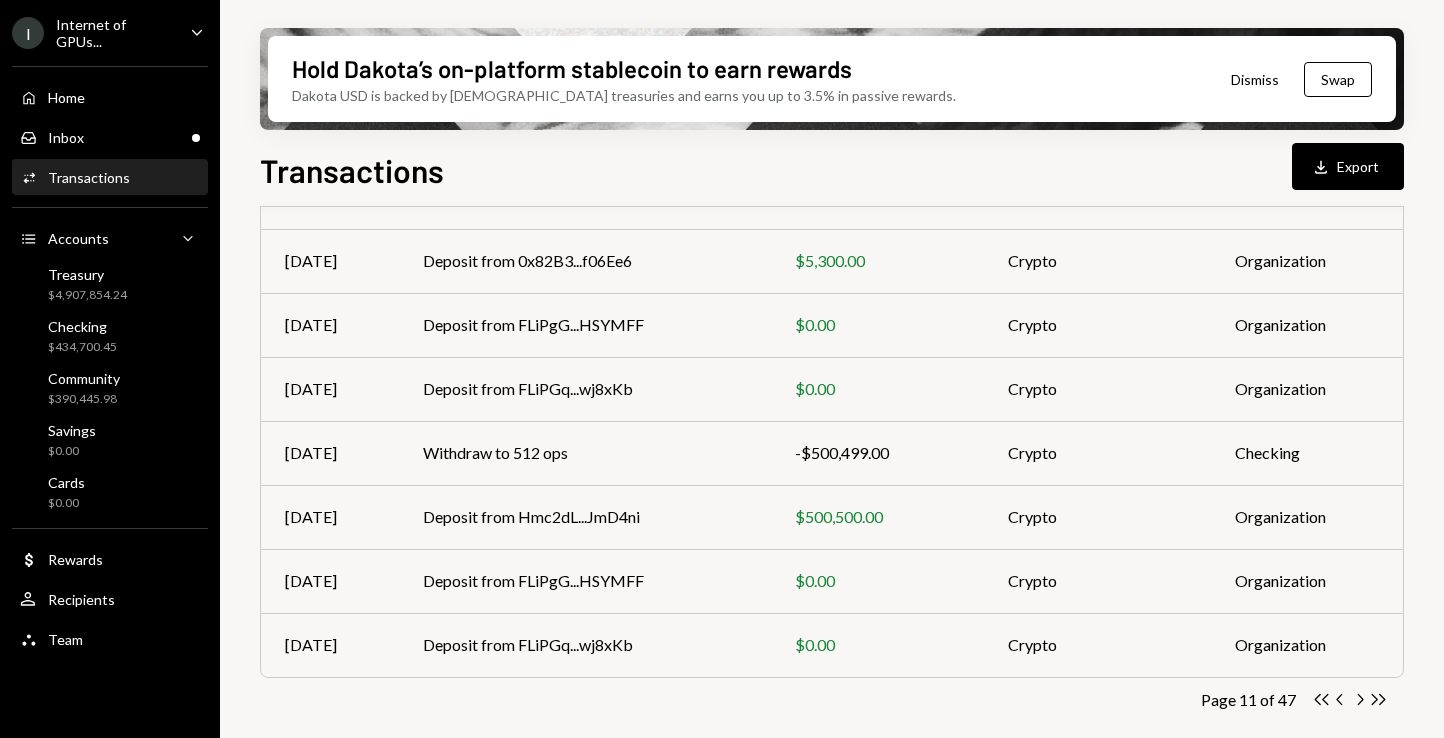 click on "Chevron Right" 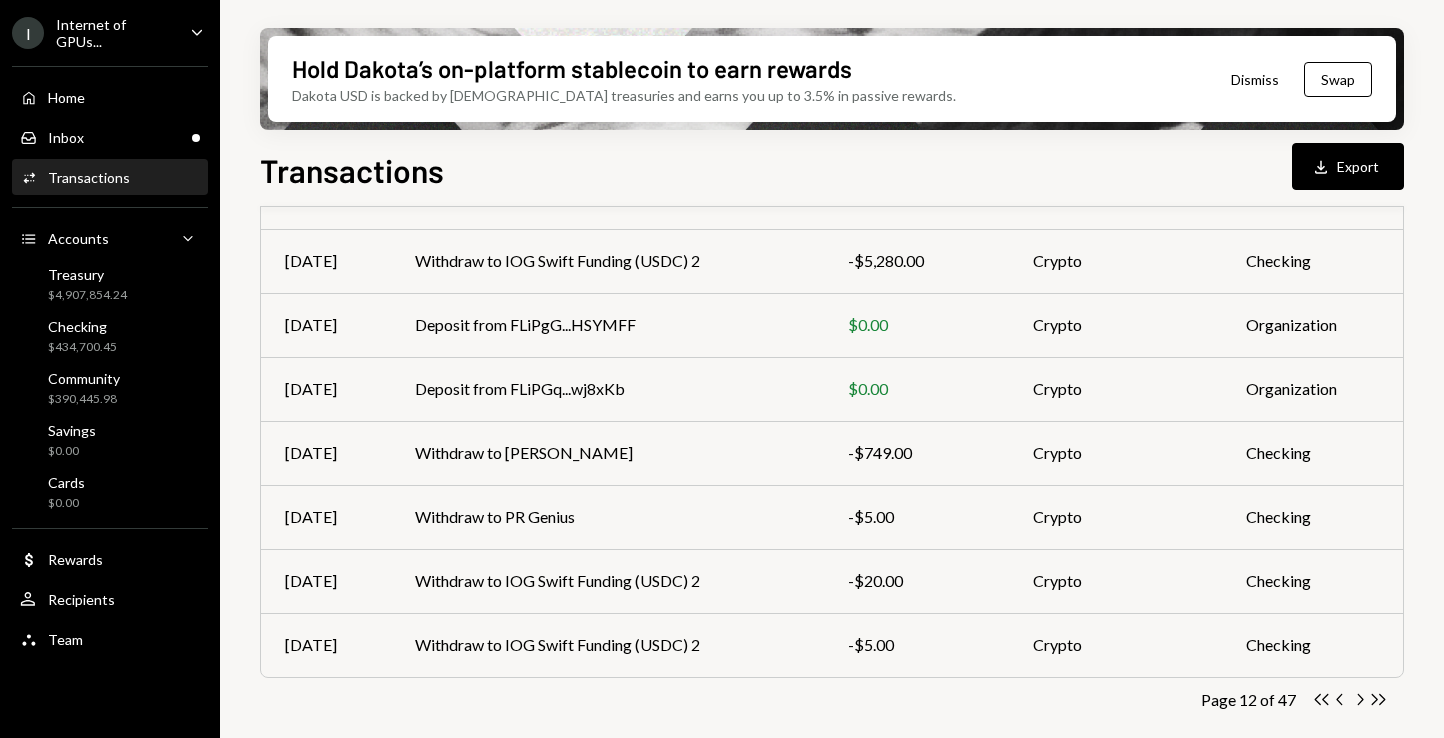 click on "Chevron Right" 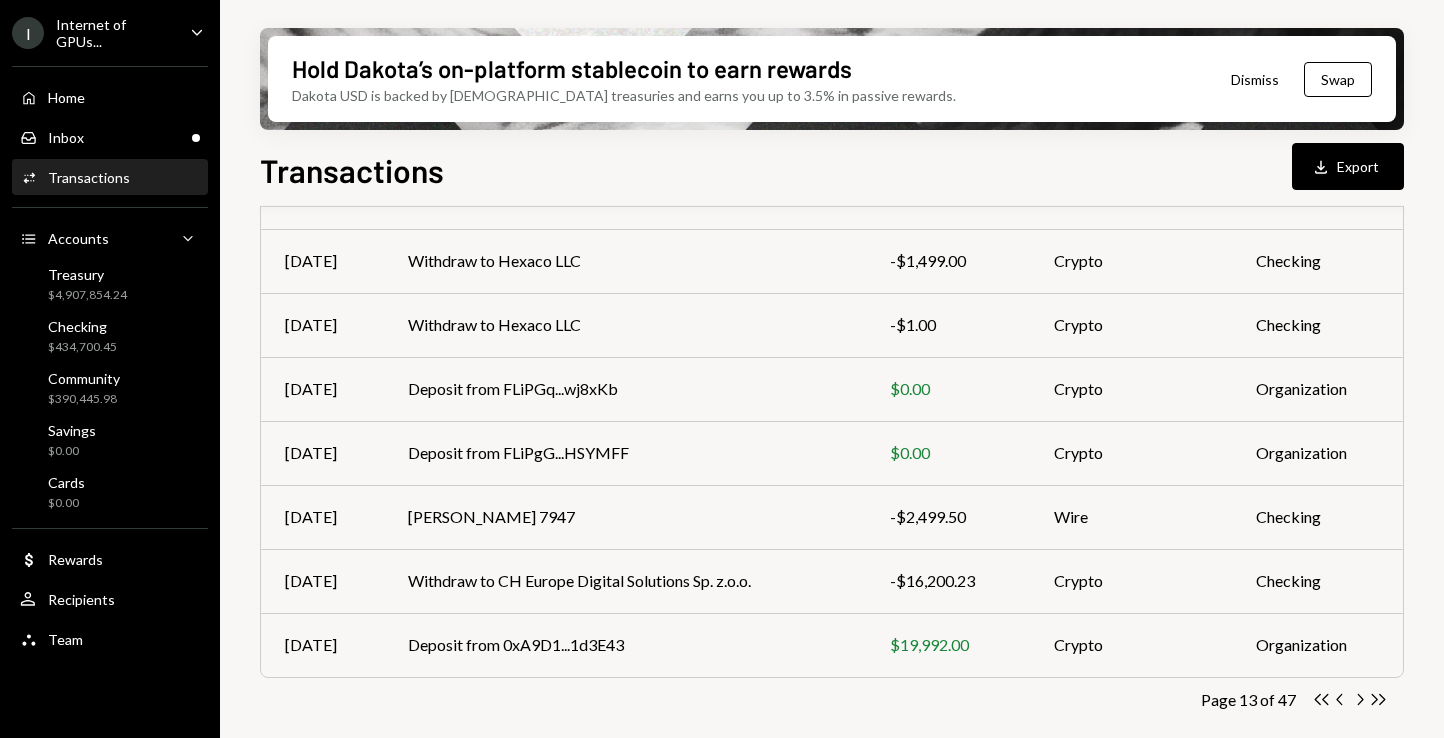 click on "Chevron Right" 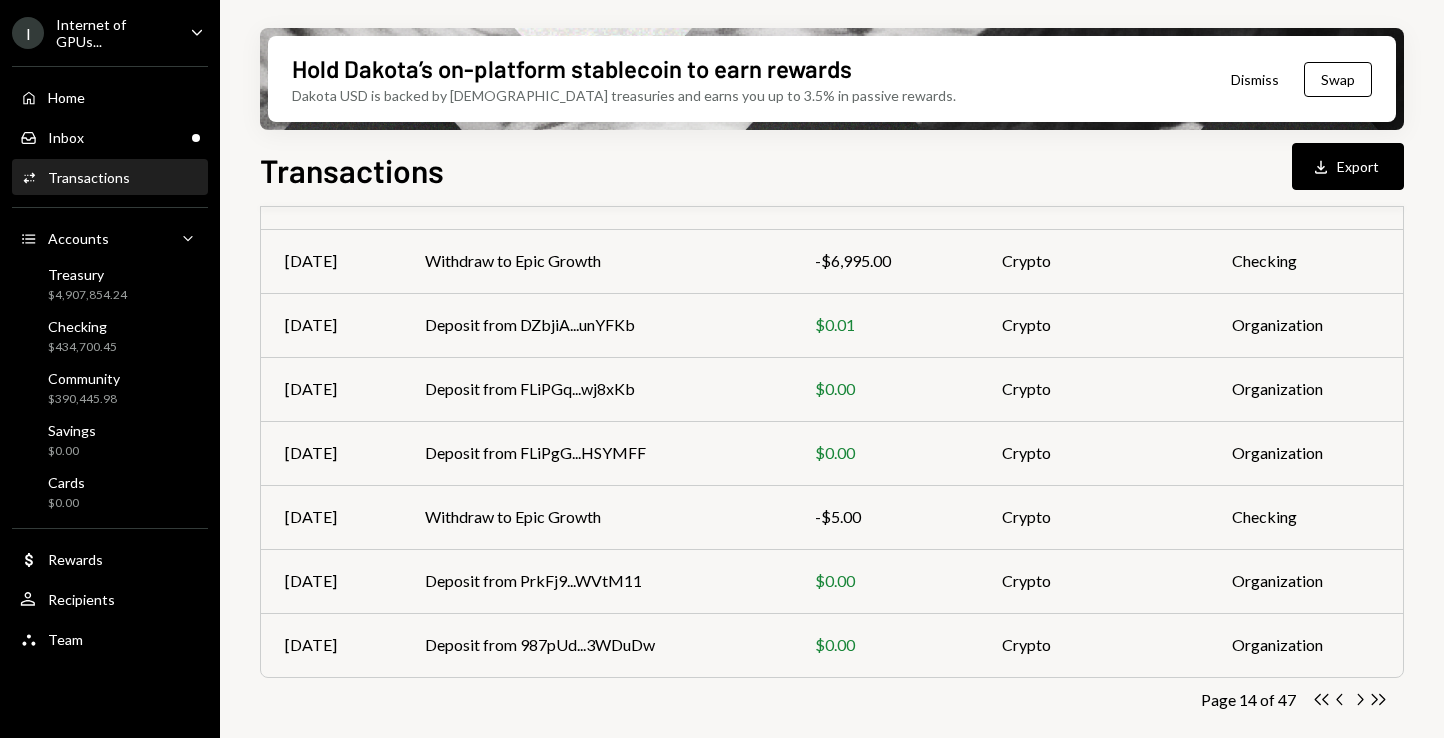 click on "Chevron Right" 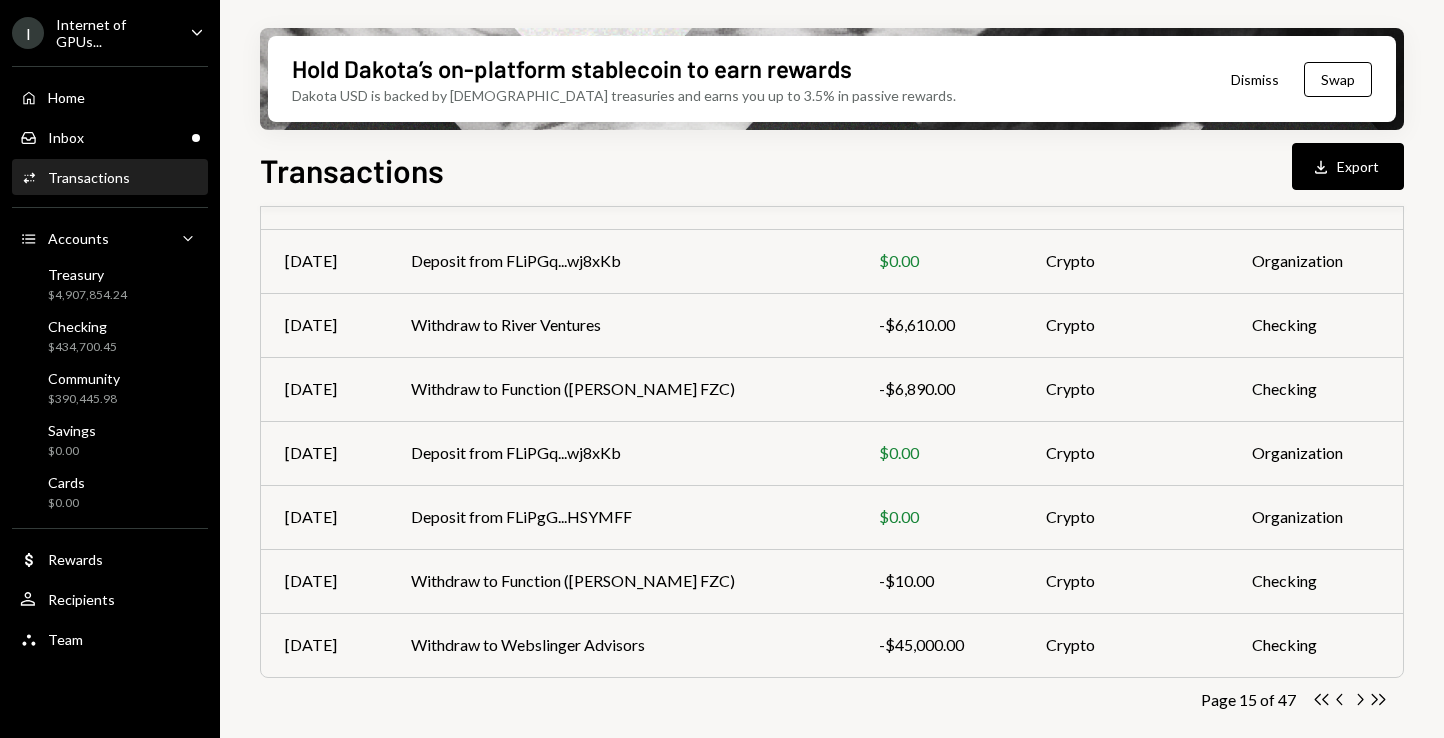 click on "Chevron Right" 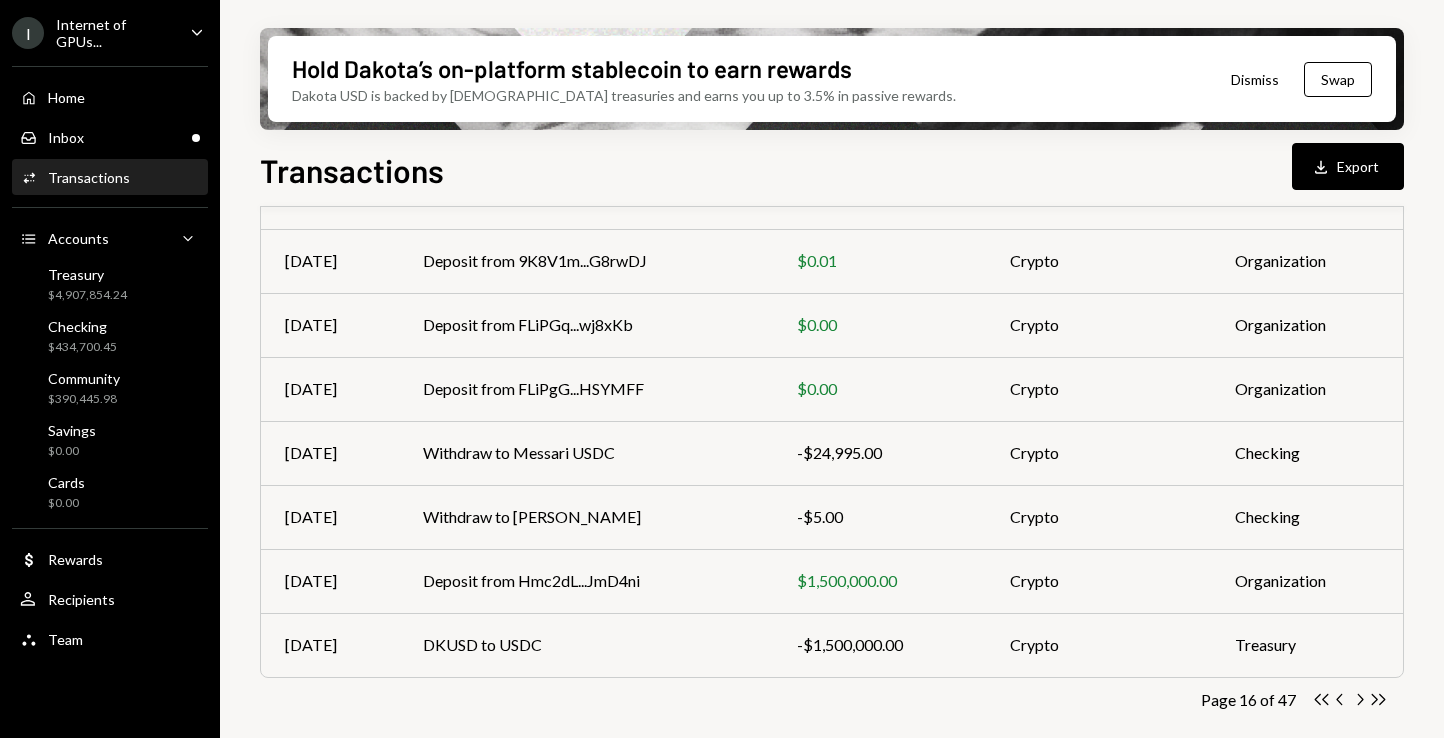 click on "Chevron Right" 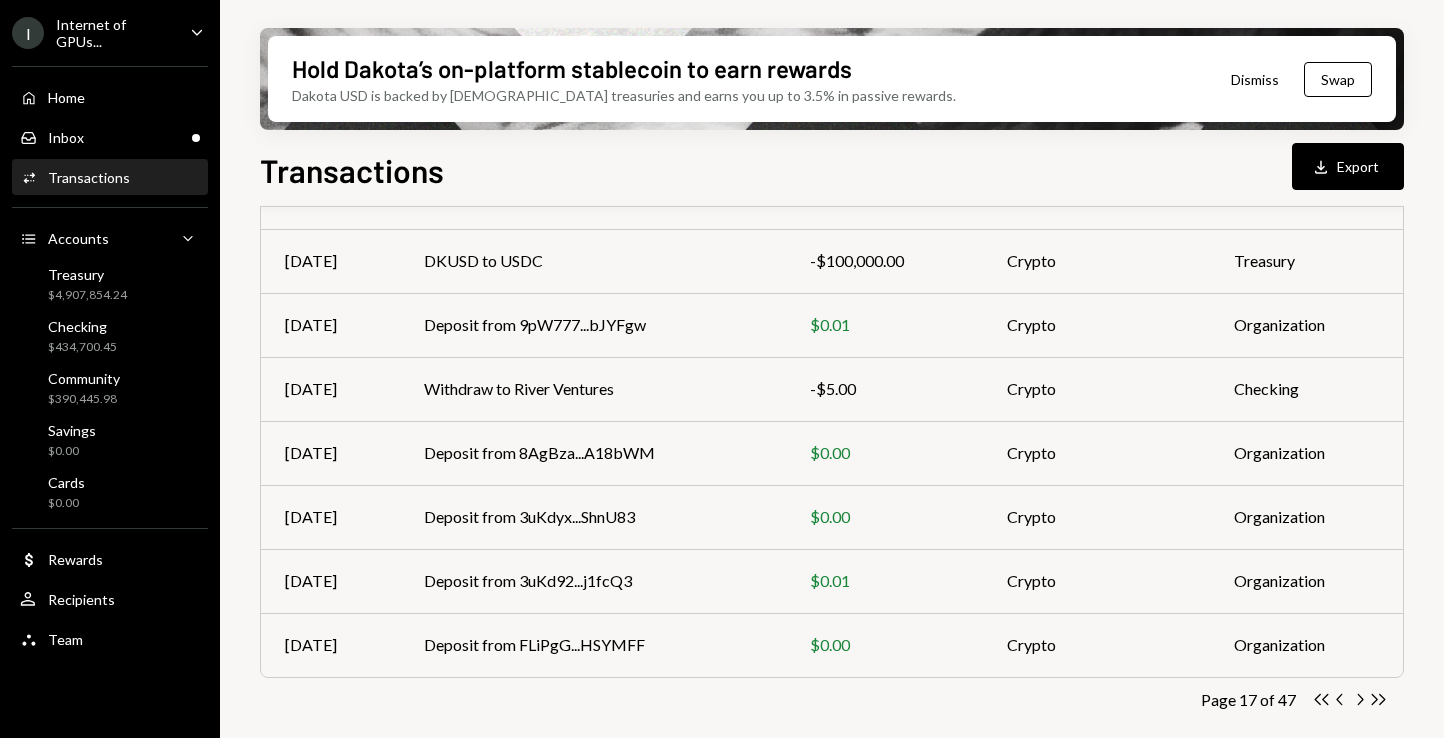 click on "Chevron Right" 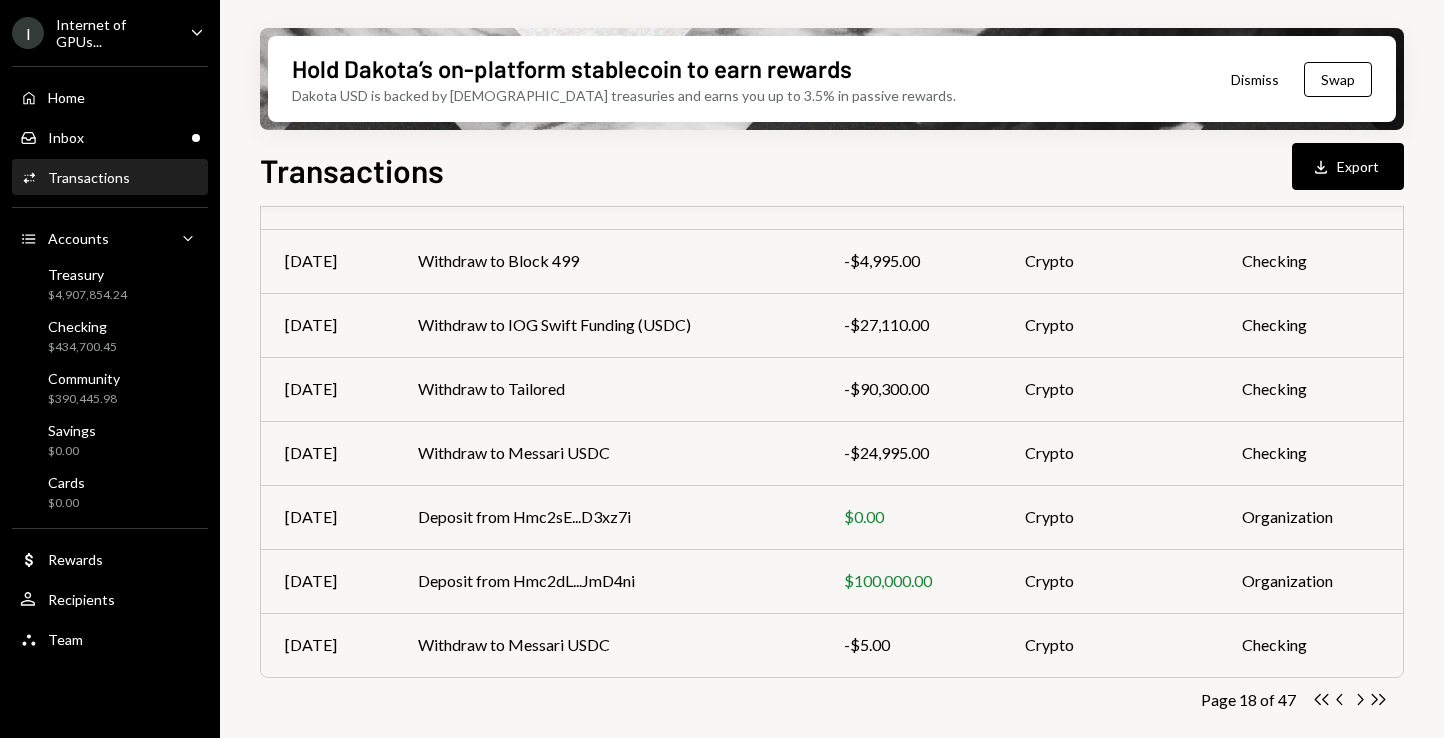 click on "Chevron Right" 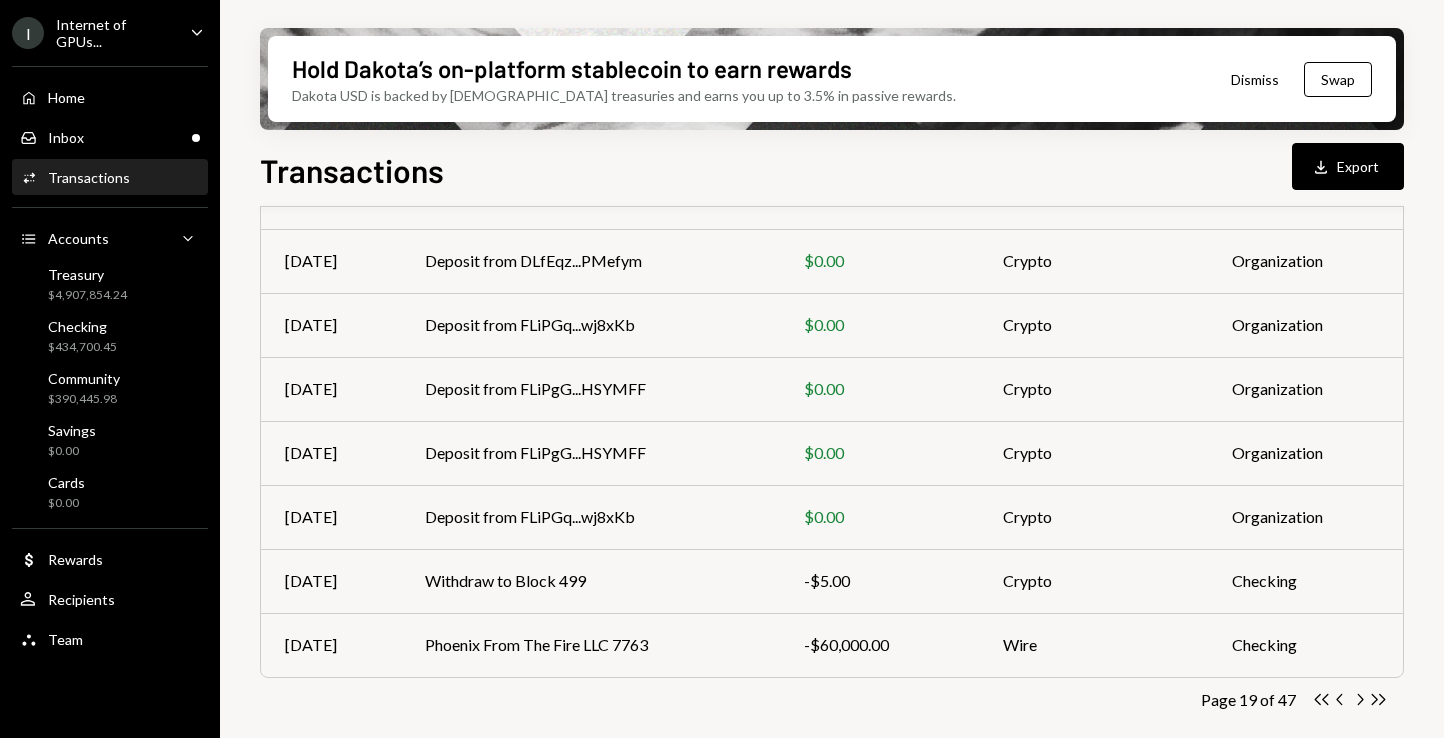 click on "Chevron Right" 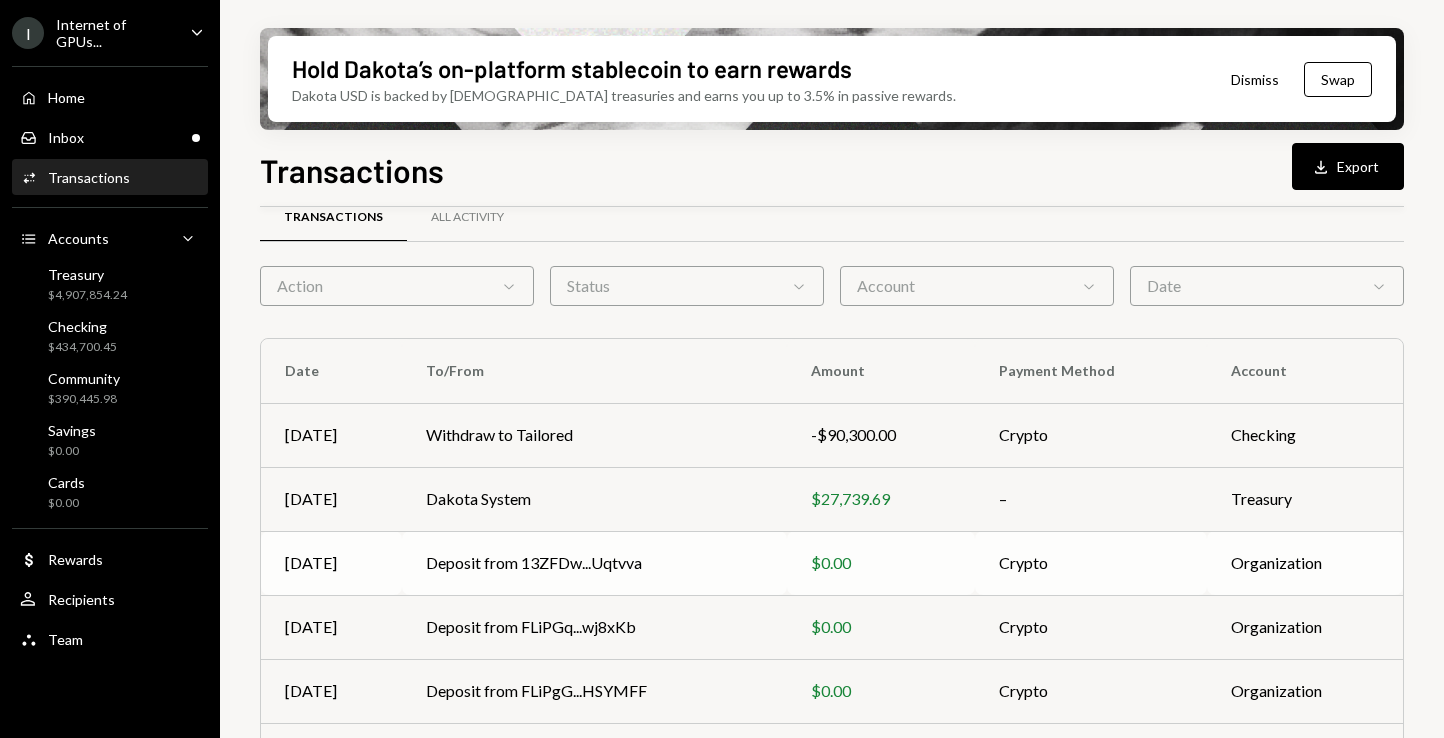scroll, scrollTop: 401, scrollLeft: 0, axis: vertical 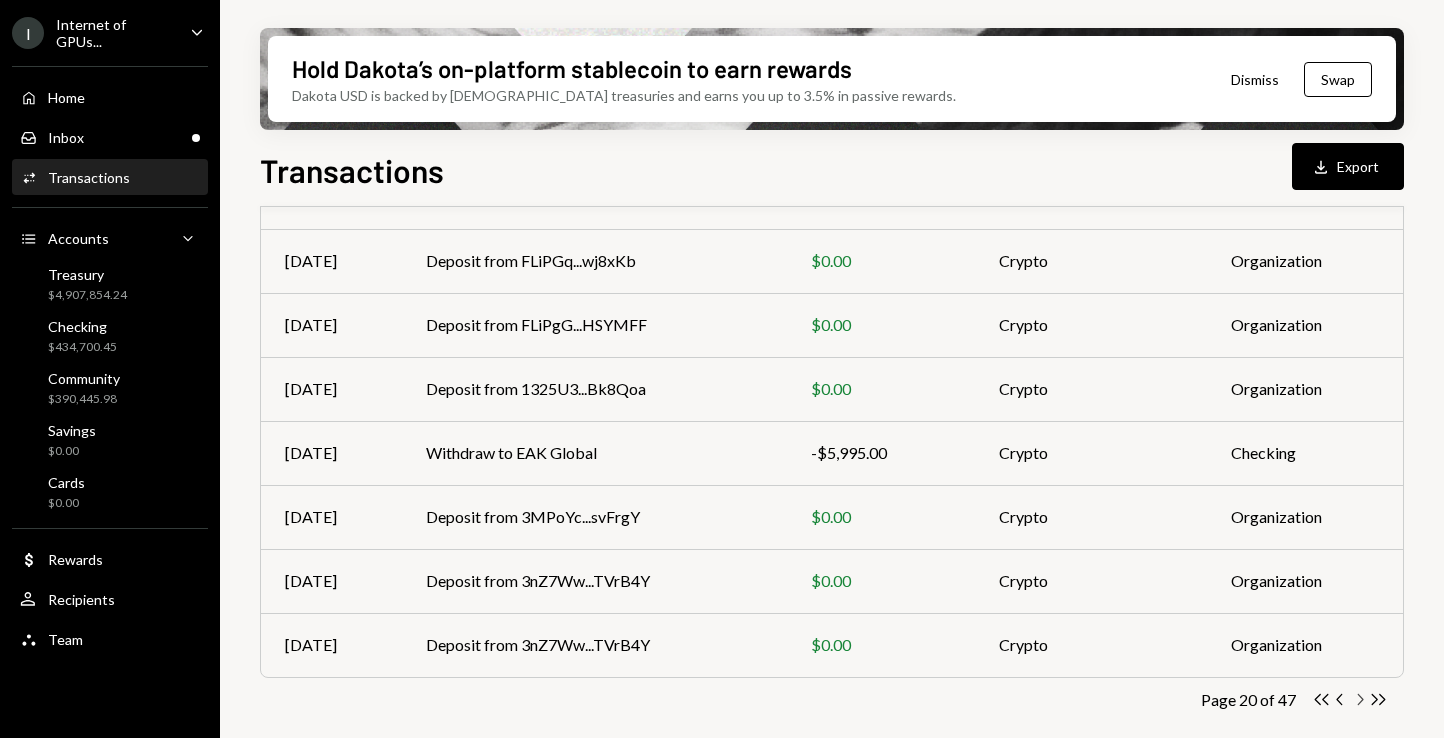 click on "Chevron Right" 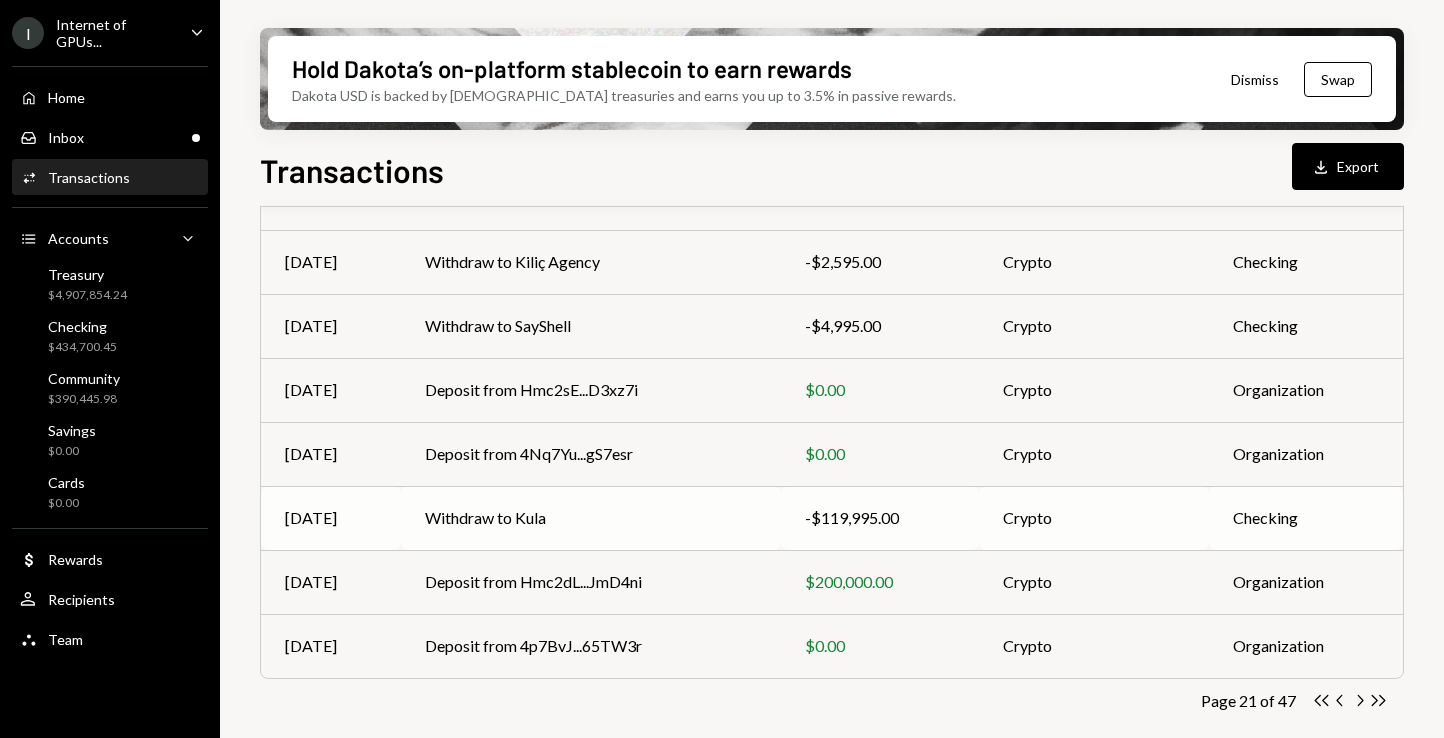 scroll, scrollTop: 401, scrollLeft: 0, axis: vertical 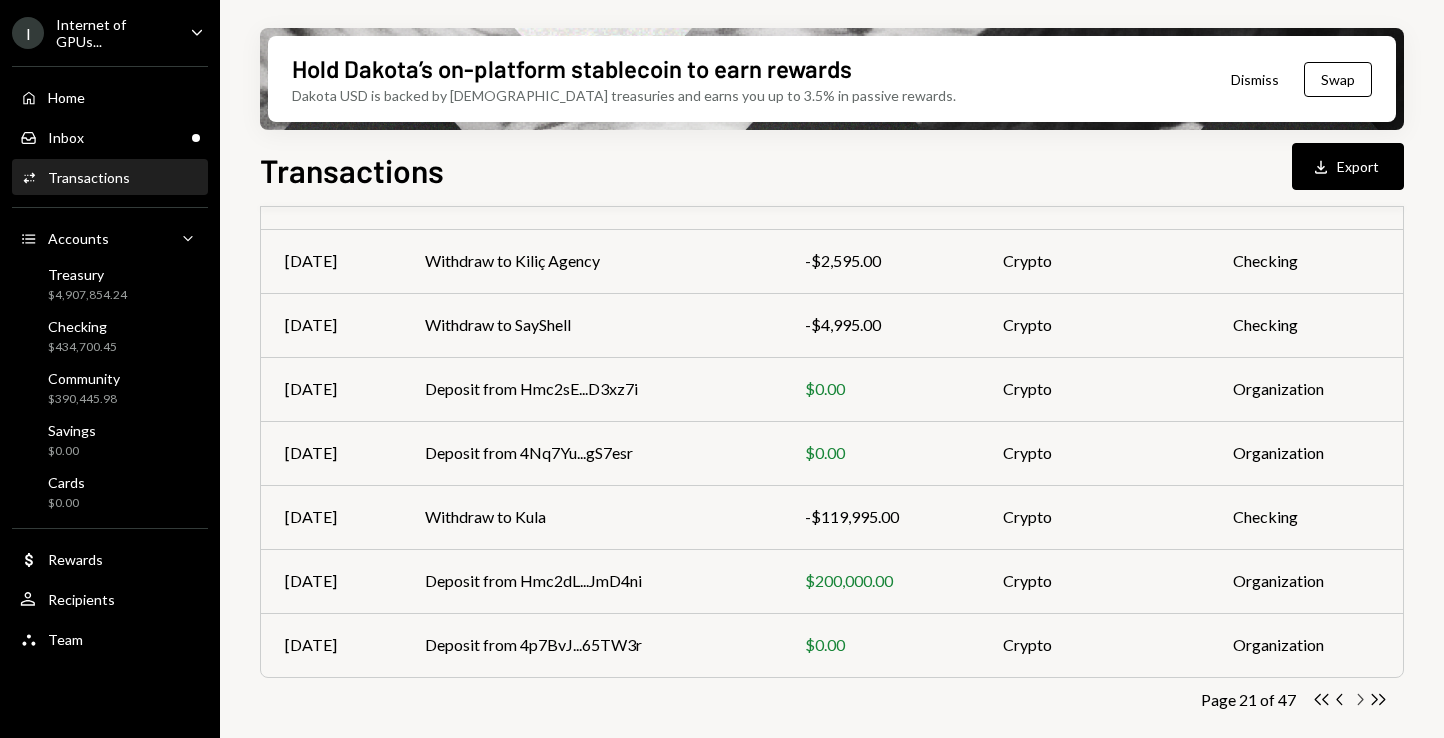 click on "Chevron Right" 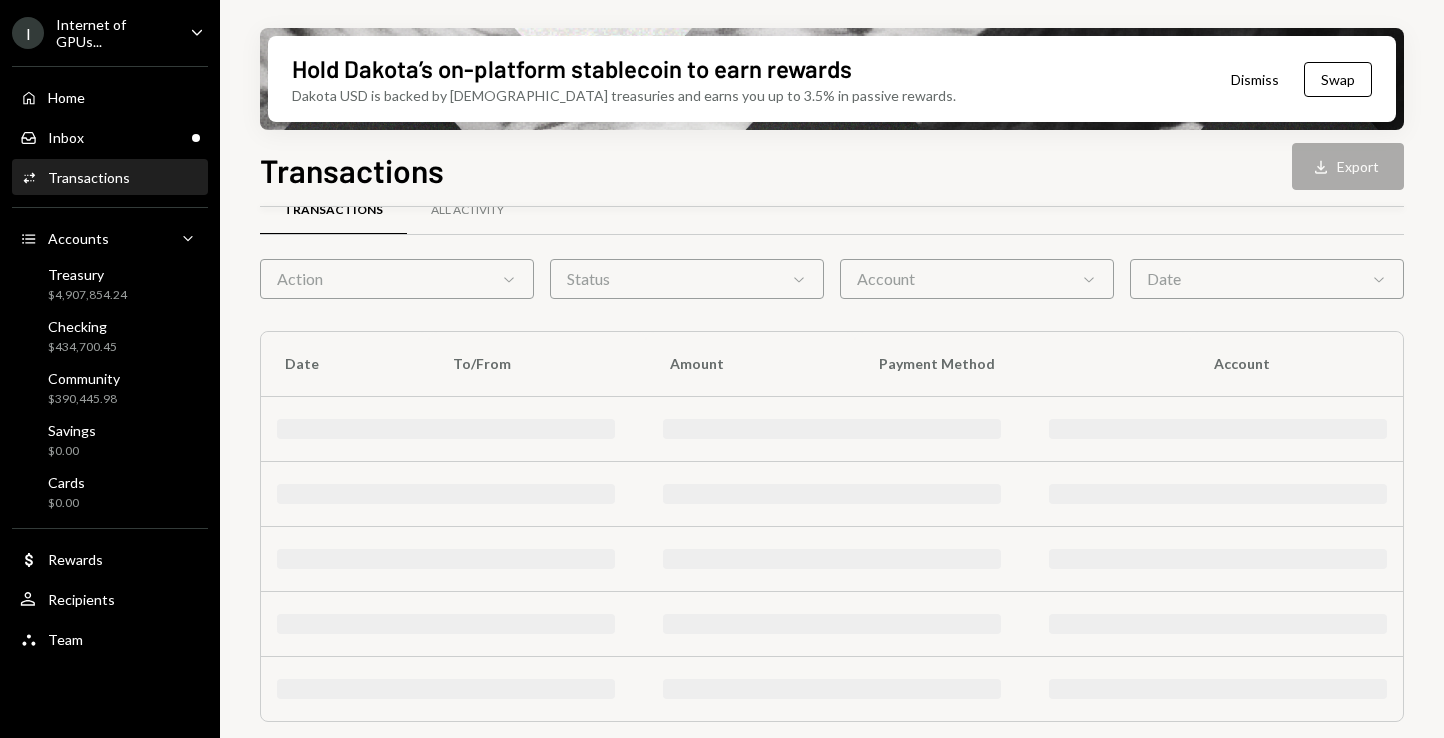 scroll, scrollTop: 401, scrollLeft: 0, axis: vertical 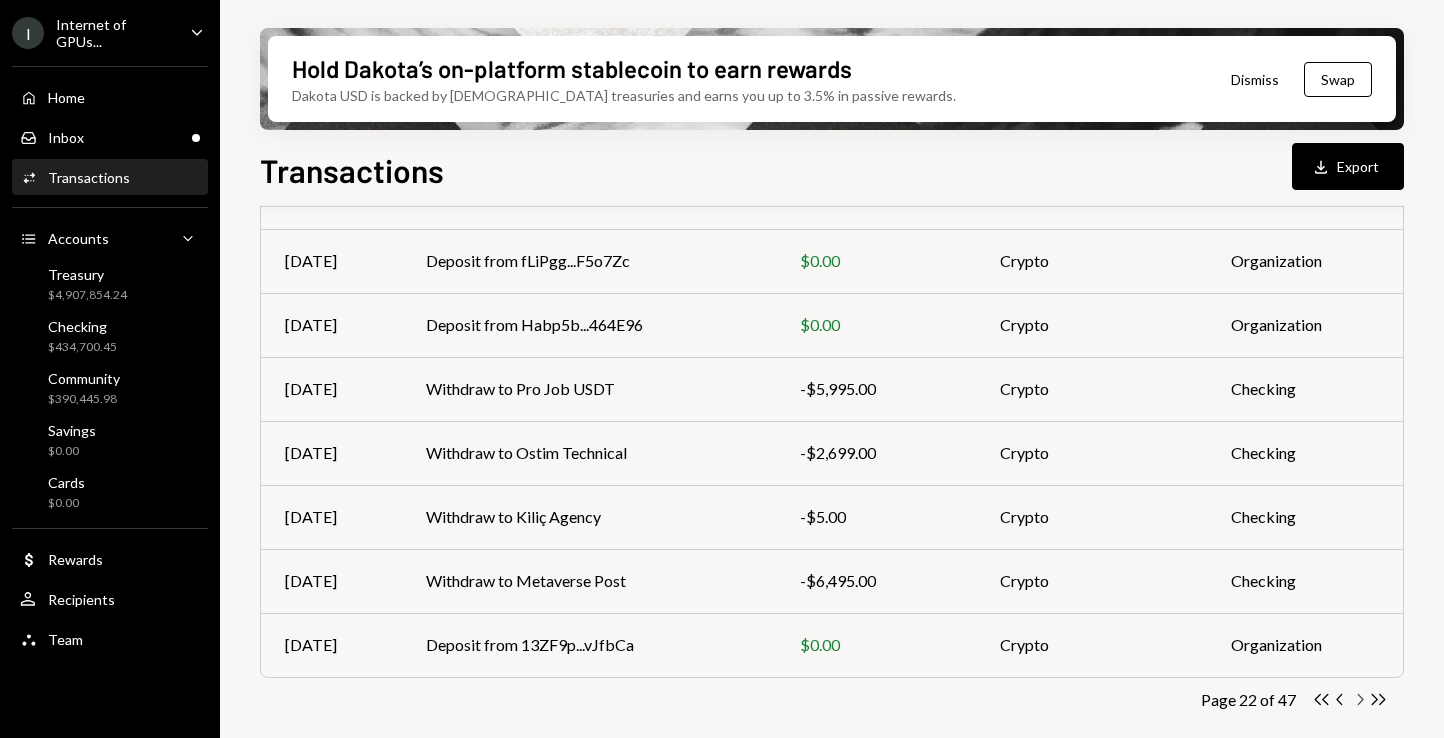 click on "Chevron Right" 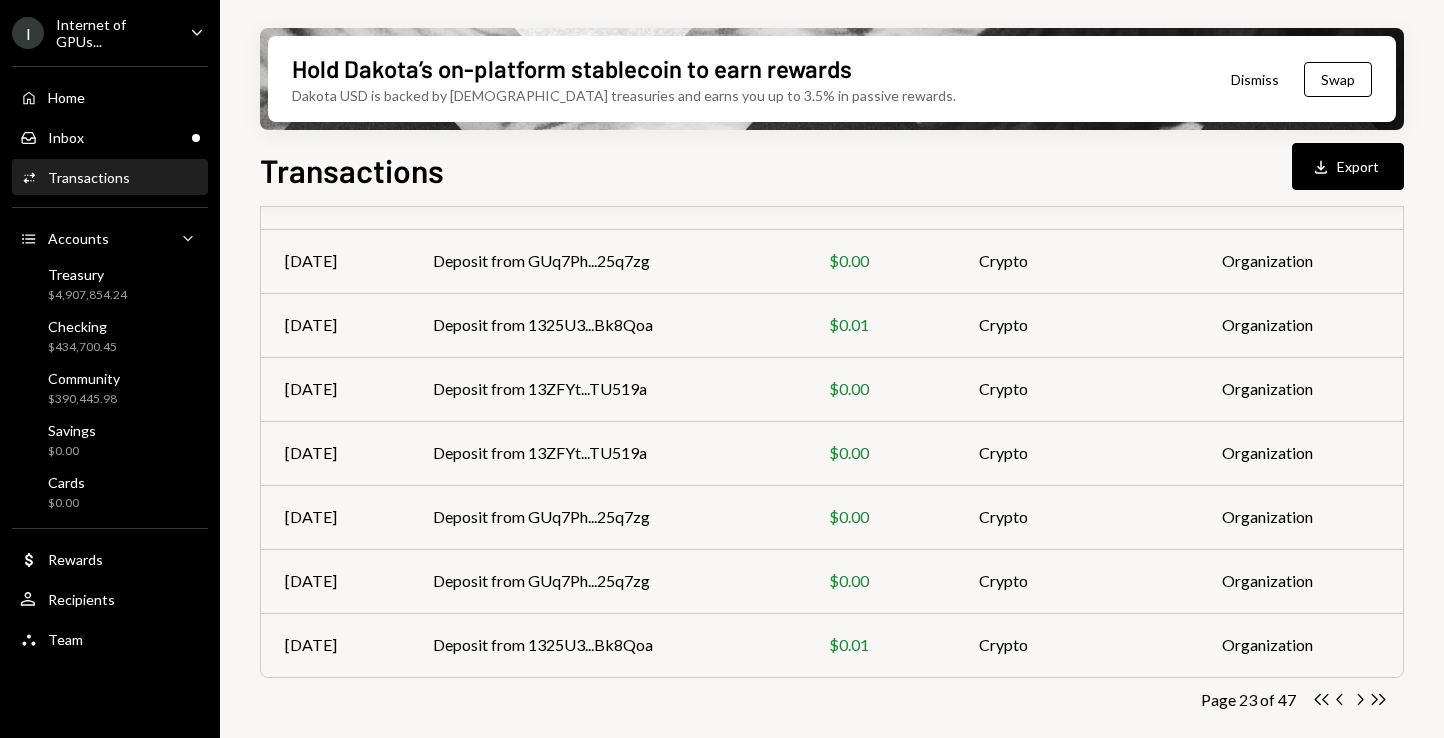 click on "Chevron Right" 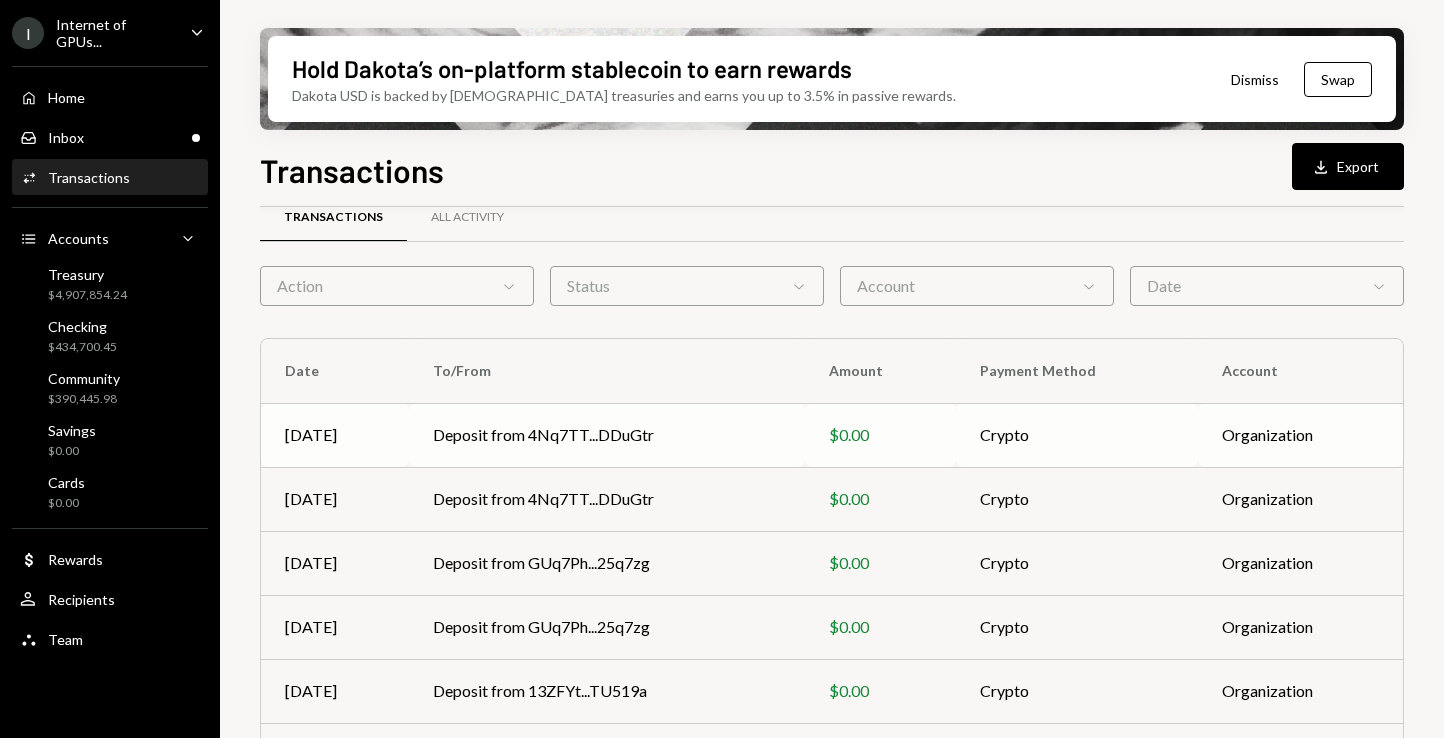 scroll, scrollTop: 0, scrollLeft: 0, axis: both 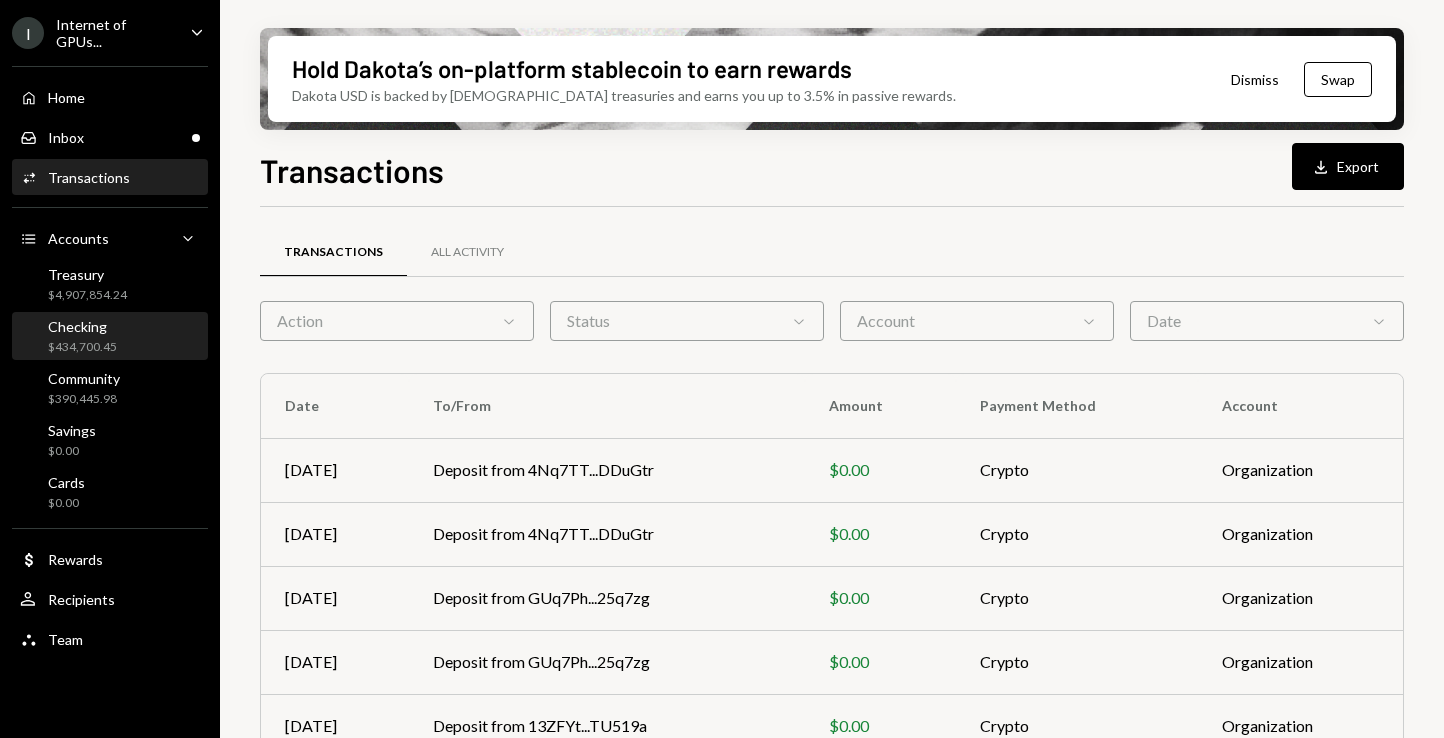 click on "Checking $434,700.45" at bounding box center (110, 337) 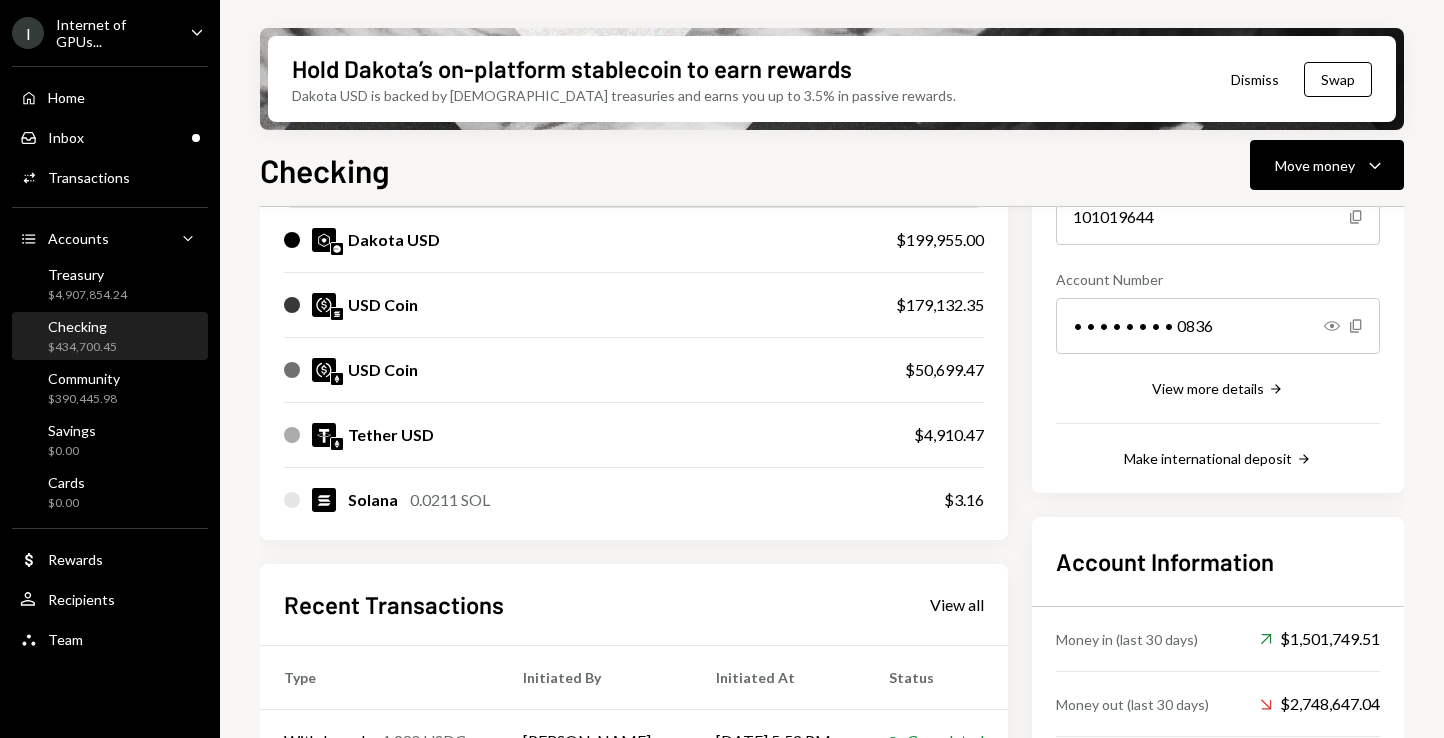 scroll, scrollTop: 563, scrollLeft: 0, axis: vertical 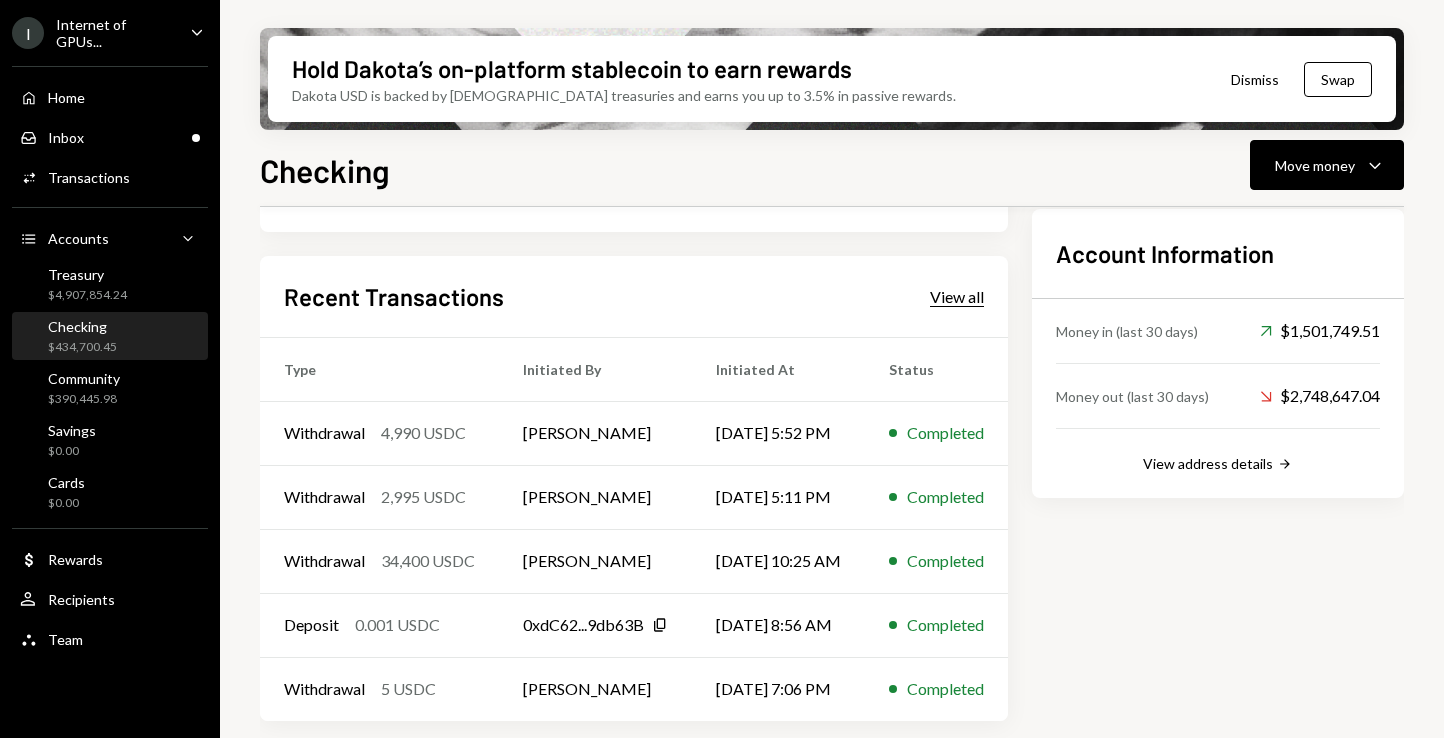 click on "View all" at bounding box center (957, 297) 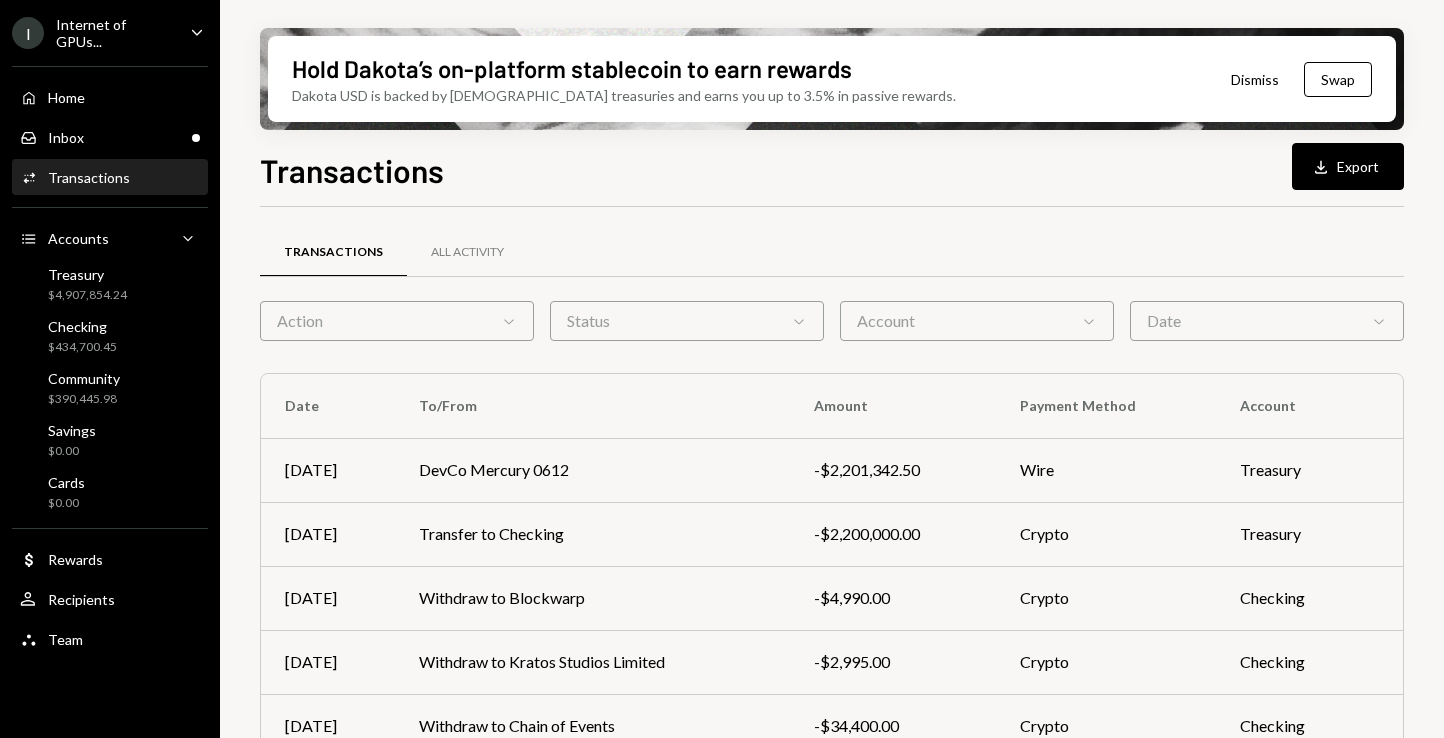 click on "Transactions All Activity Action Chevron Down Status Chevron Down Account Chevron Down Date Chevron Down Date To/From Amount Payment Method Account Jul 02 DevCo Mercury 0612 -$2,201,342.50 Wire Treasury Jul 01 Transfer to Checking -$2,200,000.00 Crypto Treasury Jun 26 Withdraw to Blockwarp -$4,990.00 Crypto Checking Jun 26 Withdraw to Kratos Studios Limited -$2,995.00 Crypto Checking Jun 25 Withdraw to Chain of Events -$34,400.00 Crypto Checking Jun 25 Deposit from 0xdC62...9db63B $0.00 Crypto Organization Jun 24 Withdraw to Kratos Studios Limited -$5.00 Crypto Checking Jun 24 Withdraw to Chain of Events -$1.70 Crypto Checking Jun 24 Withdraw to Blockwarp -$10.00 Crypto Checking Jun 20 Dakota System $28,281.24 – Treasury Page 1 of 47 Double Arrow Left Chevron Left Chevron Right Double Arrow Right" at bounding box center [832, 700] 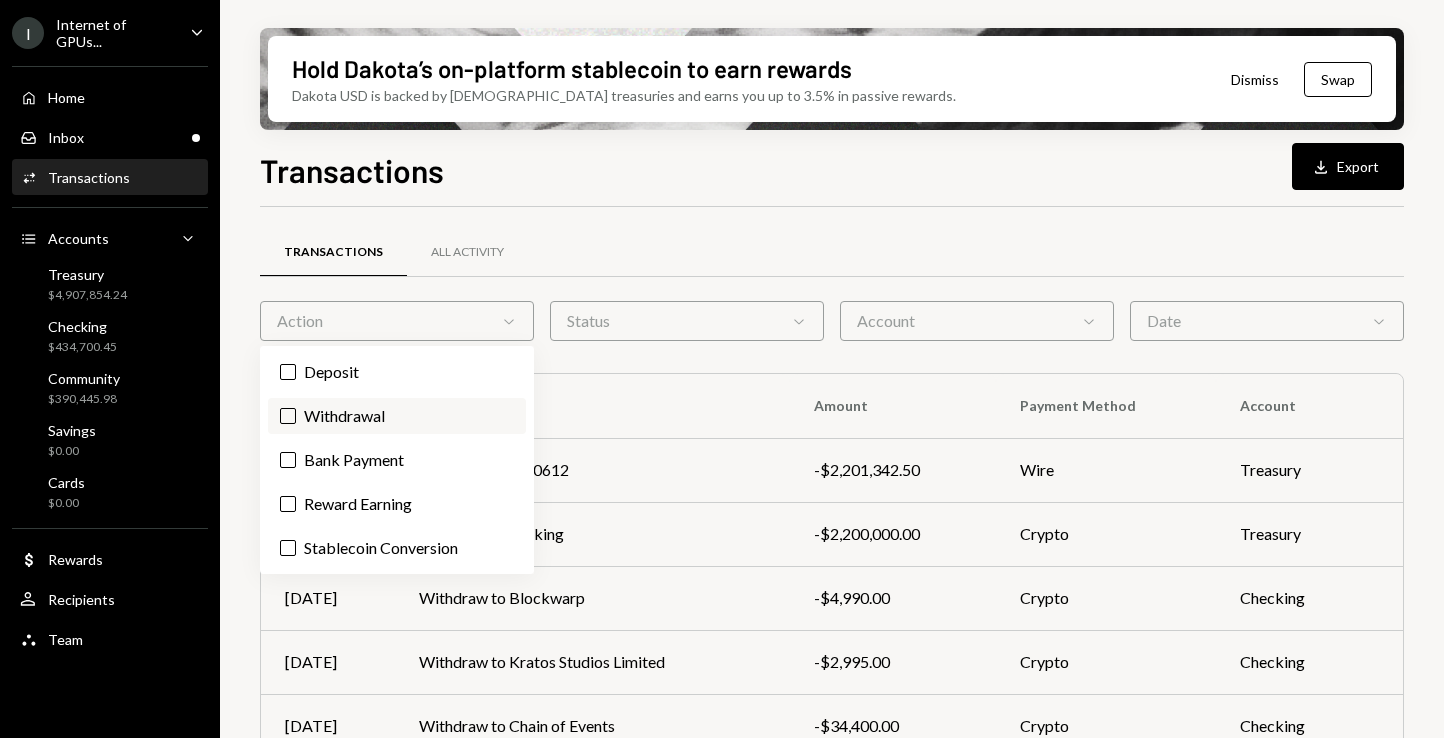 click on "Withdrawal" at bounding box center [397, 416] 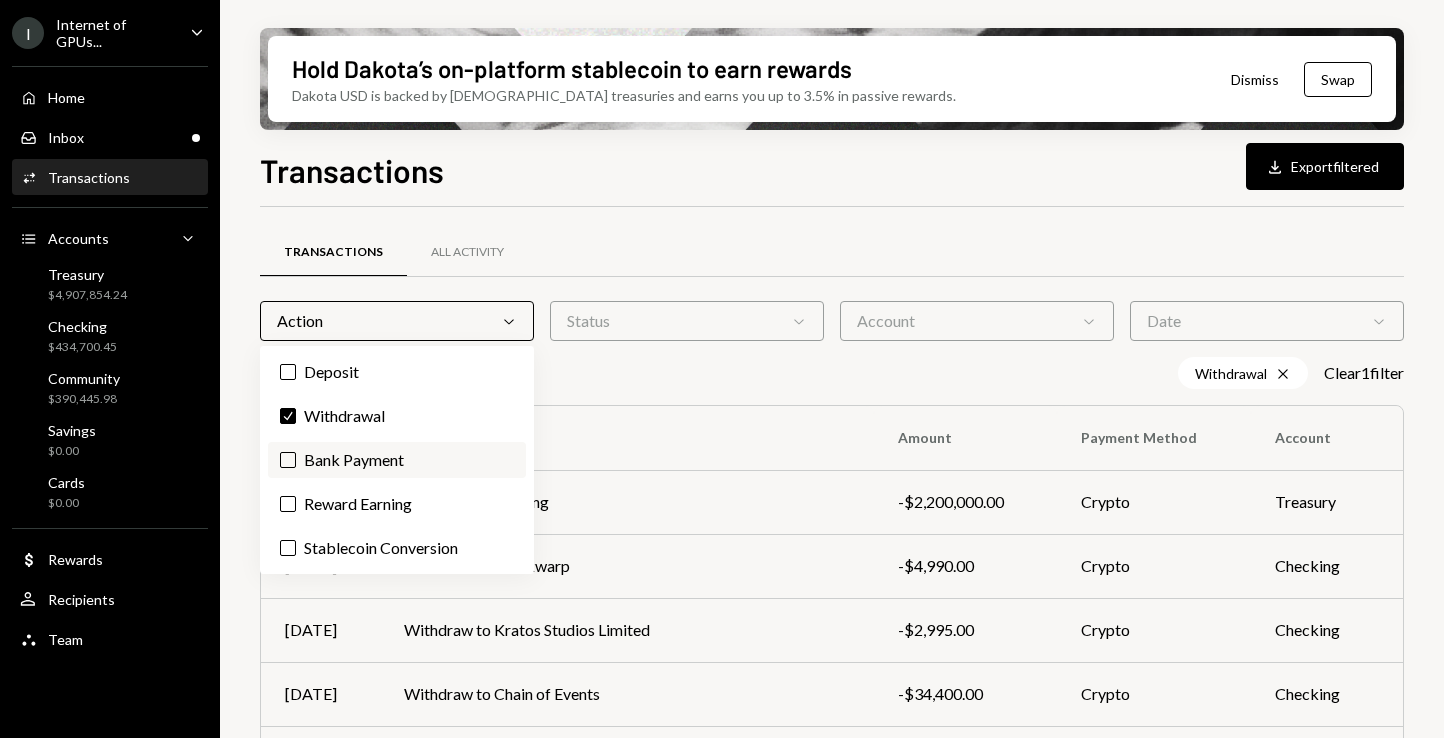 click on "Bank Payment" at bounding box center [397, 460] 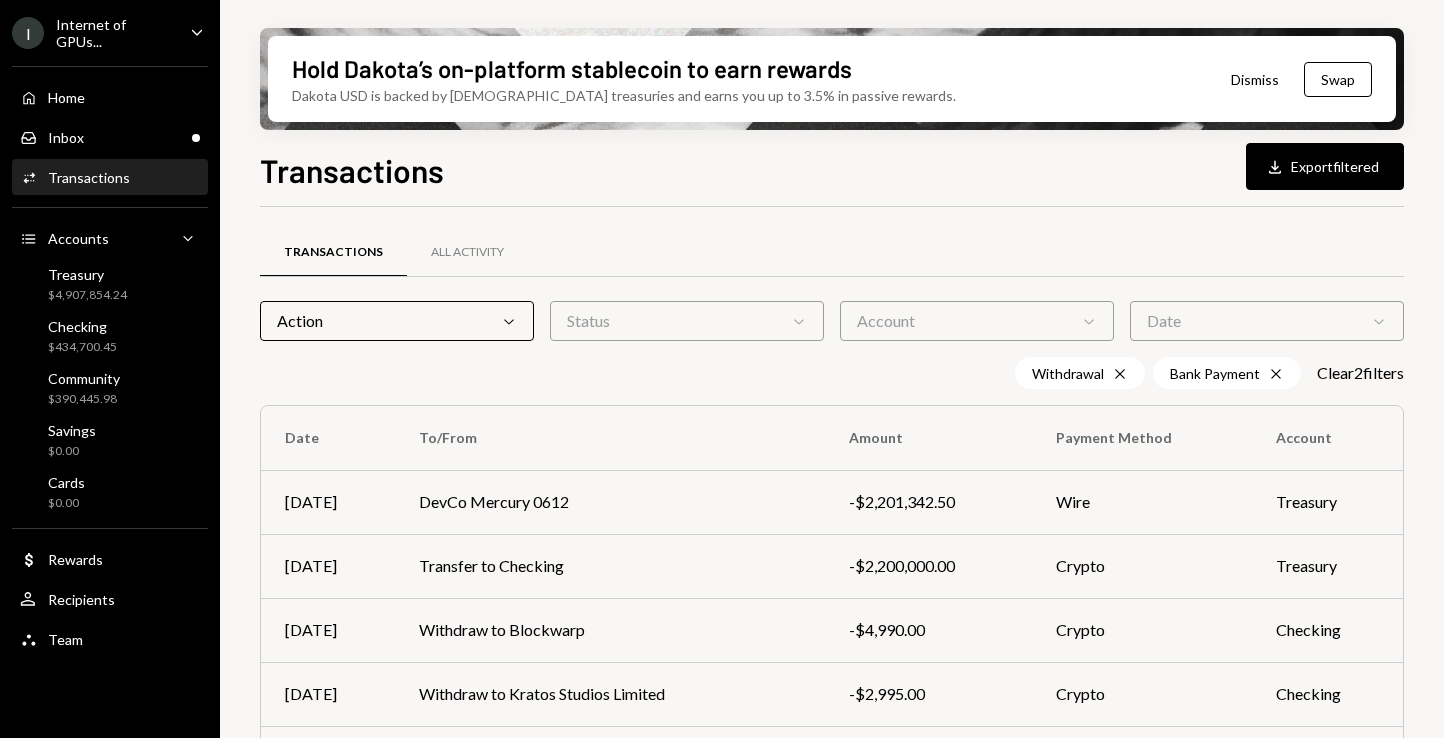 click on "Withdrawal Cross Bank Payment Cross Clear  2  filter s" at bounding box center [832, 373] 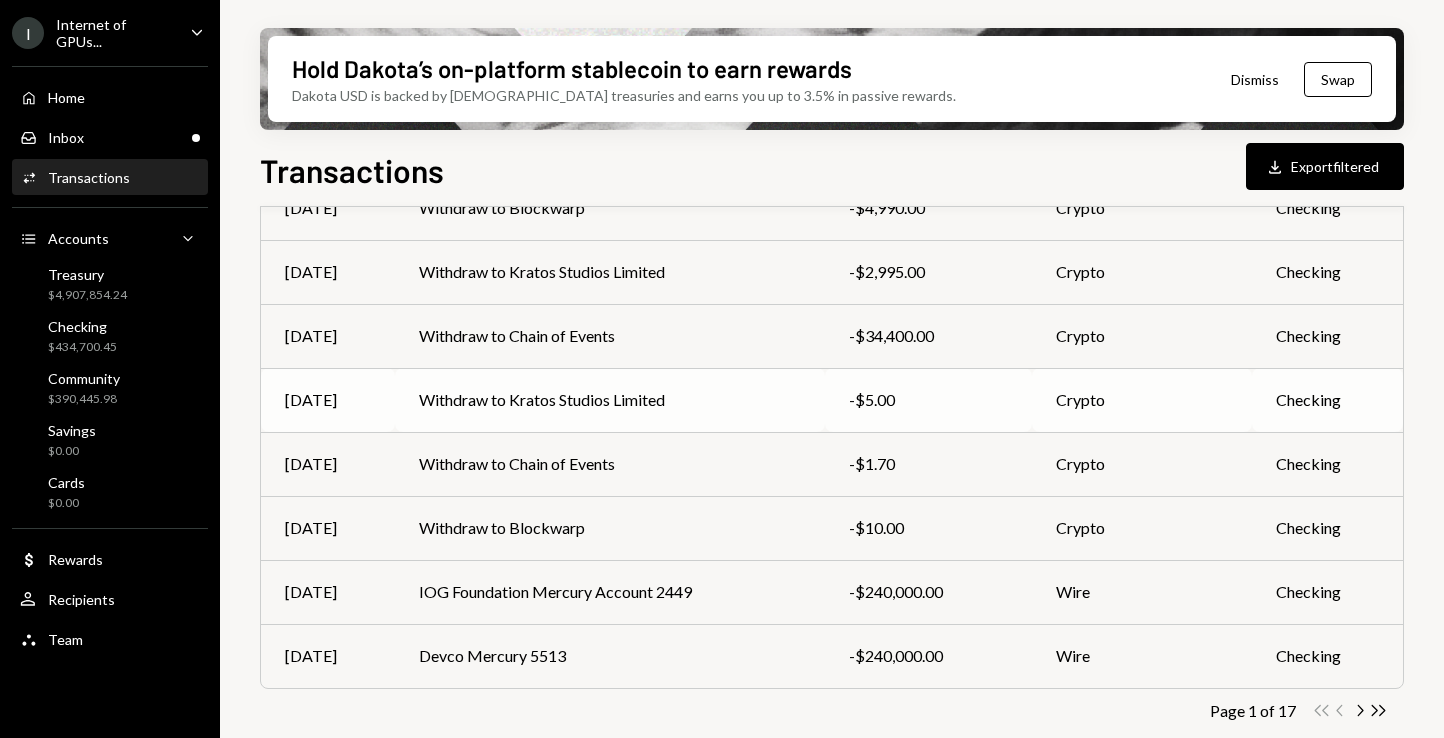 scroll, scrollTop: 433, scrollLeft: 0, axis: vertical 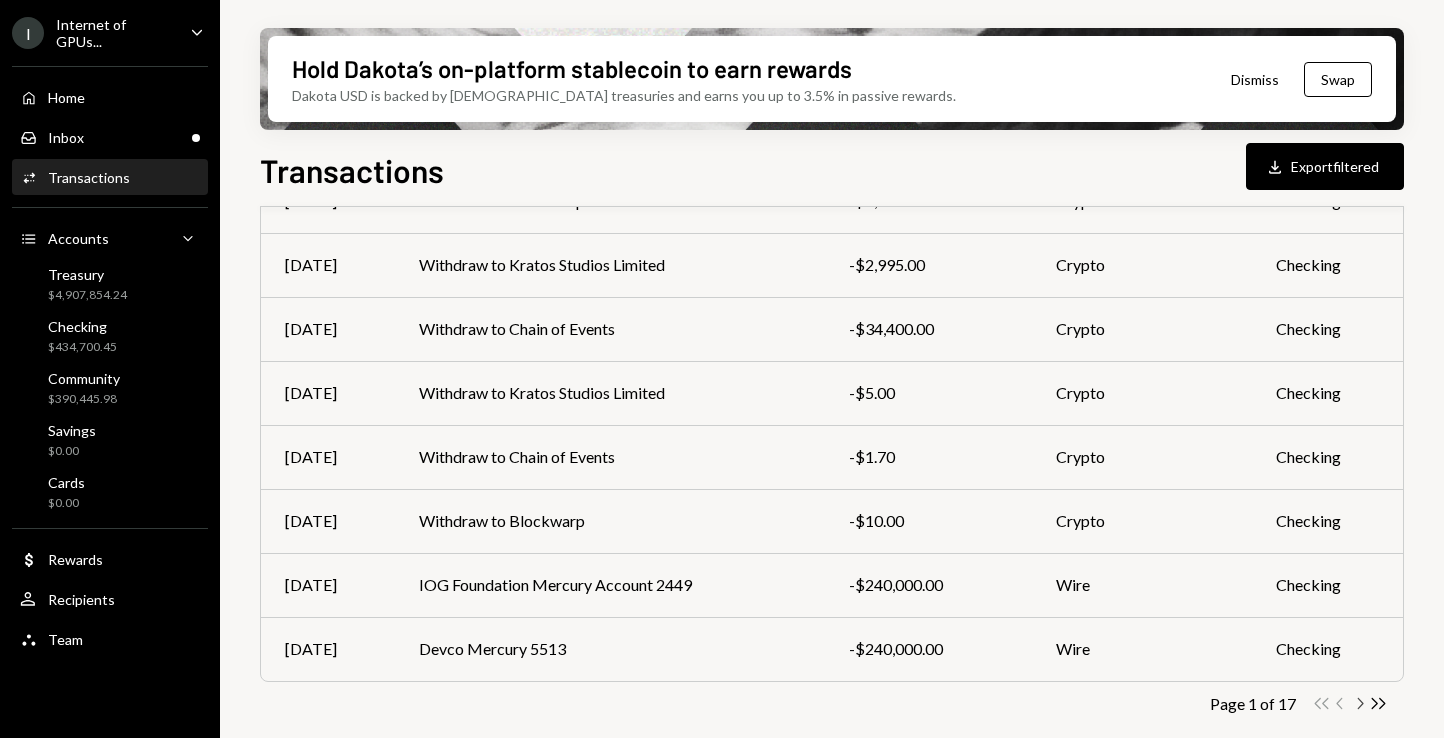 click on "Chevron Right" 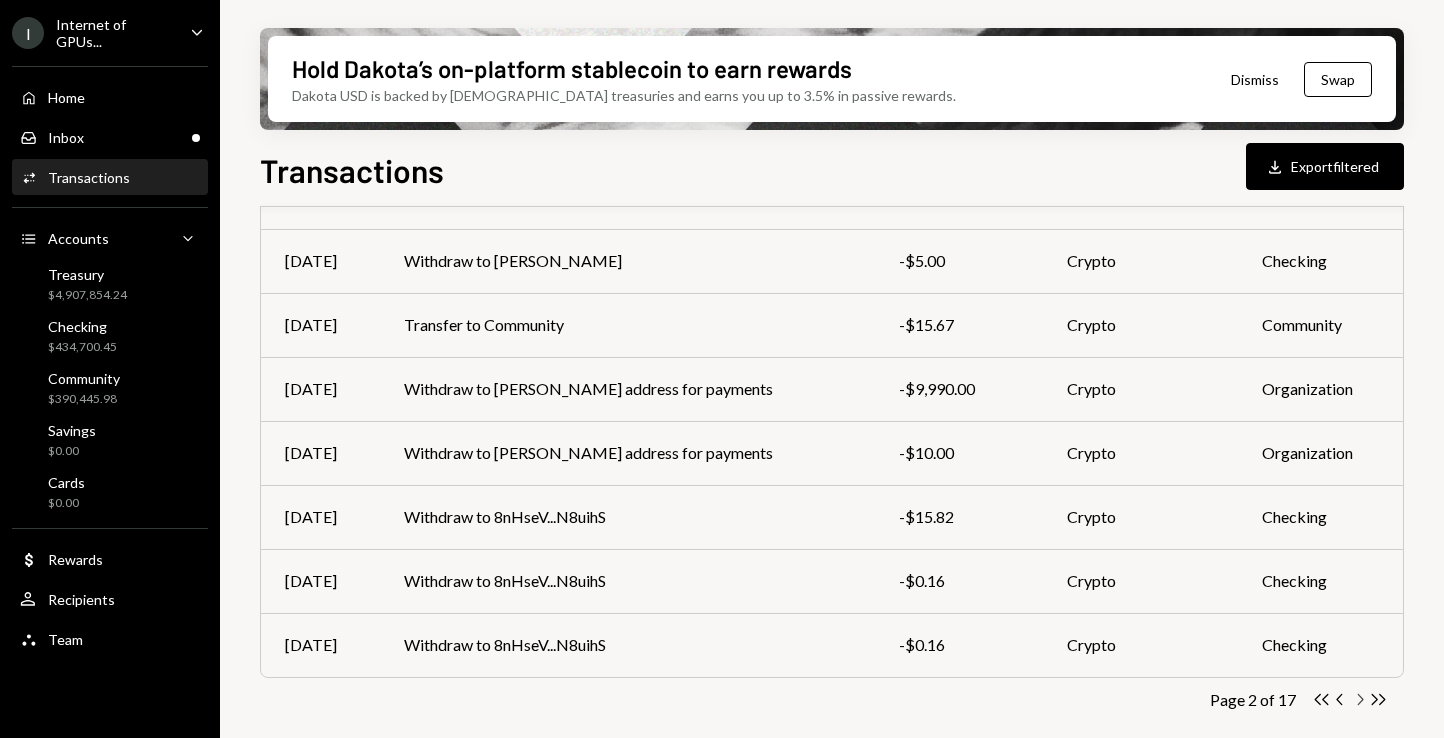 click on "Chevron Right" 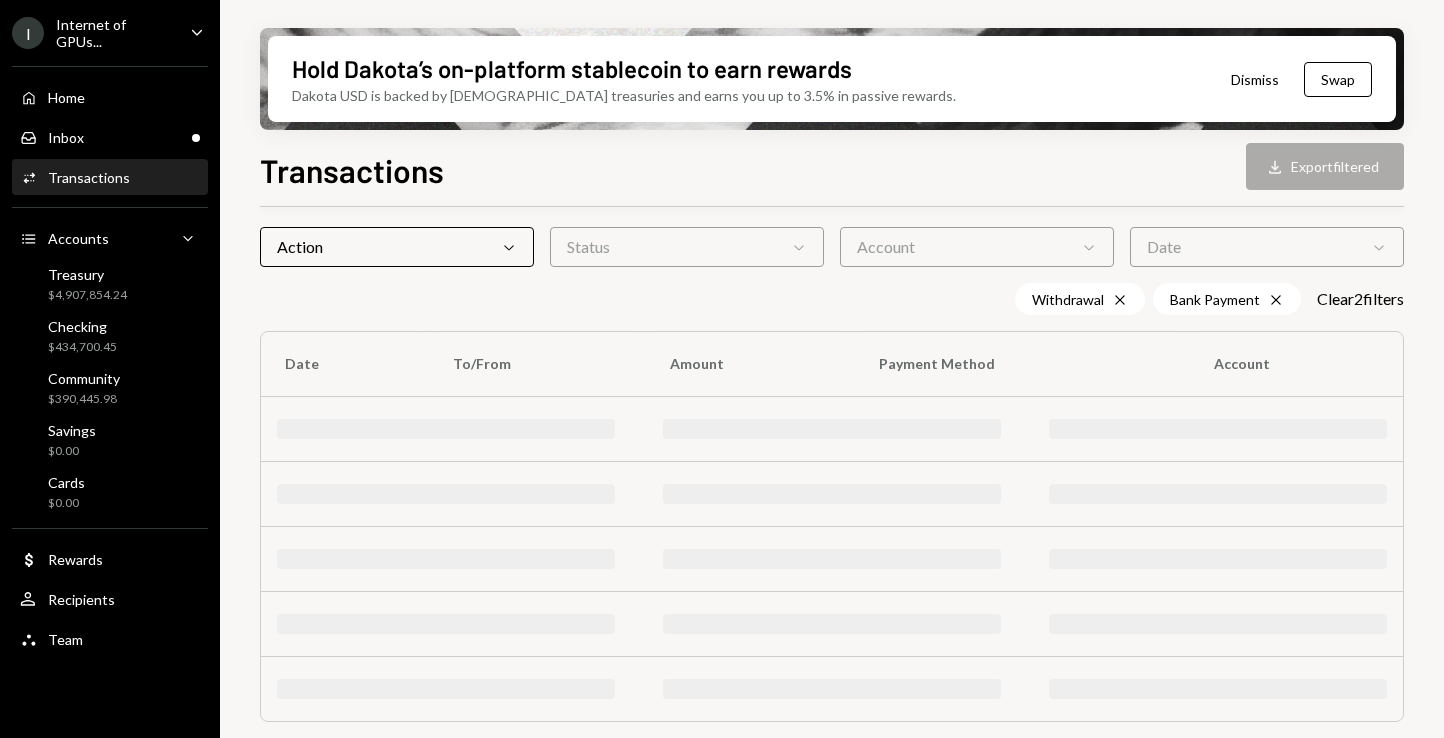 scroll, scrollTop: 433, scrollLeft: 0, axis: vertical 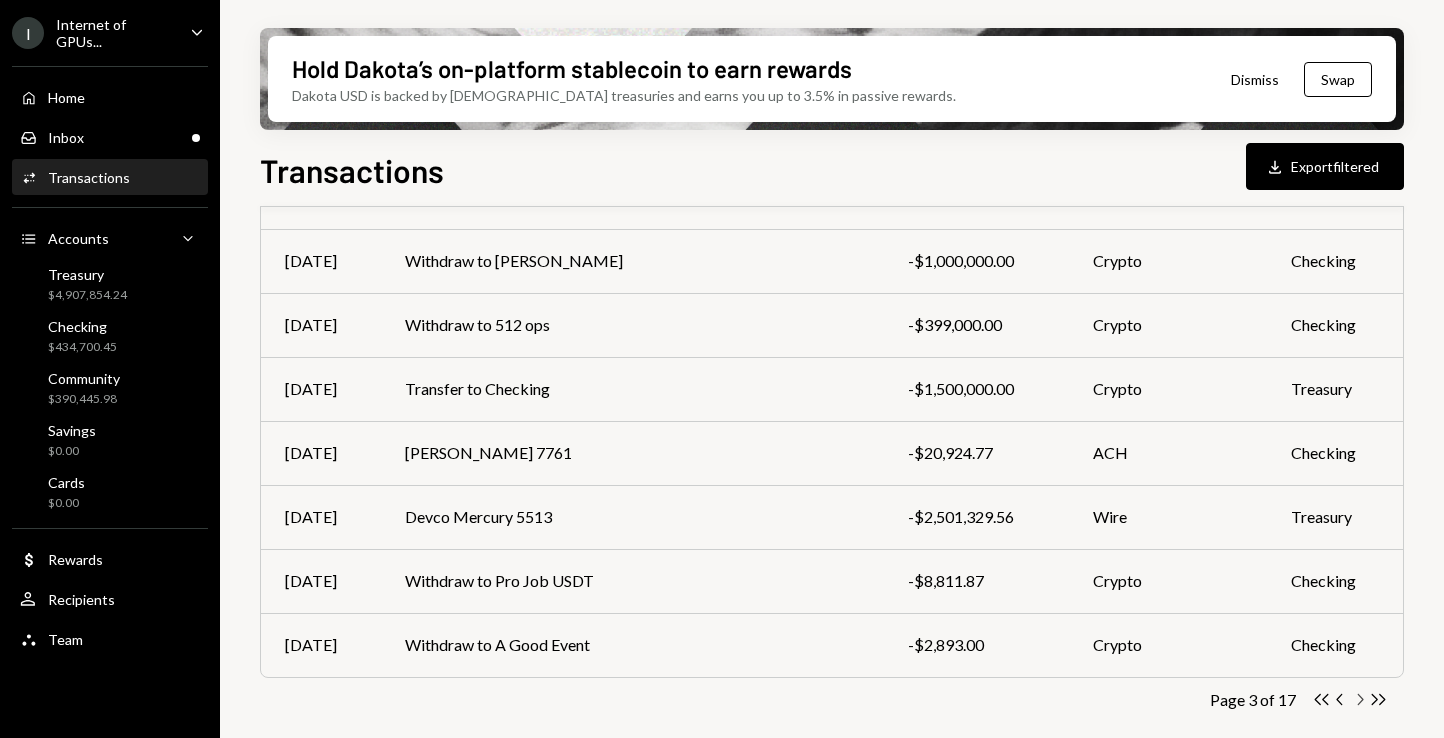 click on "Chevron Right" 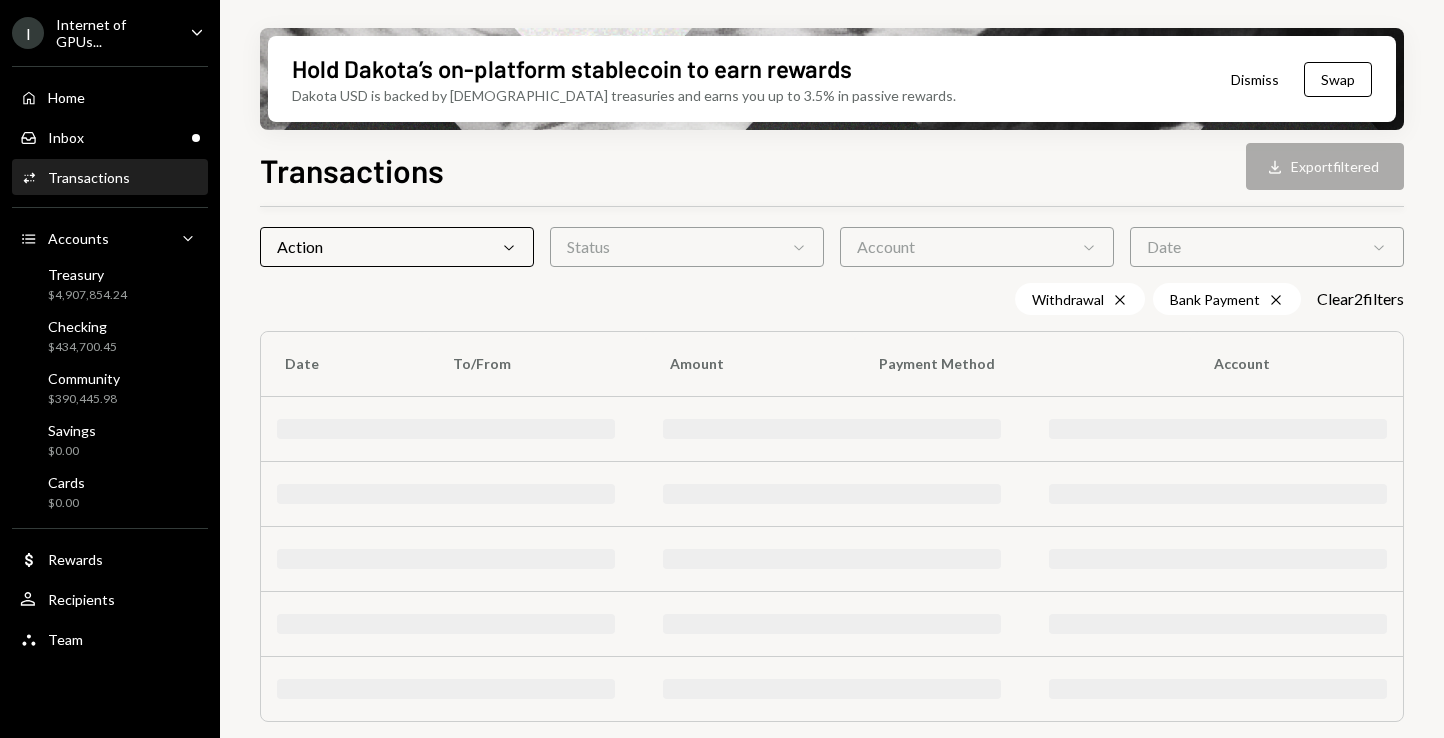 scroll, scrollTop: 433, scrollLeft: 0, axis: vertical 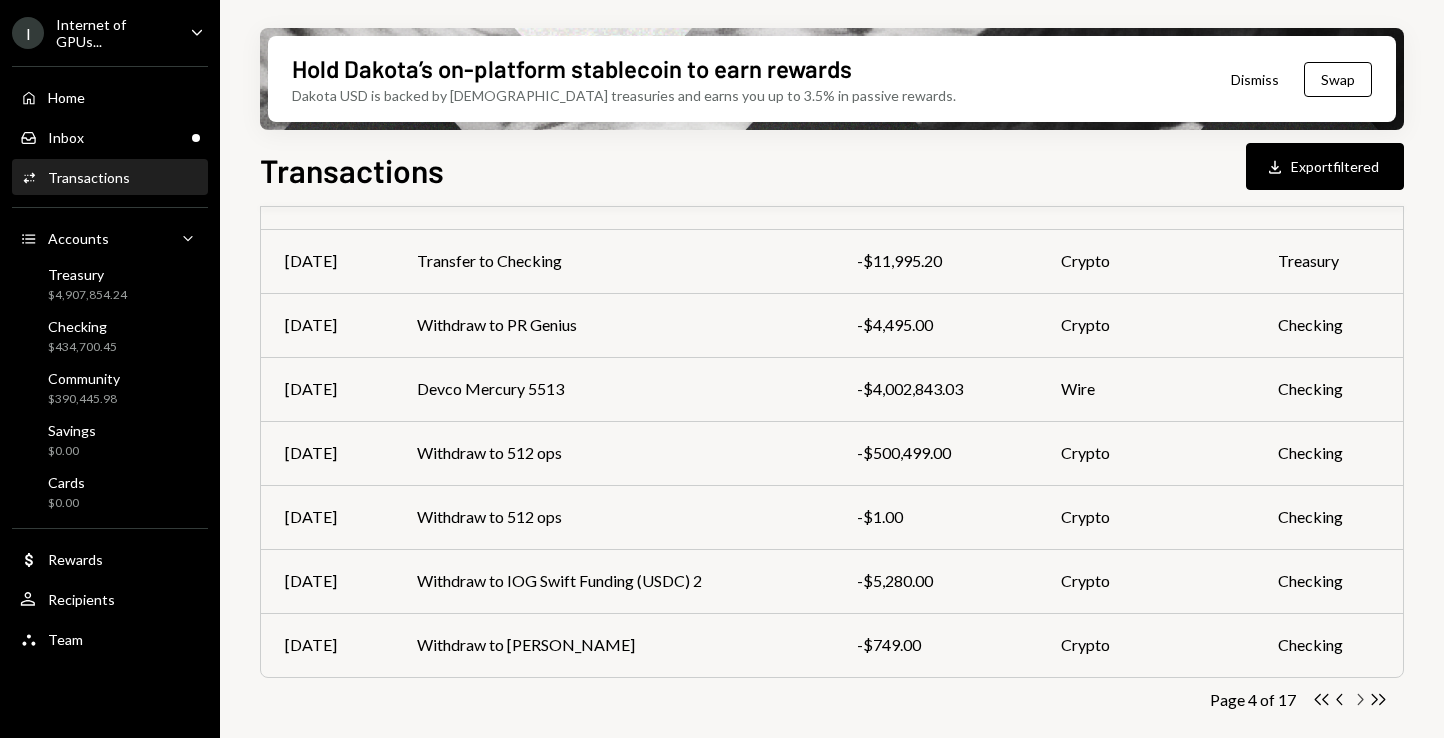 click on "Chevron Right" 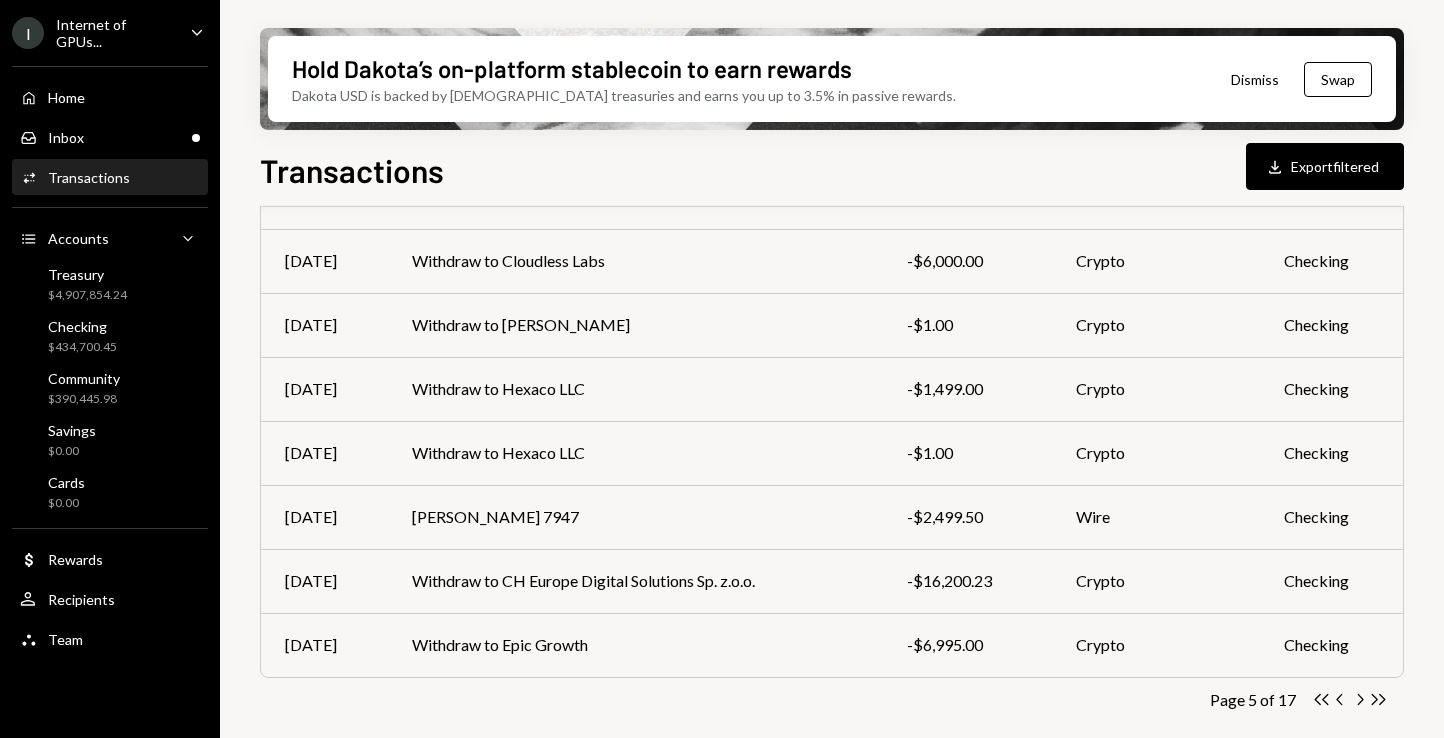 click on "Chevron Right" 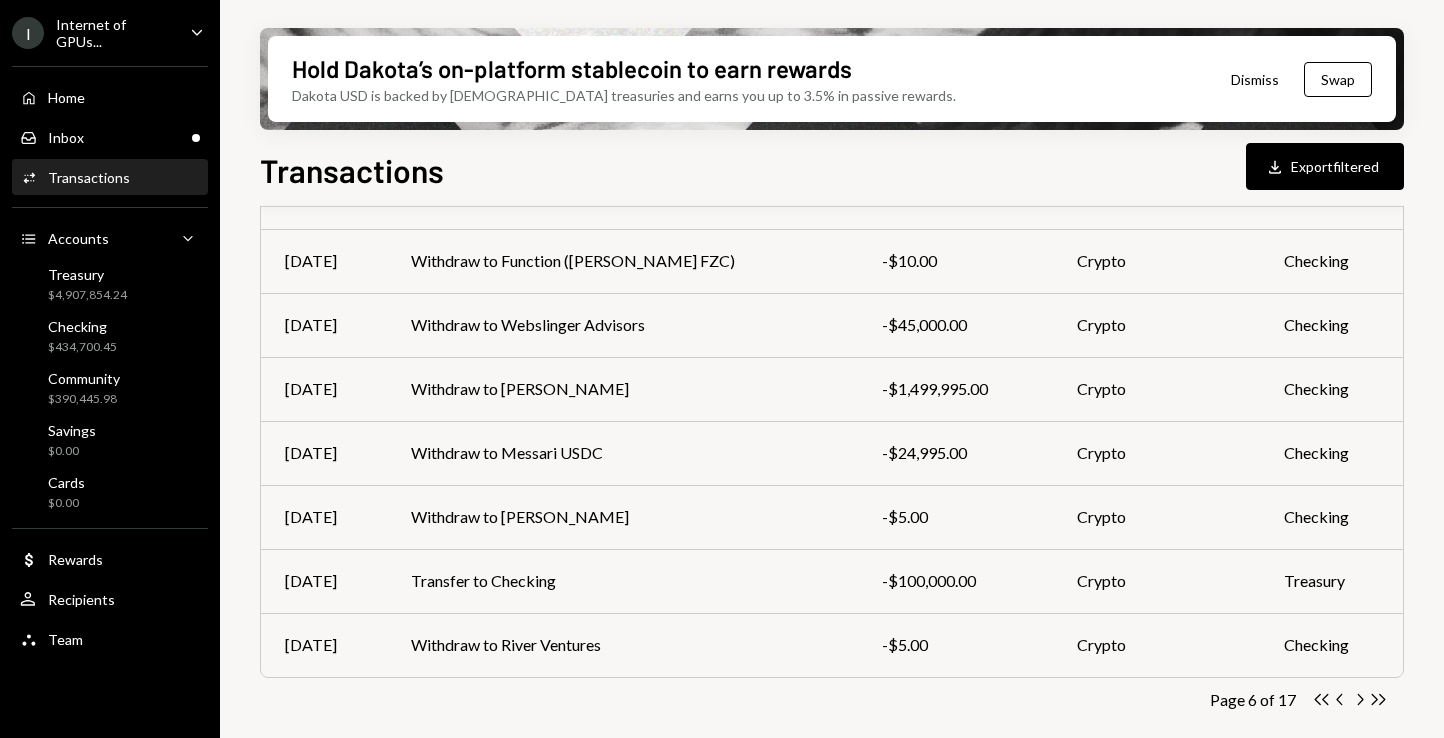 click on "Chevron Right" 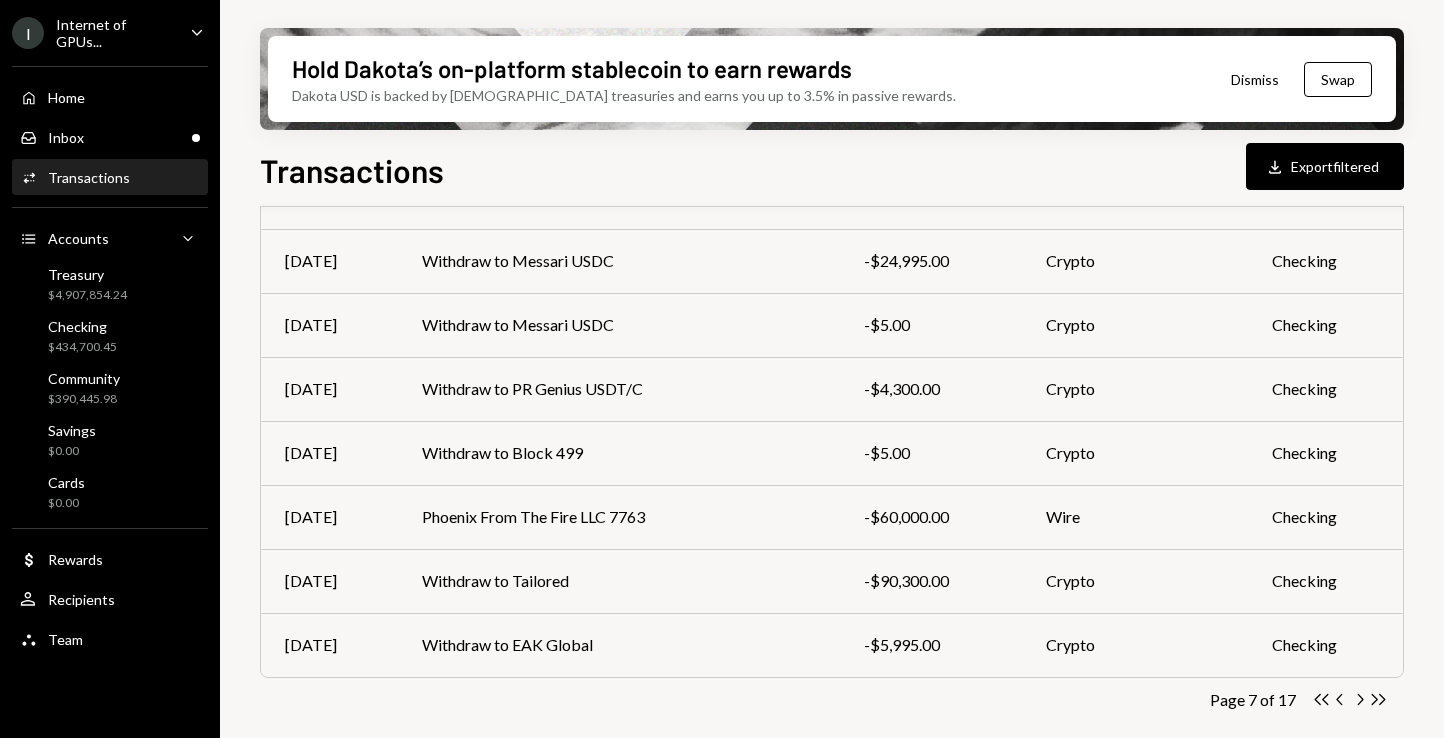 click on "Chevron Right" 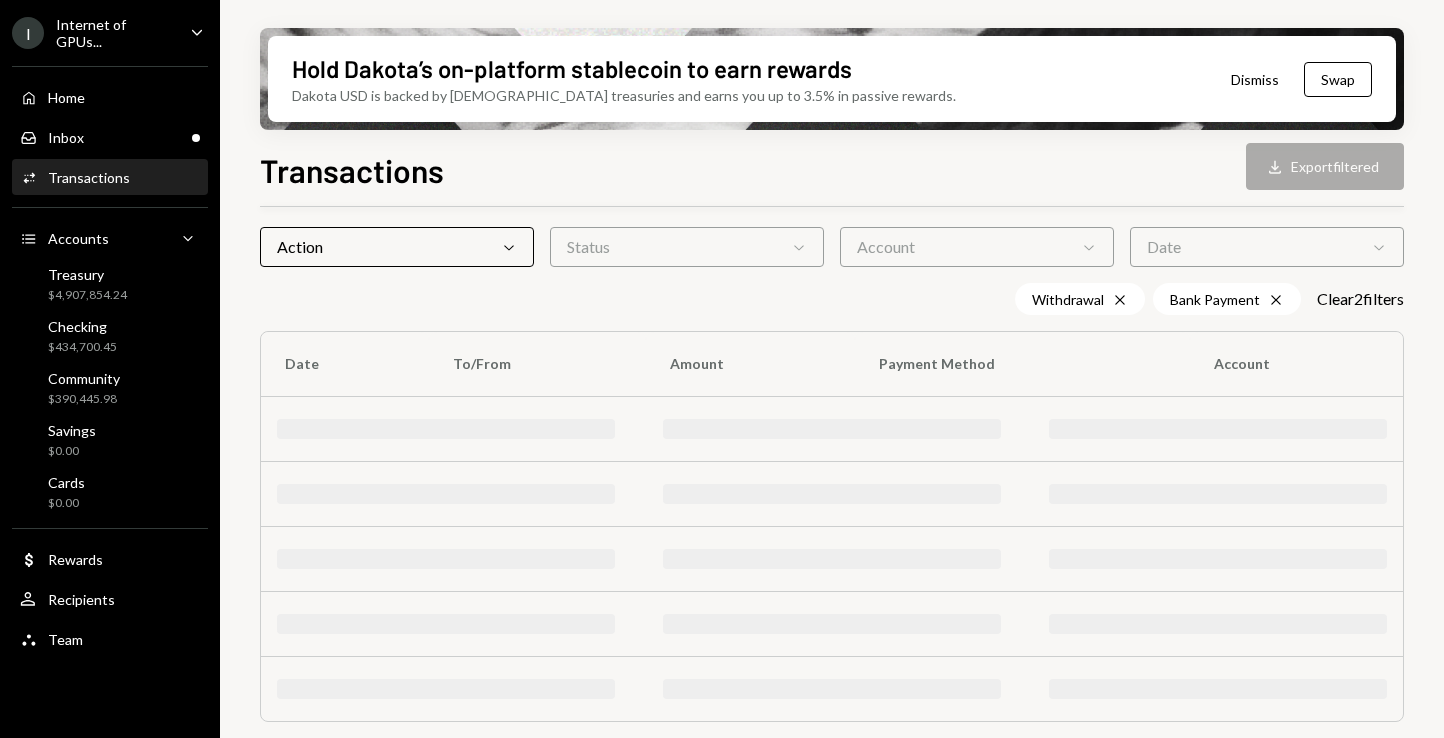 scroll, scrollTop: 433, scrollLeft: 0, axis: vertical 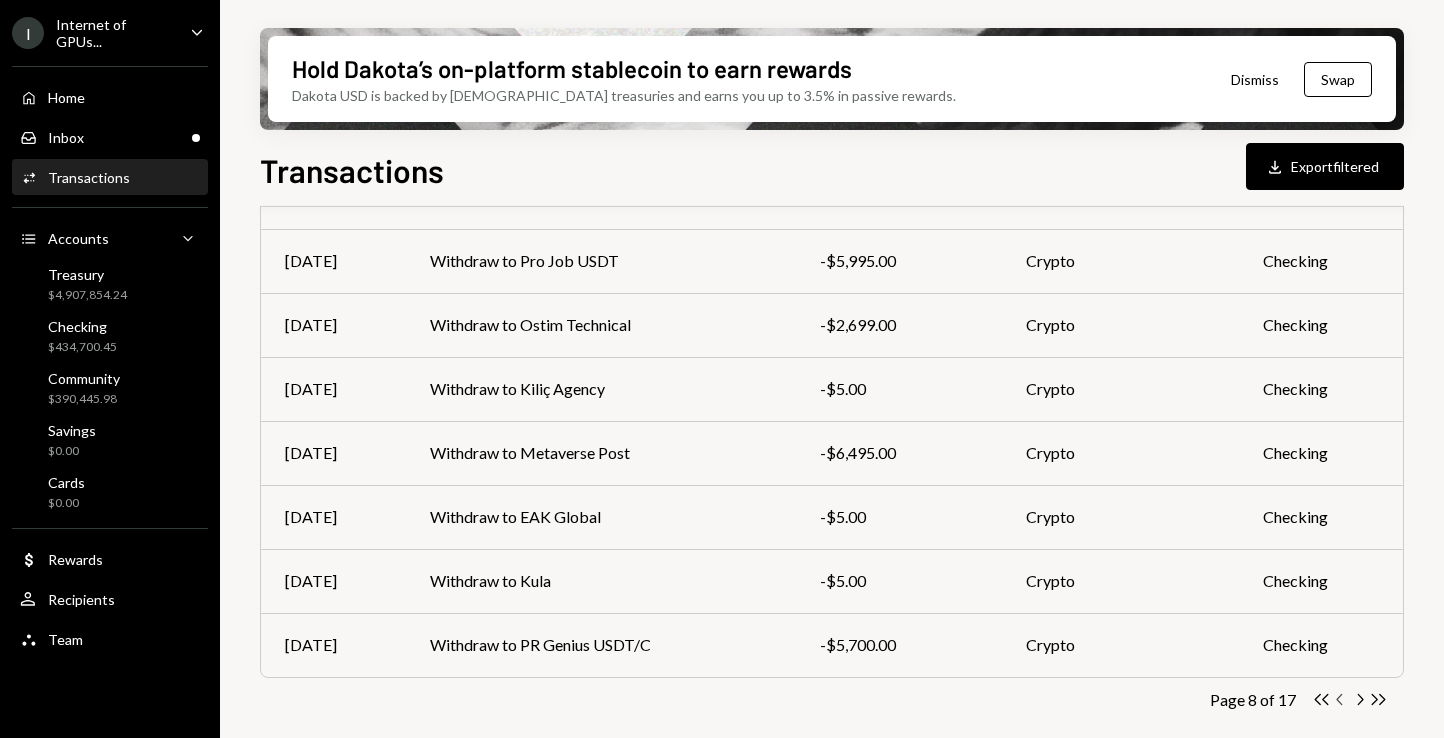 click 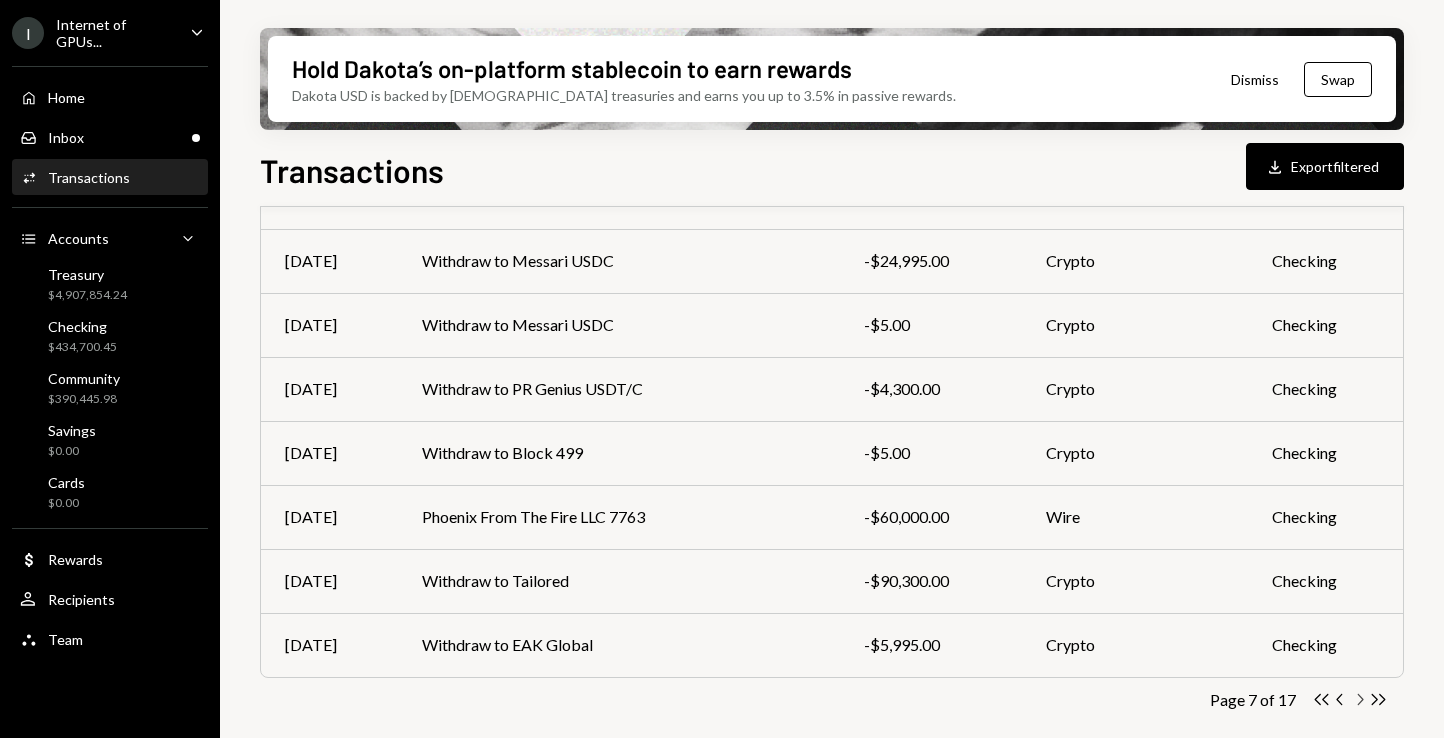 click on "Chevron Right" 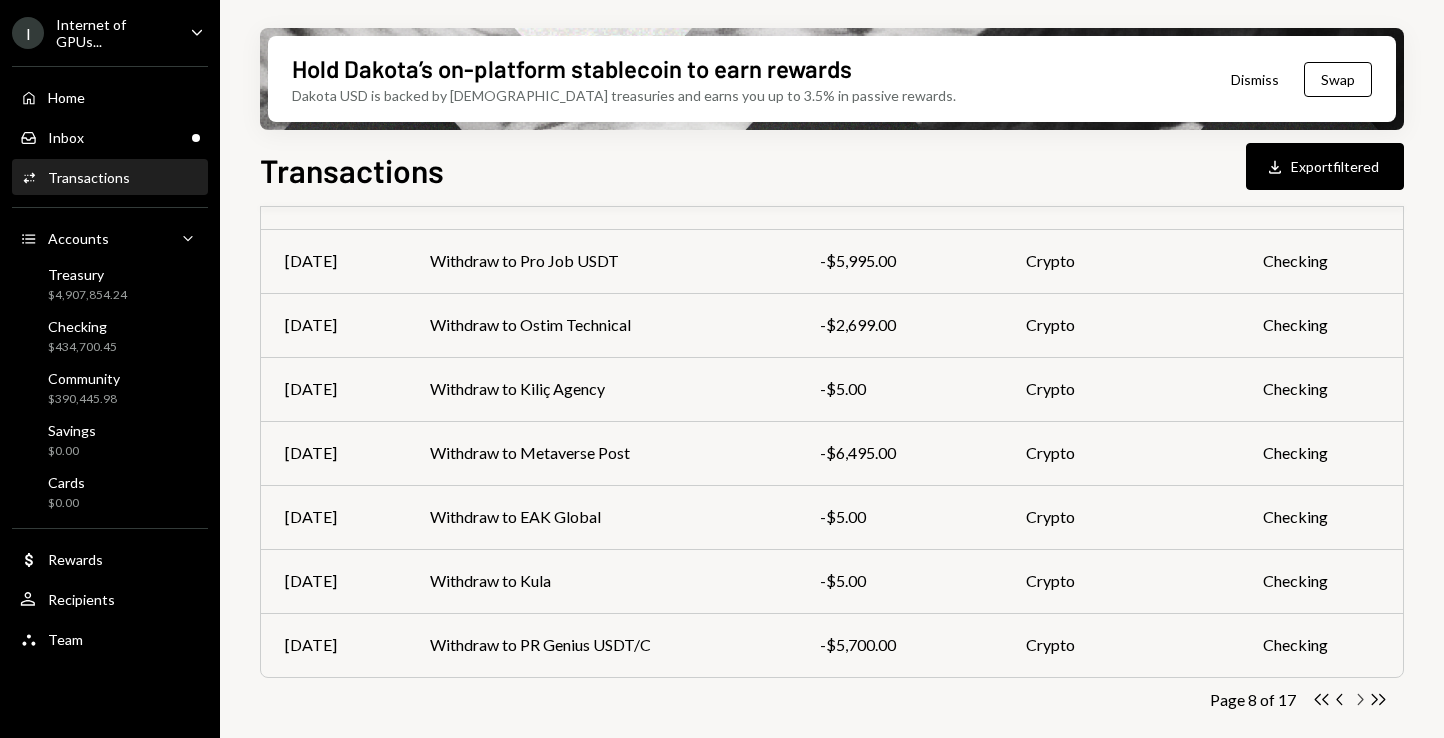click on "Chevron Right" 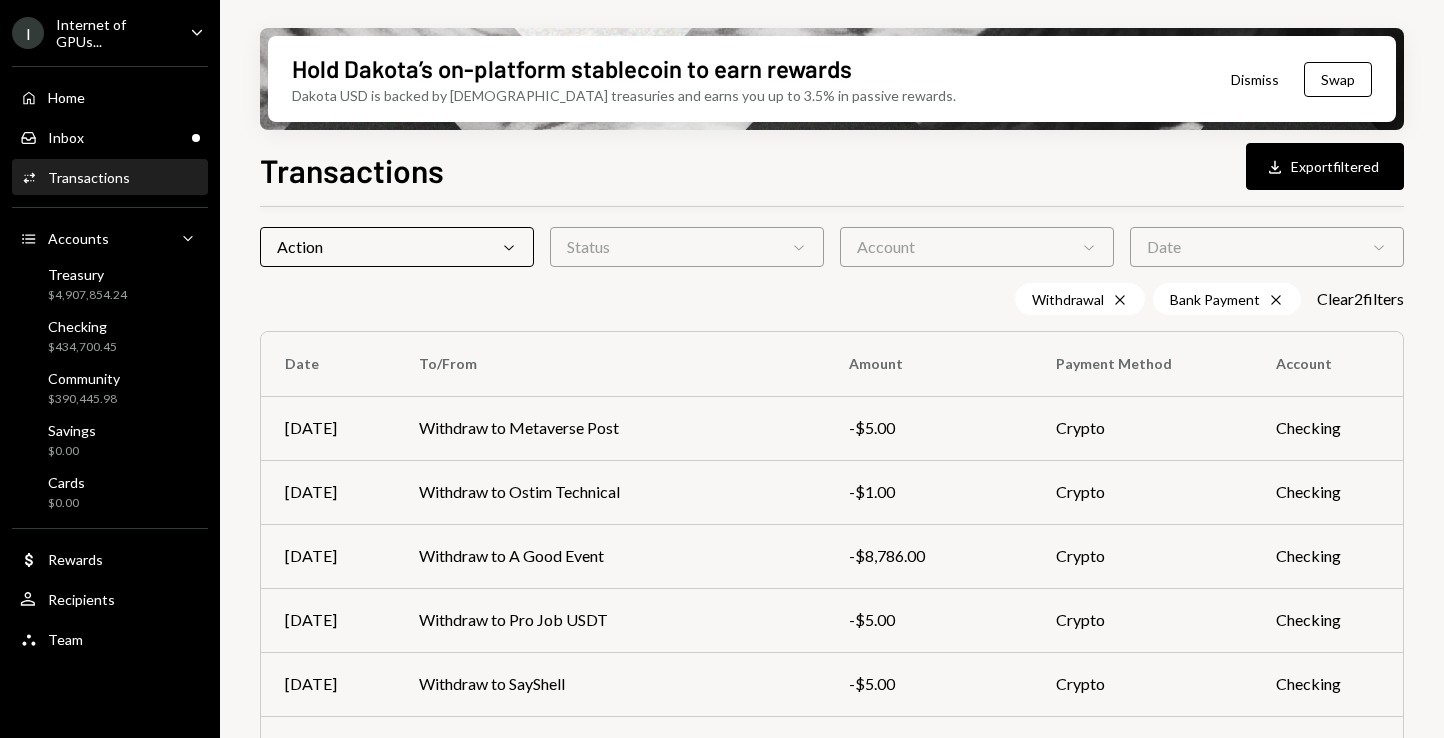 scroll, scrollTop: 433, scrollLeft: 0, axis: vertical 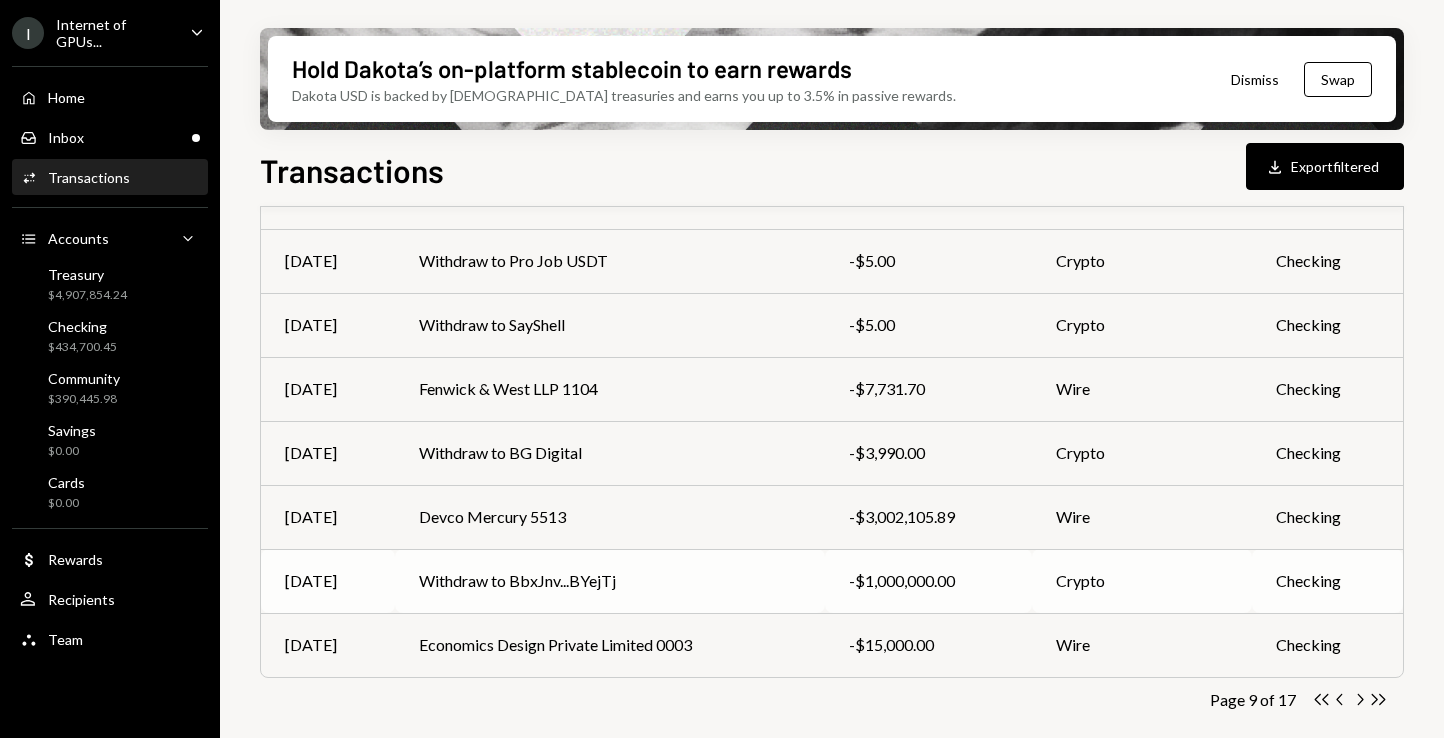 click on "Withdraw to BbxJnv...BYejTj" at bounding box center (610, 581) 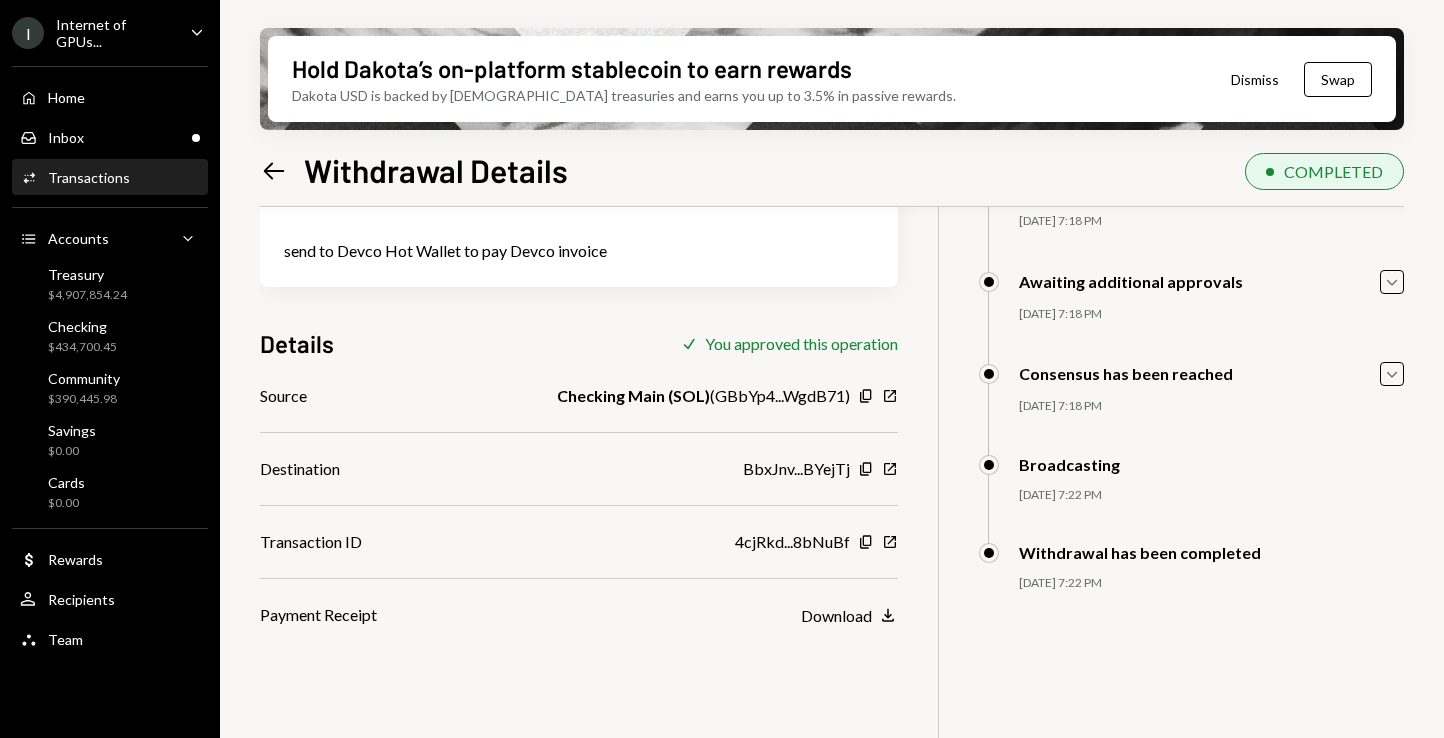 scroll, scrollTop: 155, scrollLeft: 0, axis: vertical 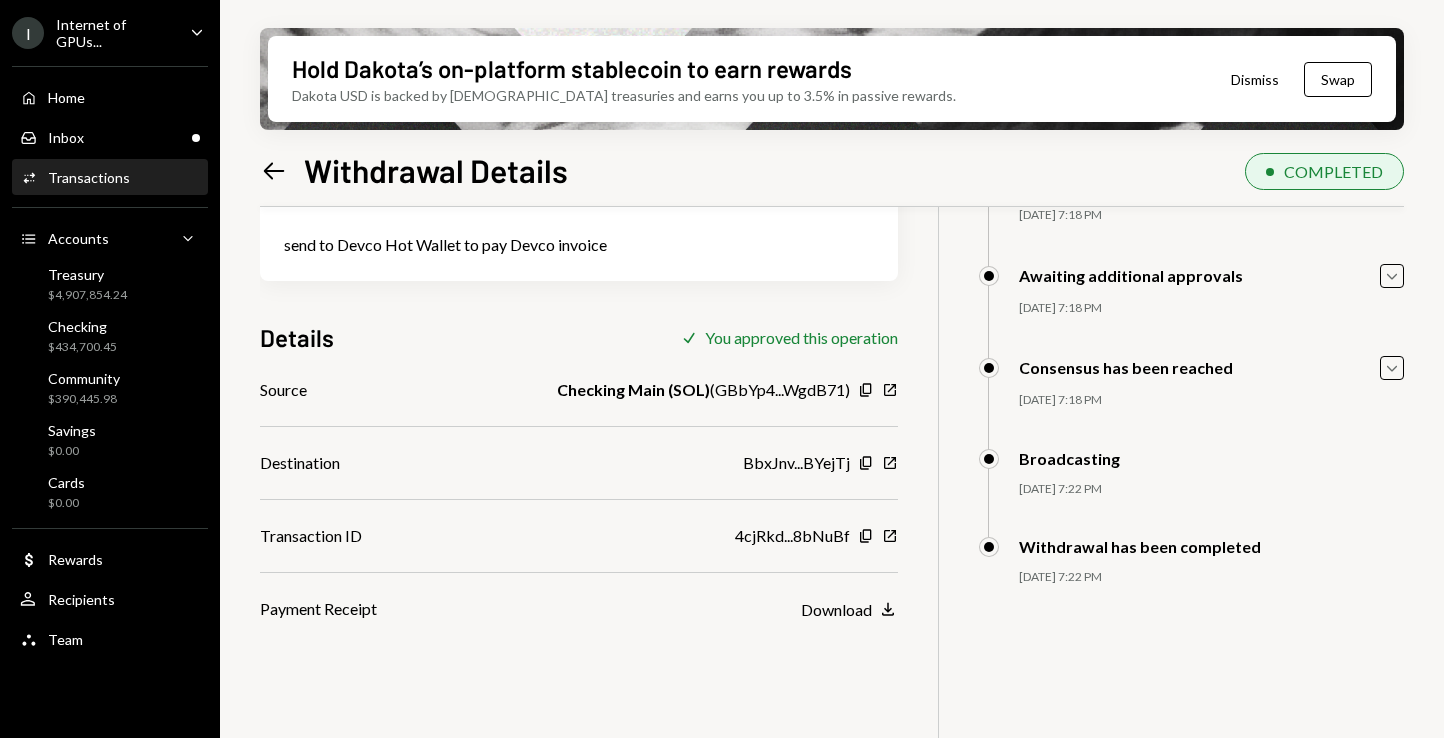 click on "send to Devco Hot Wallet to pay Devco invoice" at bounding box center (579, 245) 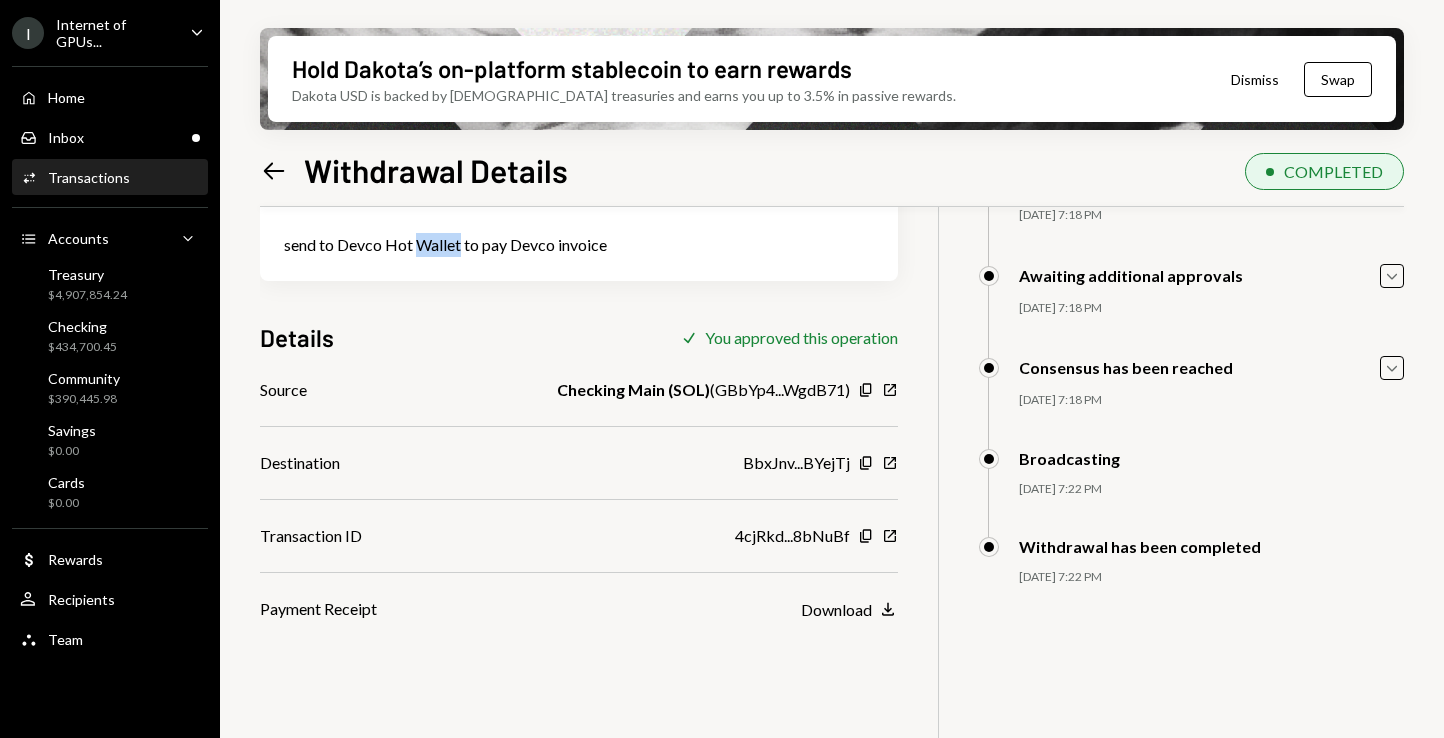 click on "send to Devco Hot Wallet to pay Devco invoice" at bounding box center [579, 245] 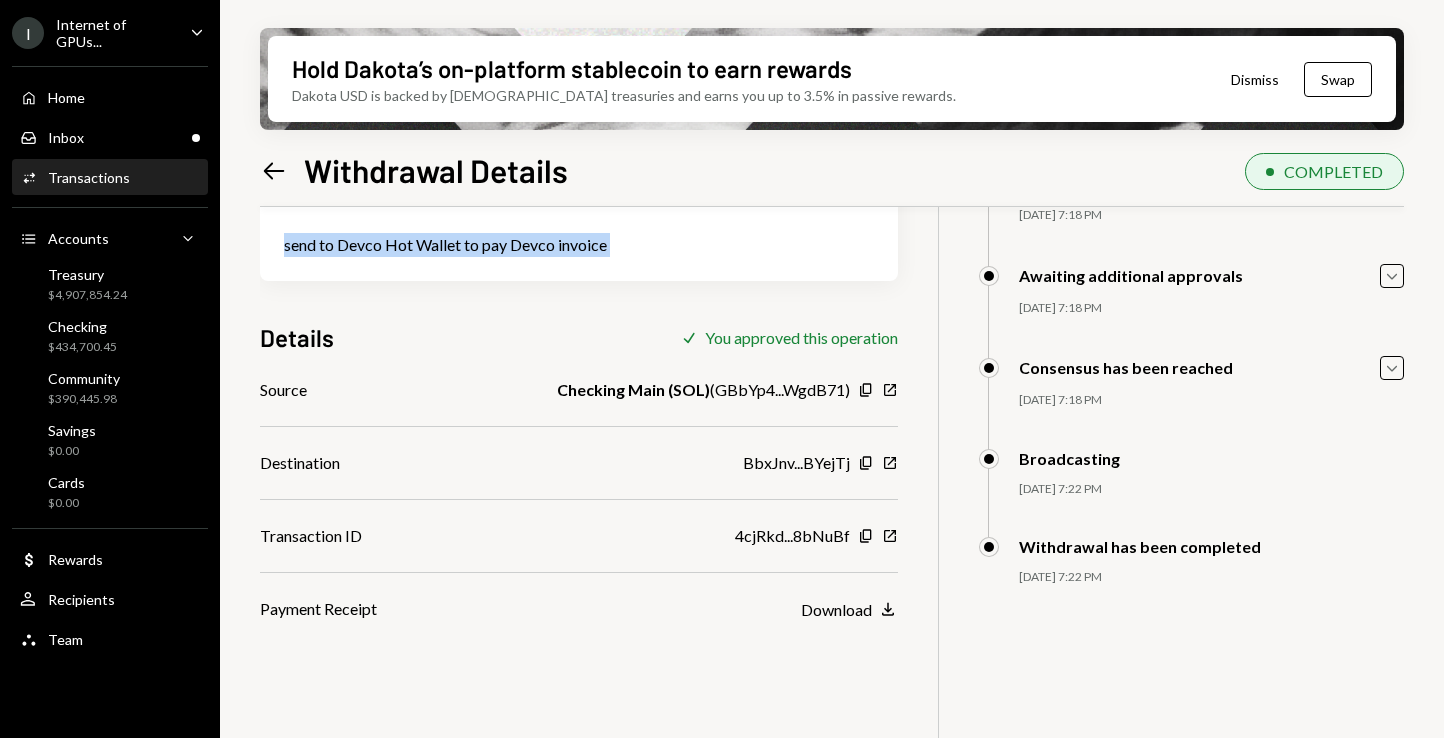 click on "send to Devco Hot Wallet to pay Devco invoice" at bounding box center [579, 245] 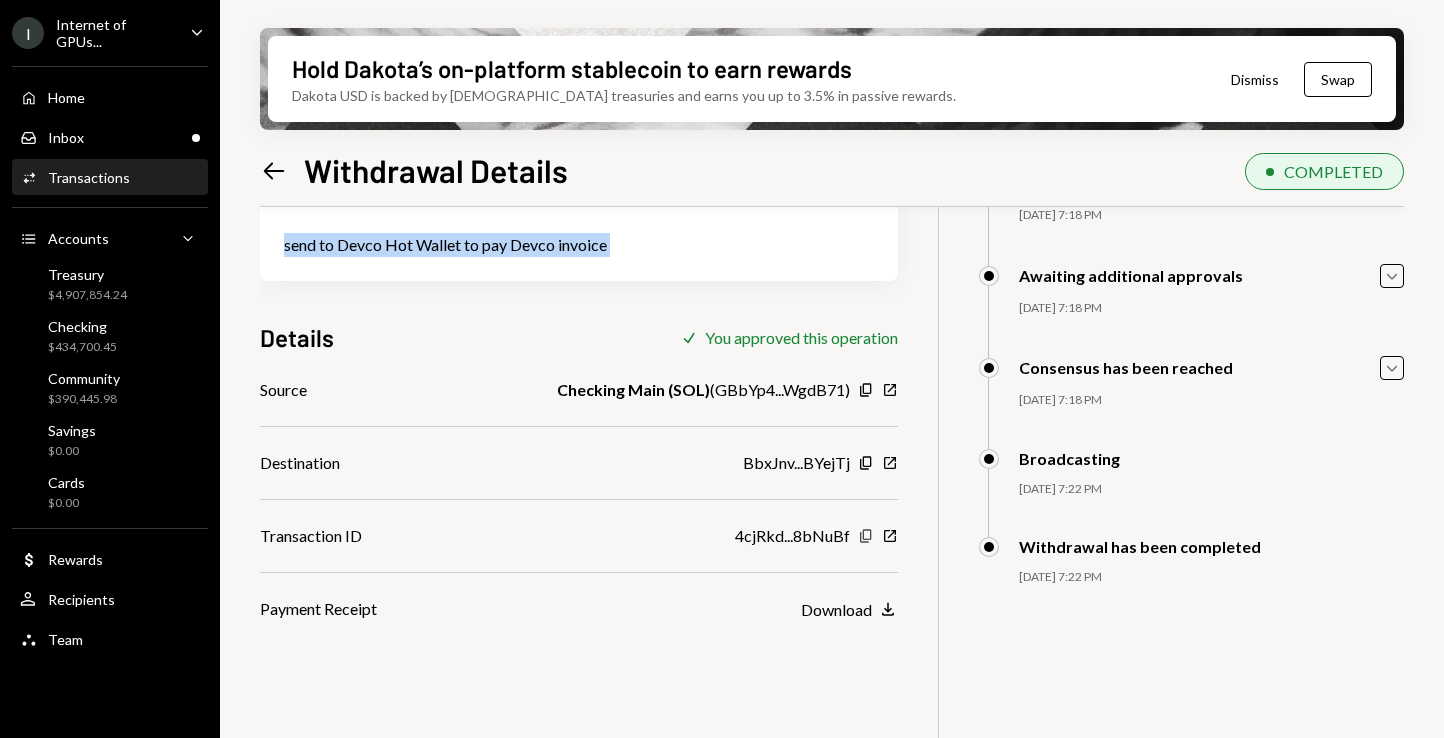 click on "Copy" 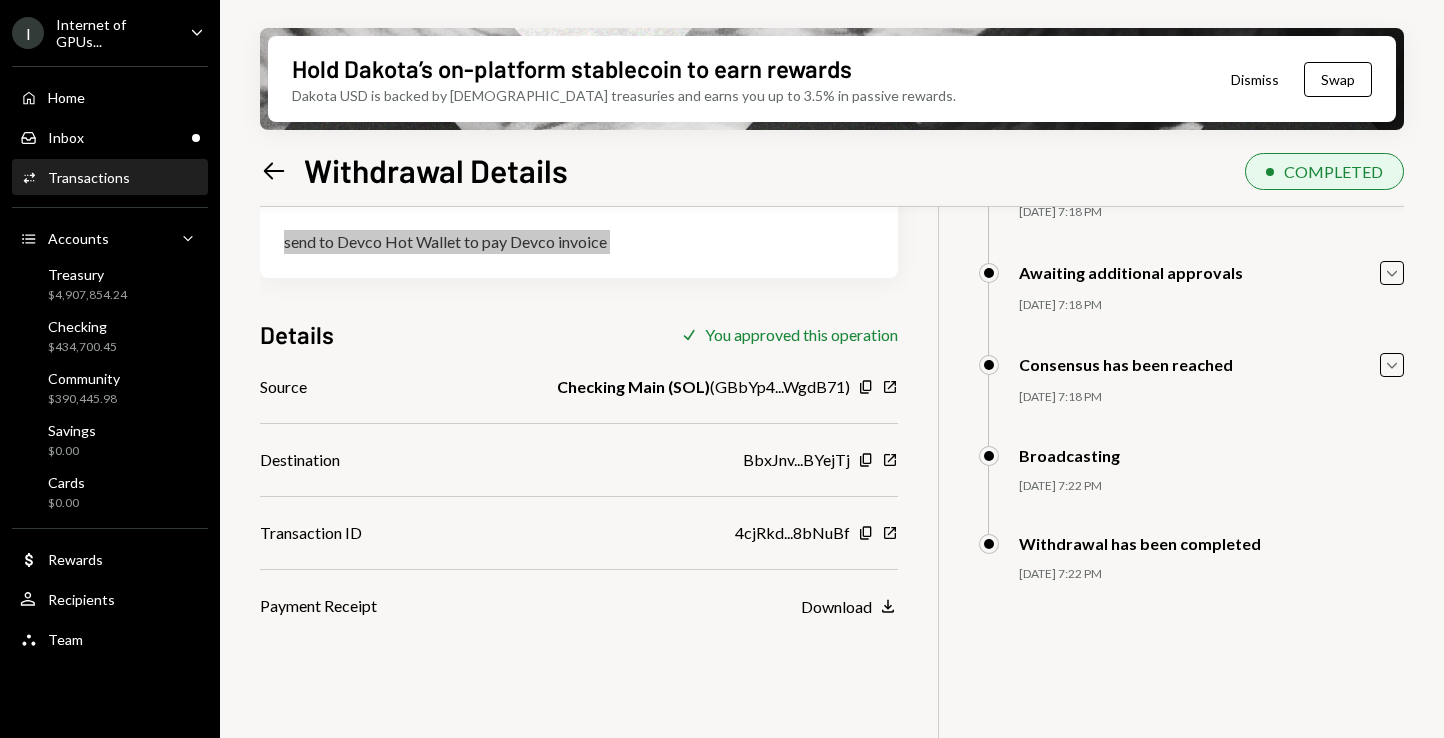 scroll, scrollTop: 160, scrollLeft: 0, axis: vertical 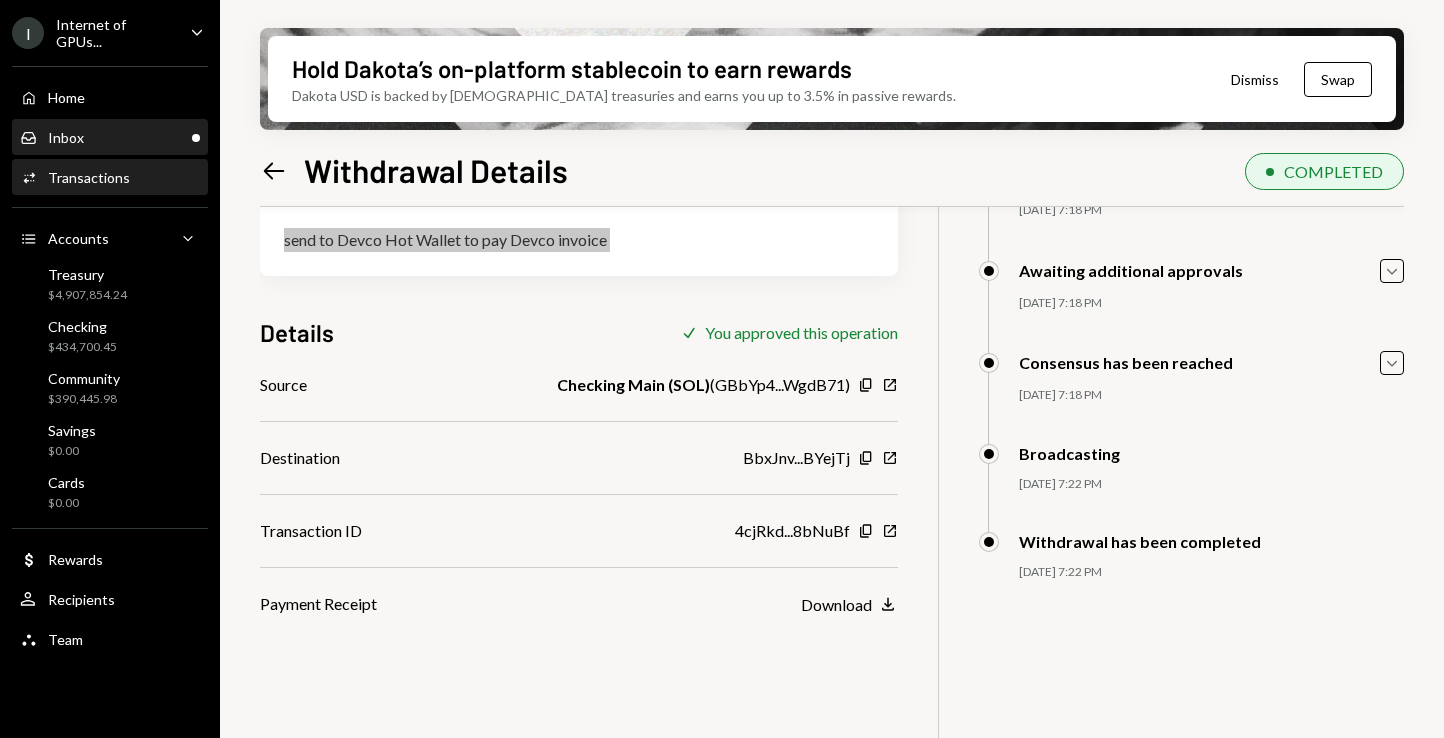 click on "Inbox Inbox" at bounding box center (110, 138) 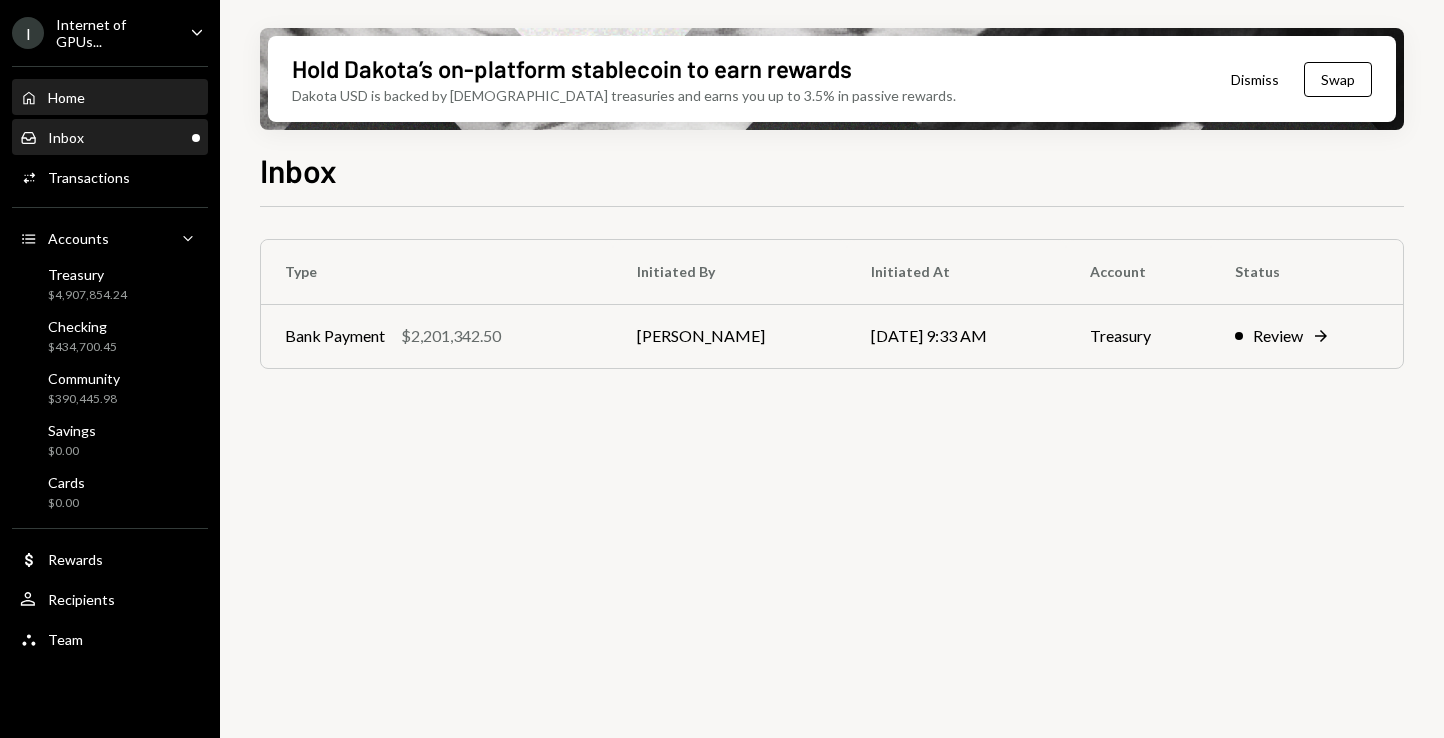 click on "Home Home" at bounding box center (110, 98) 